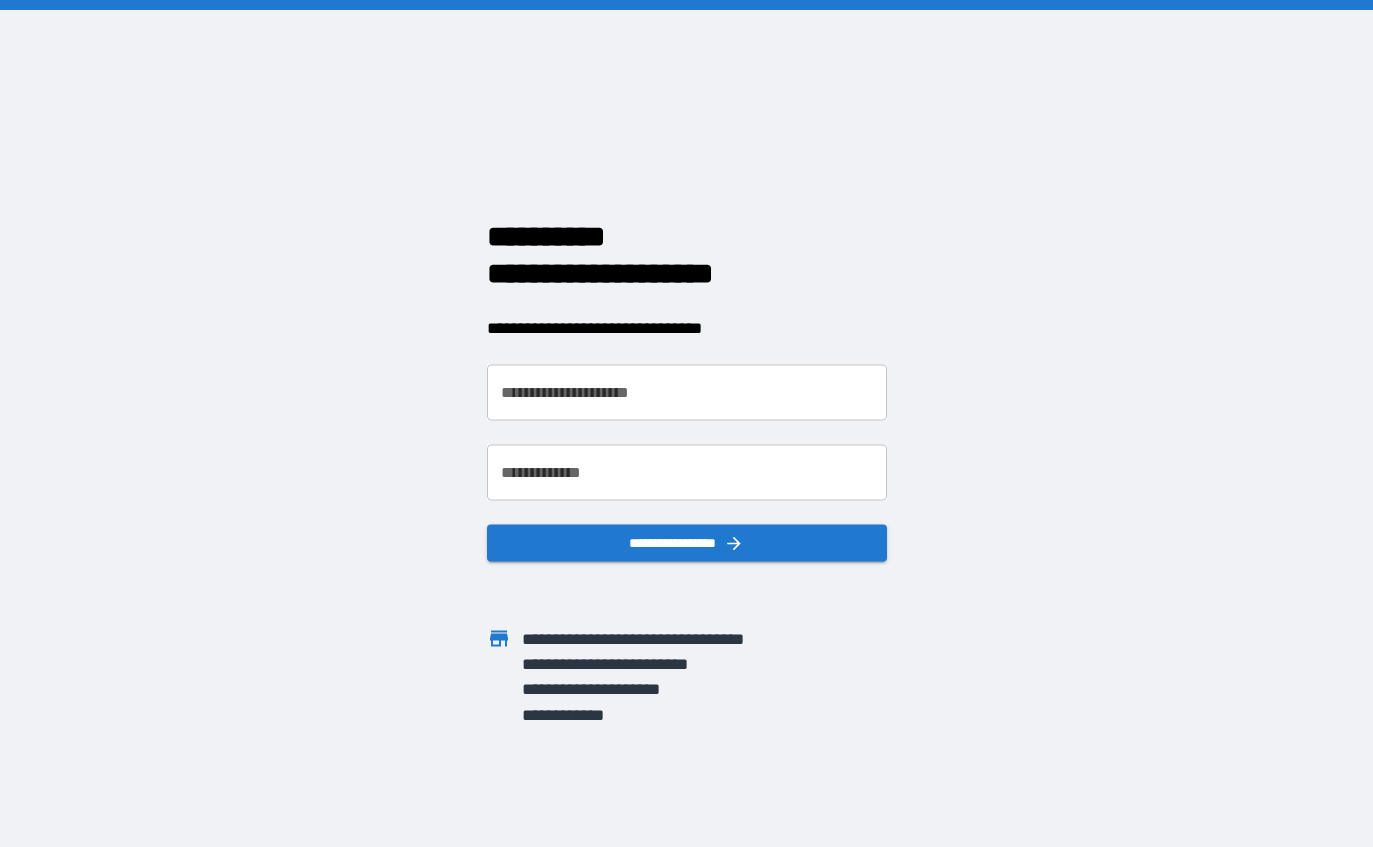scroll, scrollTop: 0, scrollLeft: 0, axis: both 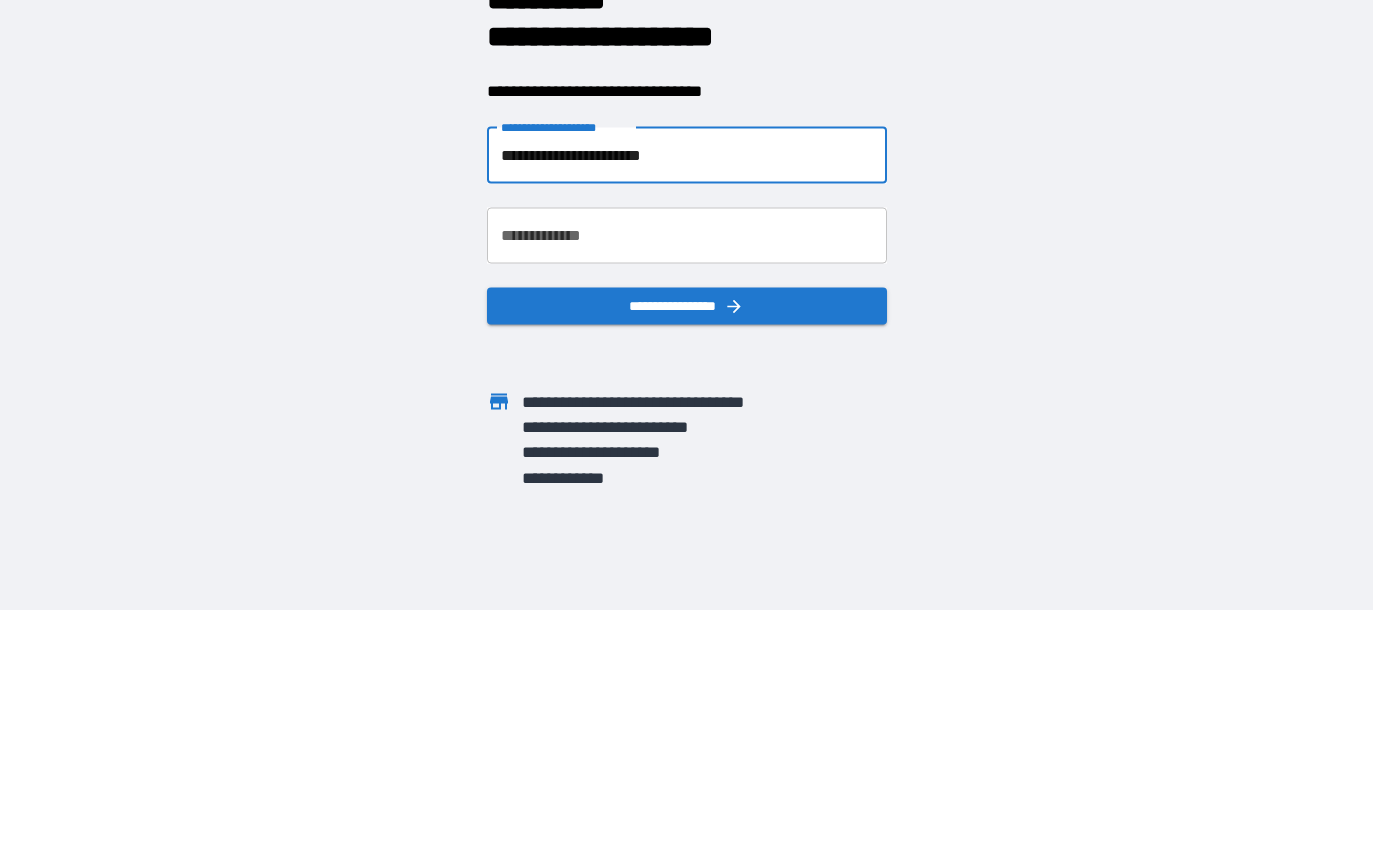 type on "**********" 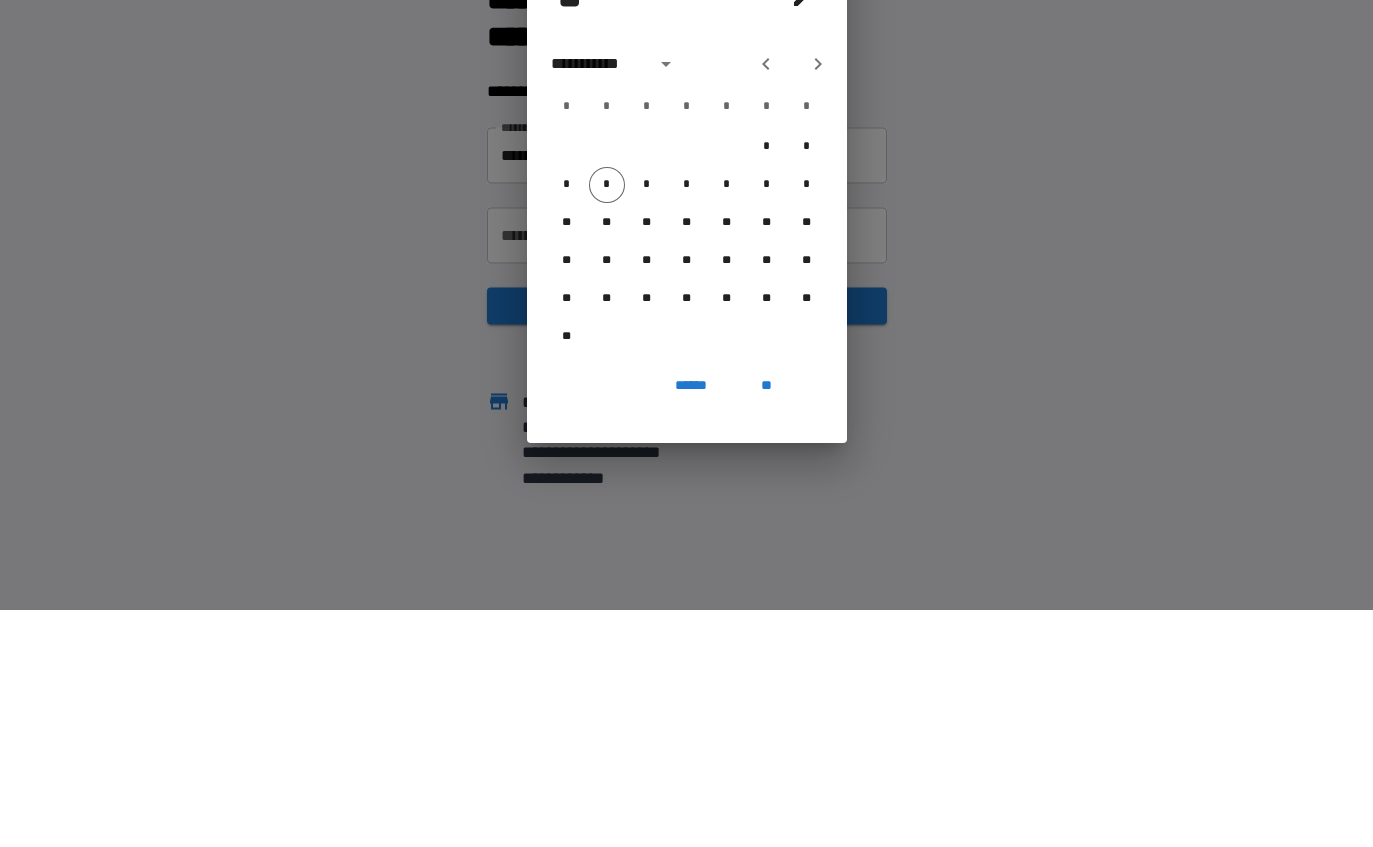 scroll, scrollTop: 64, scrollLeft: 0, axis: vertical 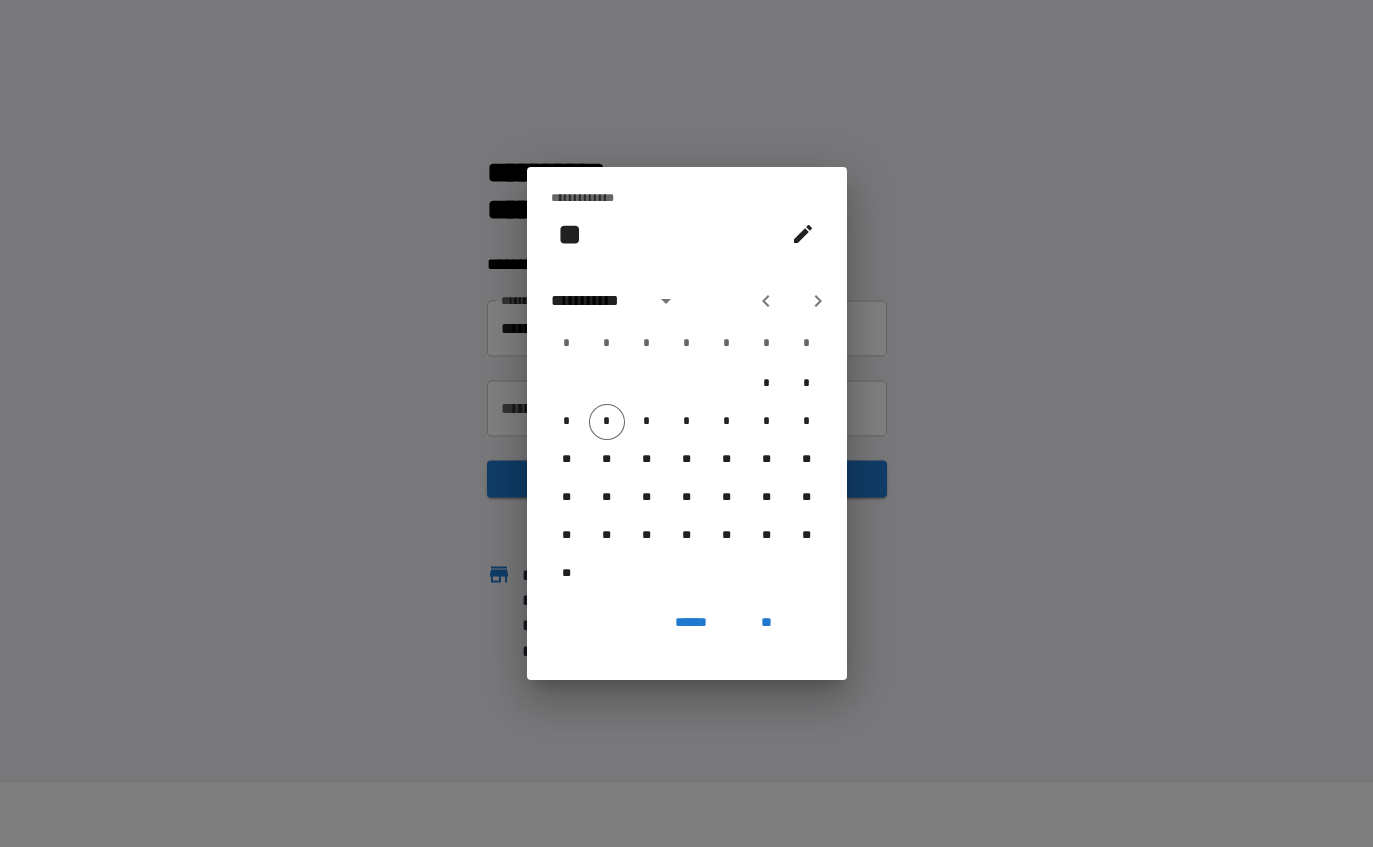 click 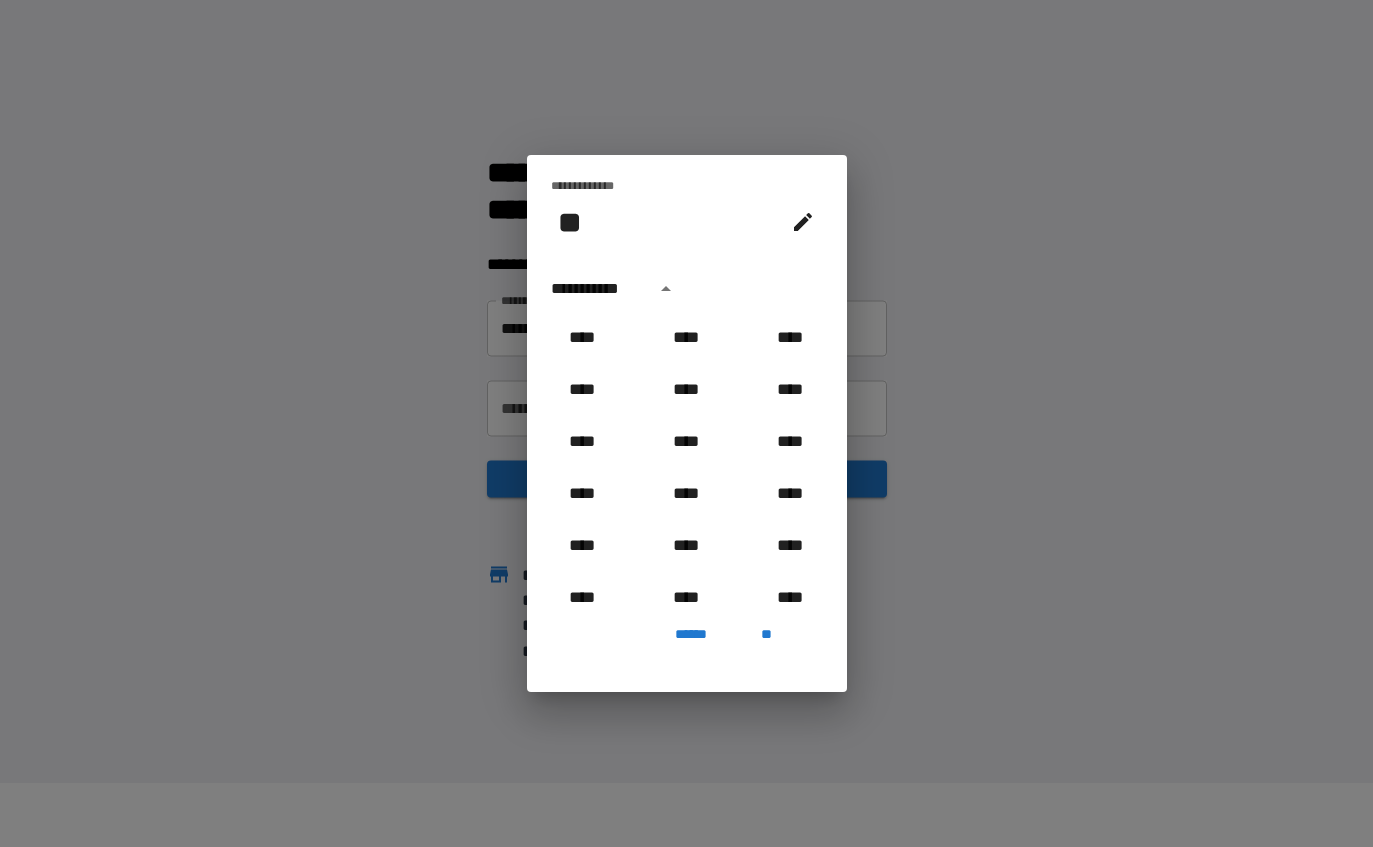 scroll, scrollTop: 2006, scrollLeft: 0, axis: vertical 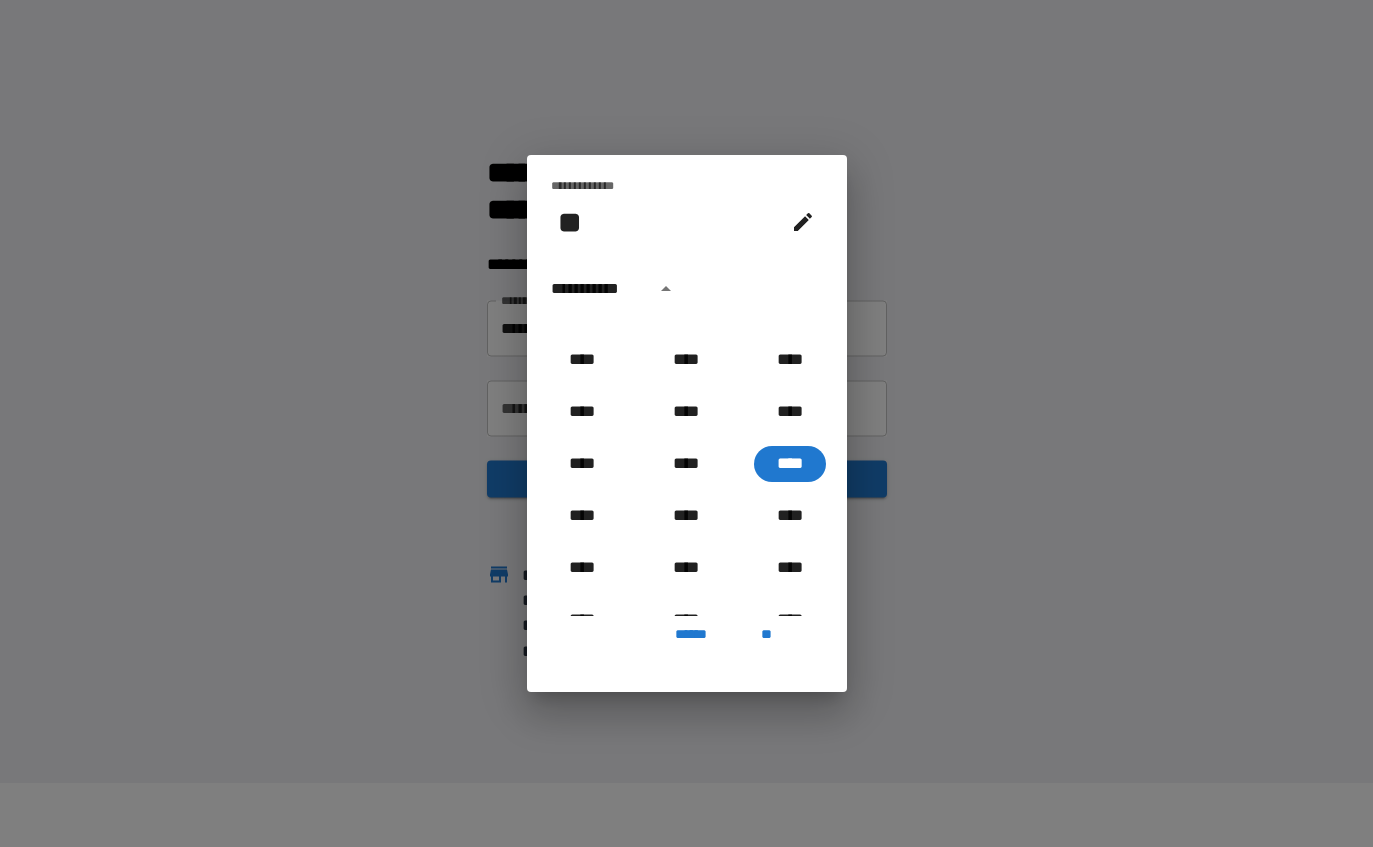 click 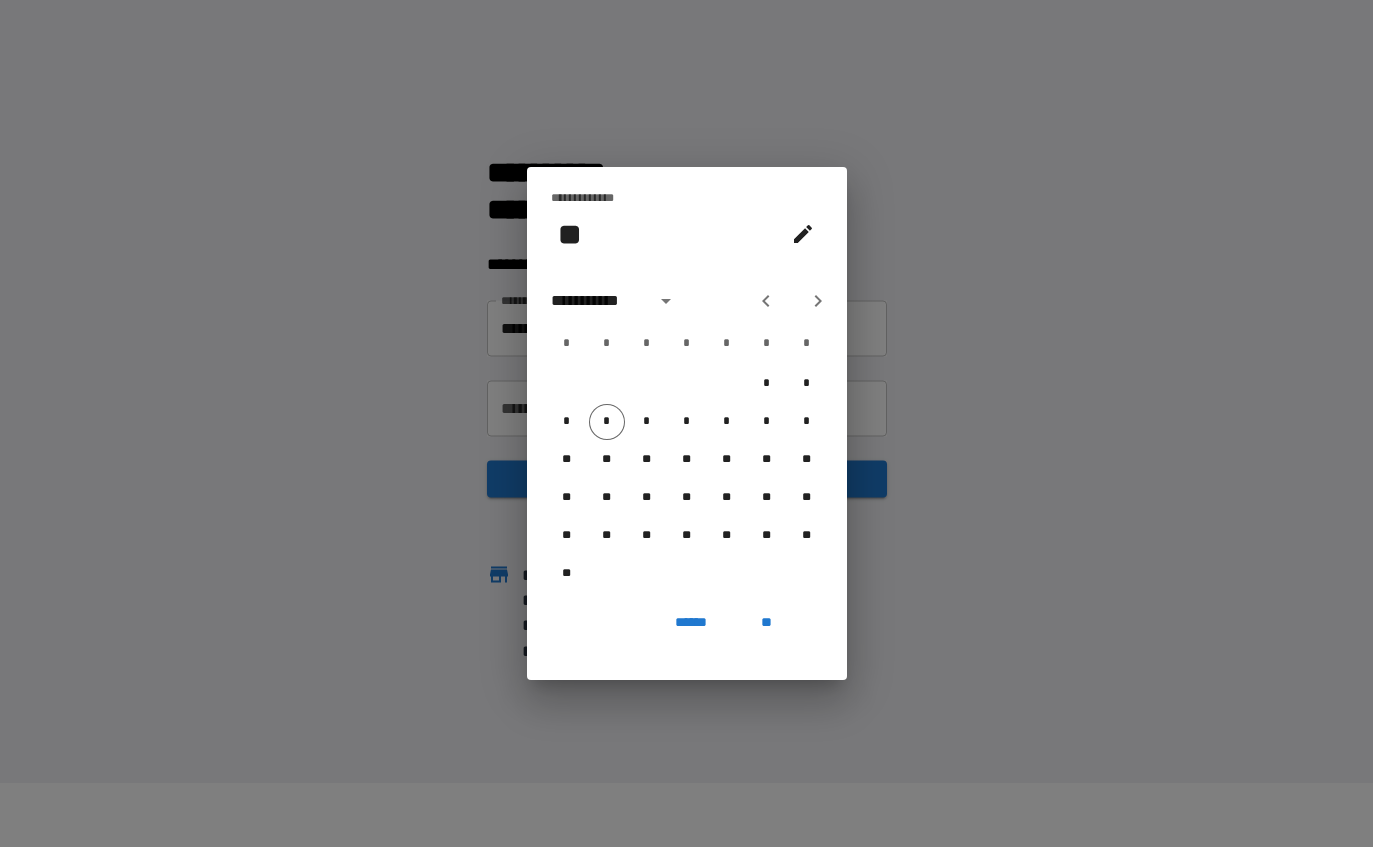 click 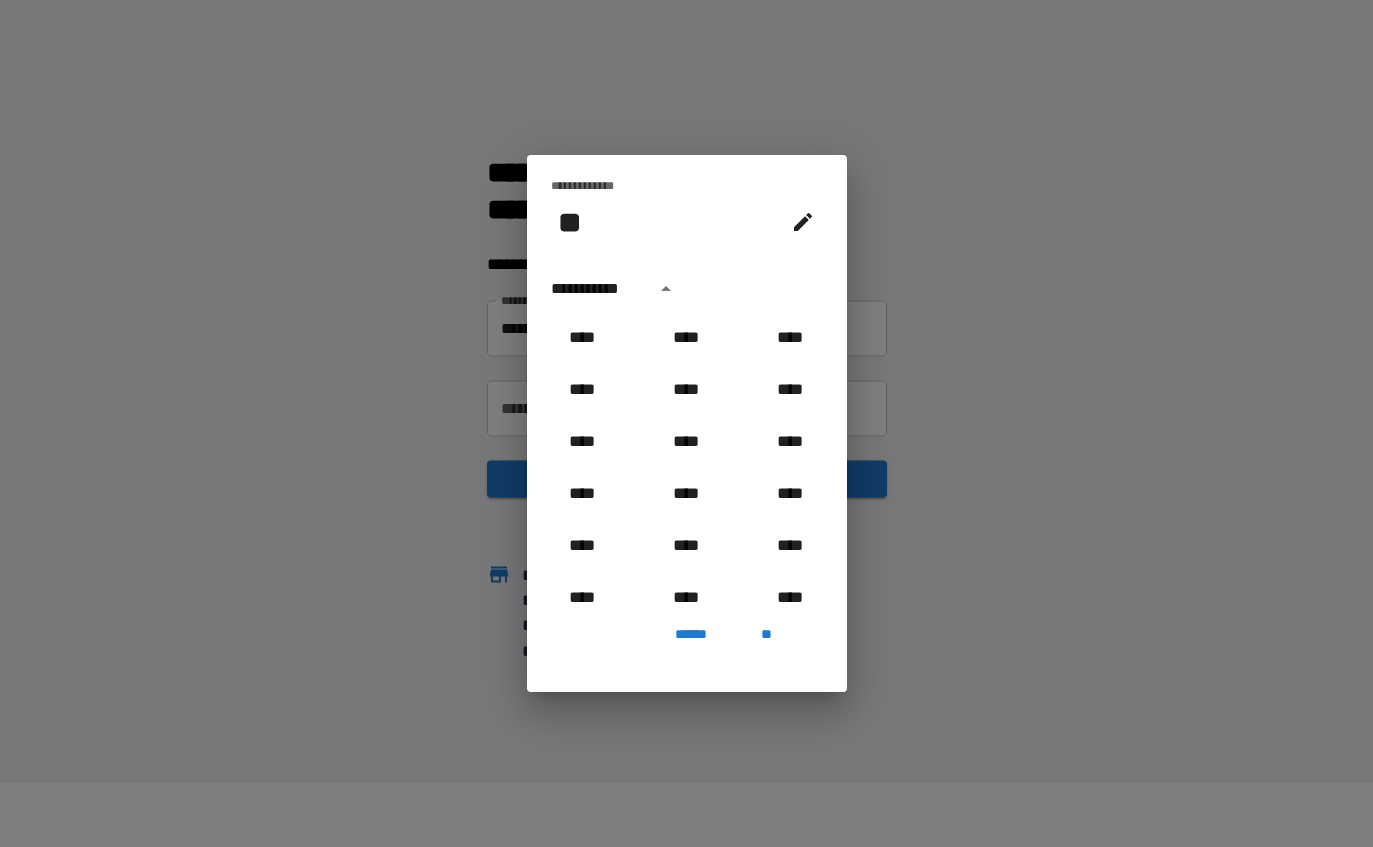scroll, scrollTop: 2006, scrollLeft: 0, axis: vertical 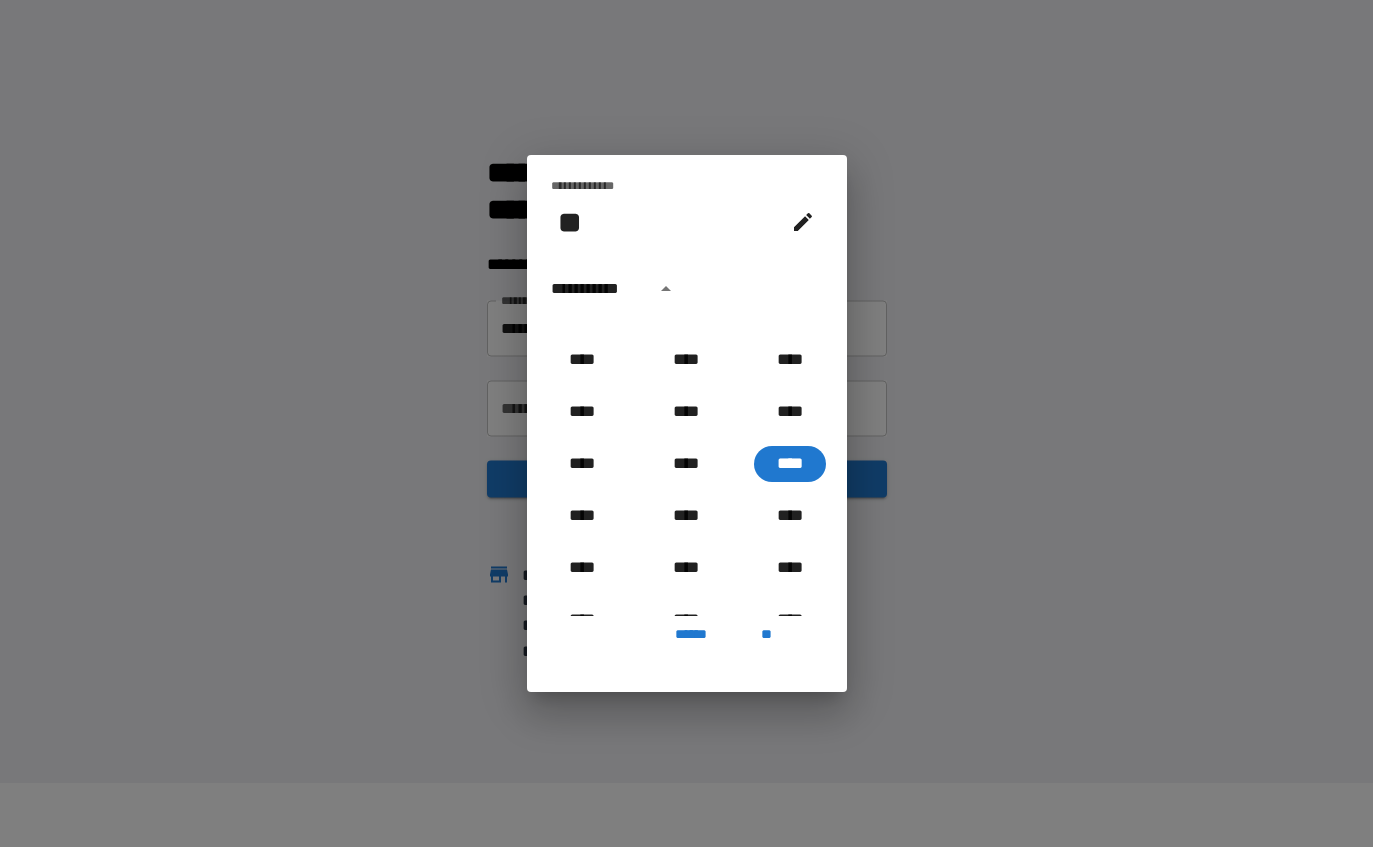 click on "**********" at bounding box center [617, 289] 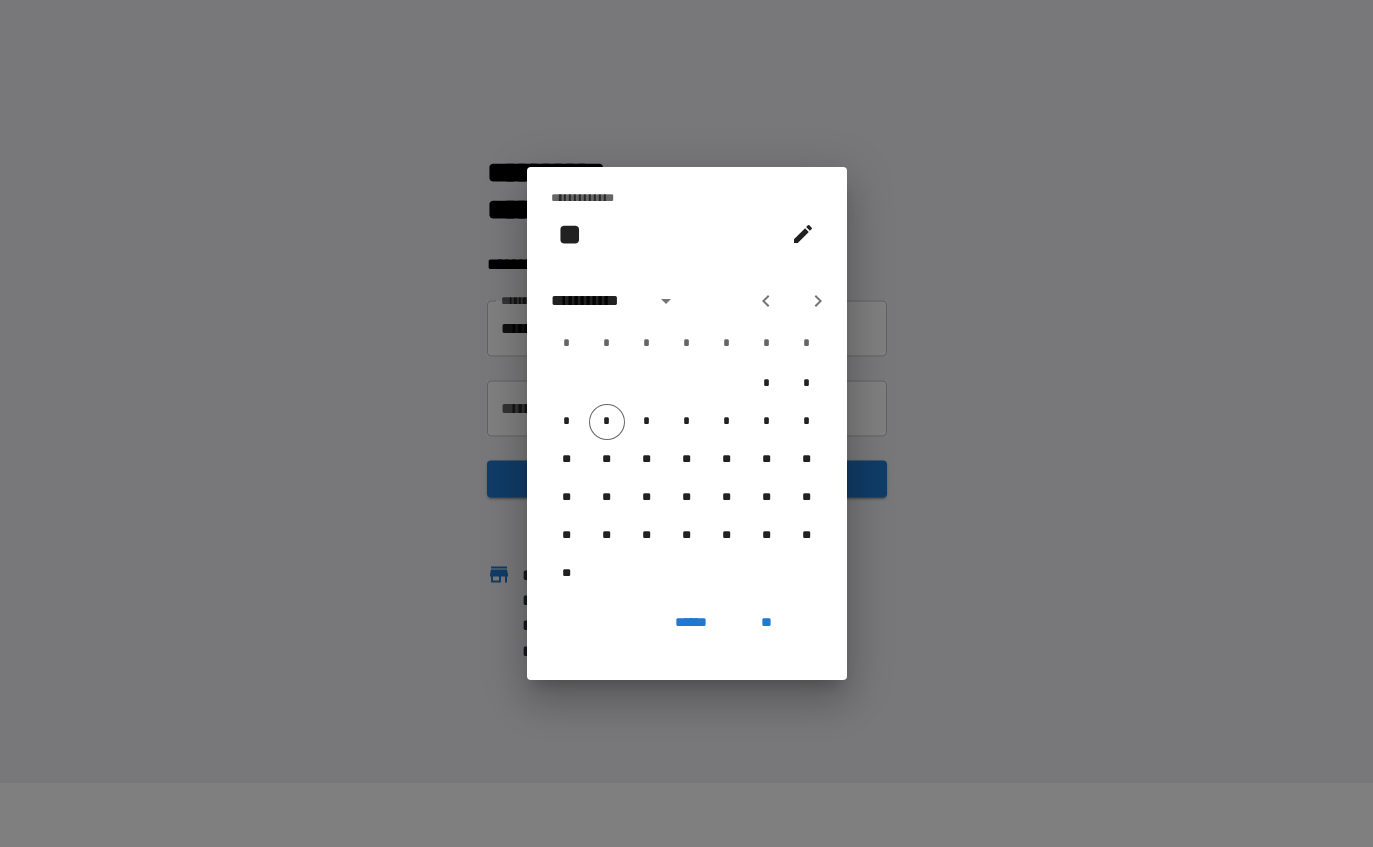 click 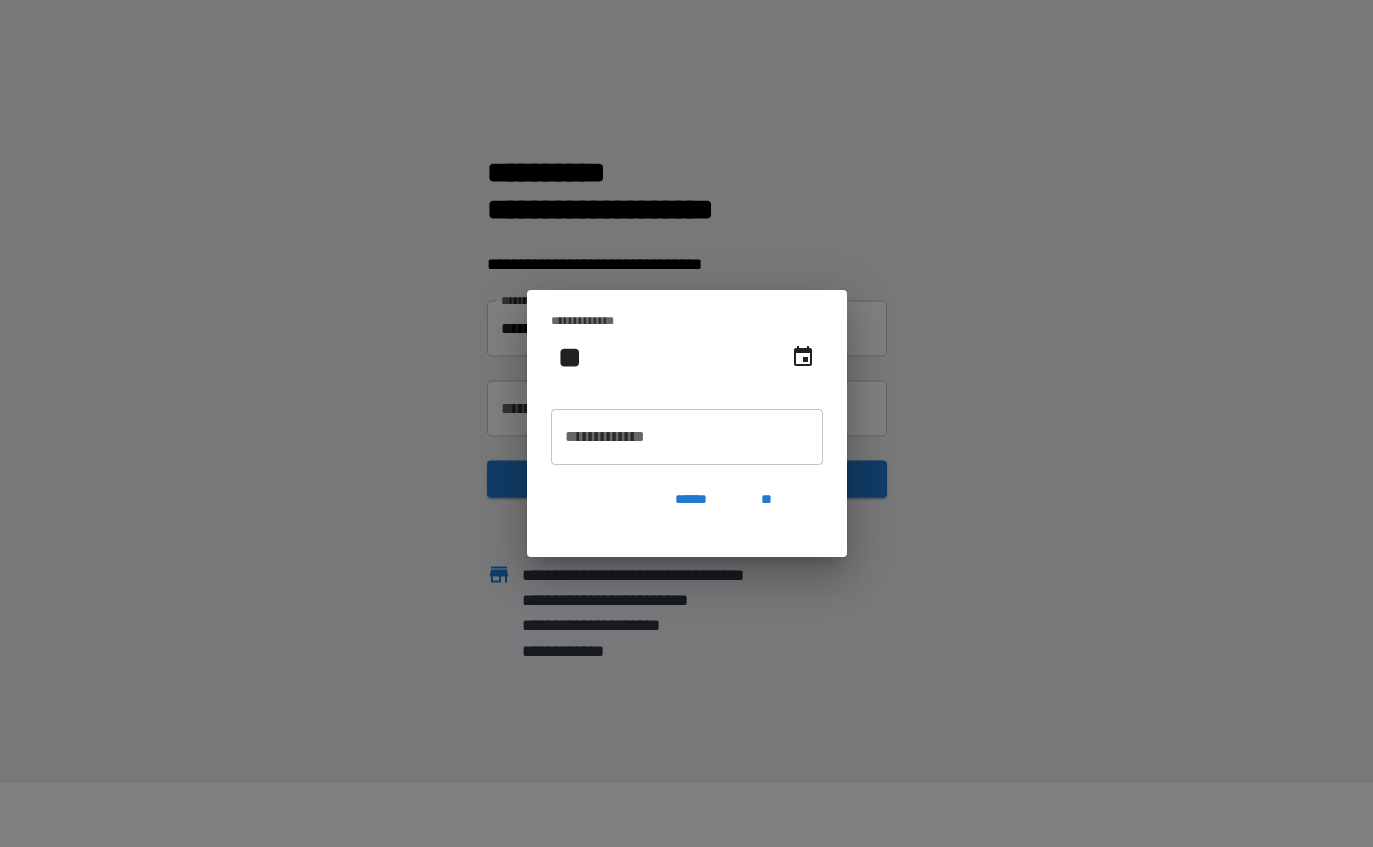click on "**********" at bounding box center (687, 437) 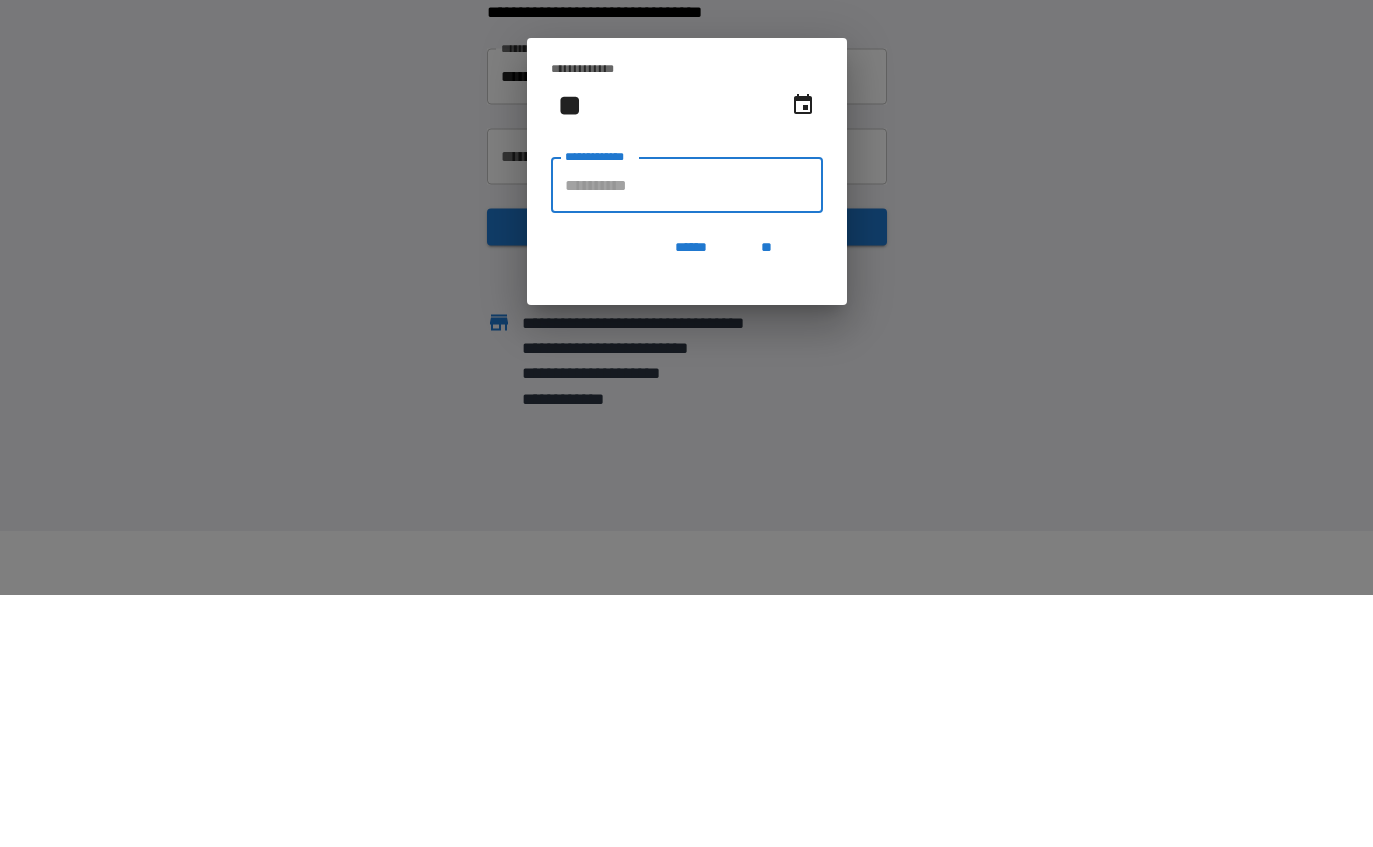click on "**********" at bounding box center [687, 437] 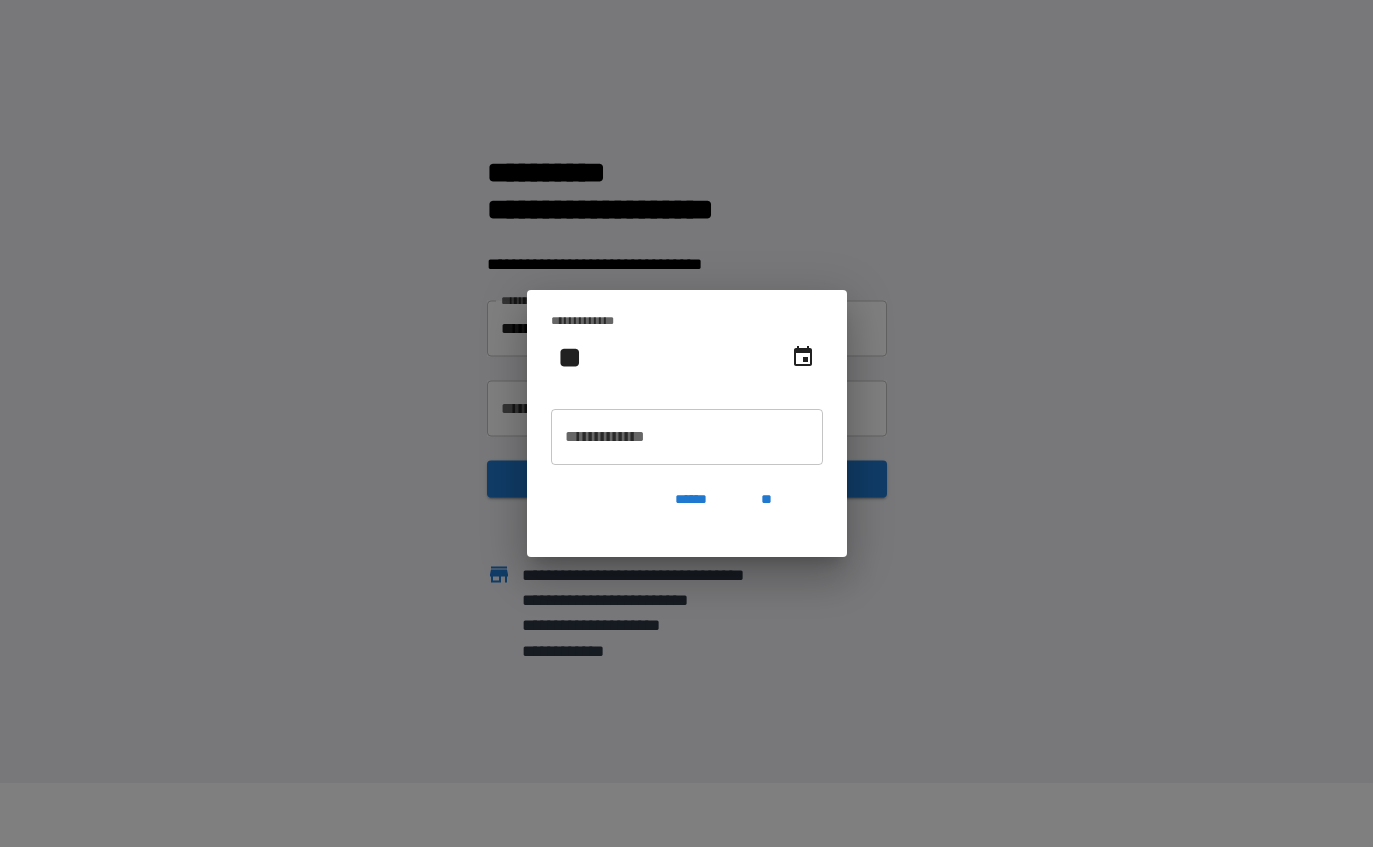 click 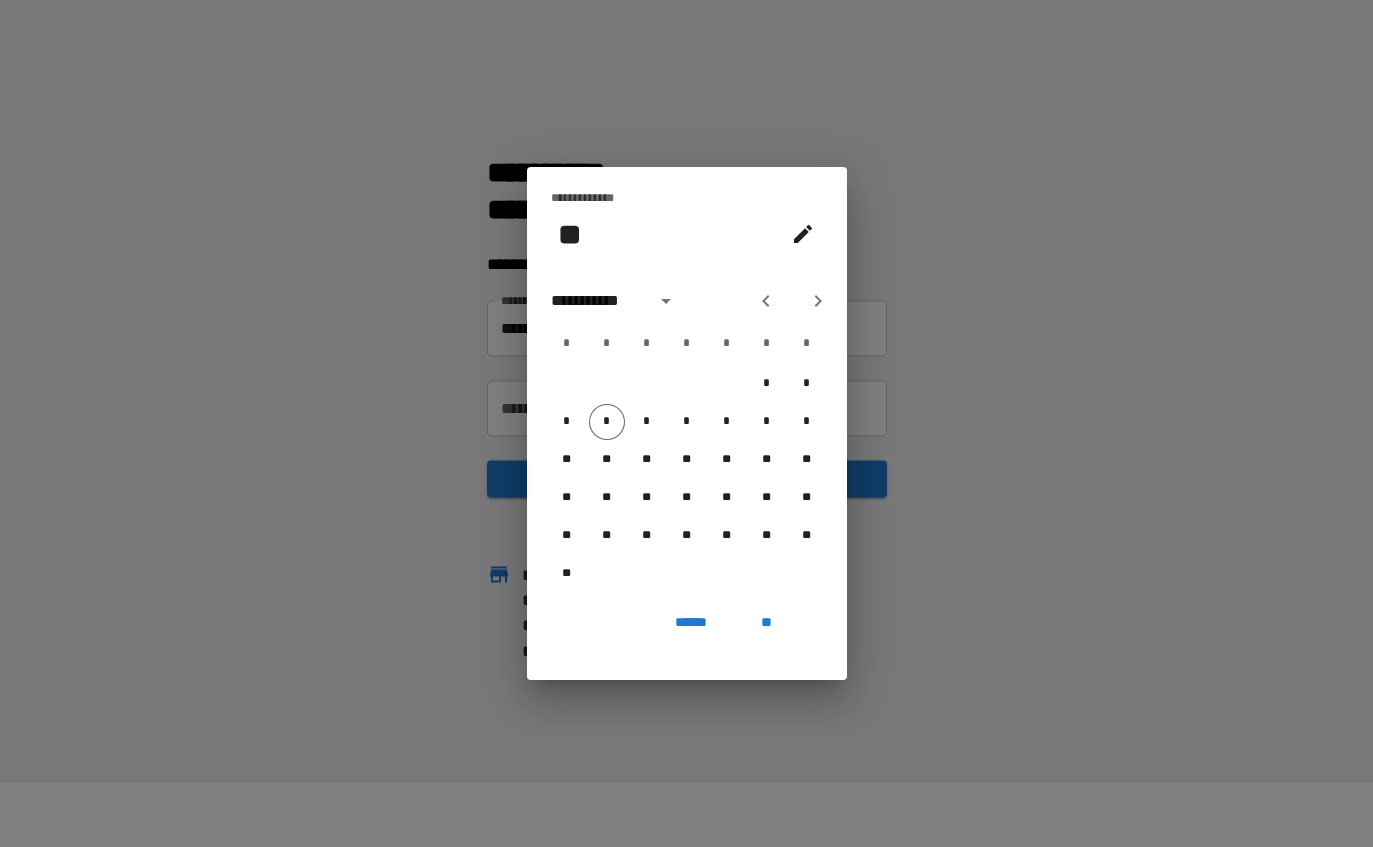click 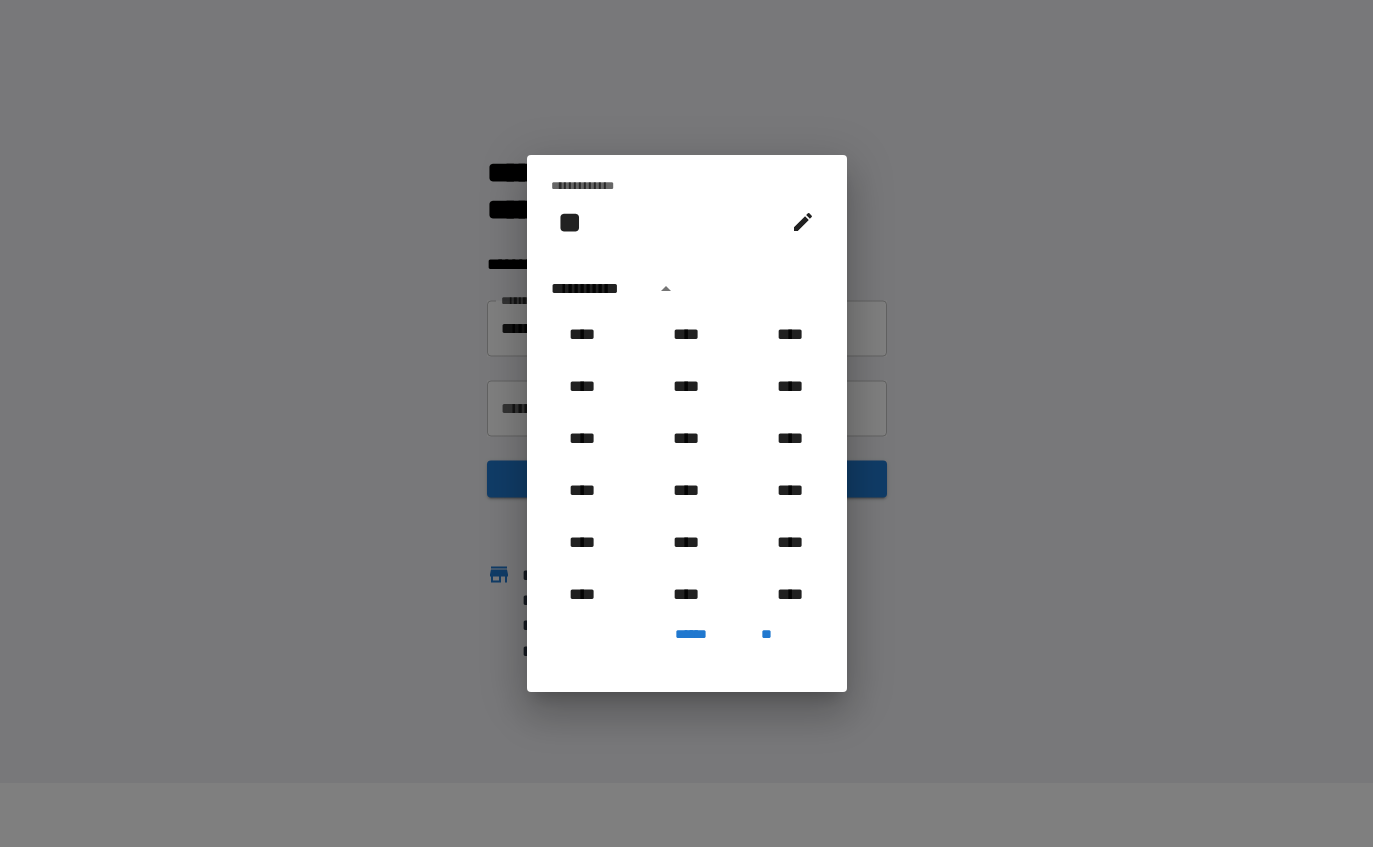 scroll, scrollTop: 1473, scrollLeft: 0, axis: vertical 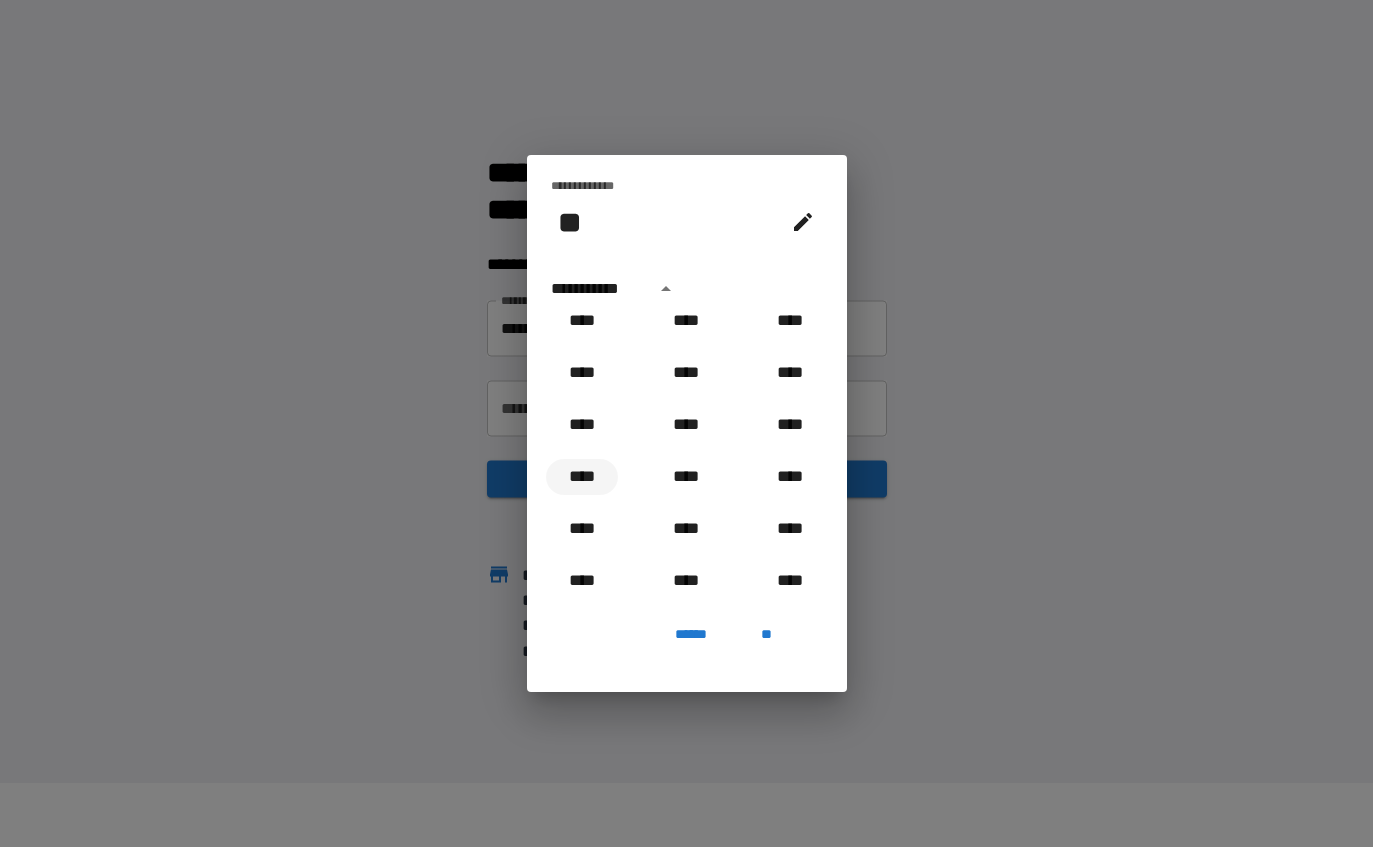 click on "****" at bounding box center (582, 477) 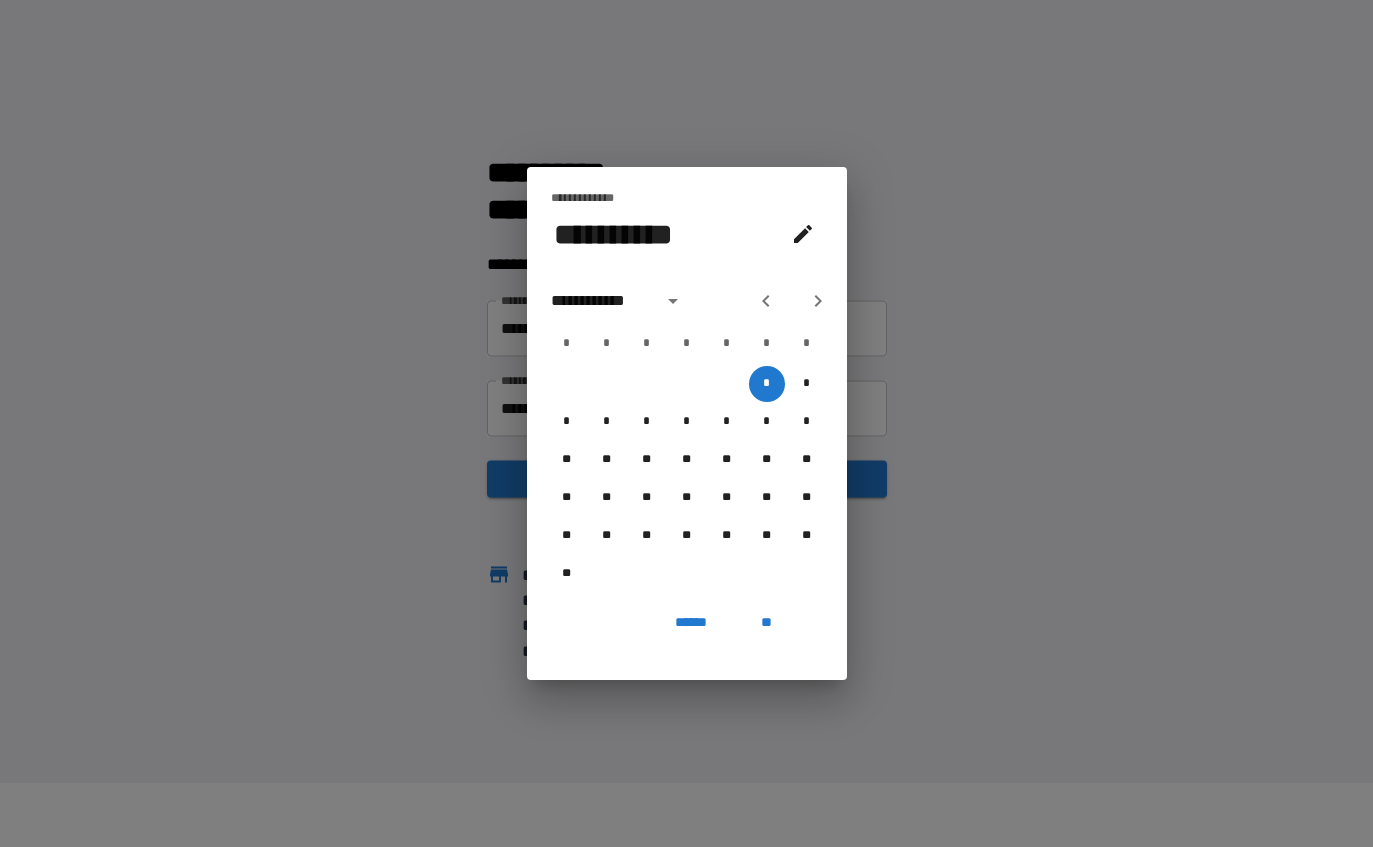 click 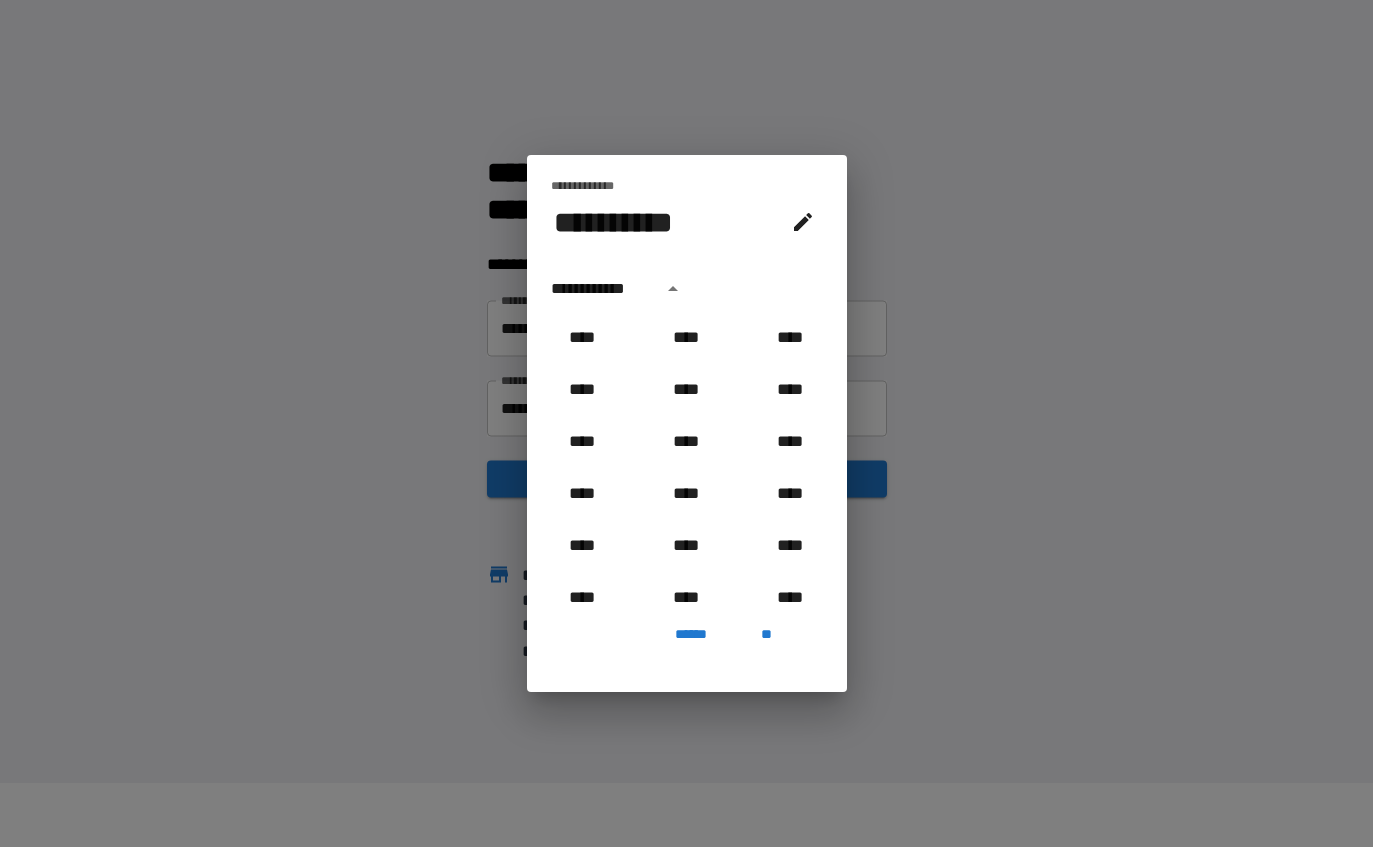 scroll, scrollTop: 1486, scrollLeft: 0, axis: vertical 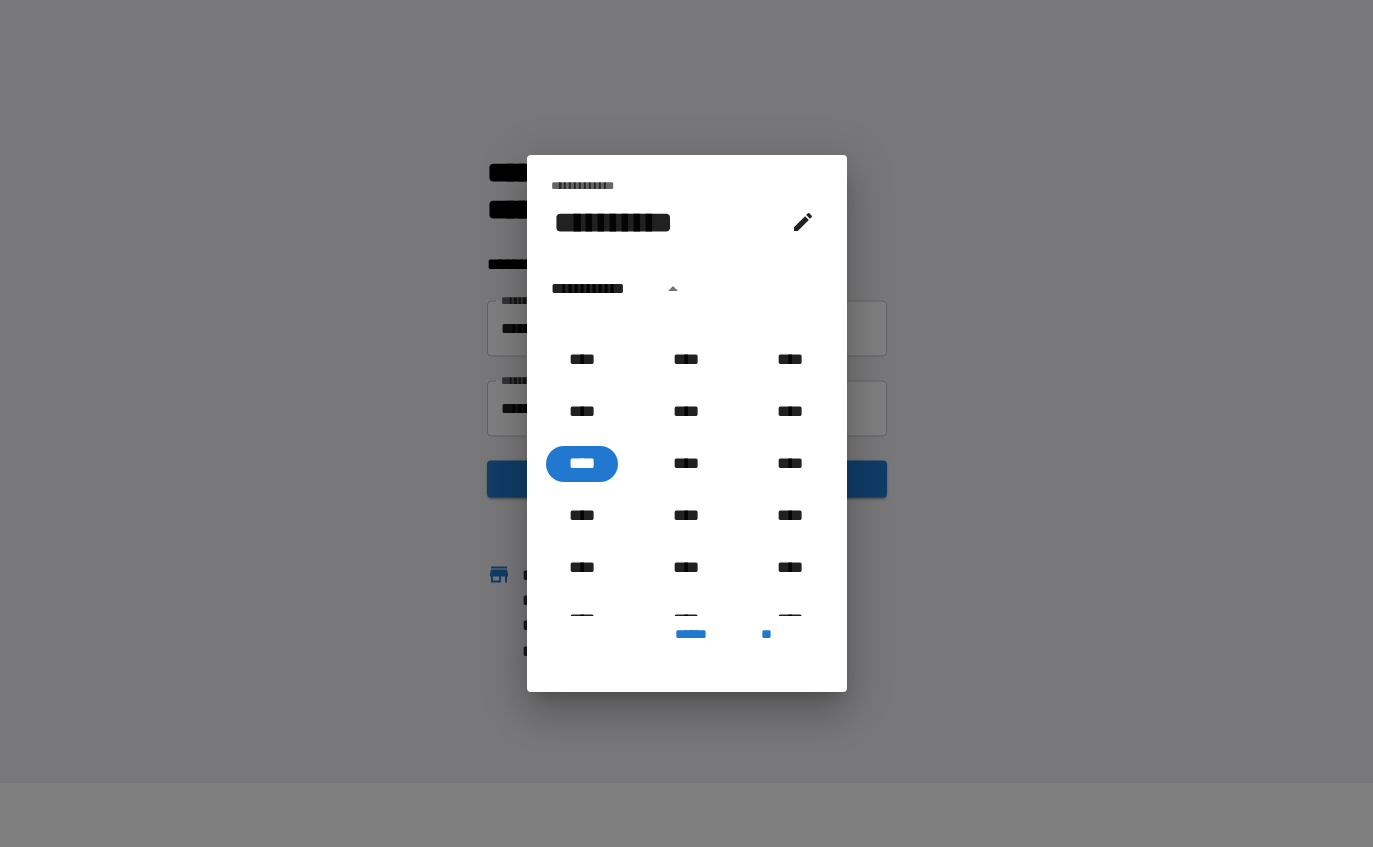 click at bounding box center [673, 289] 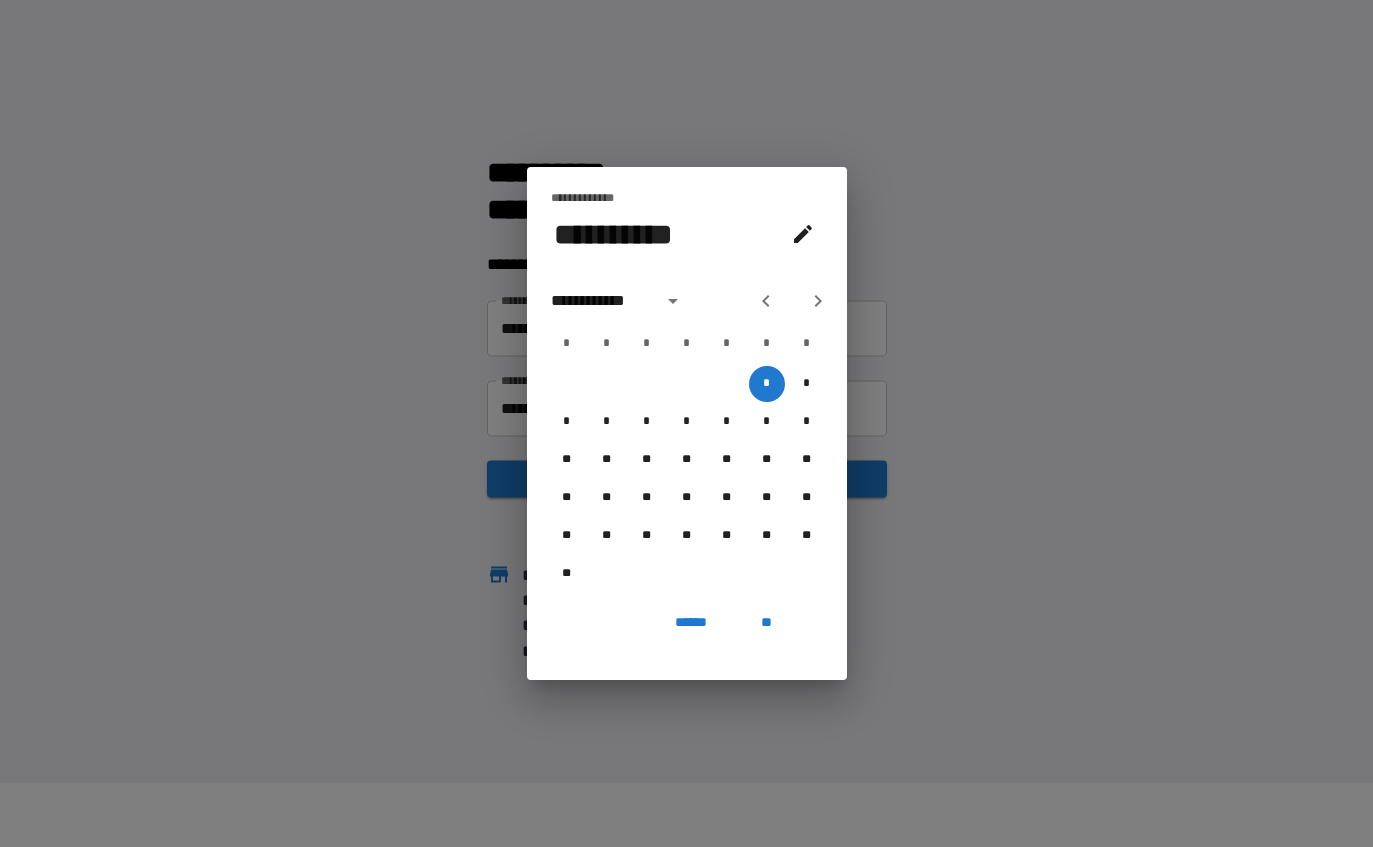 click 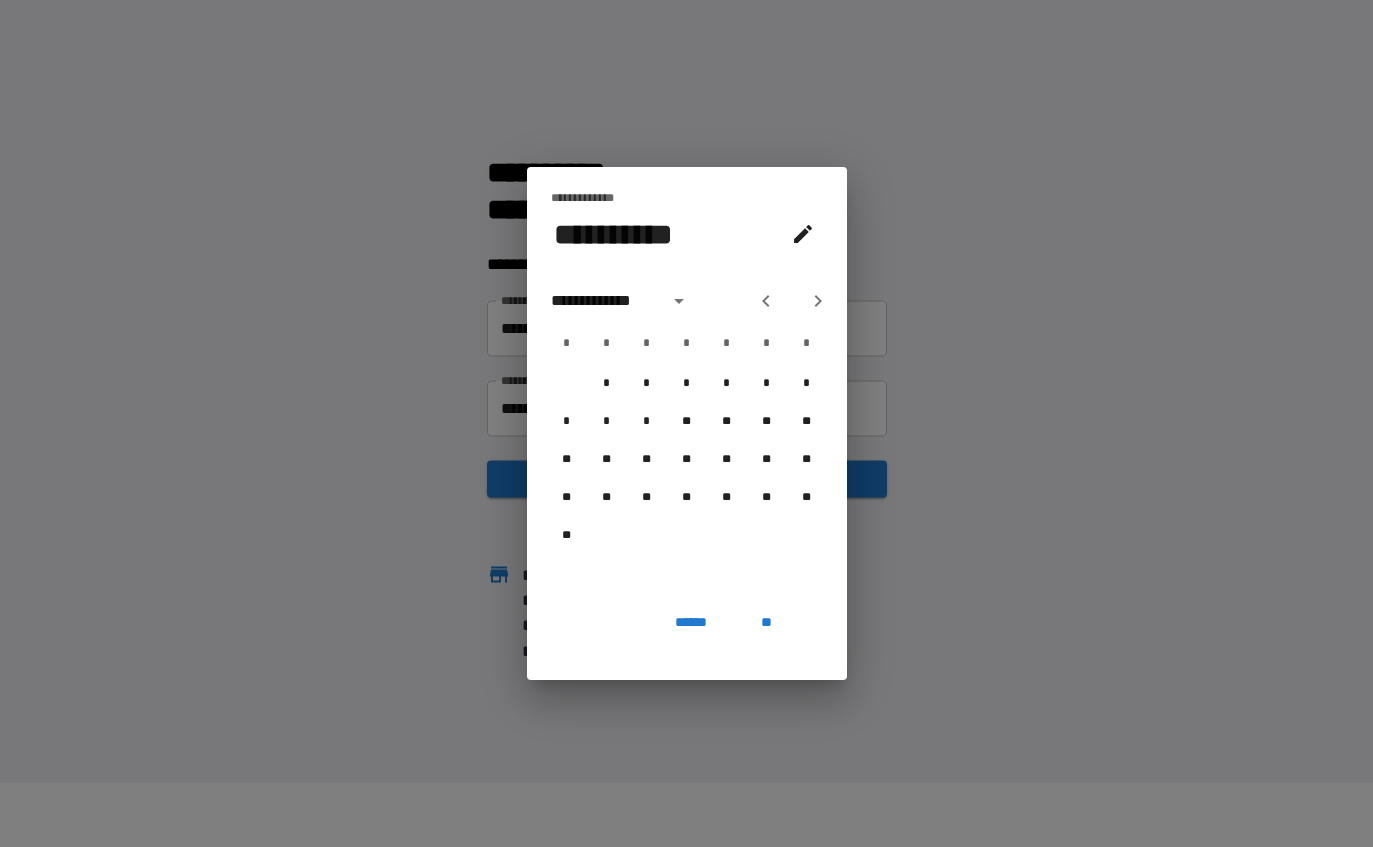 click 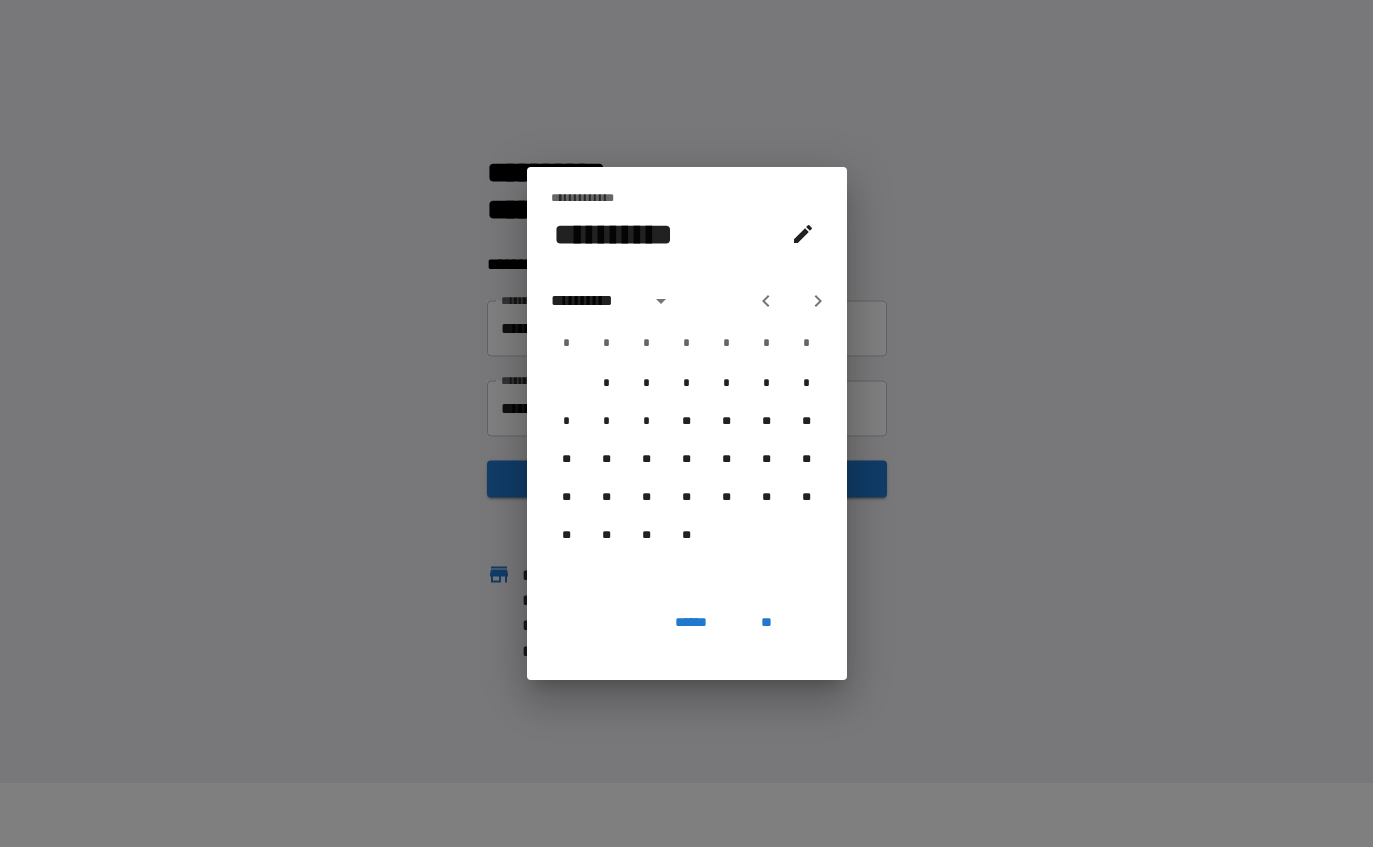 click 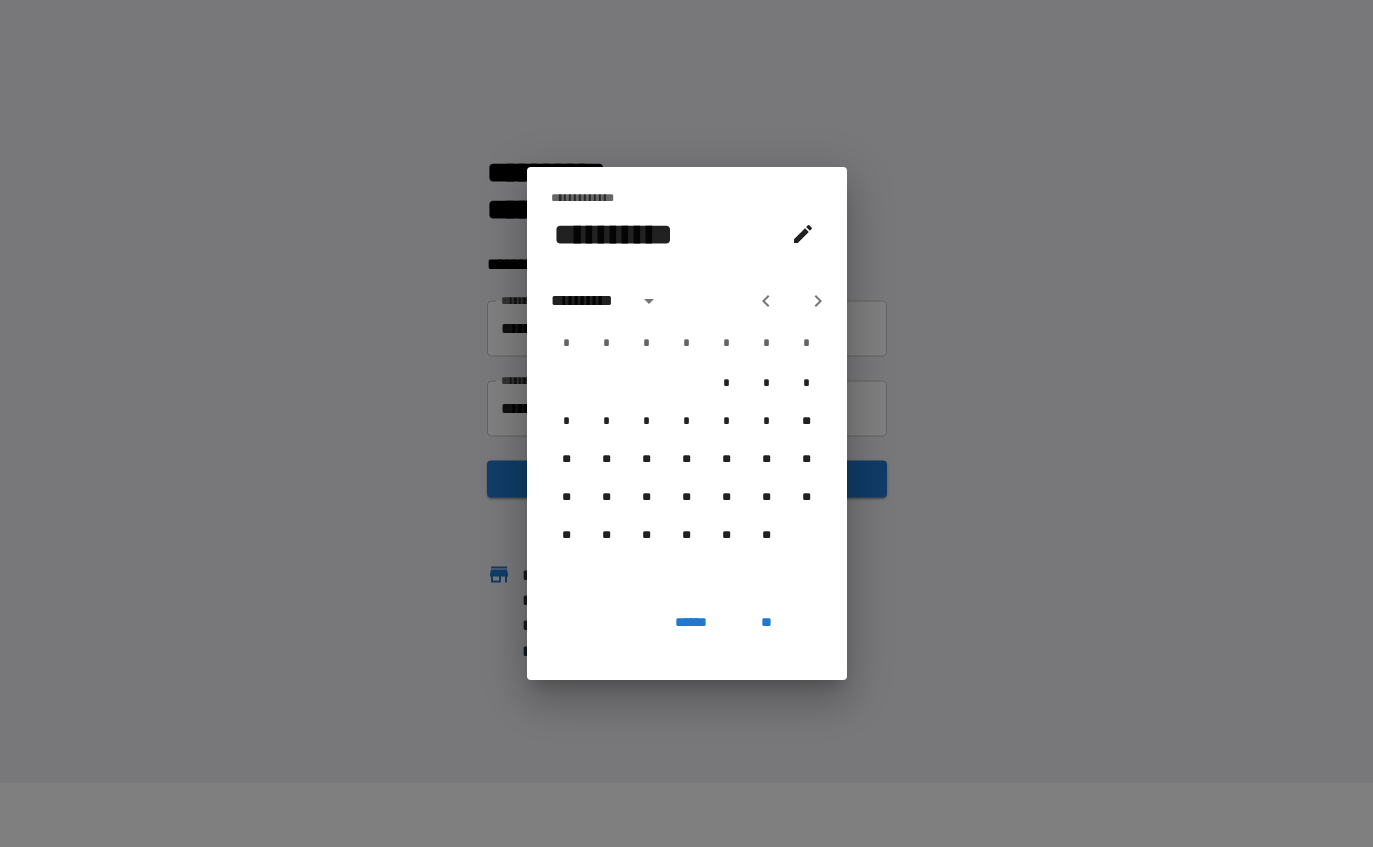 click 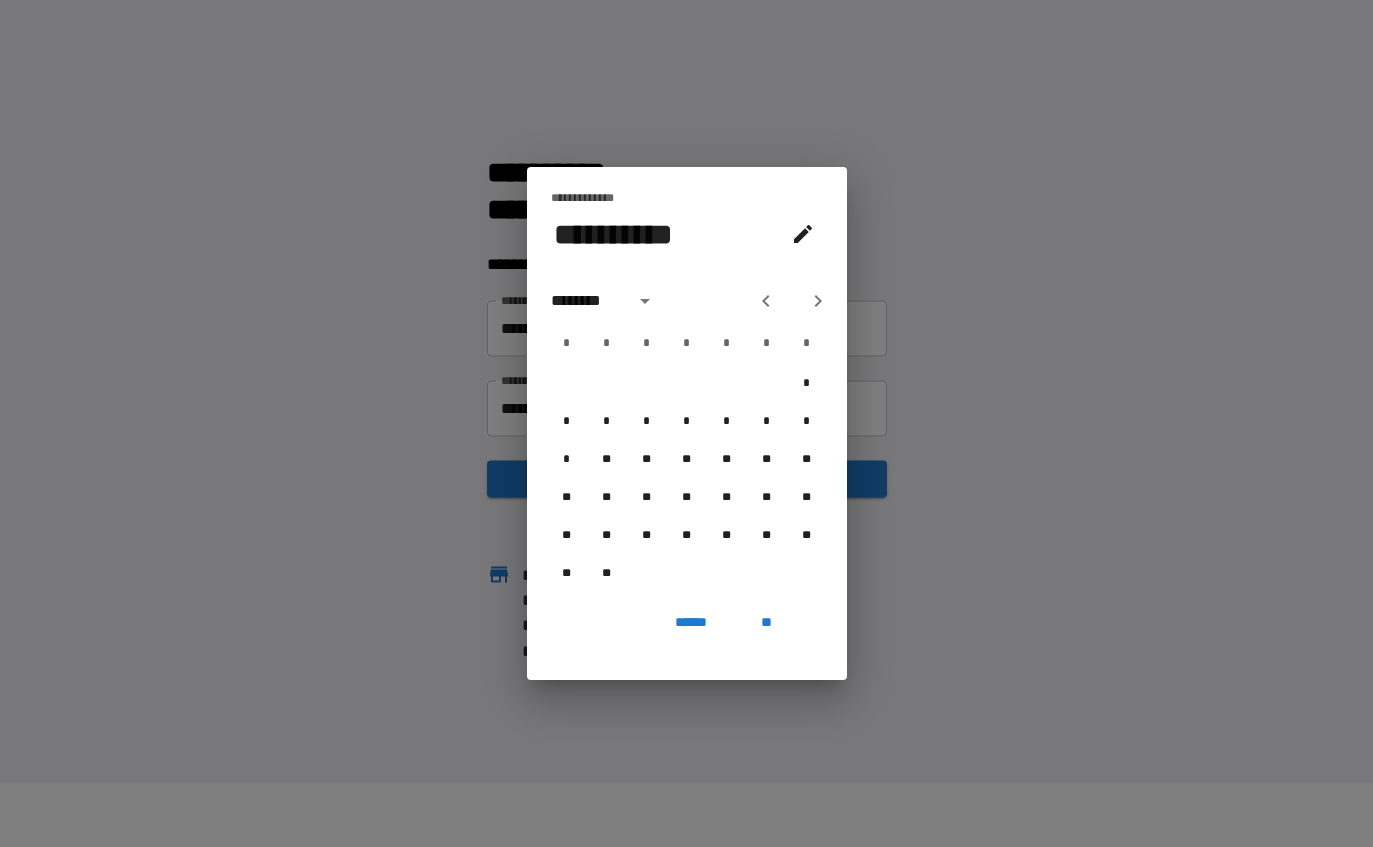 click 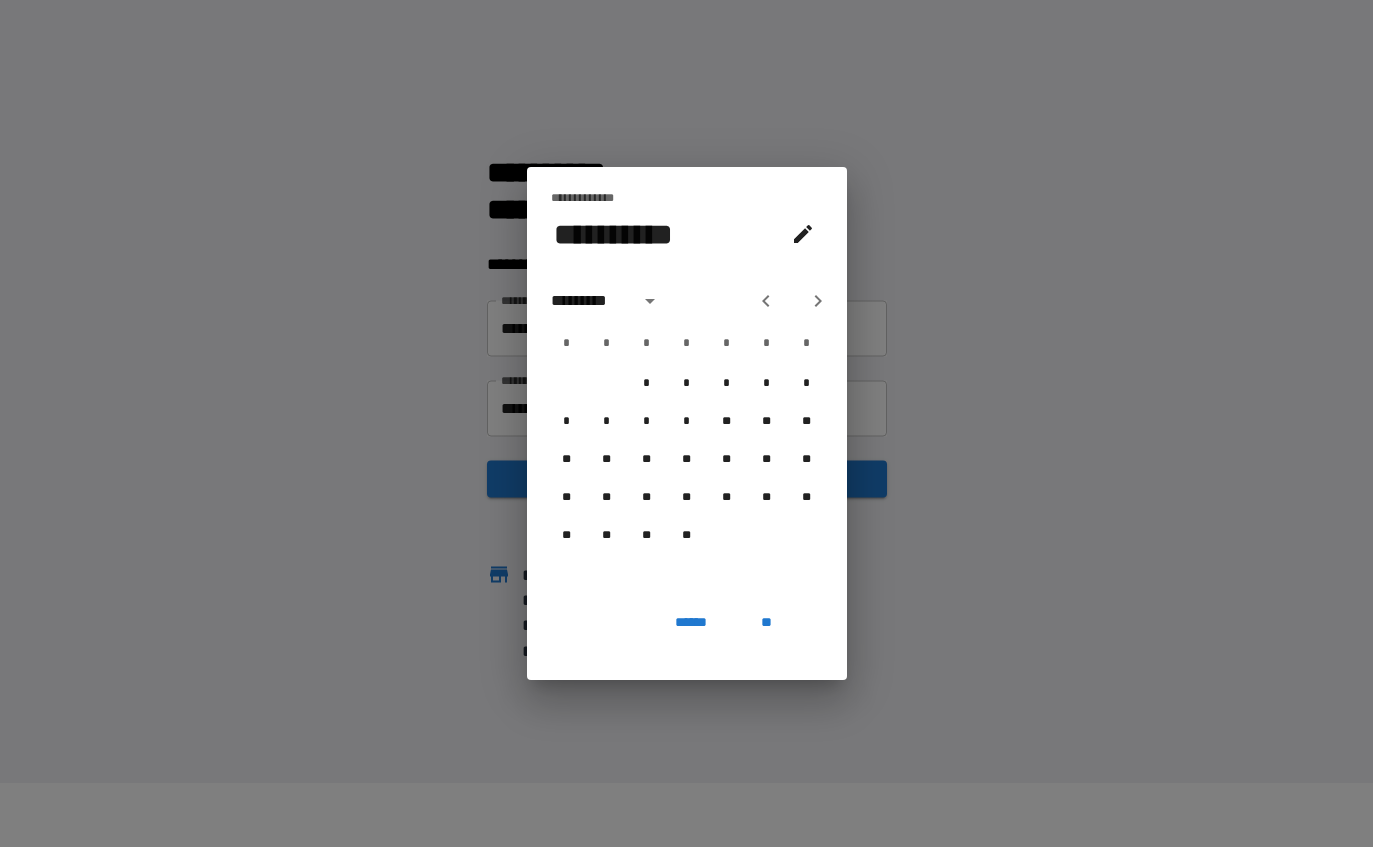 click 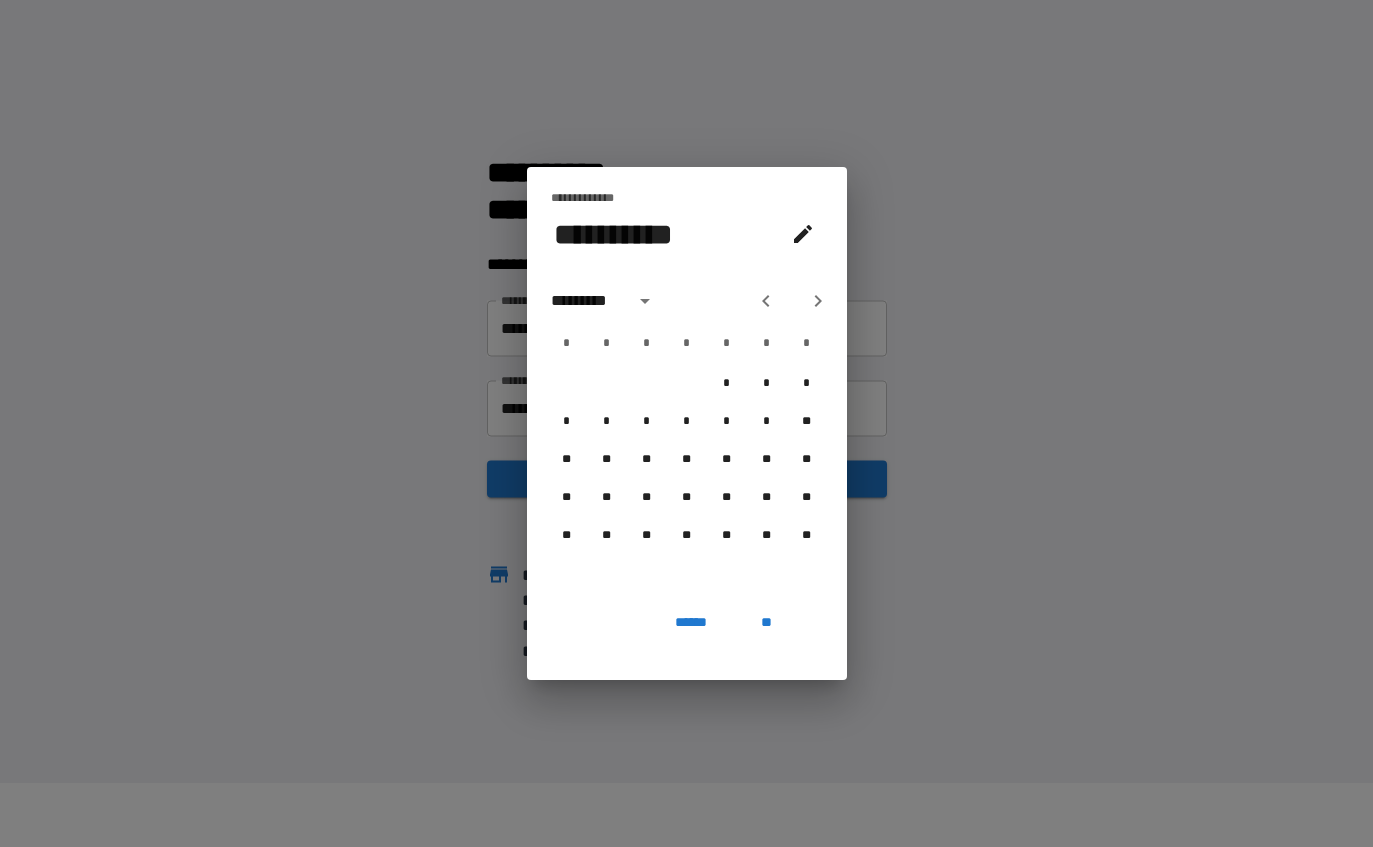 click 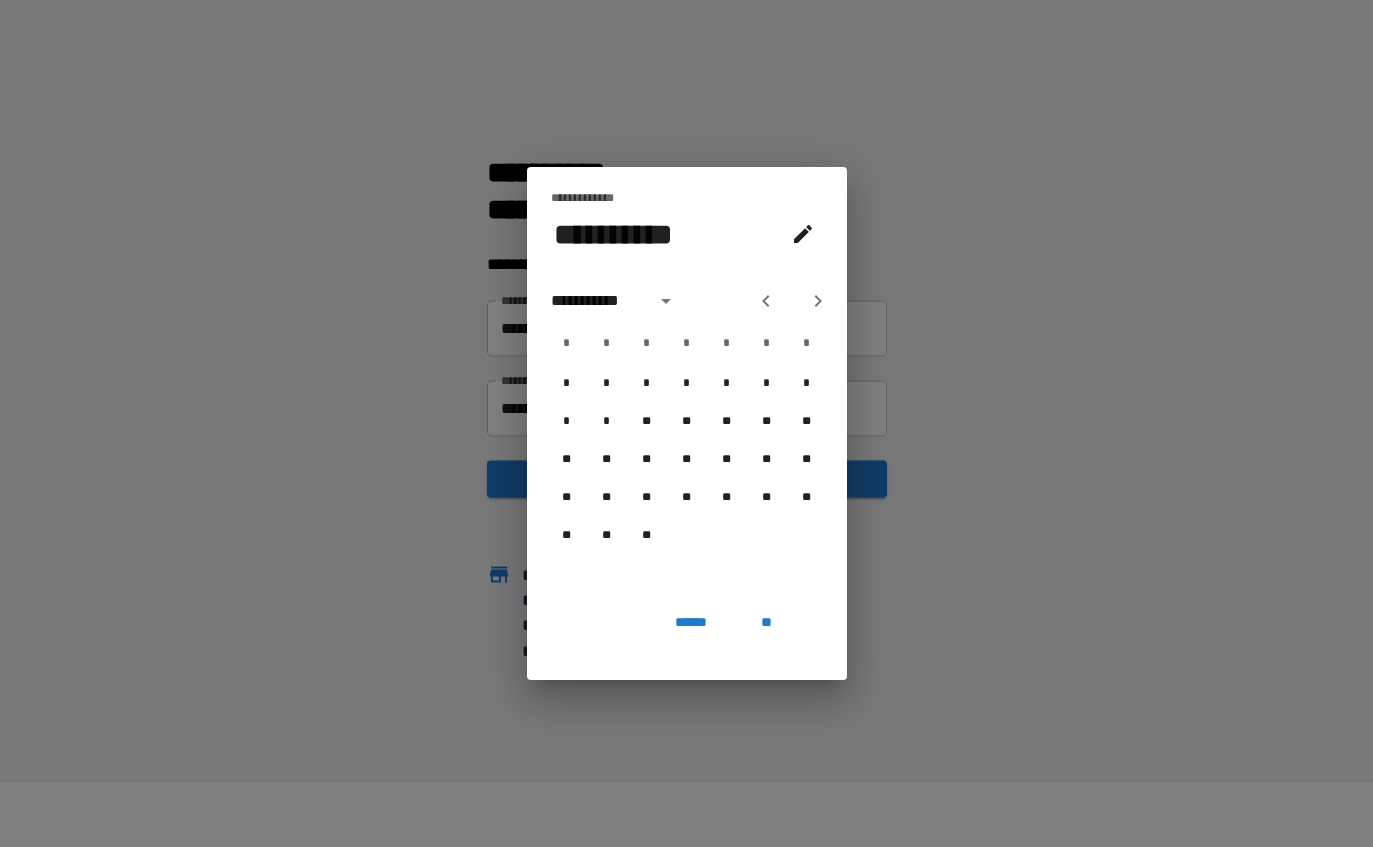 click 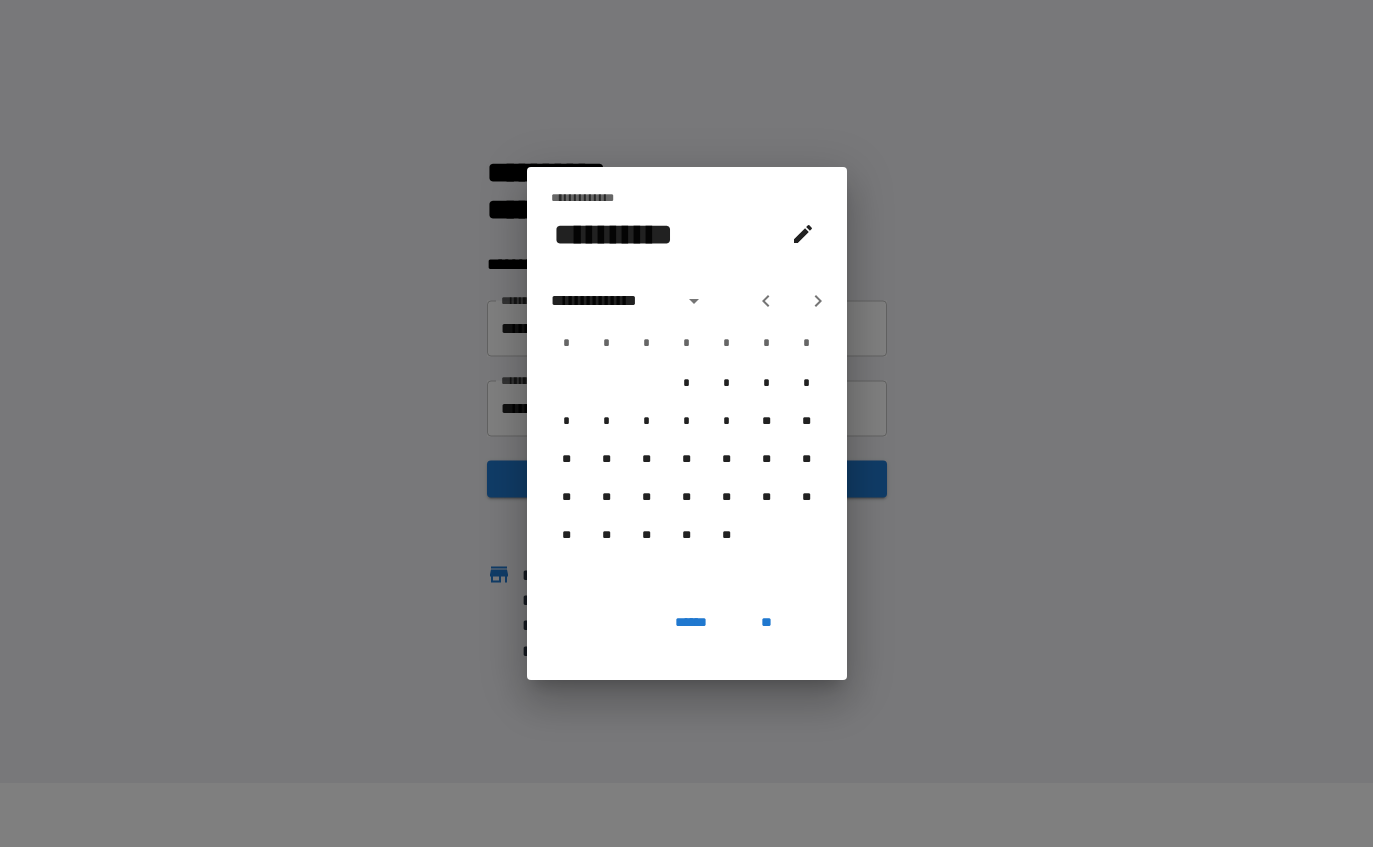 click at bounding box center (818, 301) 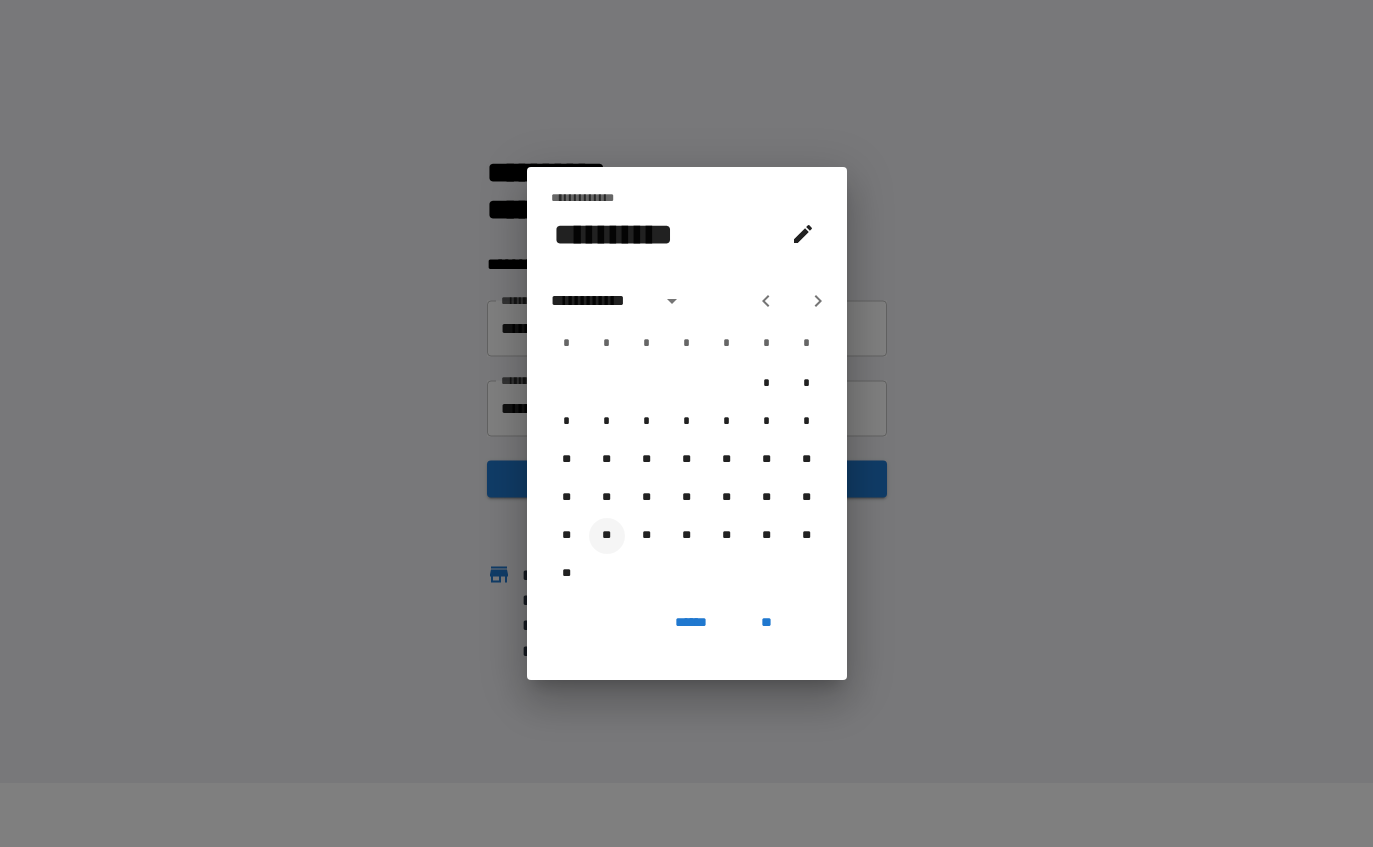 click on "**" at bounding box center [607, 536] 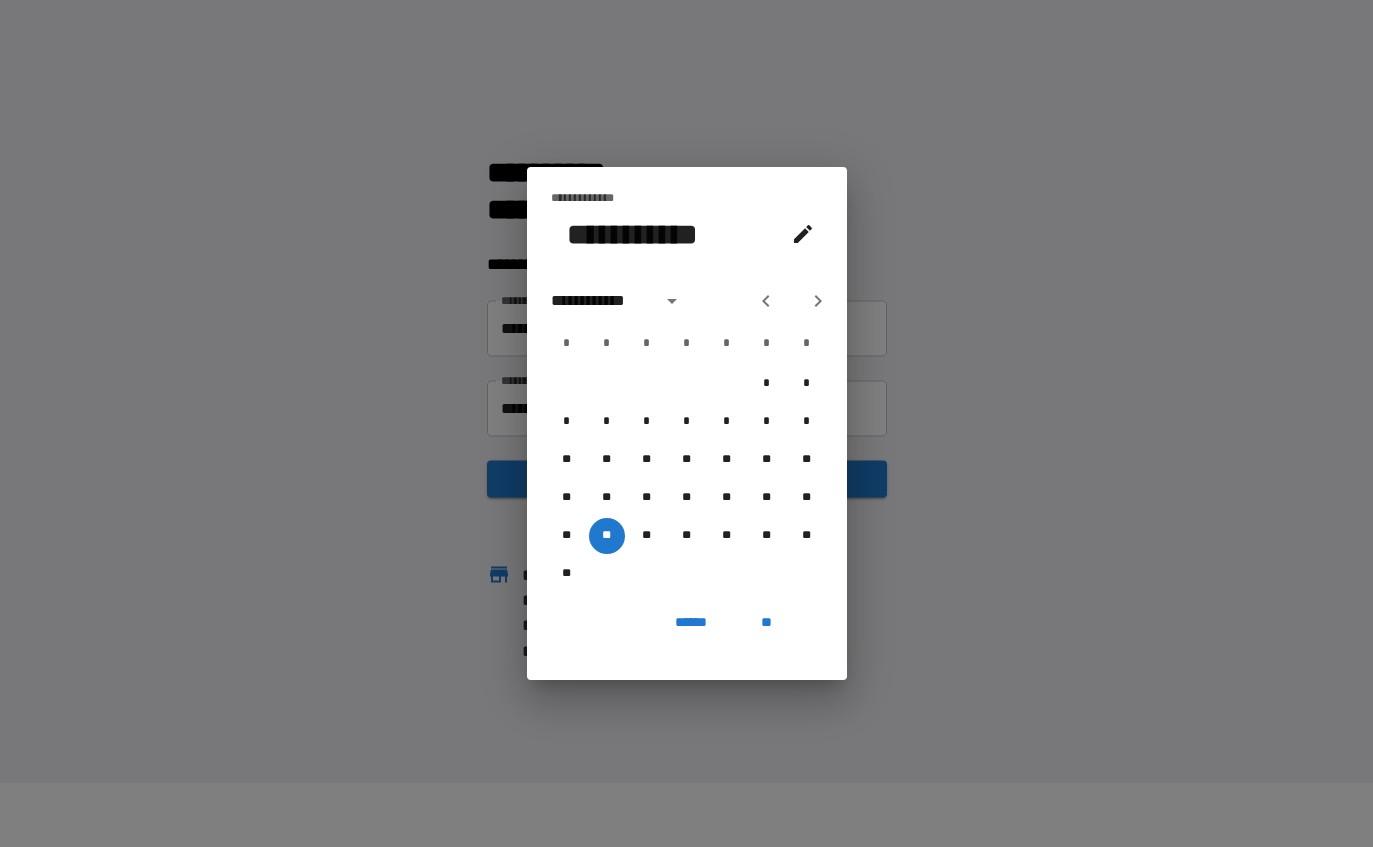 click on "**" at bounding box center (767, 622) 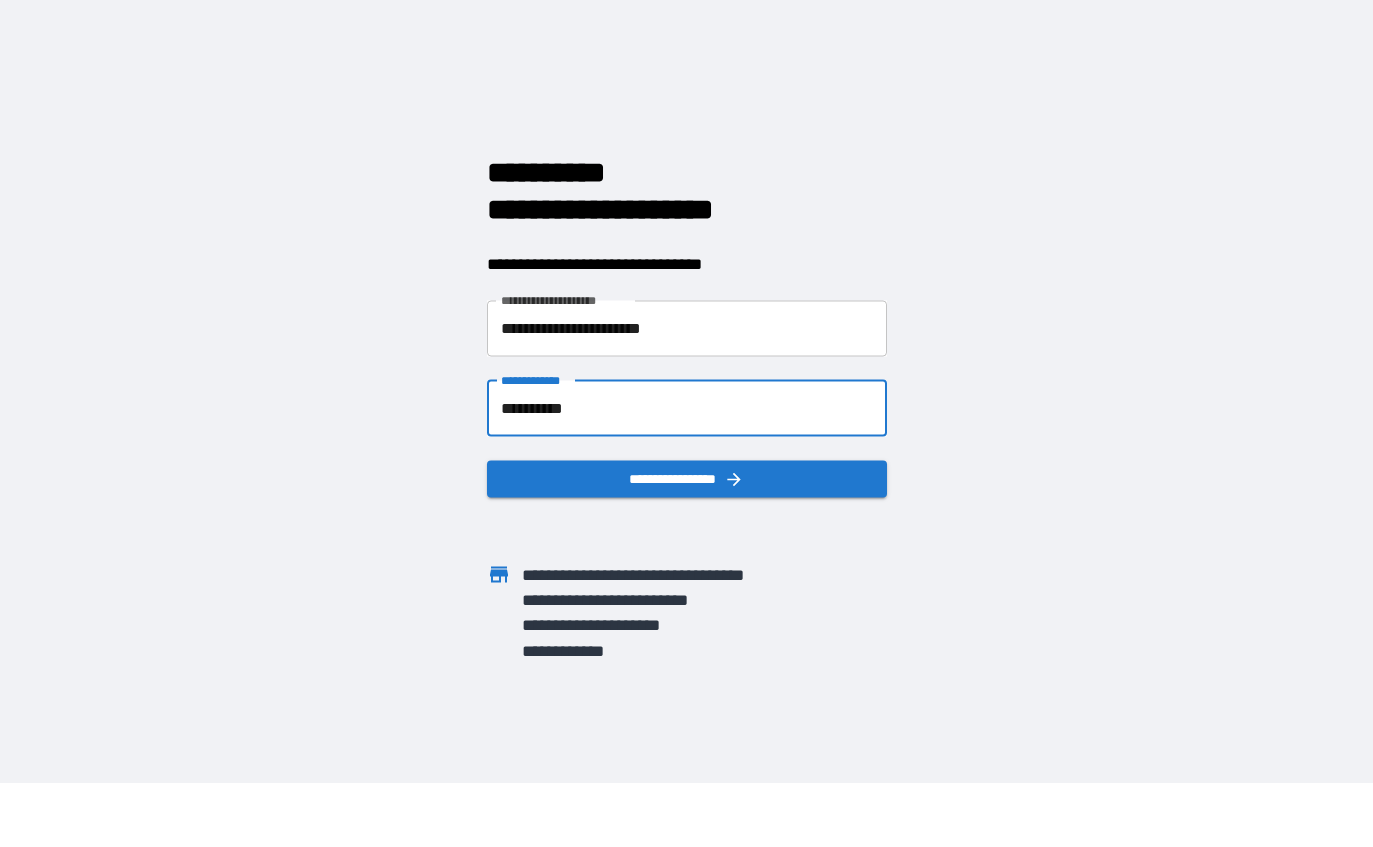 click on "**********" at bounding box center (687, 478) 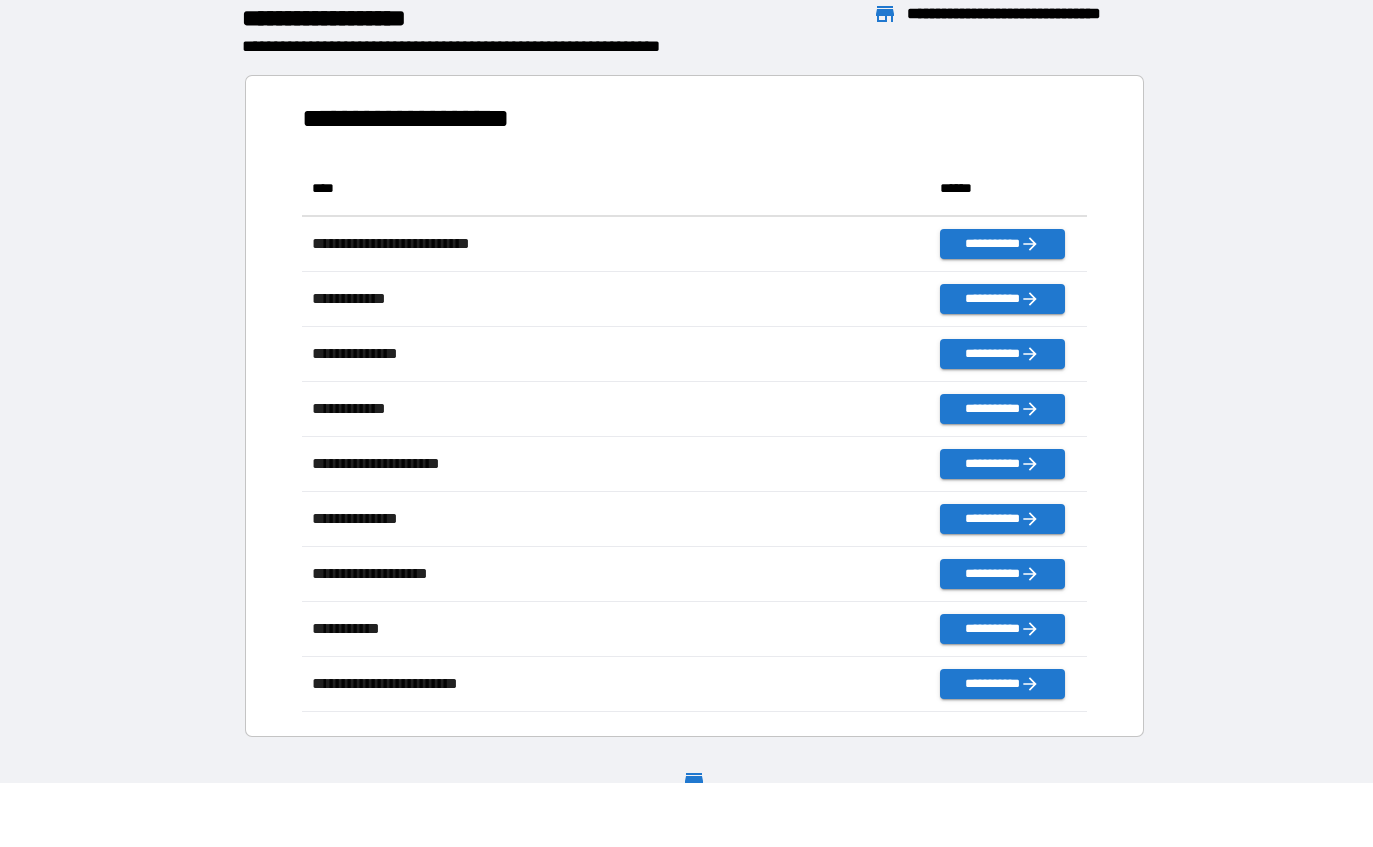 scroll, scrollTop: 1, scrollLeft: 1, axis: both 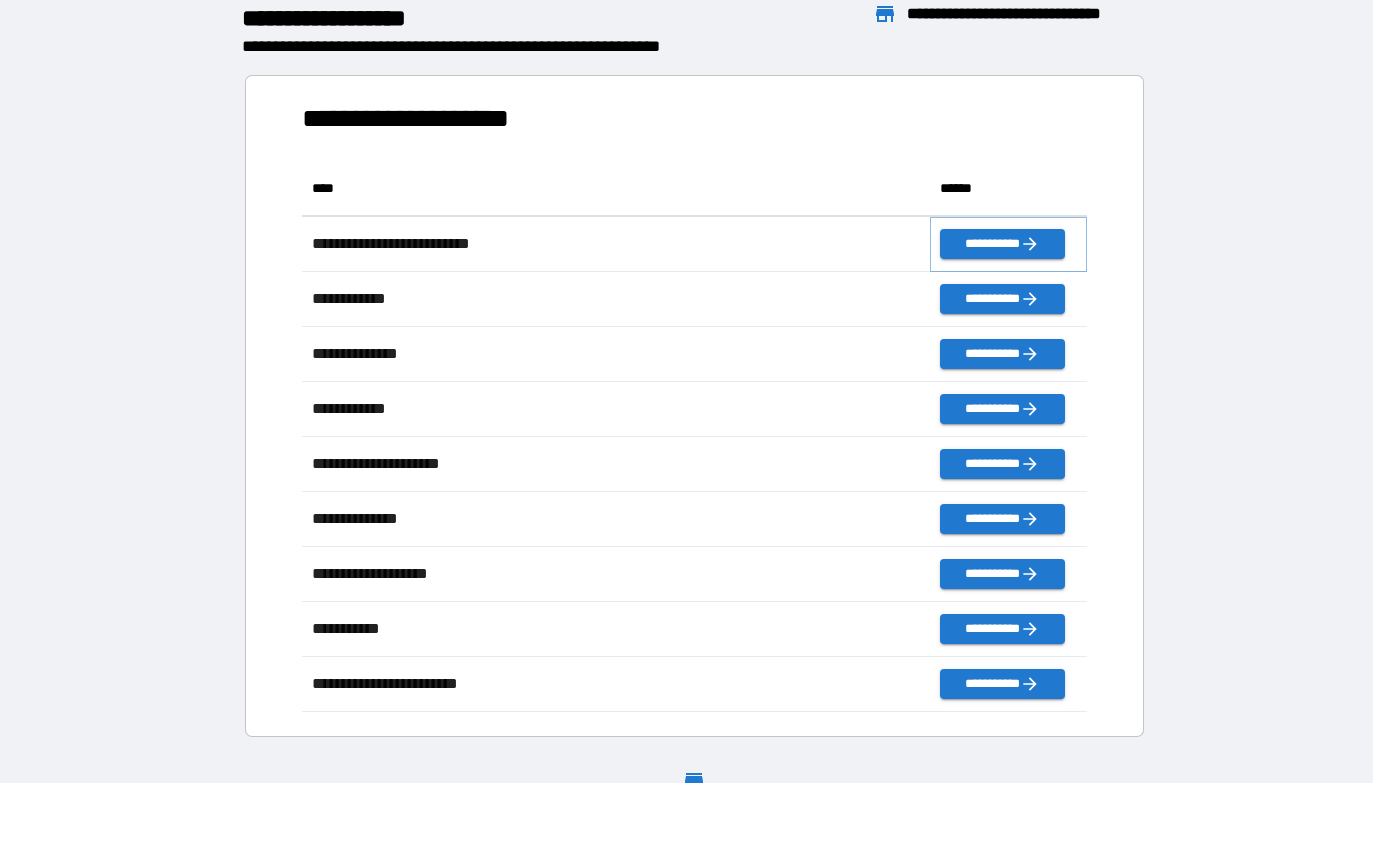 click 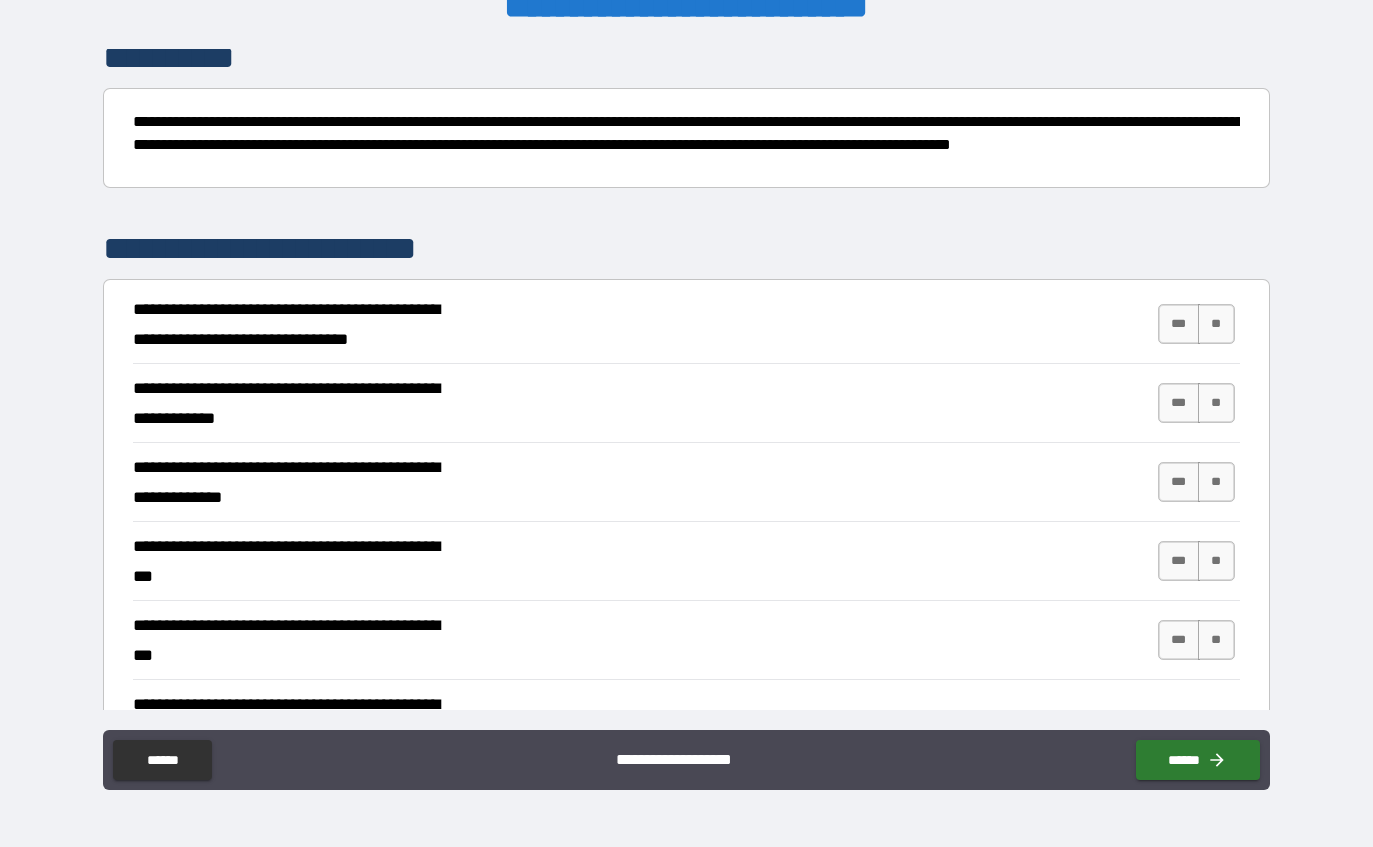scroll, scrollTop: 178, scrollLeft: 0, axis: vertical 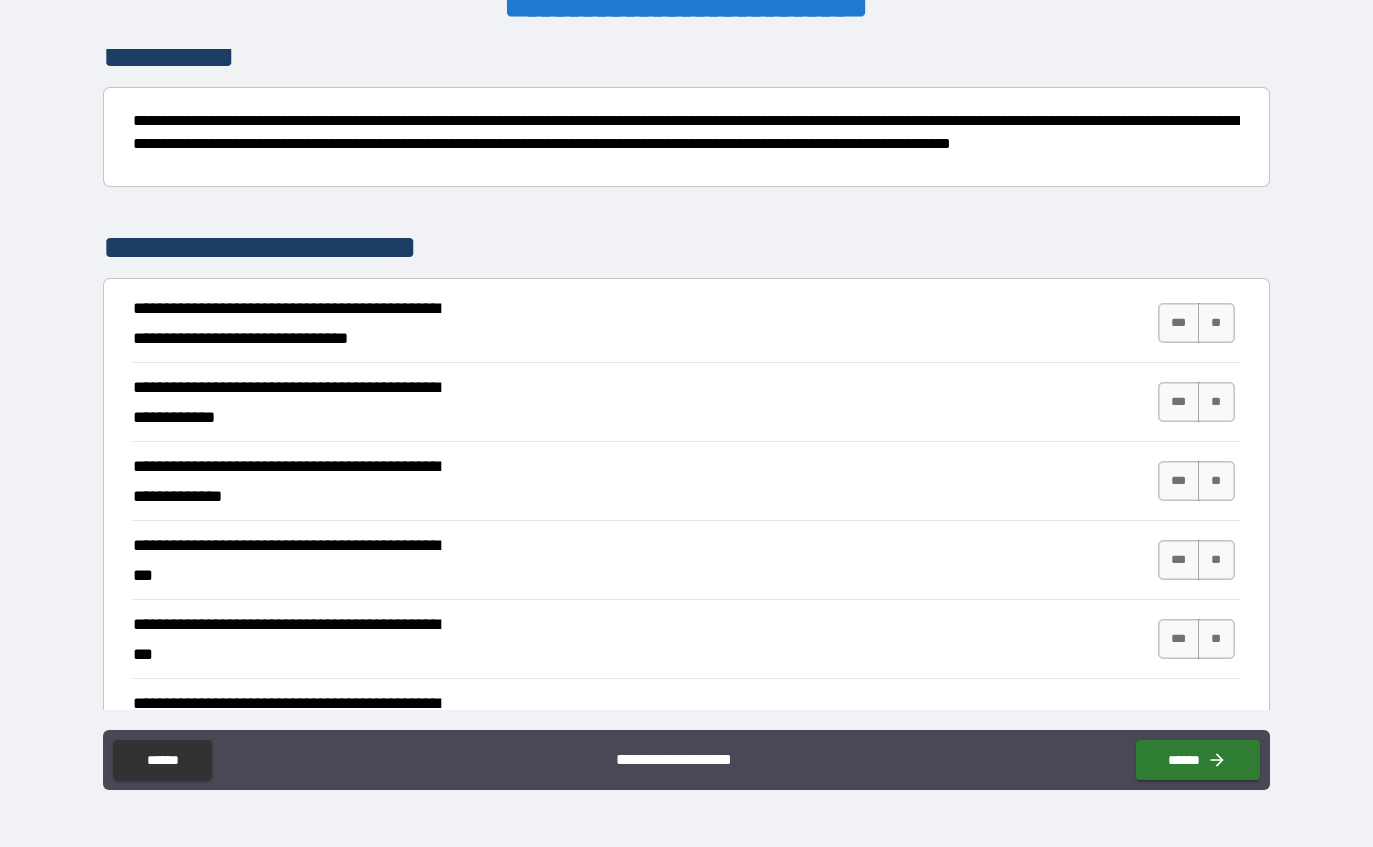 click on "**" at bounding box center (1216, 323) 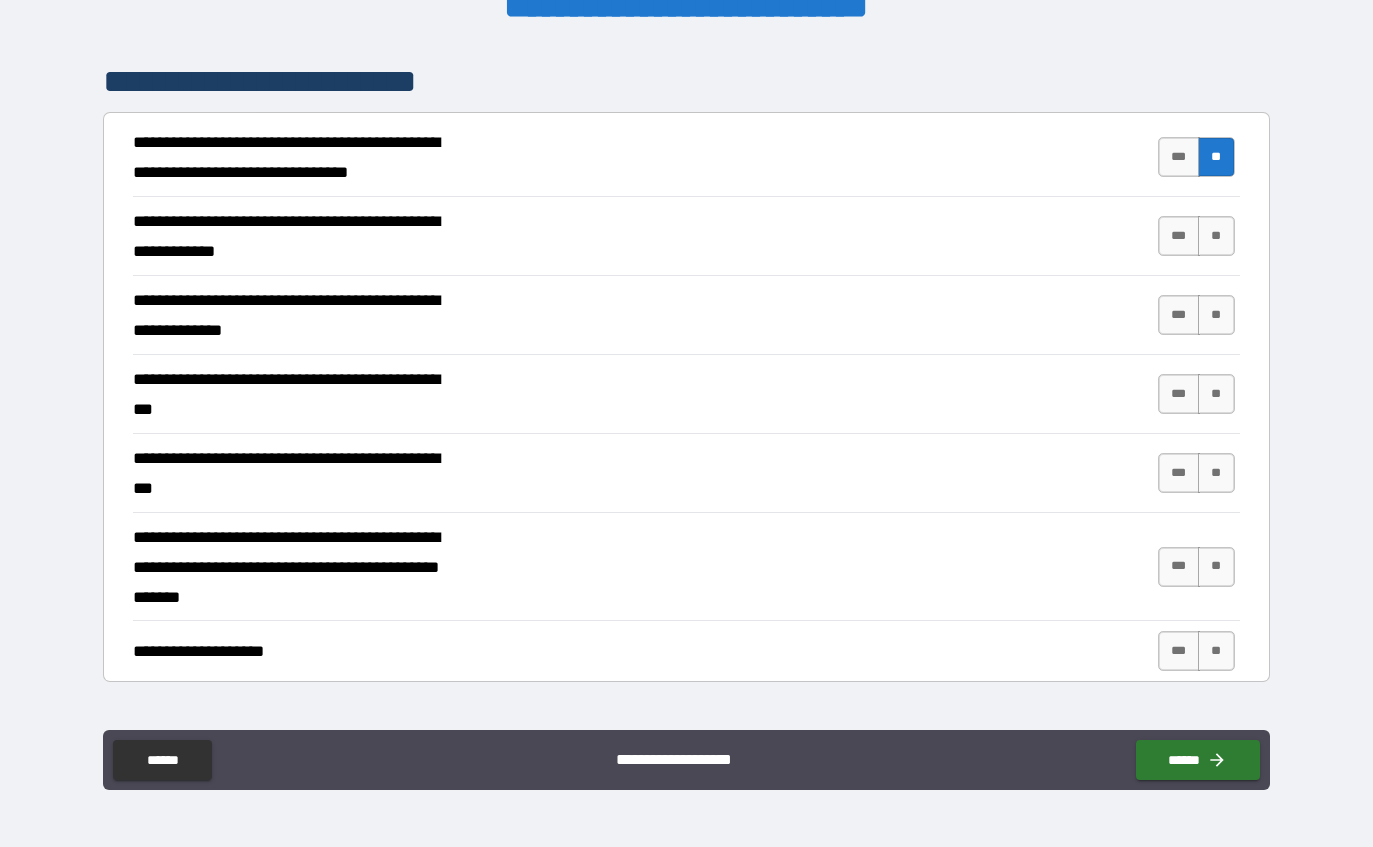 scroll, scrollTop: 347, scrollLeft: 0, axis: vertical 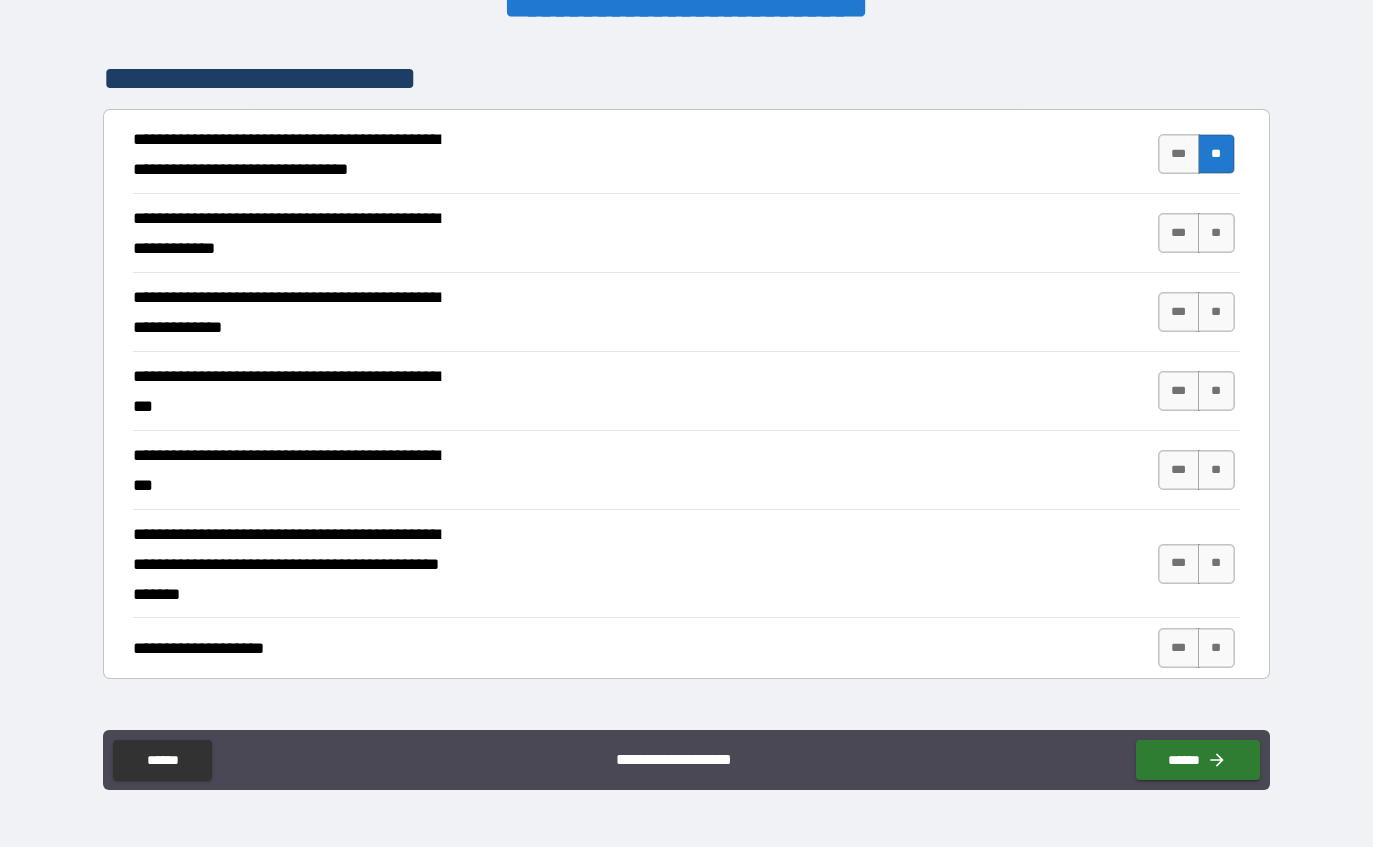 click on "***" at bounding box center [1179, 233] 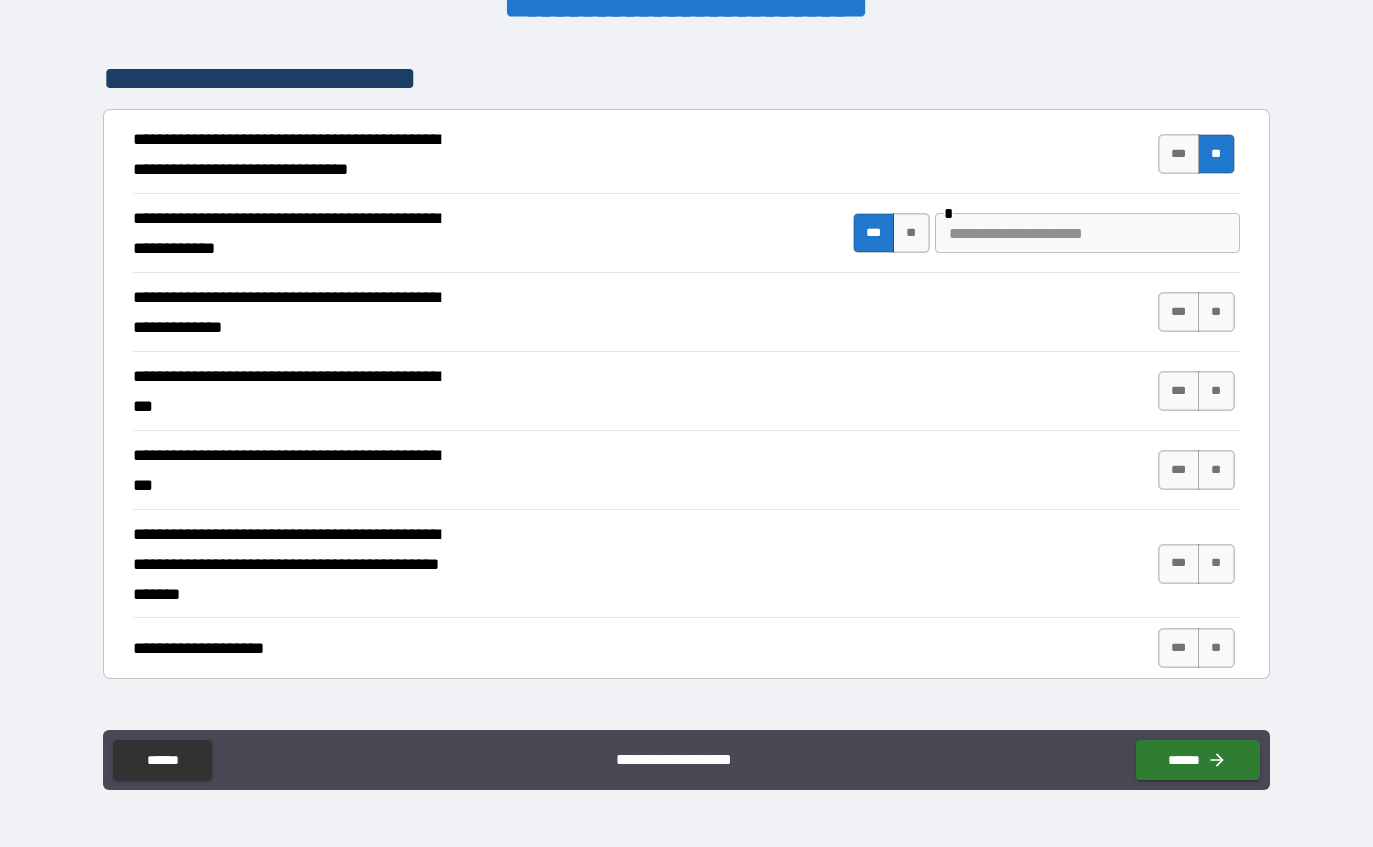 click on "**" at bounding box center [911, 233] 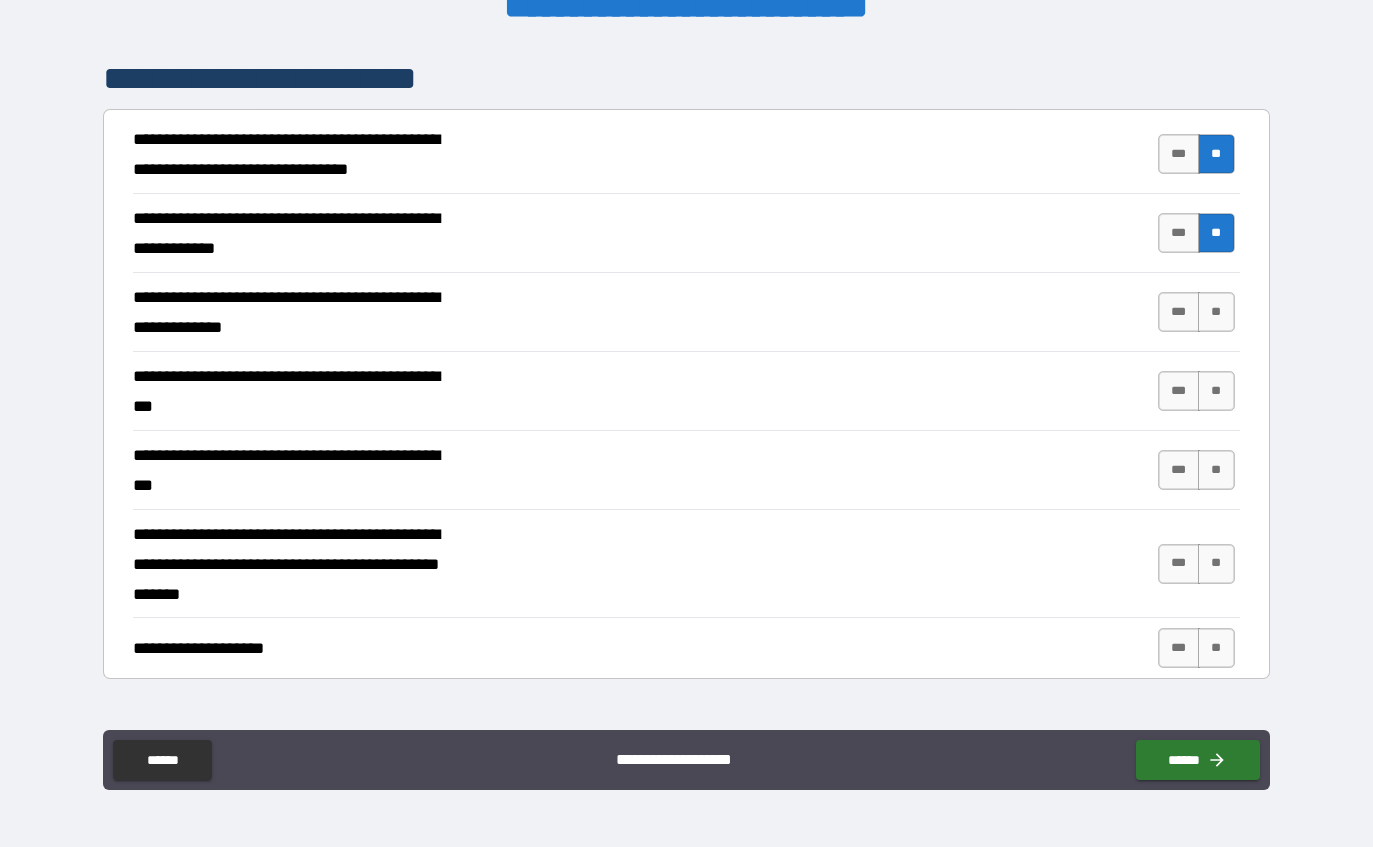 click on "***" at bounding box center (1179, 312) 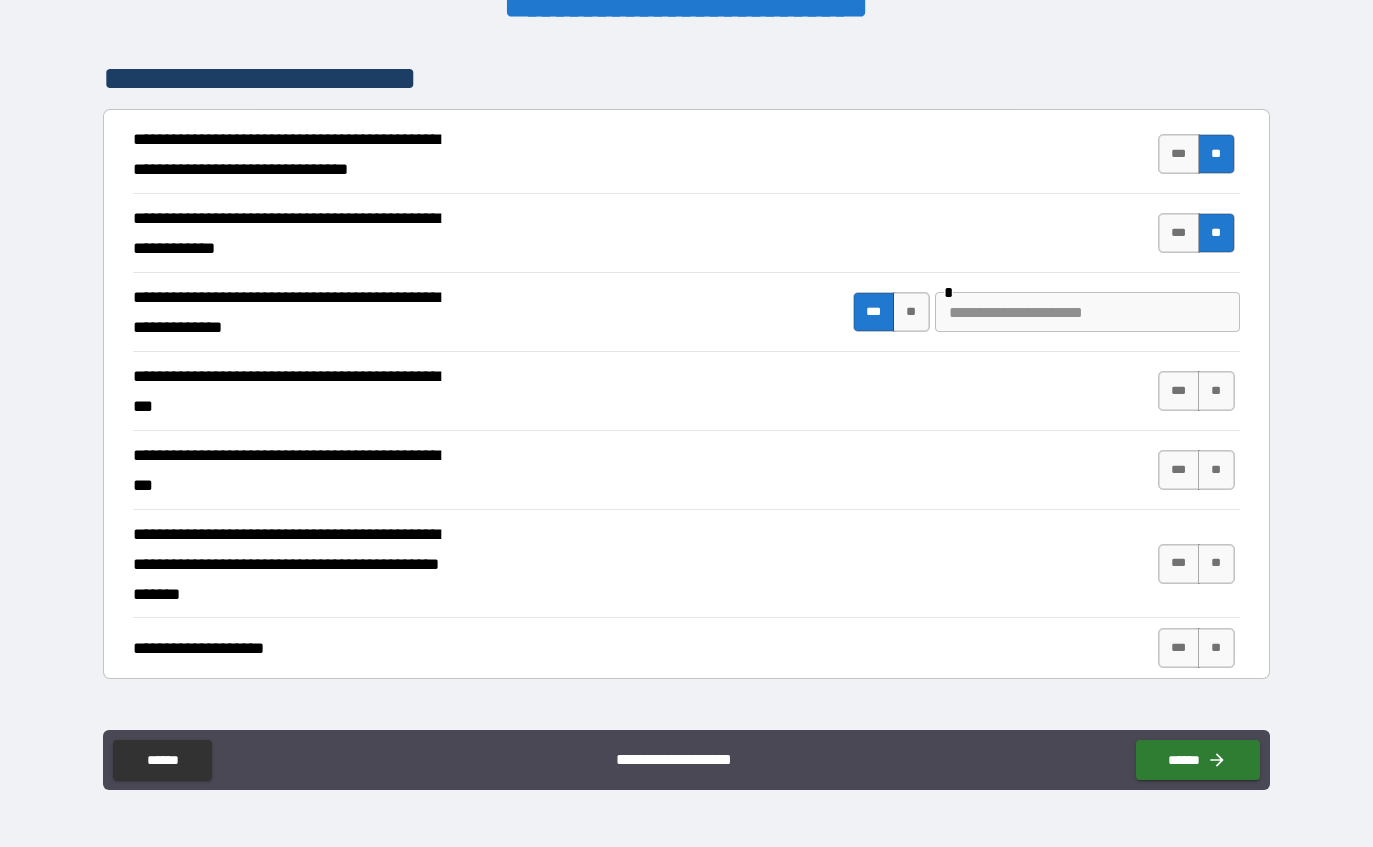 click at bounding box center [1087, 312] 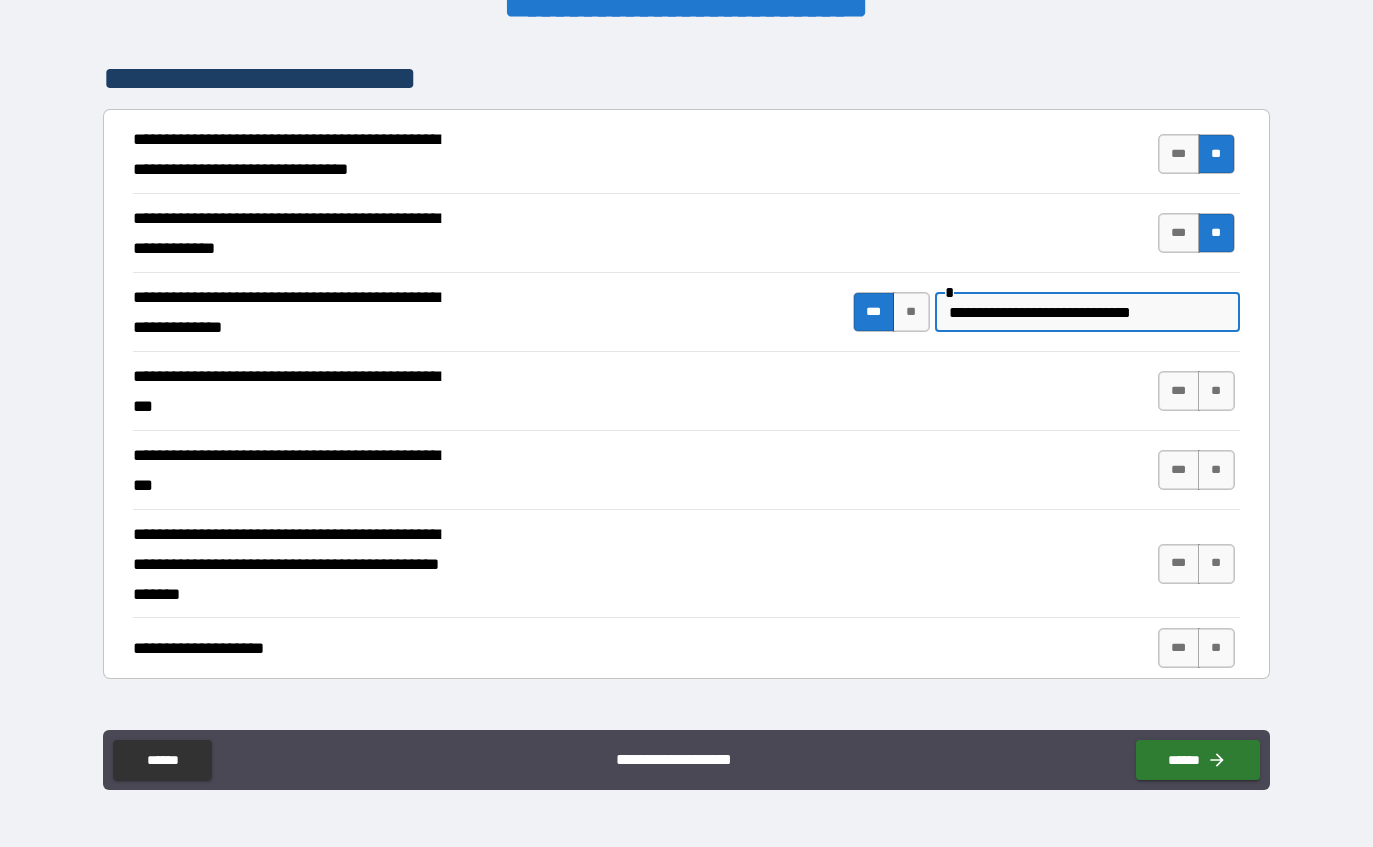 type on "**********" 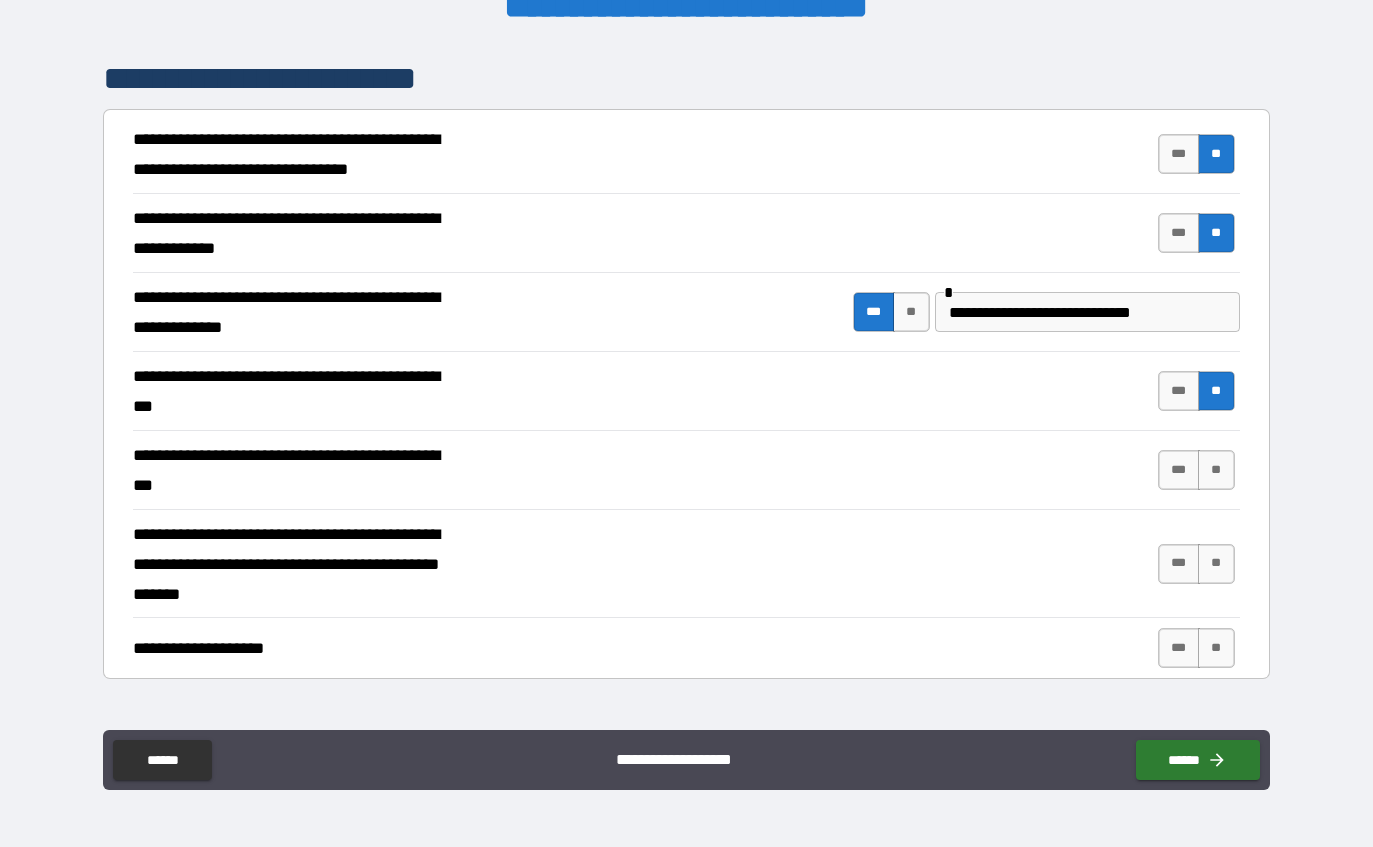 click on "**" at bounding box center [1216, 470] 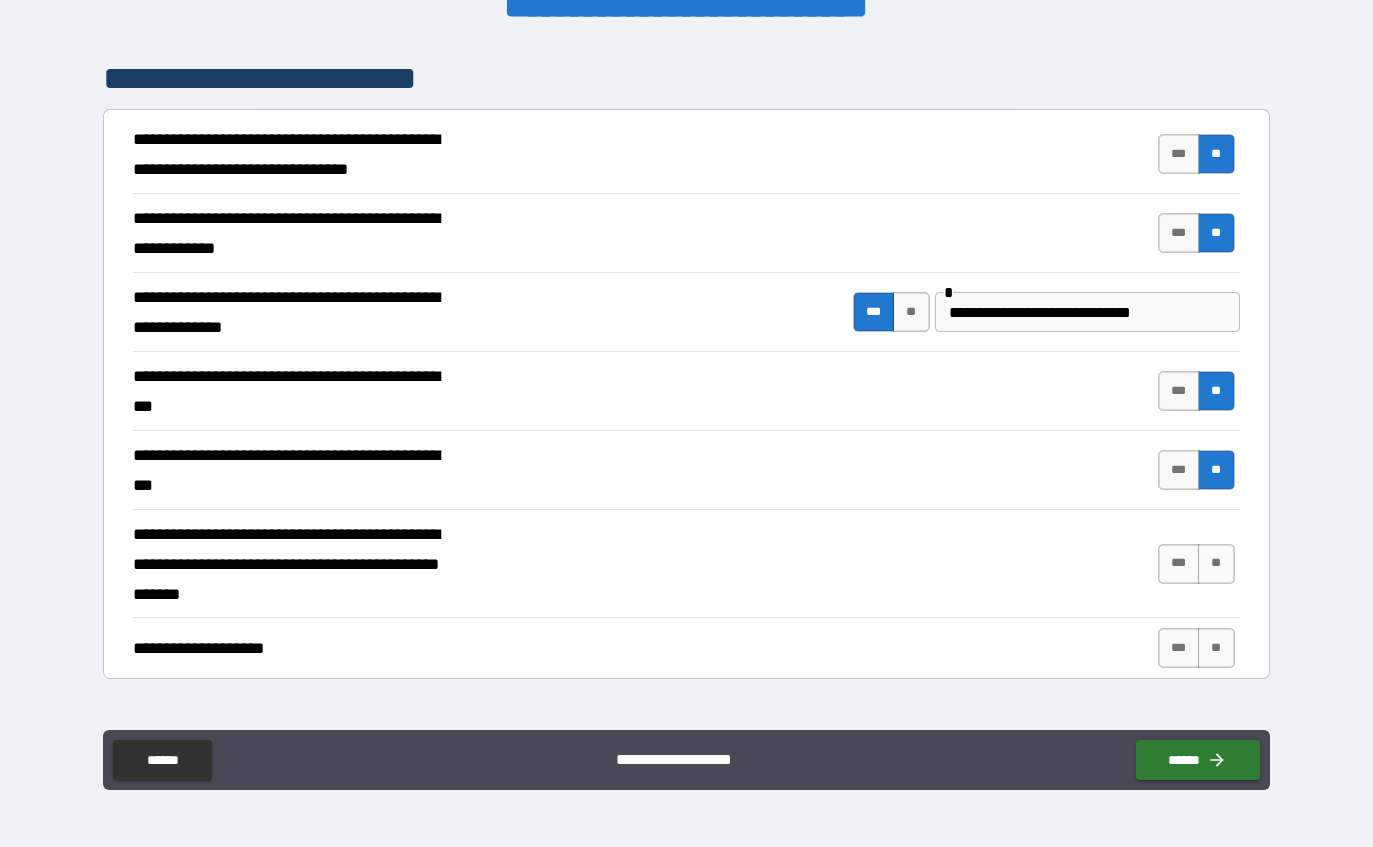 click on "**" at bounding box center (1216, 564) 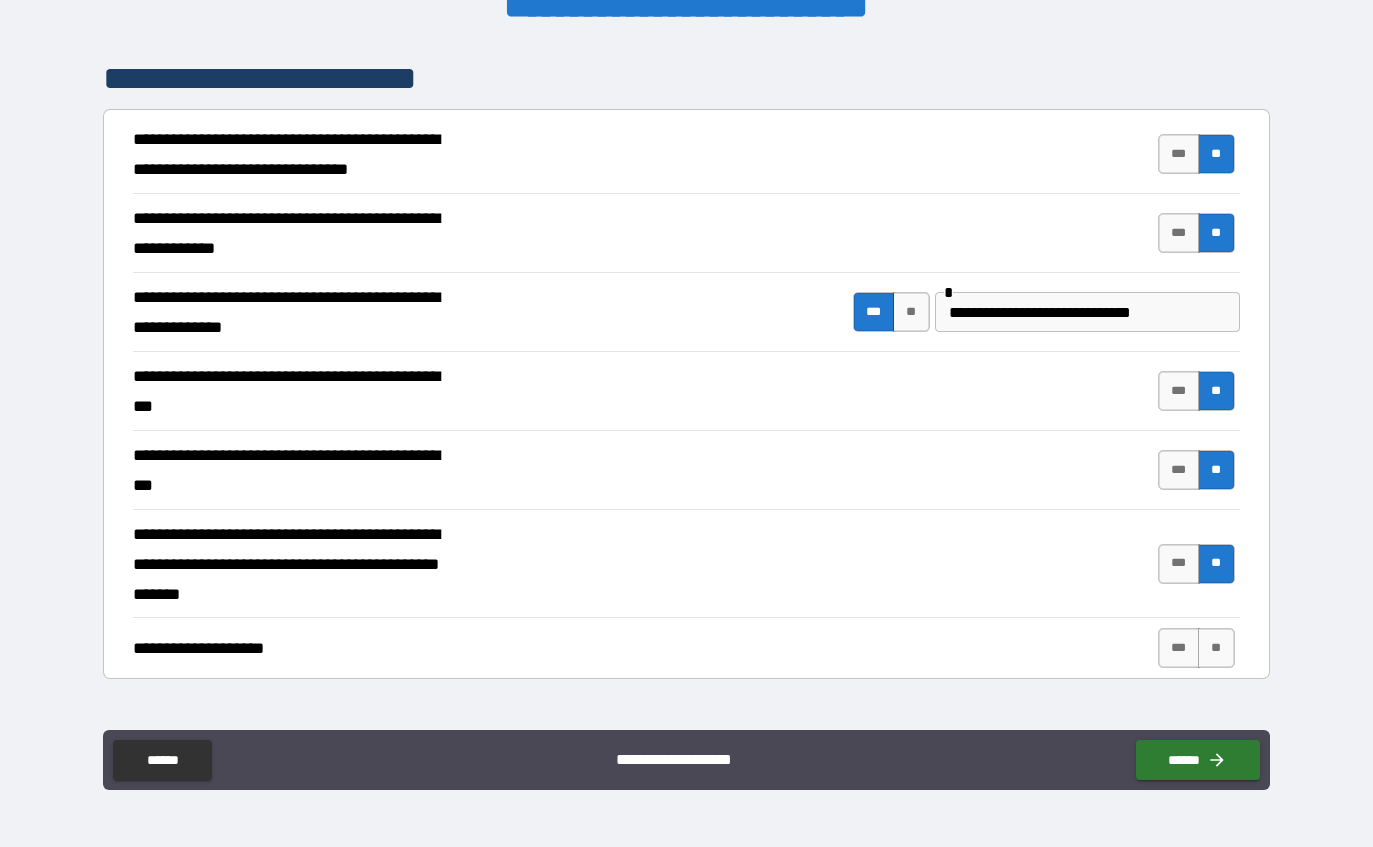 click on "**" at bounding box center (1216, 648) 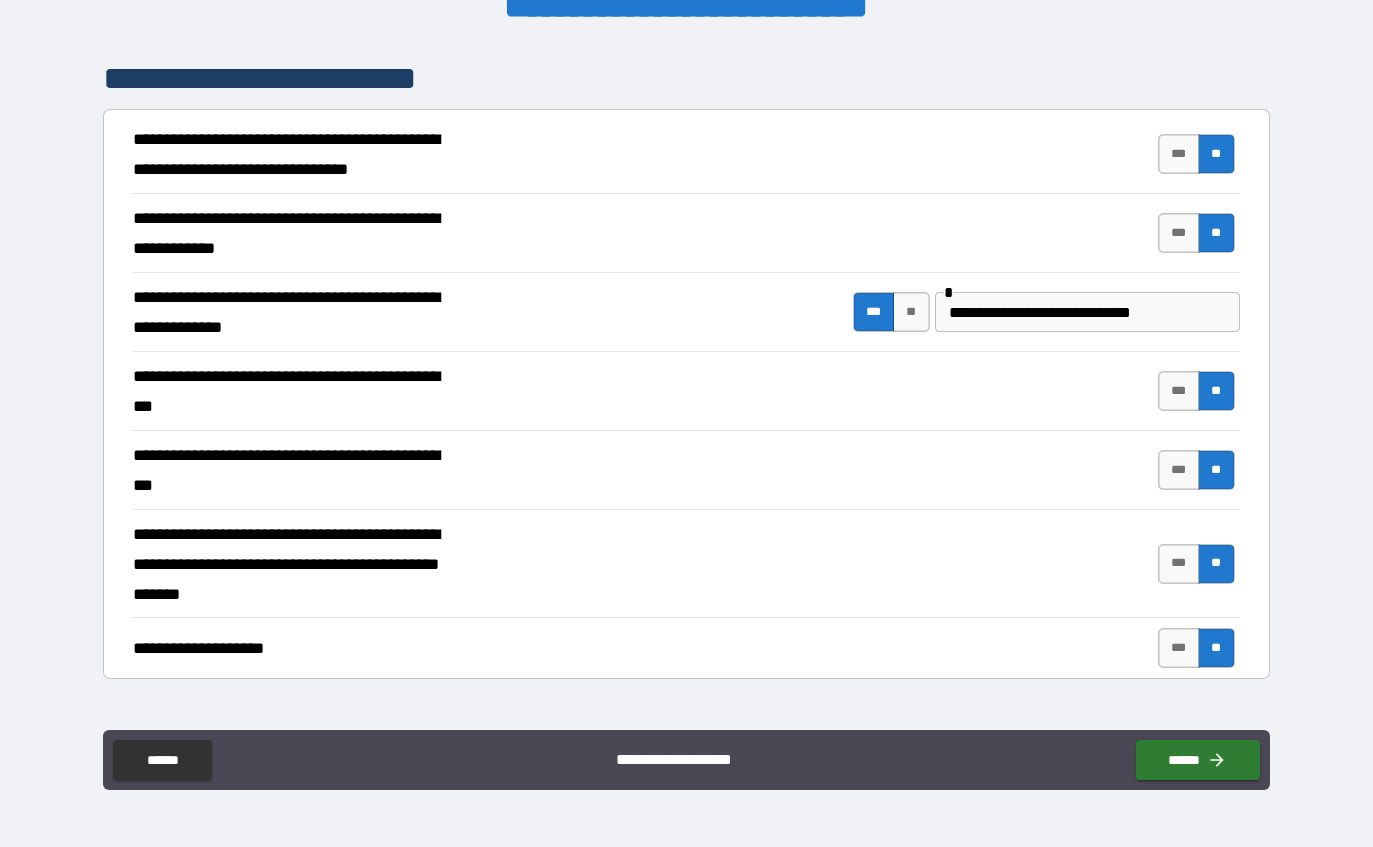 click 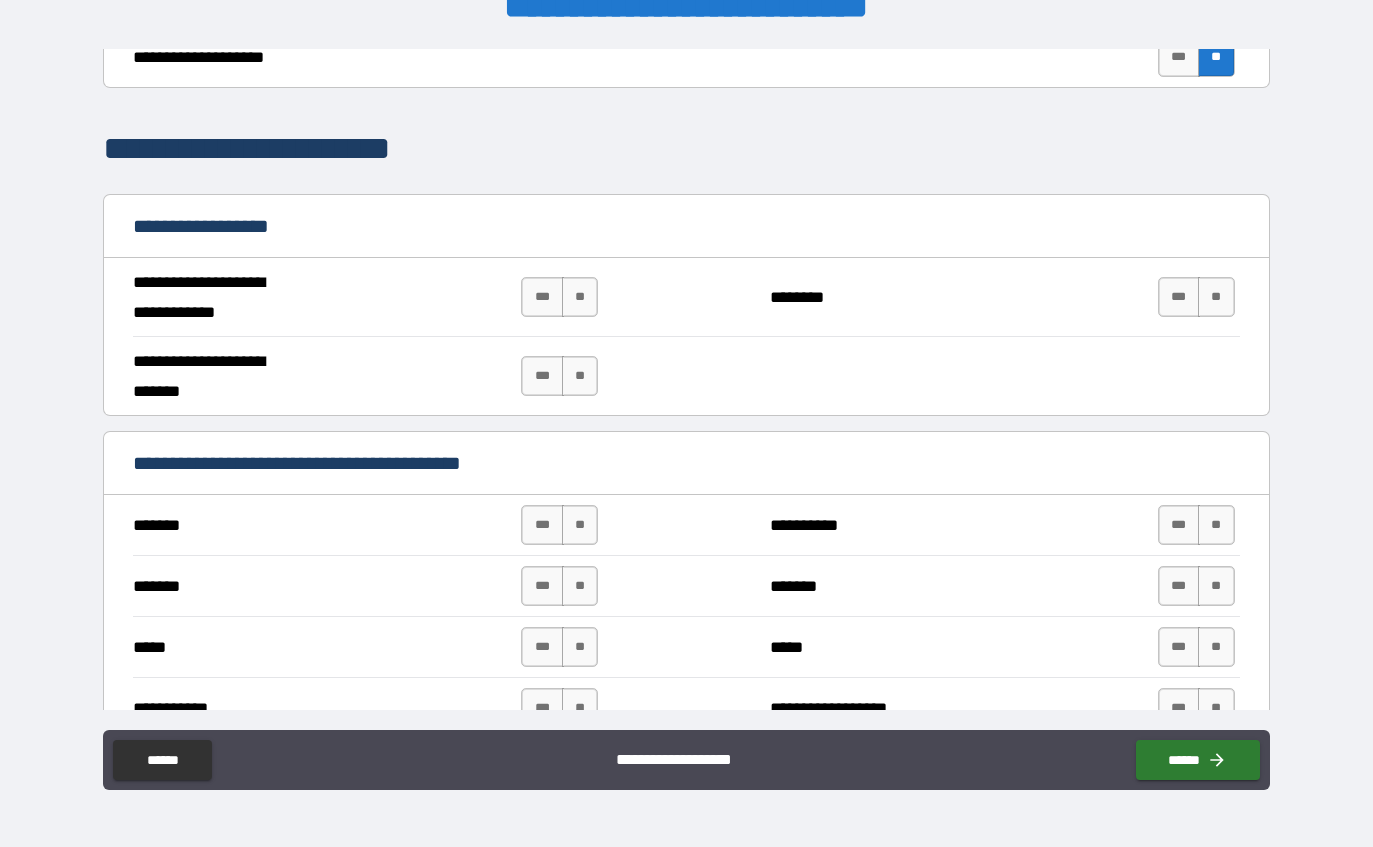 scroll, scrollTop: 940, scrollLeft: 0, axis: vertical 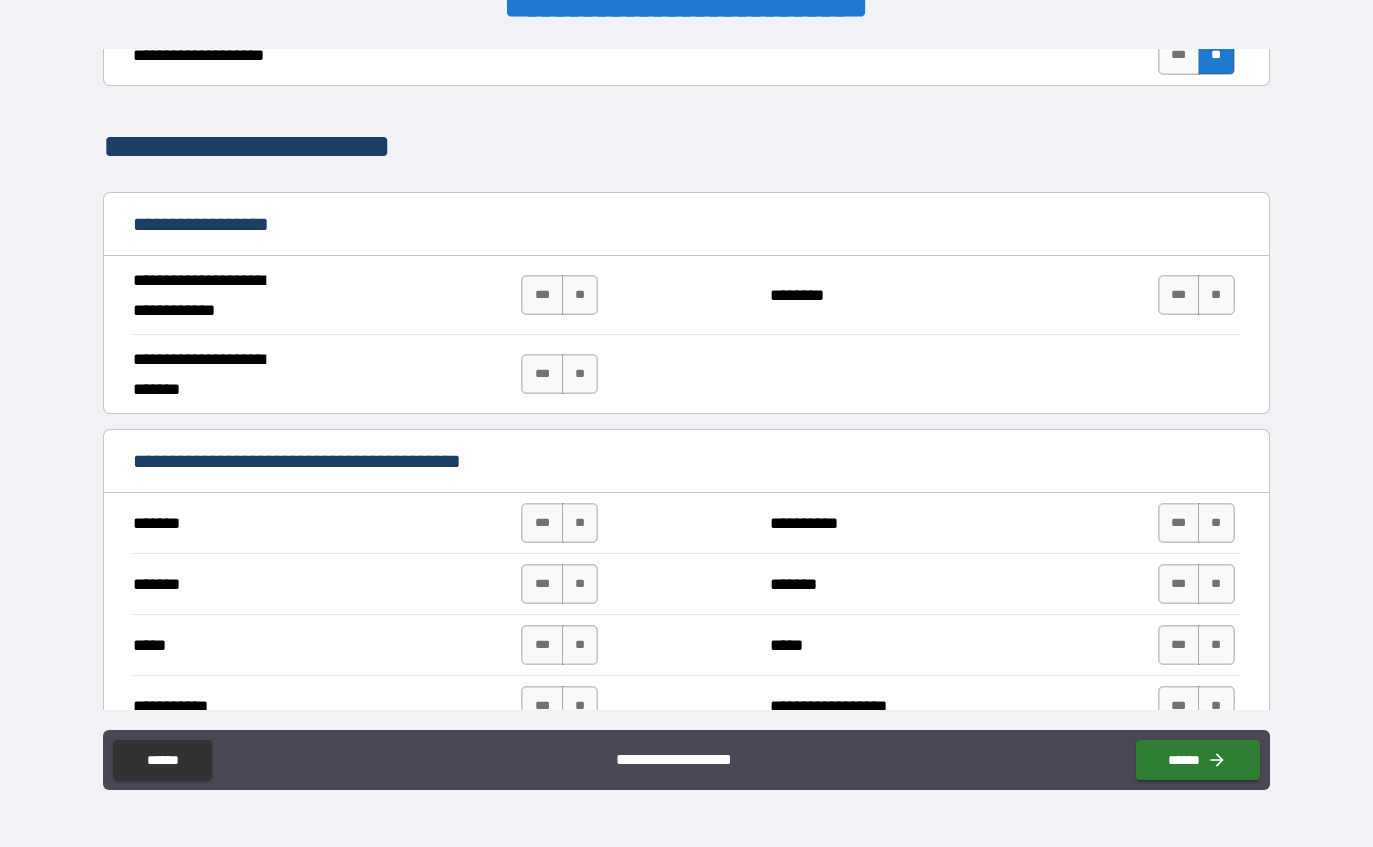 click on "**" at bounding box center (580, 295) 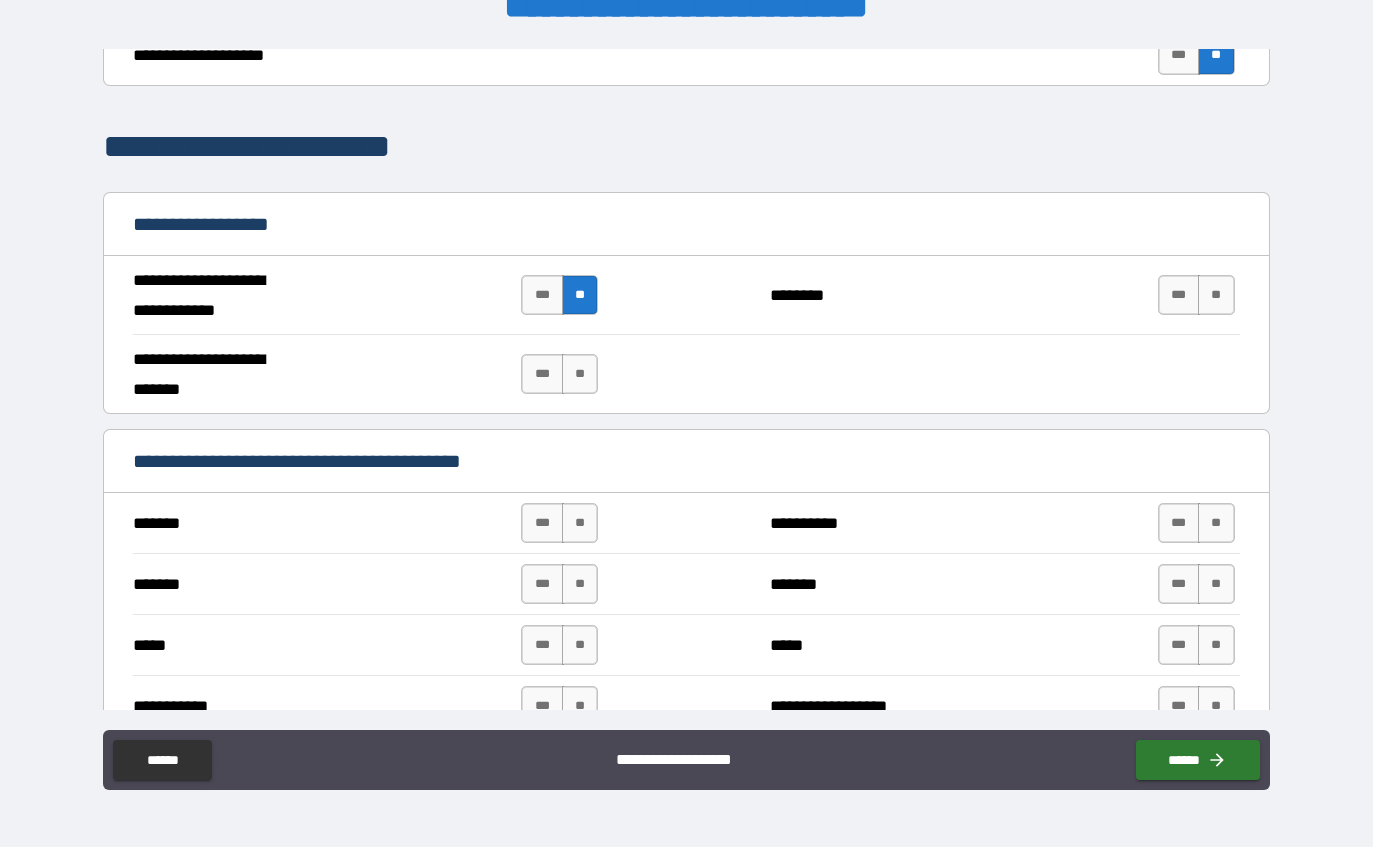 click on "**" at bounding box center (580, 374) 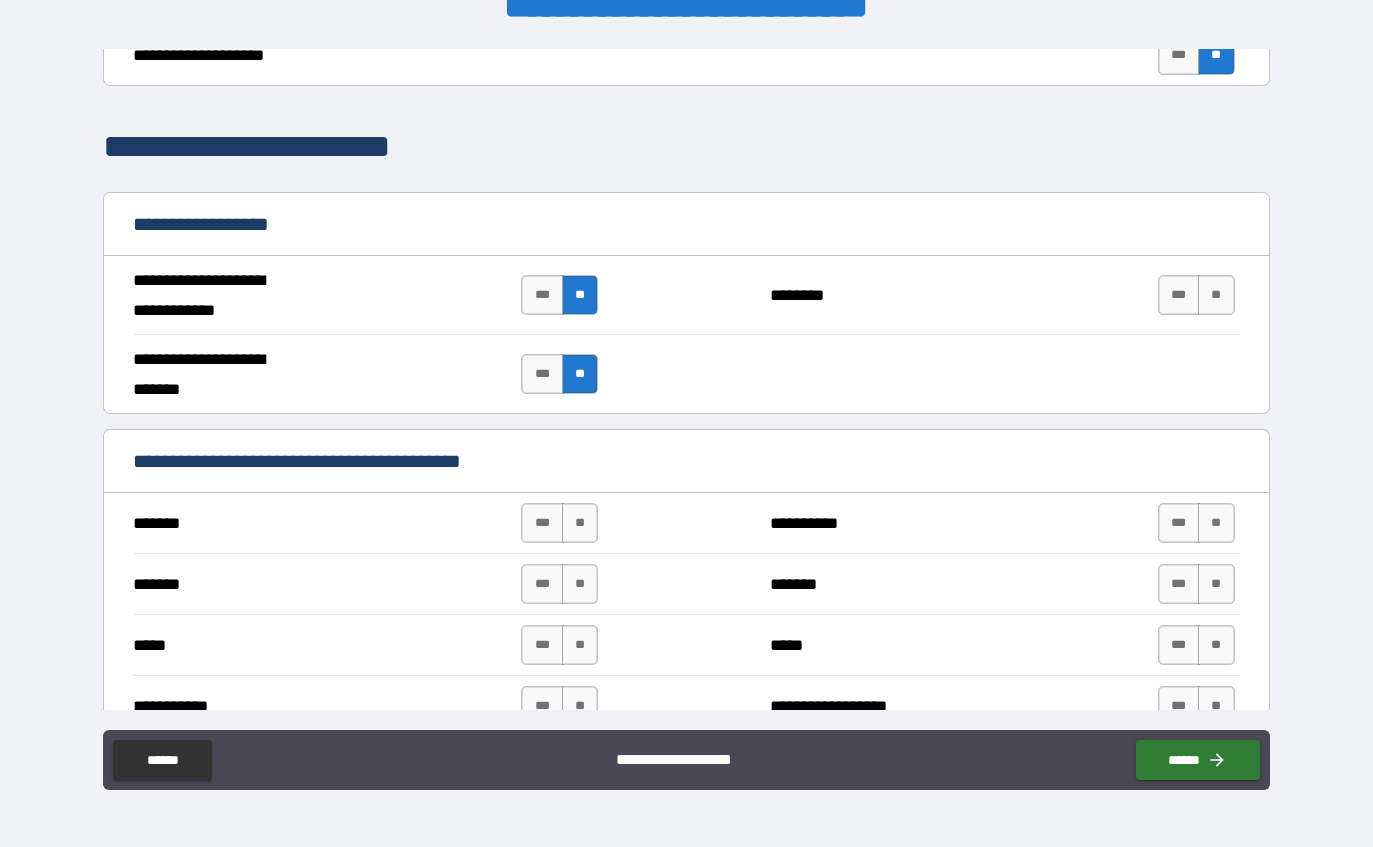 click on "**" at bounding box center (1216, 295) 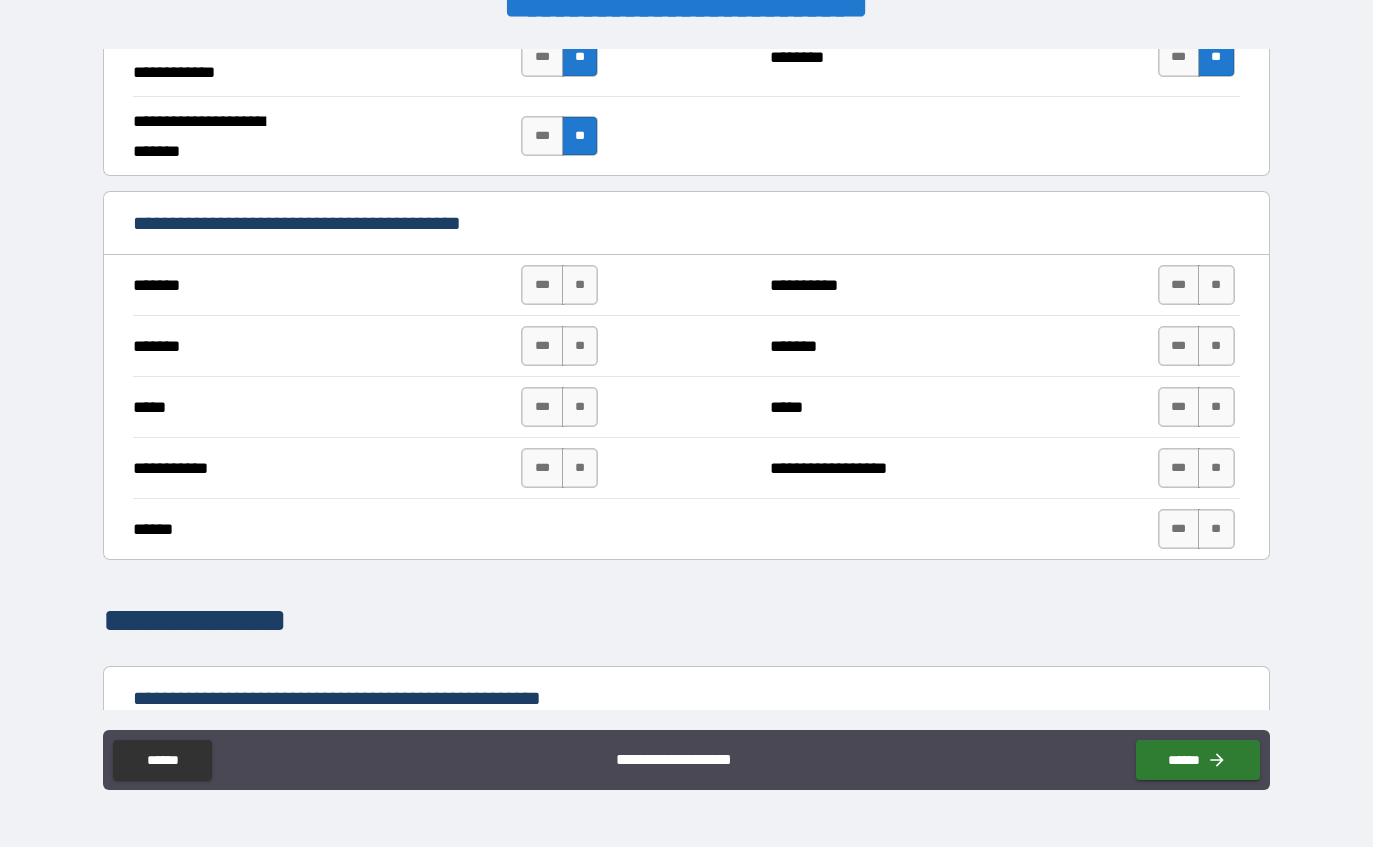 scroll, scrollTop: 1180, scrollLeft: 0, axis: vertical 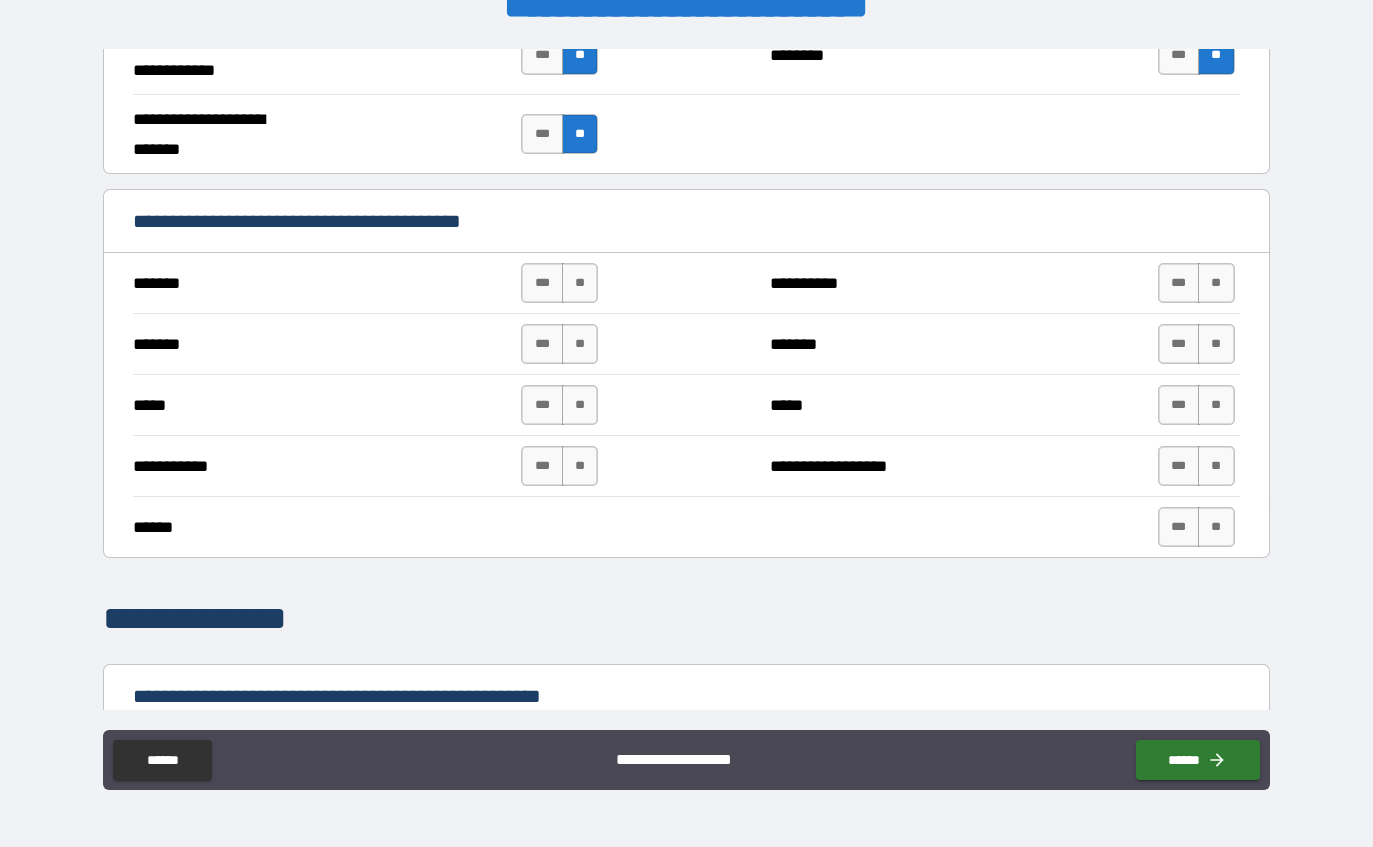 click on "**" at bounding box center [580, 283] 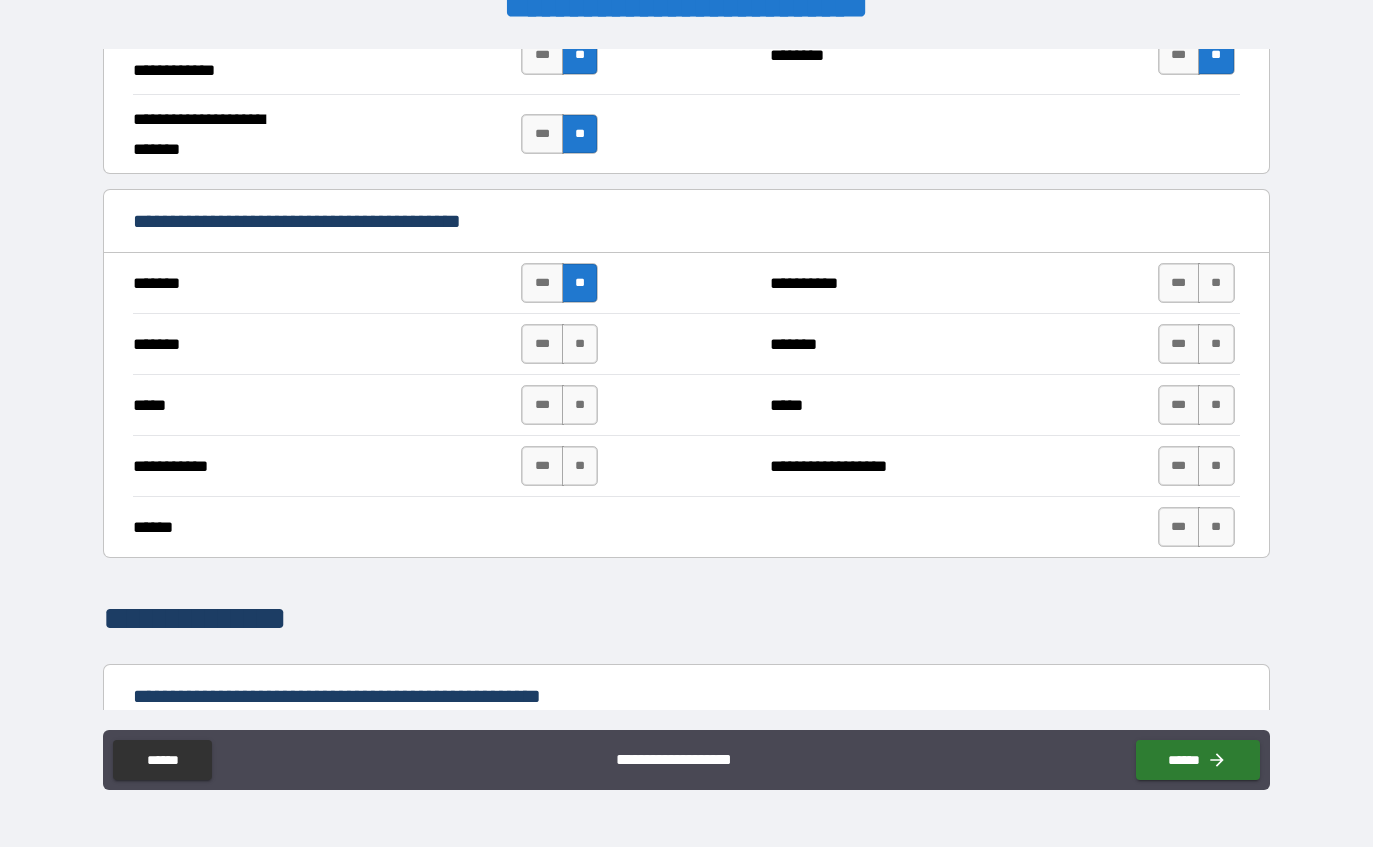 click on "**" at bounding box center [580, 344] 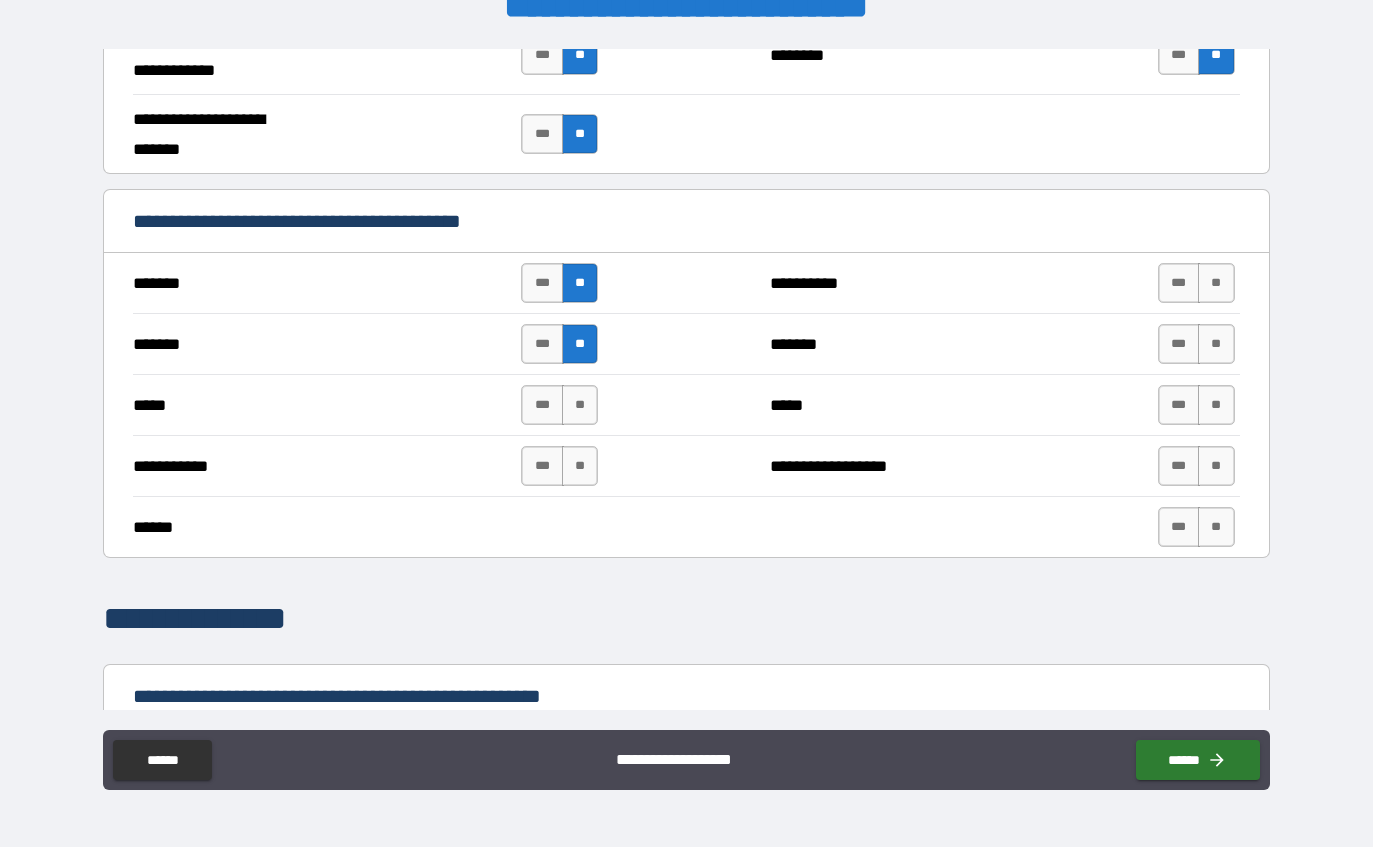 click on "**" at bounding box center [580, 405] 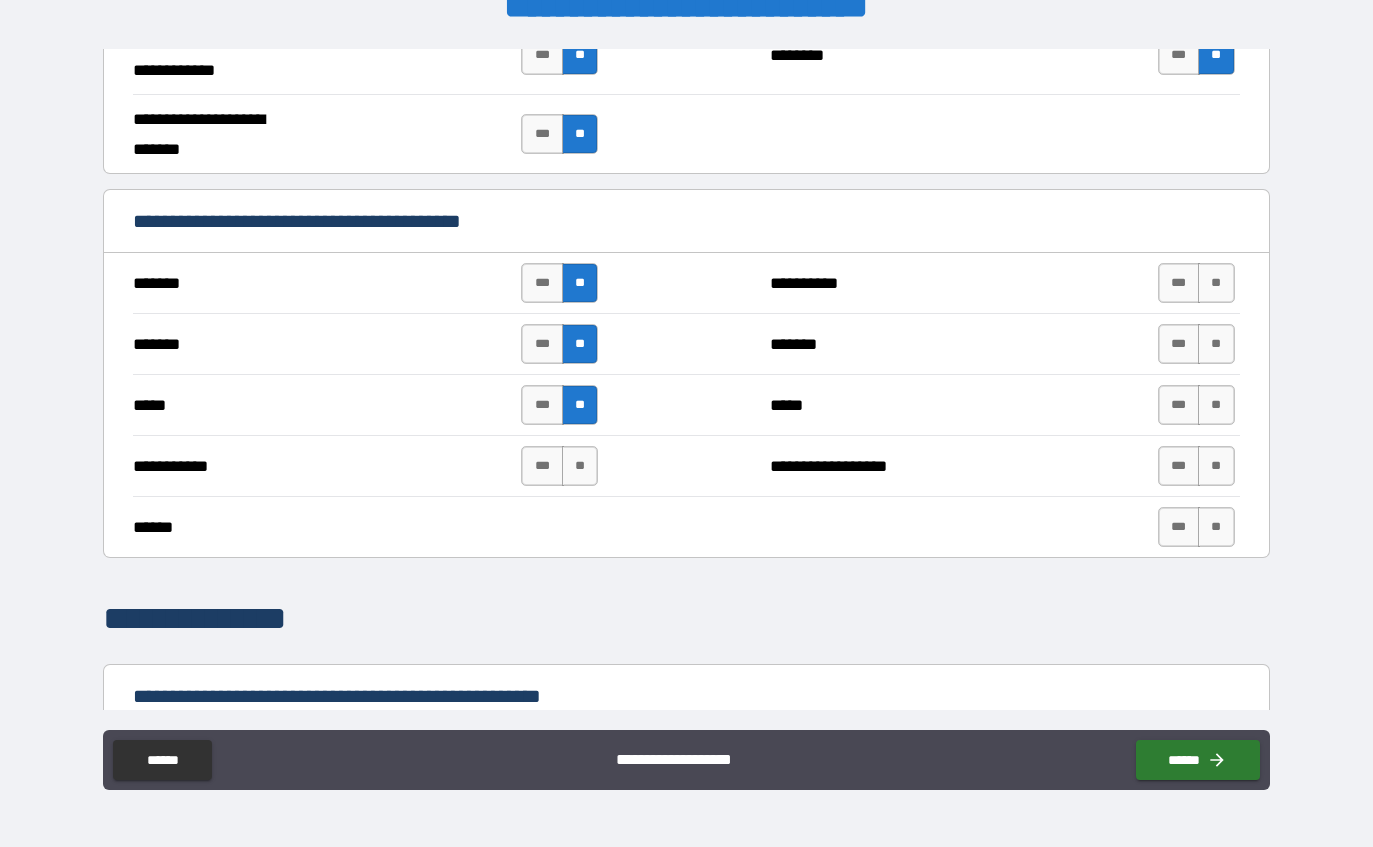 click on "**" at bounding box center [580, 466] 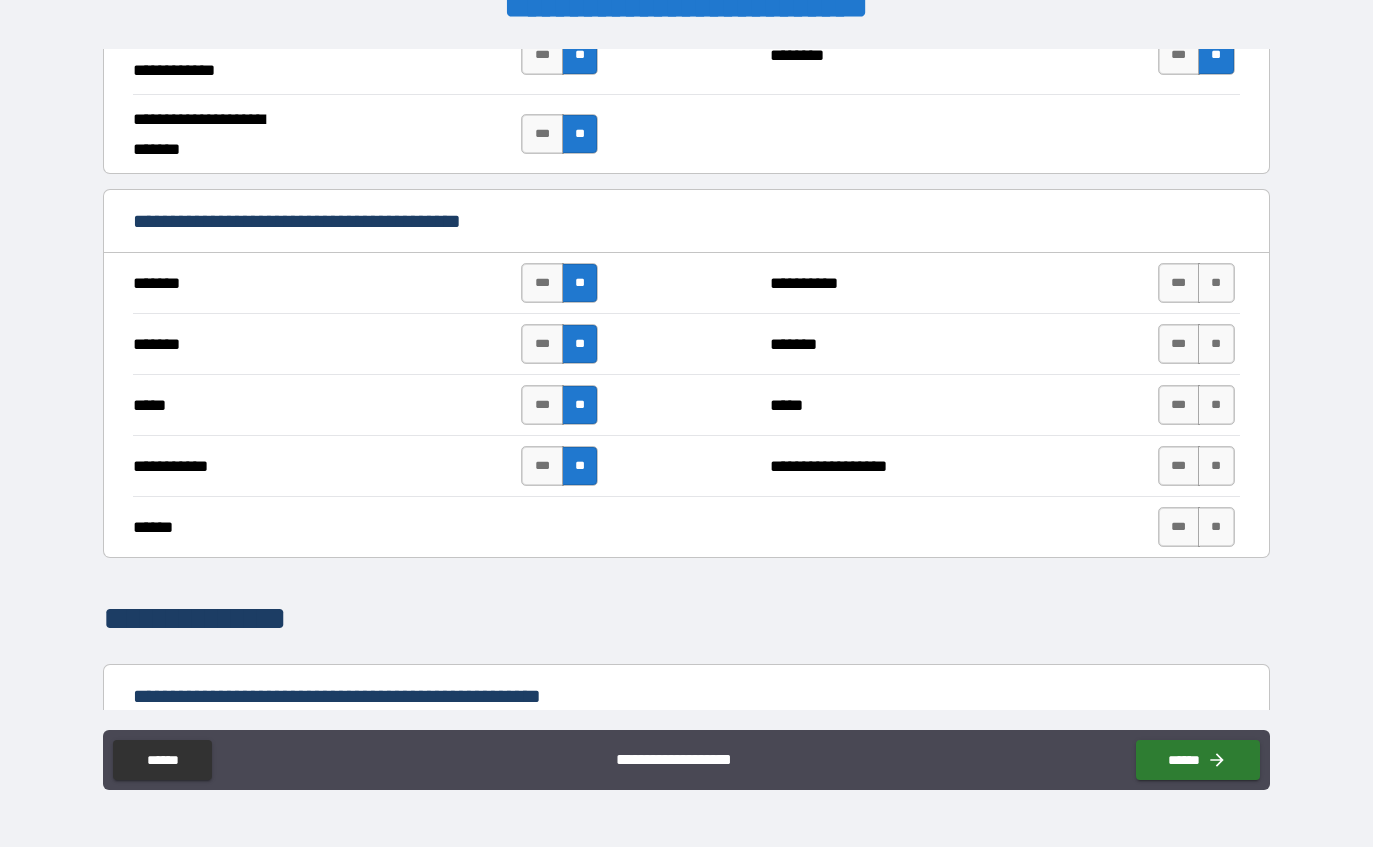 click on "**" at bounding box center [1216, 283] 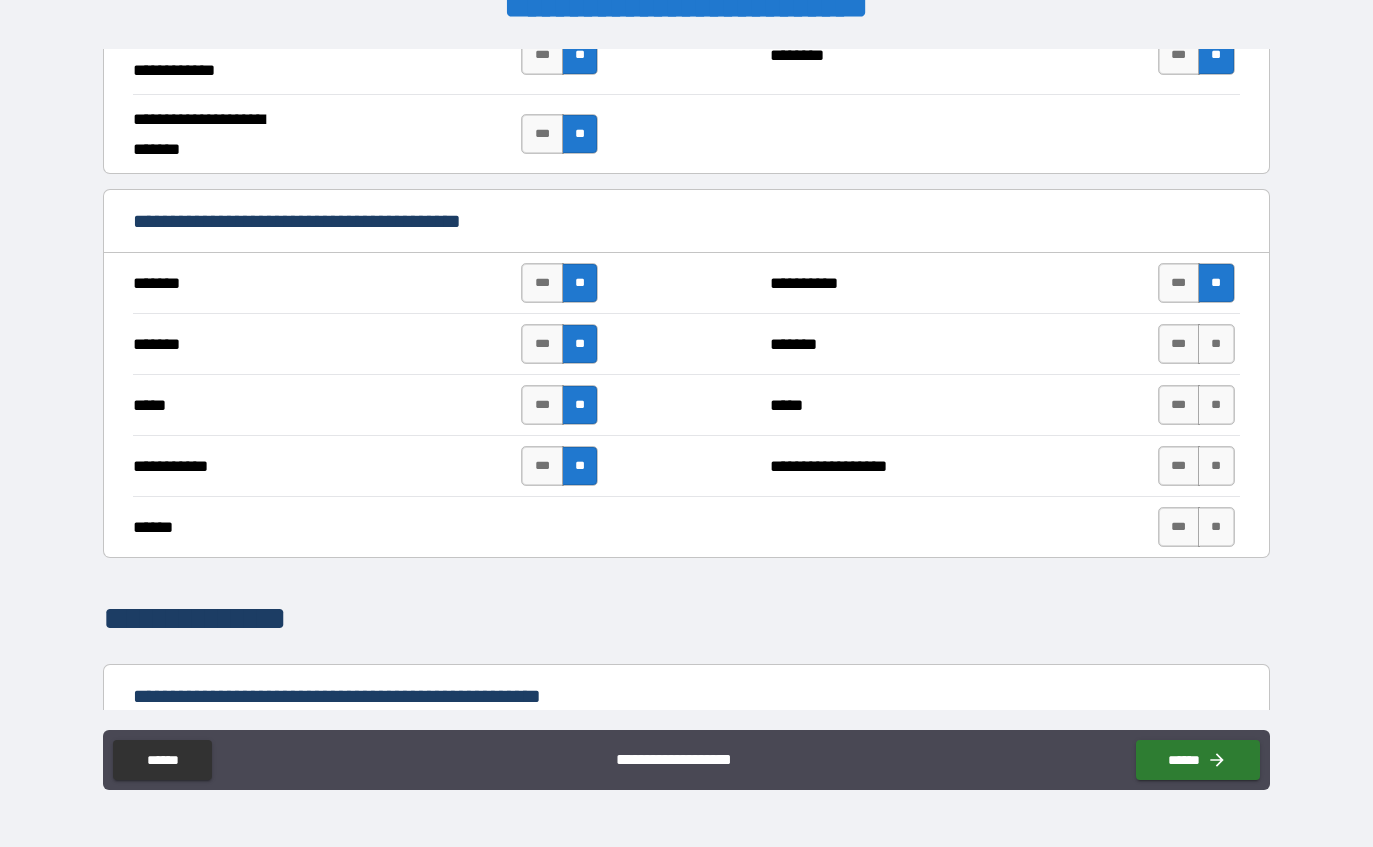 click on "**" at bounding box center (1216, 344) 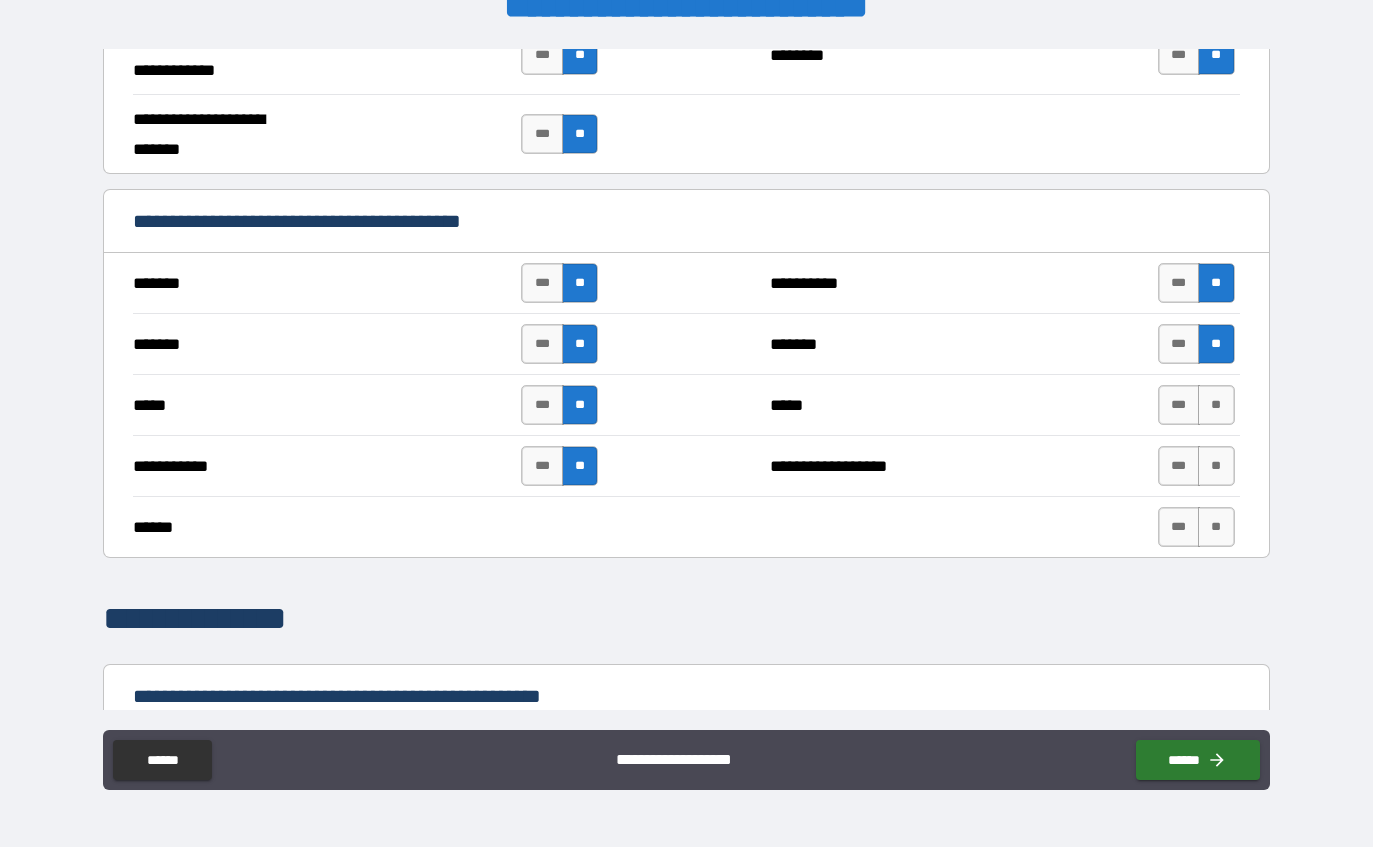 click on "**" at bounding box center [1216, 405] 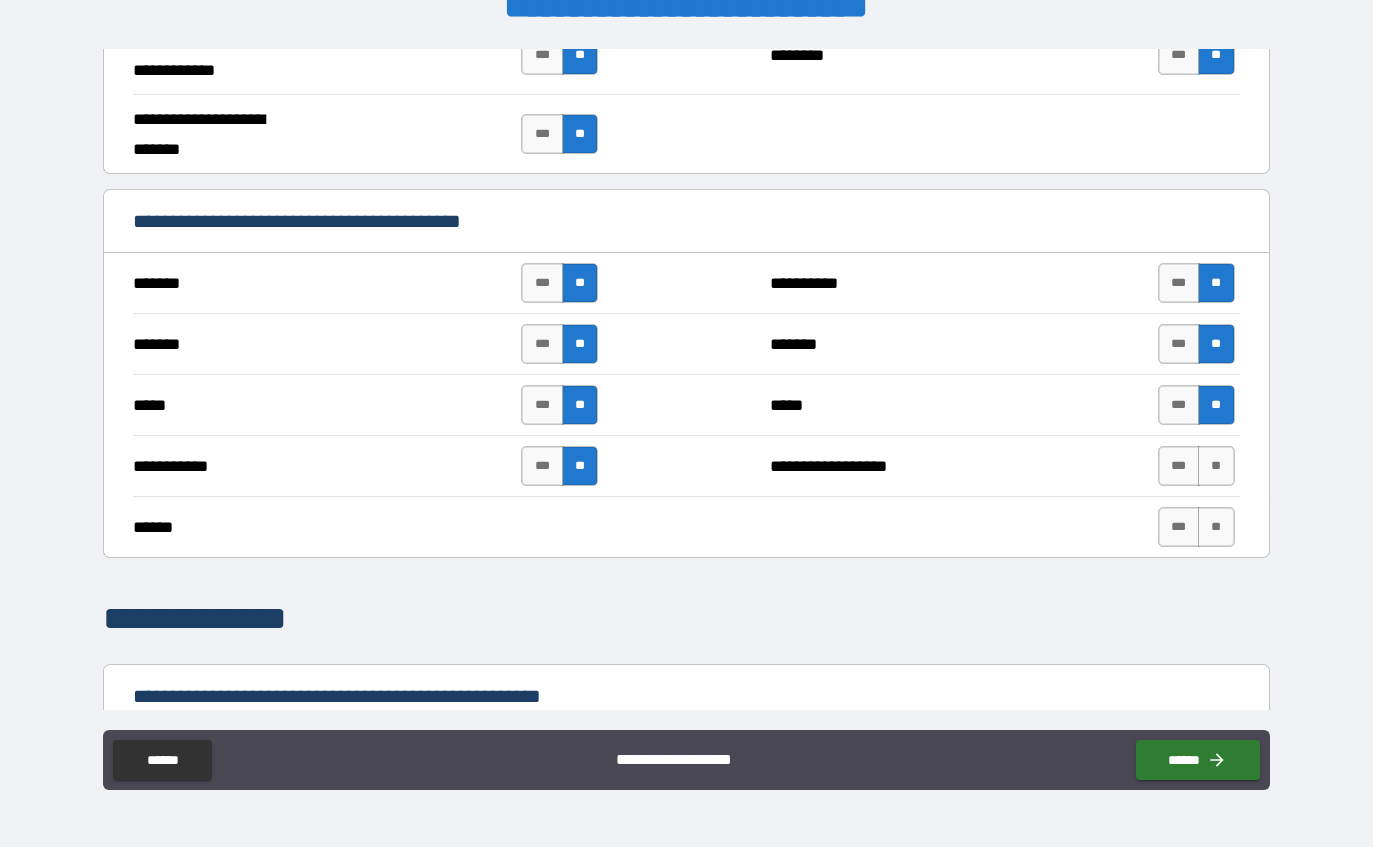 click on "**" at bounding box center [1216, 466] 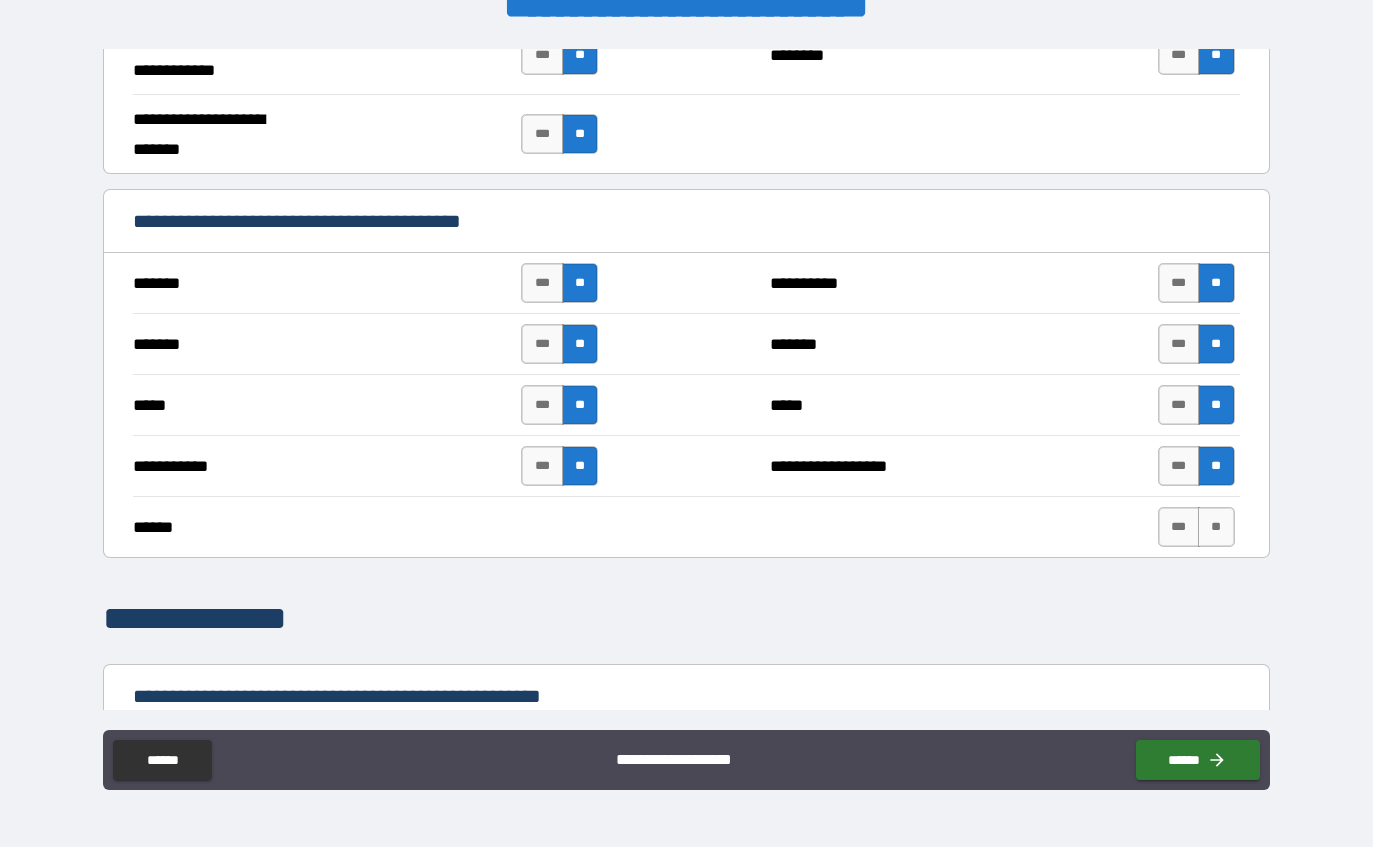 click on "**" at bounding box center [1216, 527] 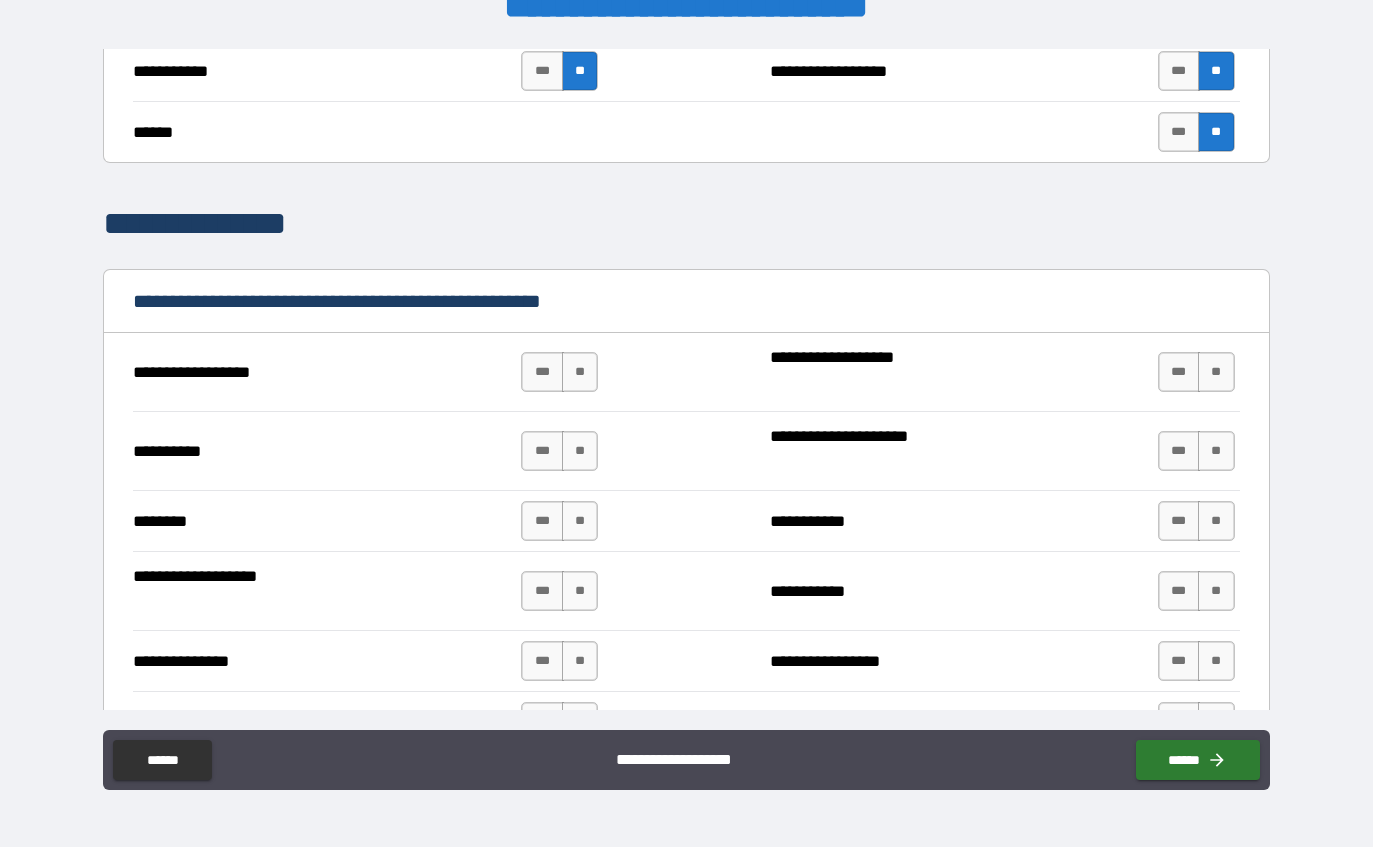 scroll, scrollTop: 1574, scrollLeft: 0, axis: vertical 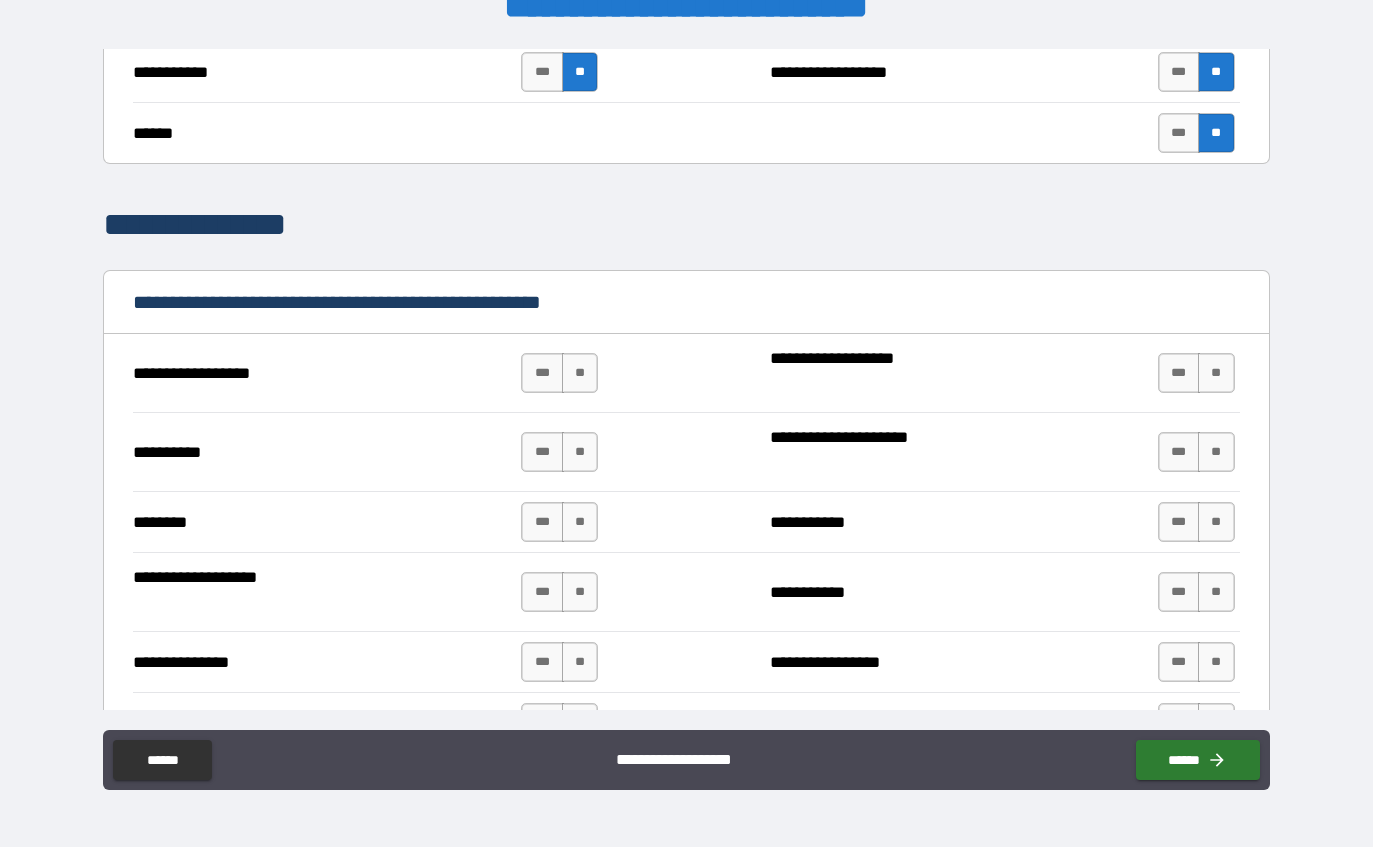 click on "**" at bounding box center (580, 373) 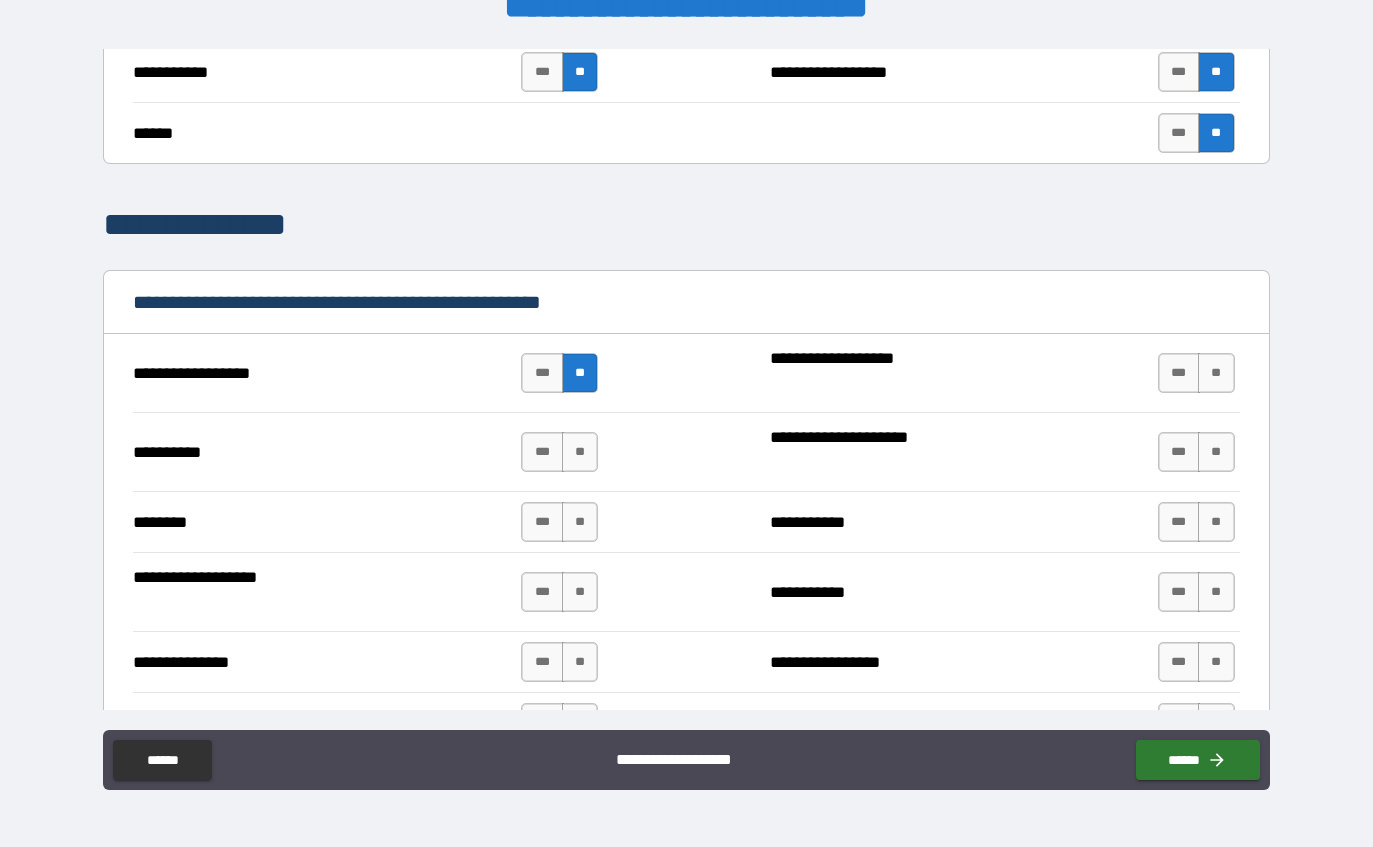 click on "**" at bounding box center [580, 452] 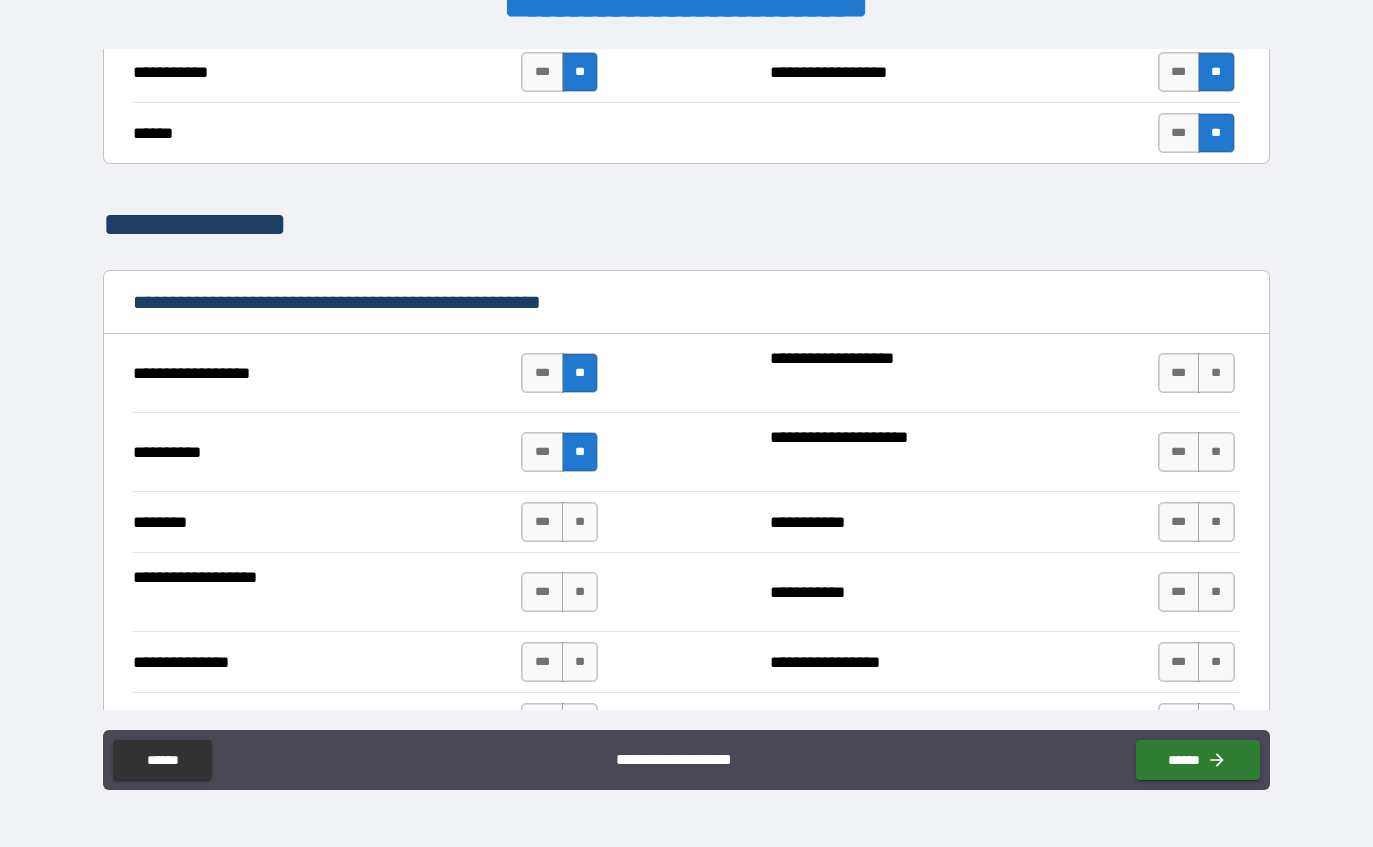 click on "**" at bounding box center (580, 522) 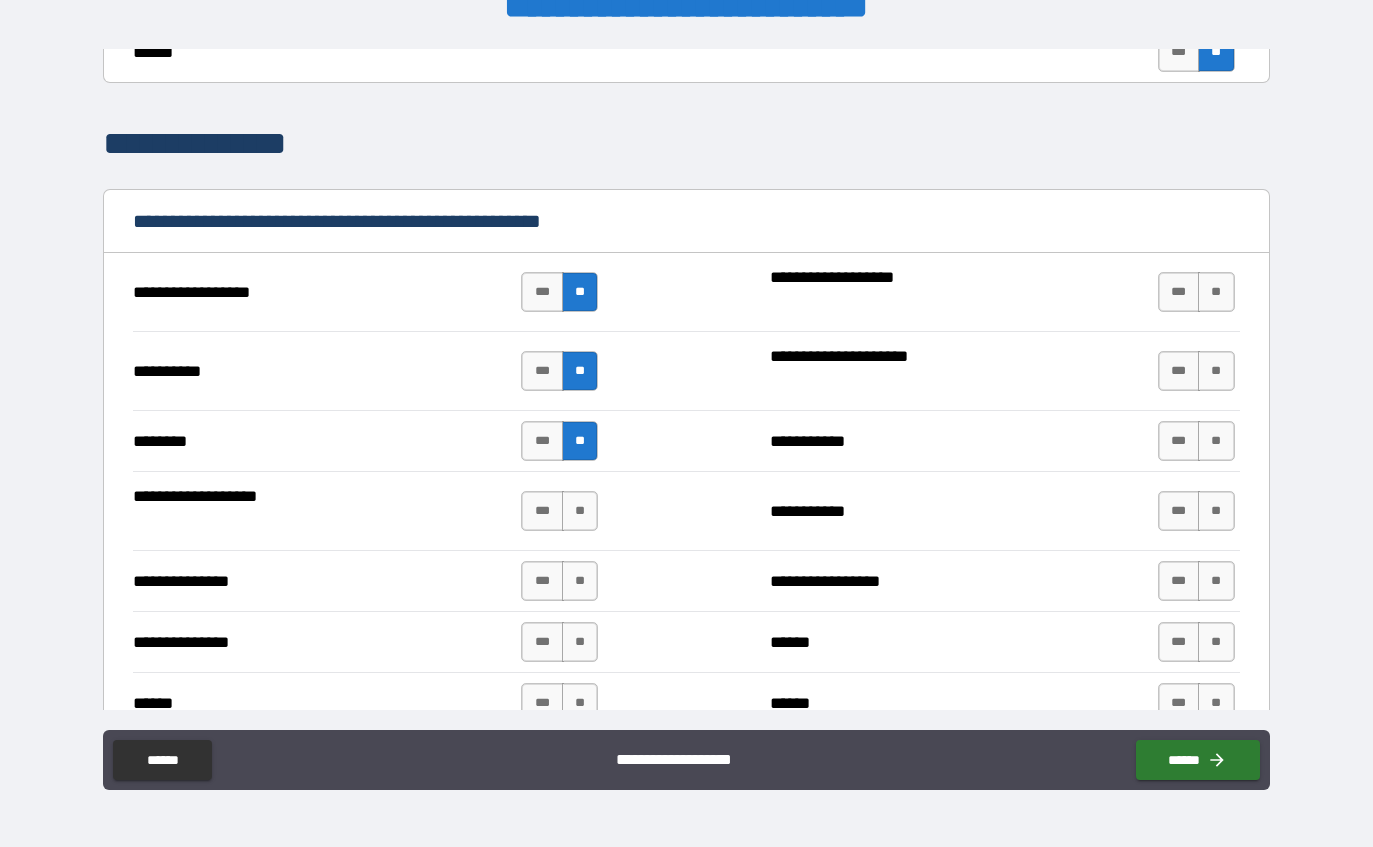 scroll, scrollTop: 1740, scrollLeft: 0, axis: vertical 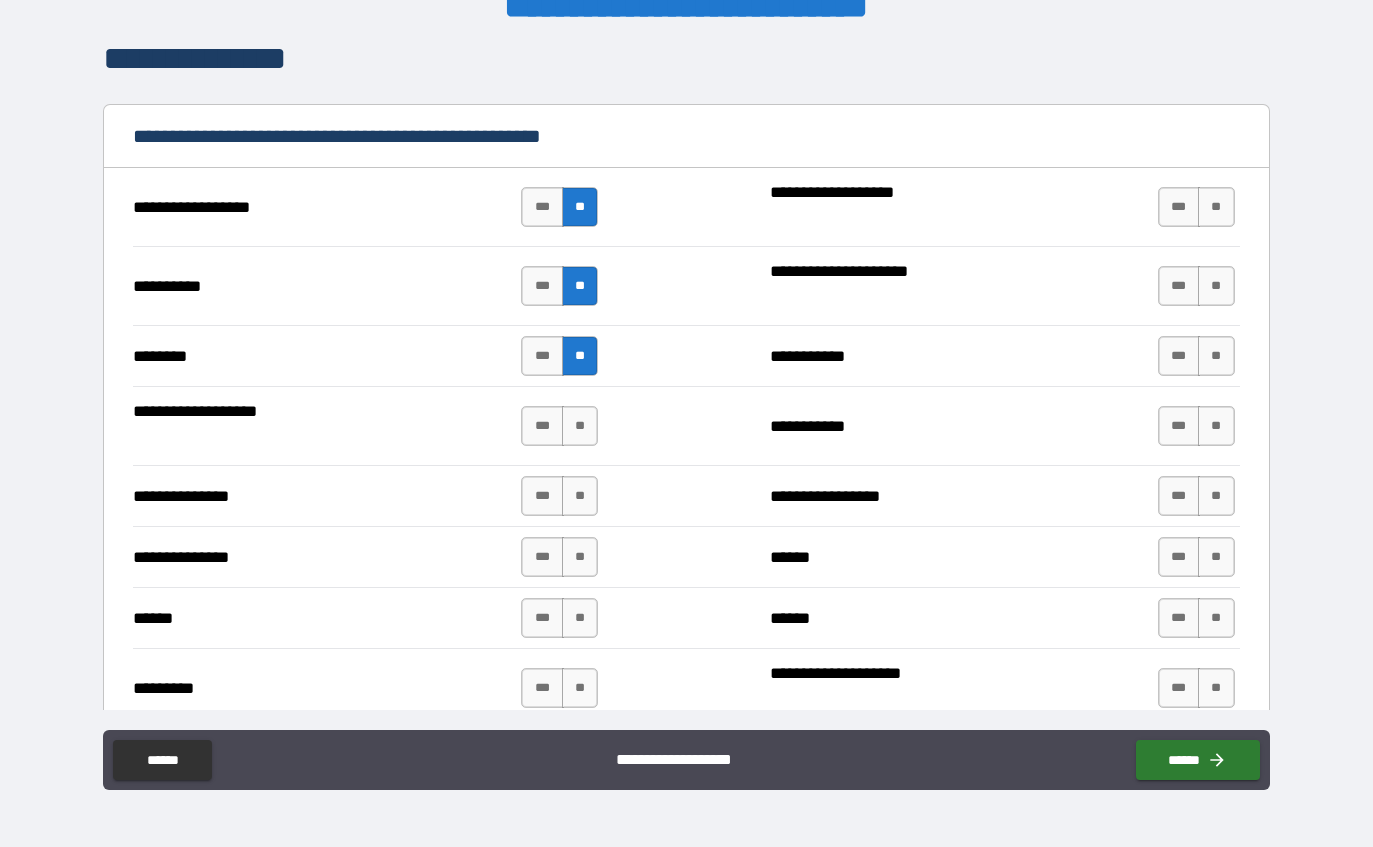 click on "**" at bounding box center (580, 426) 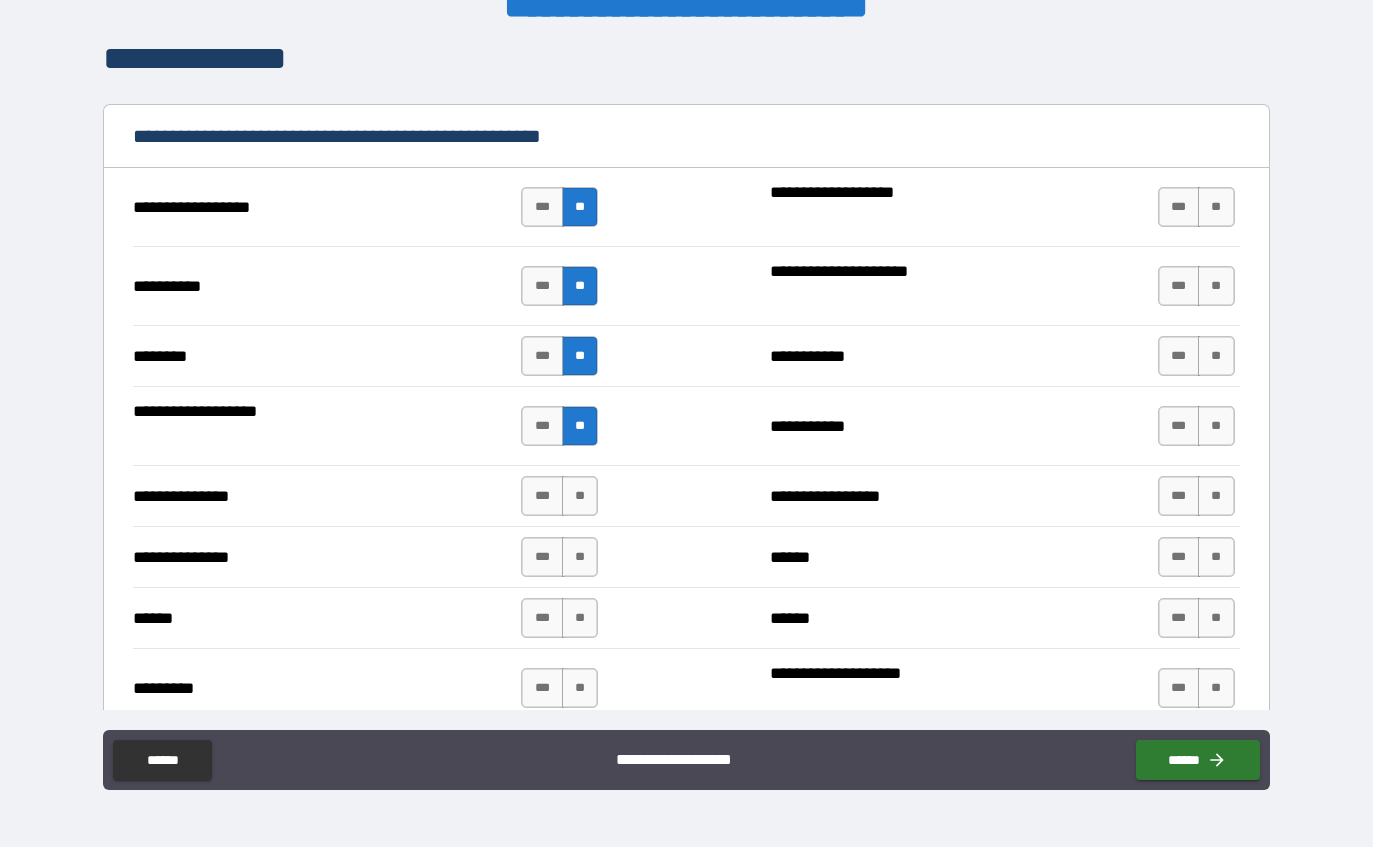 click on "**" at bounding box center (580, 496) 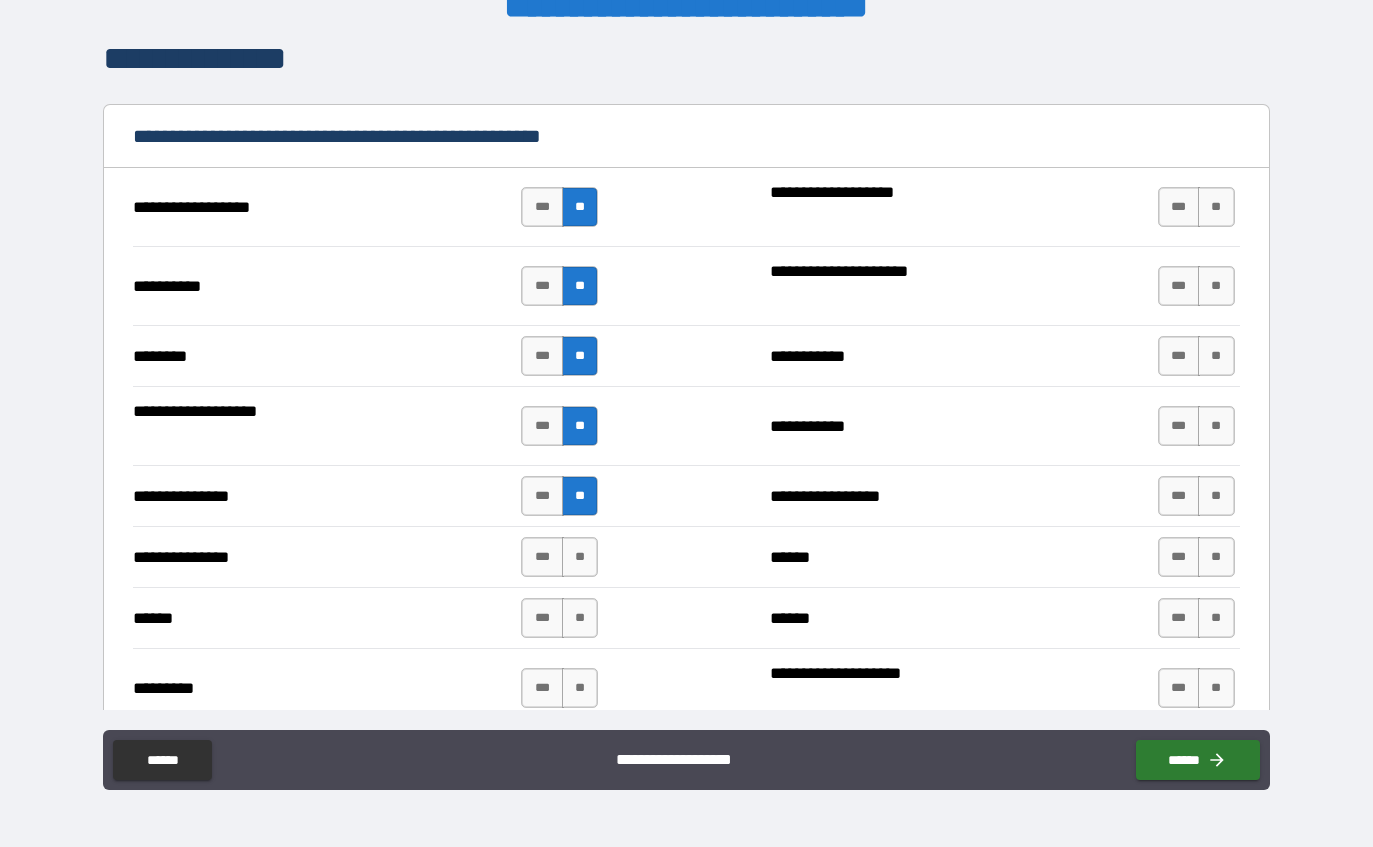 click on "**" at bounding box center (580, 557) 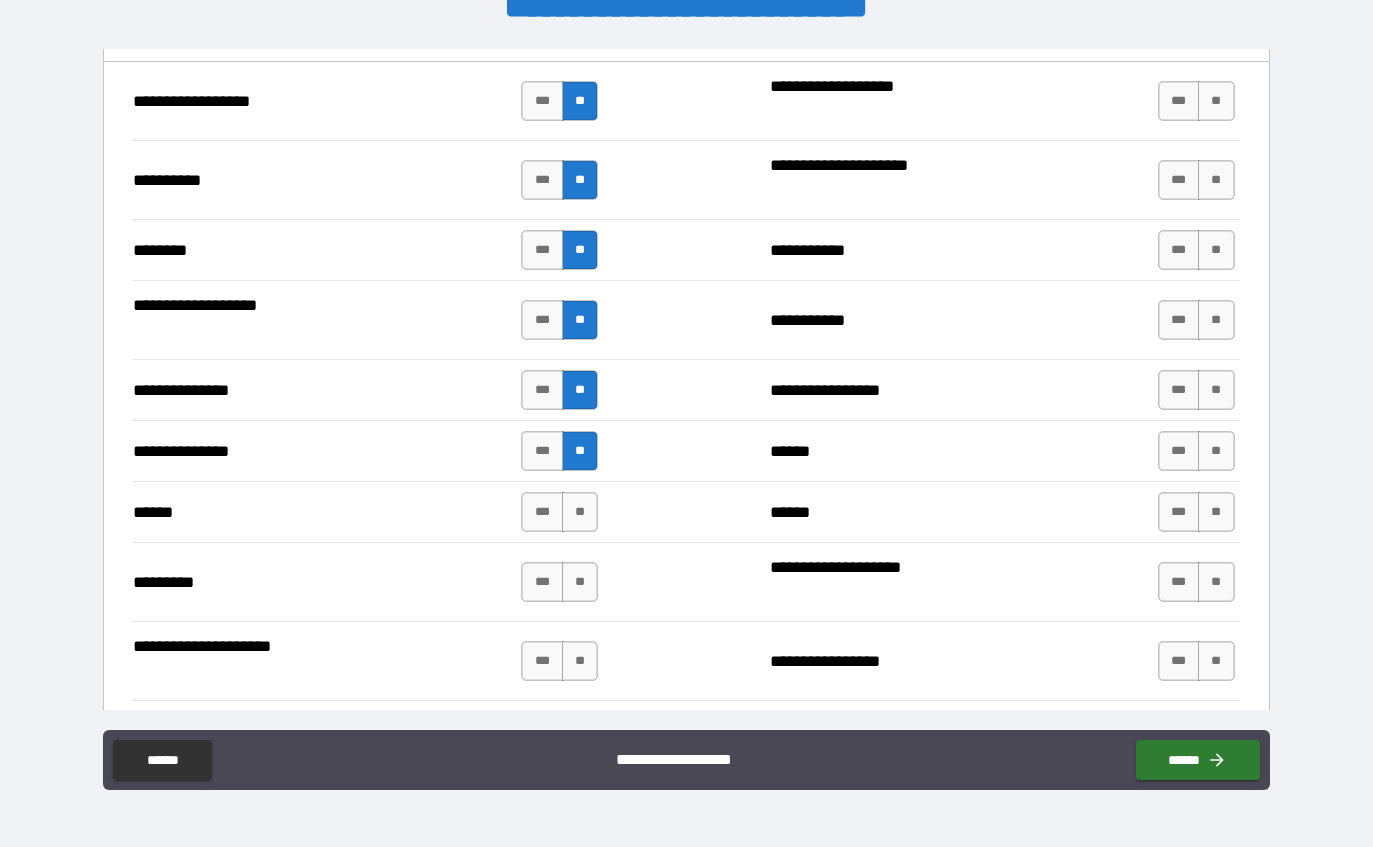scroll, scrollTop: 1909, scrollLeft: 0, axis: vertical 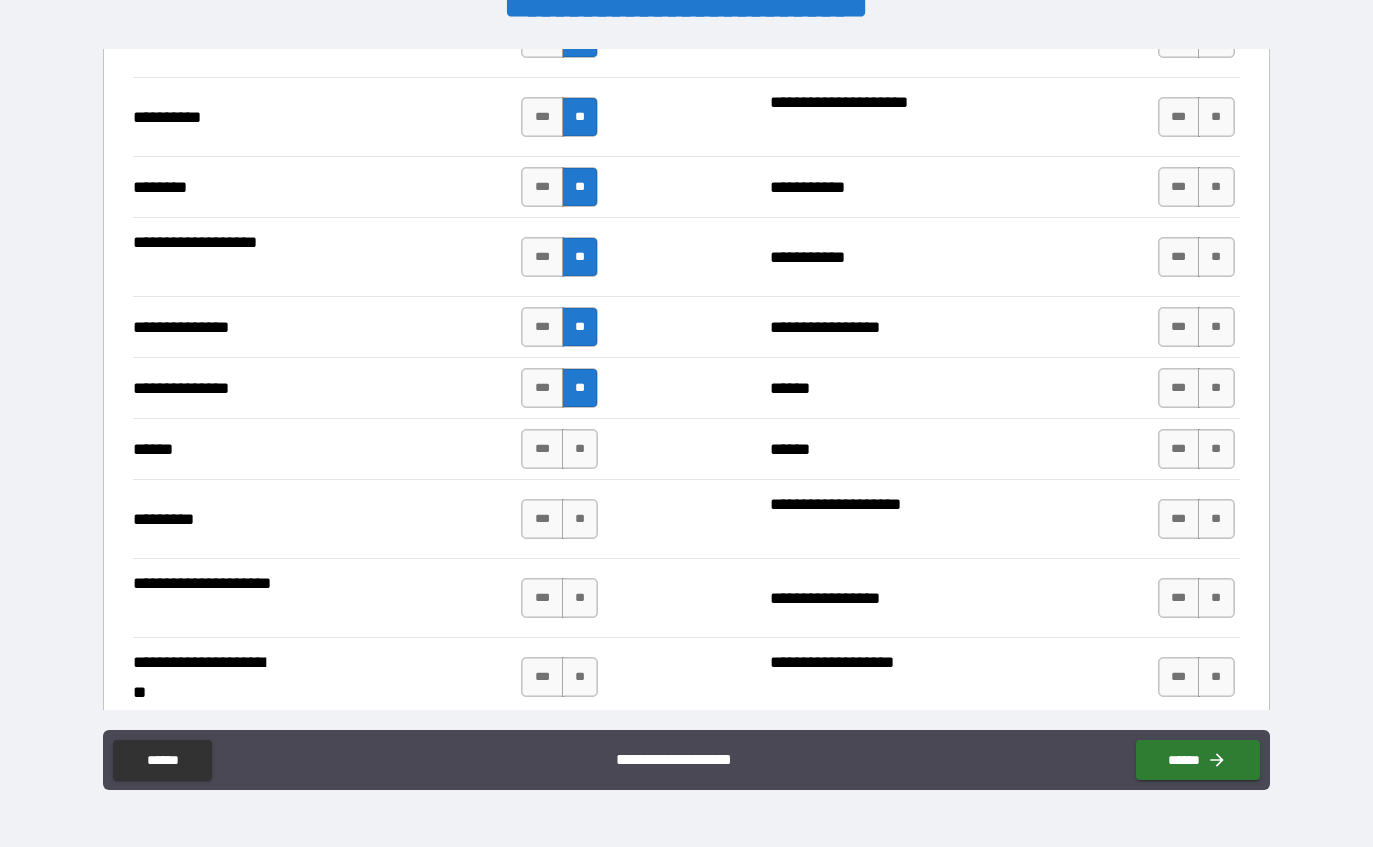 click on "**" at bounding box center [580, 449] 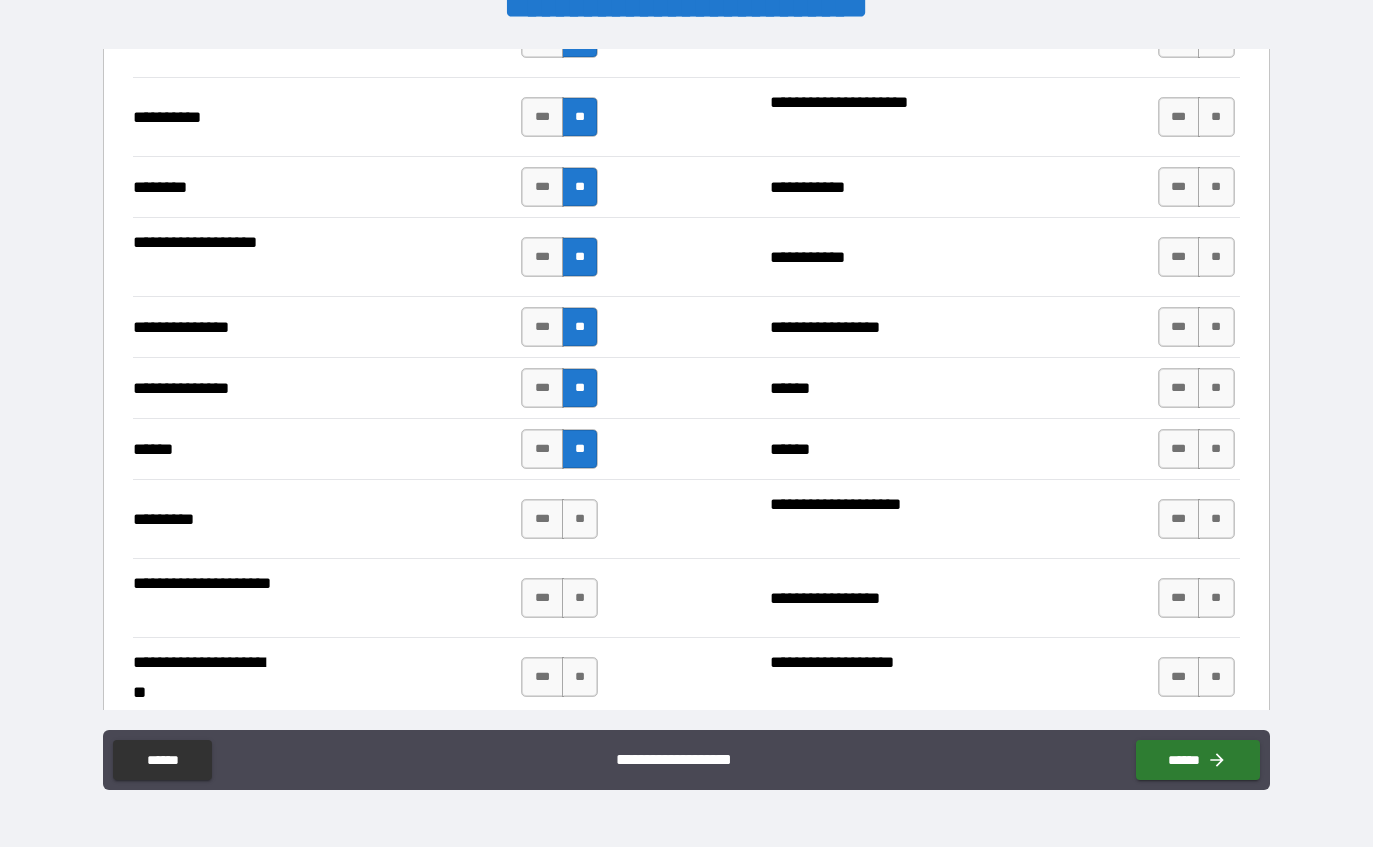 click on "**" at bounding box center [580, 519] 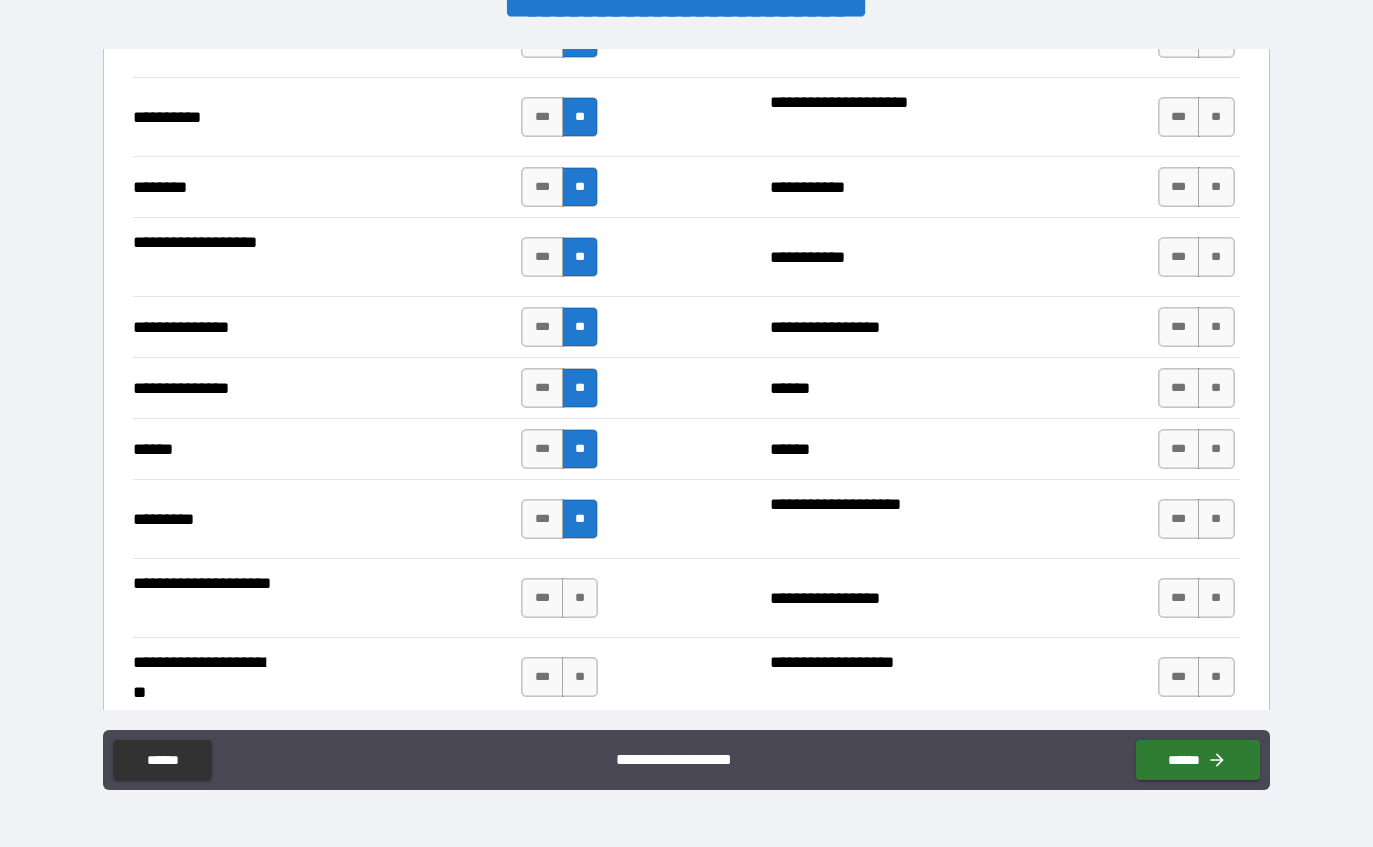 click on "**" at bounding box center (580, 598) 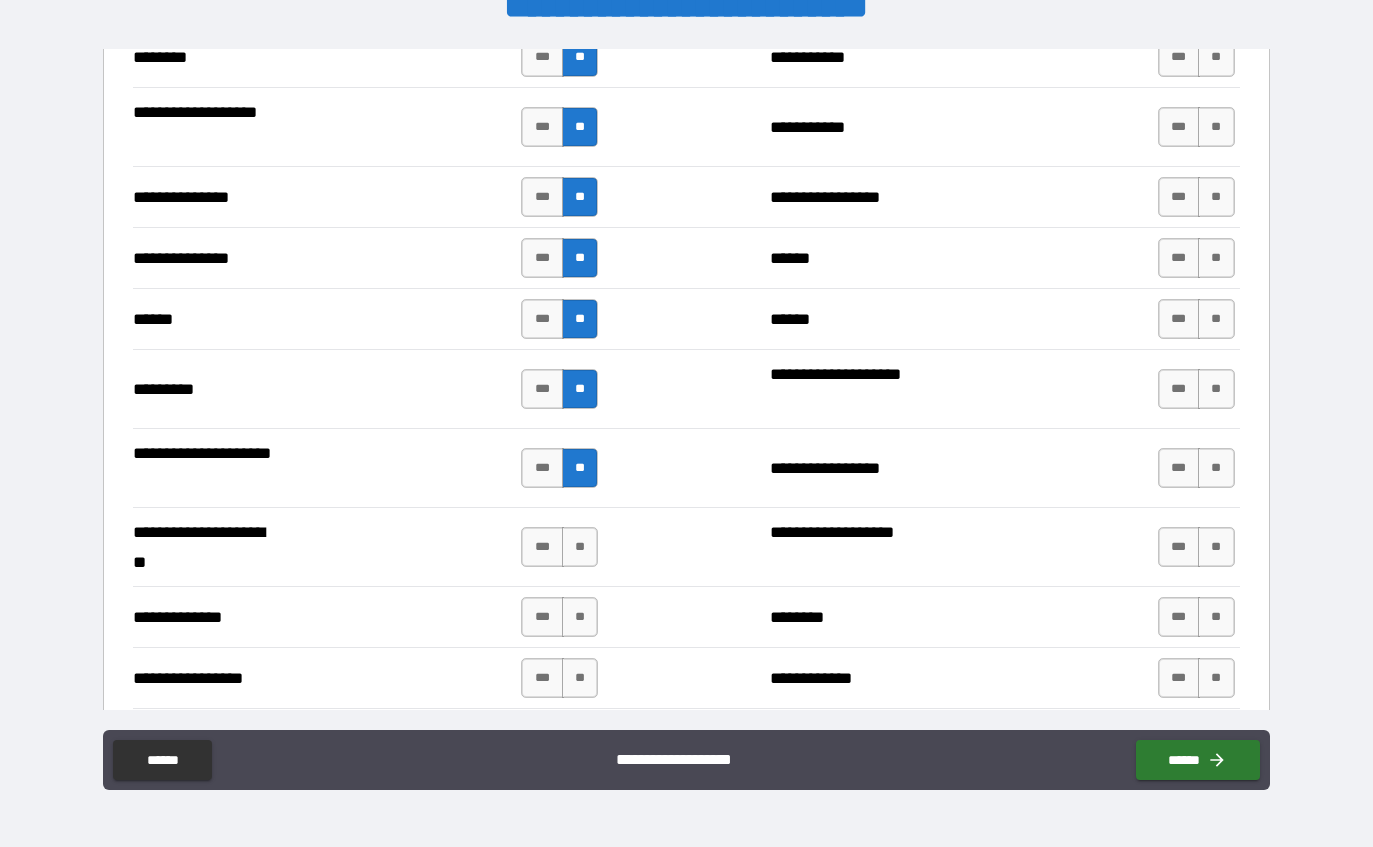 scroll, scrollTop: 2045, scrollLeft: 0, axis: vertical 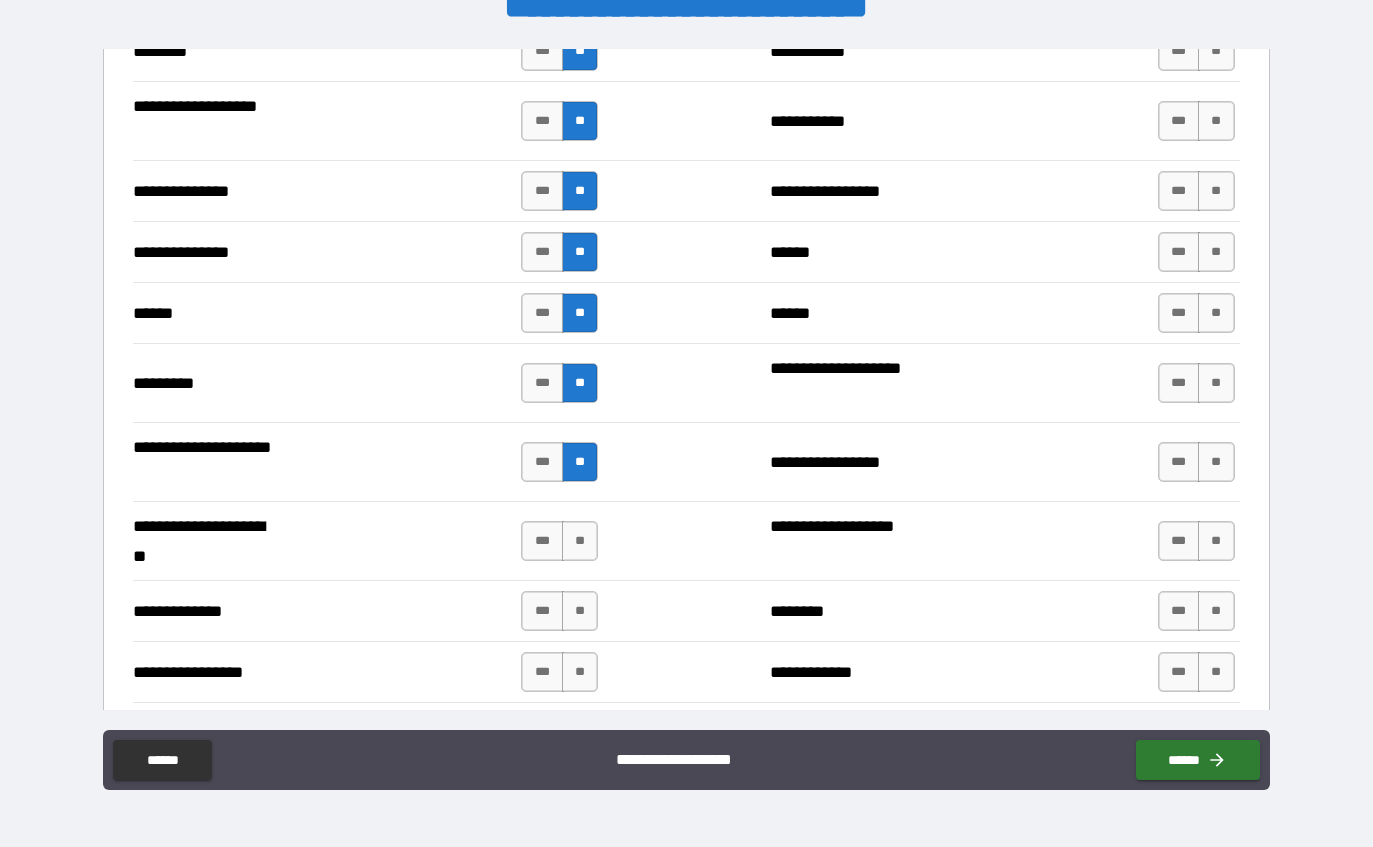 click on "**" at bounding box center [580, 541] 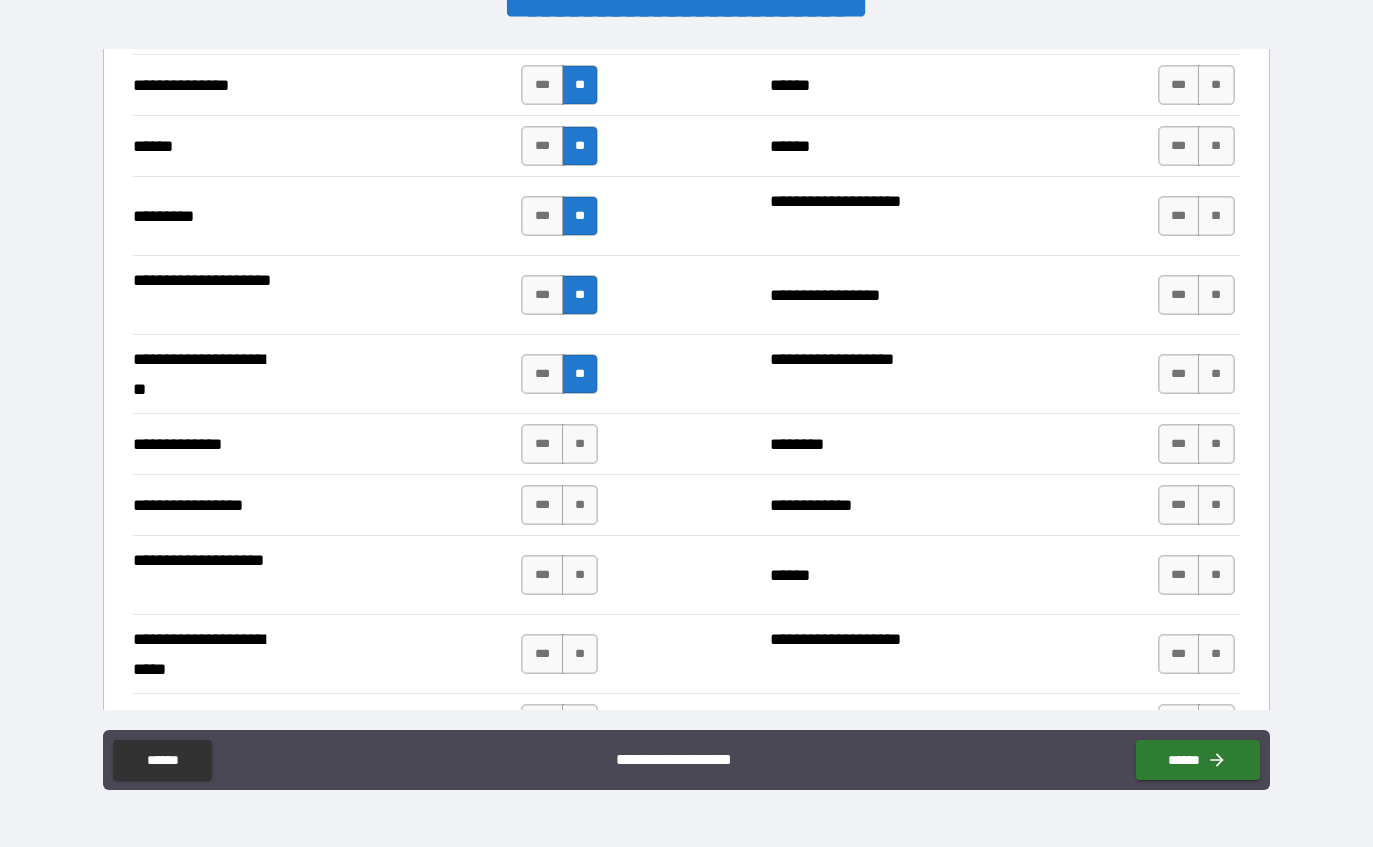 scroll, scrollTop: 2223, scrollLeft: 0, axis: vertical 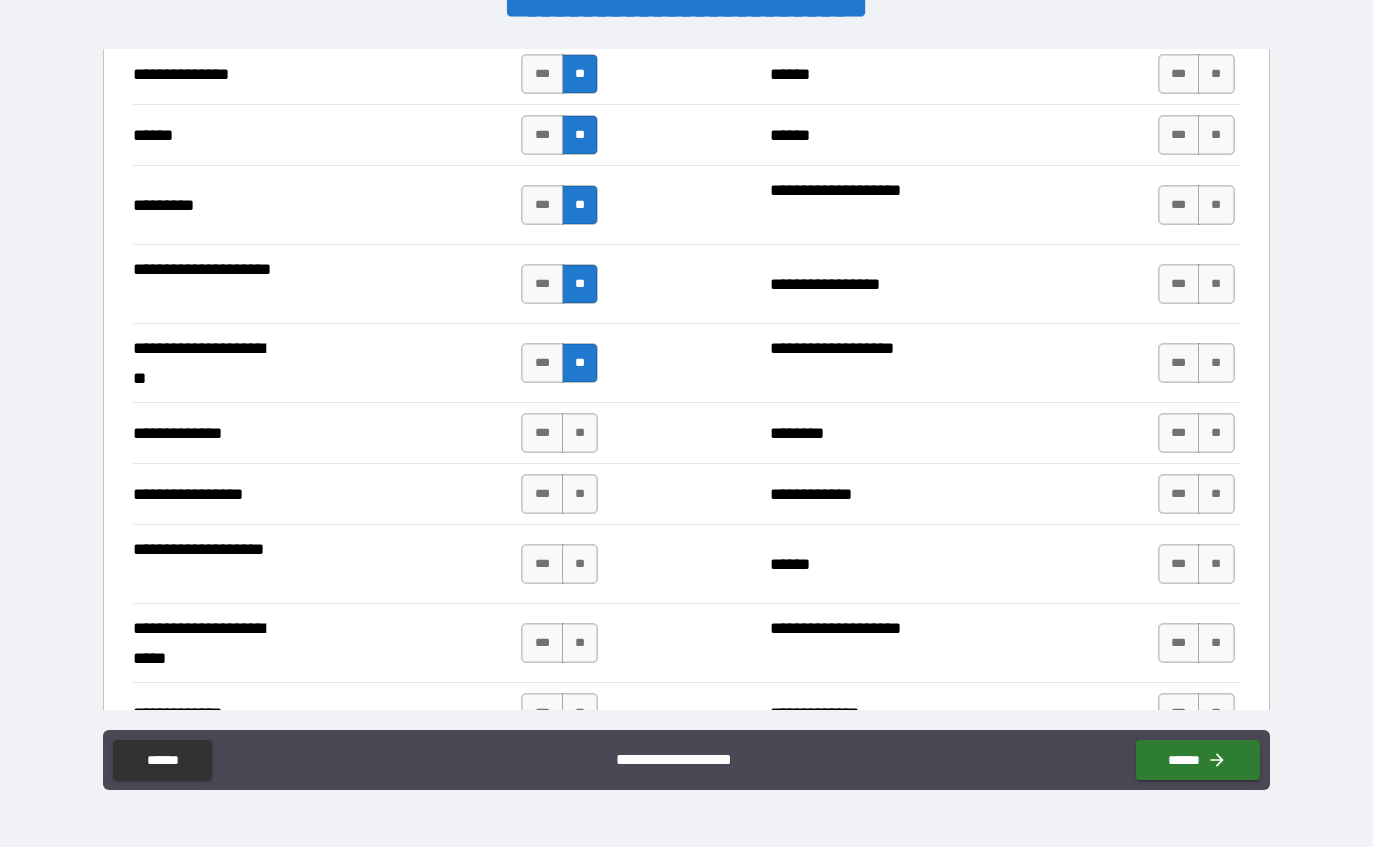 click on "**" at bounding box center (580, 433) 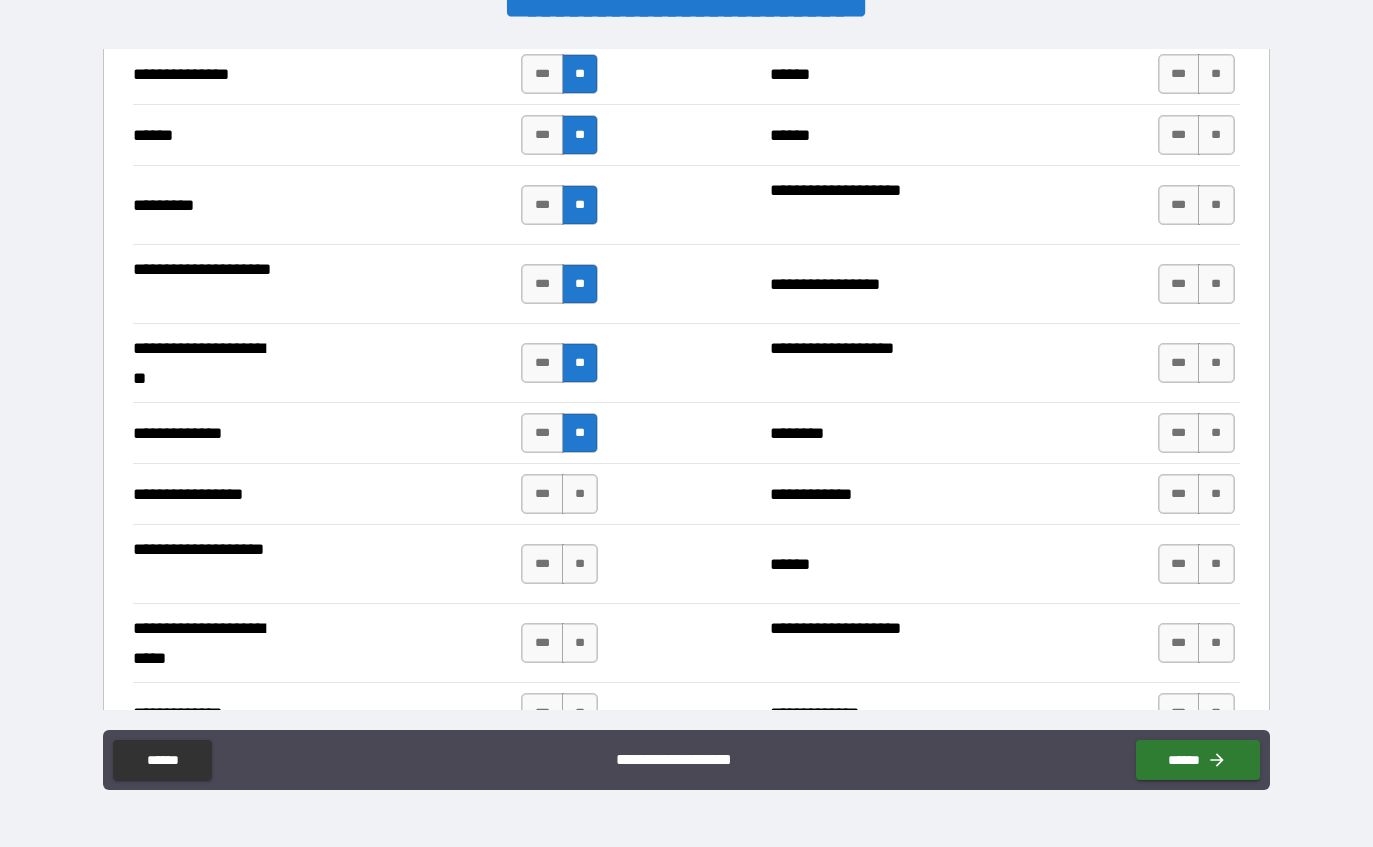 click on "**" at bounding box center (580, 494) 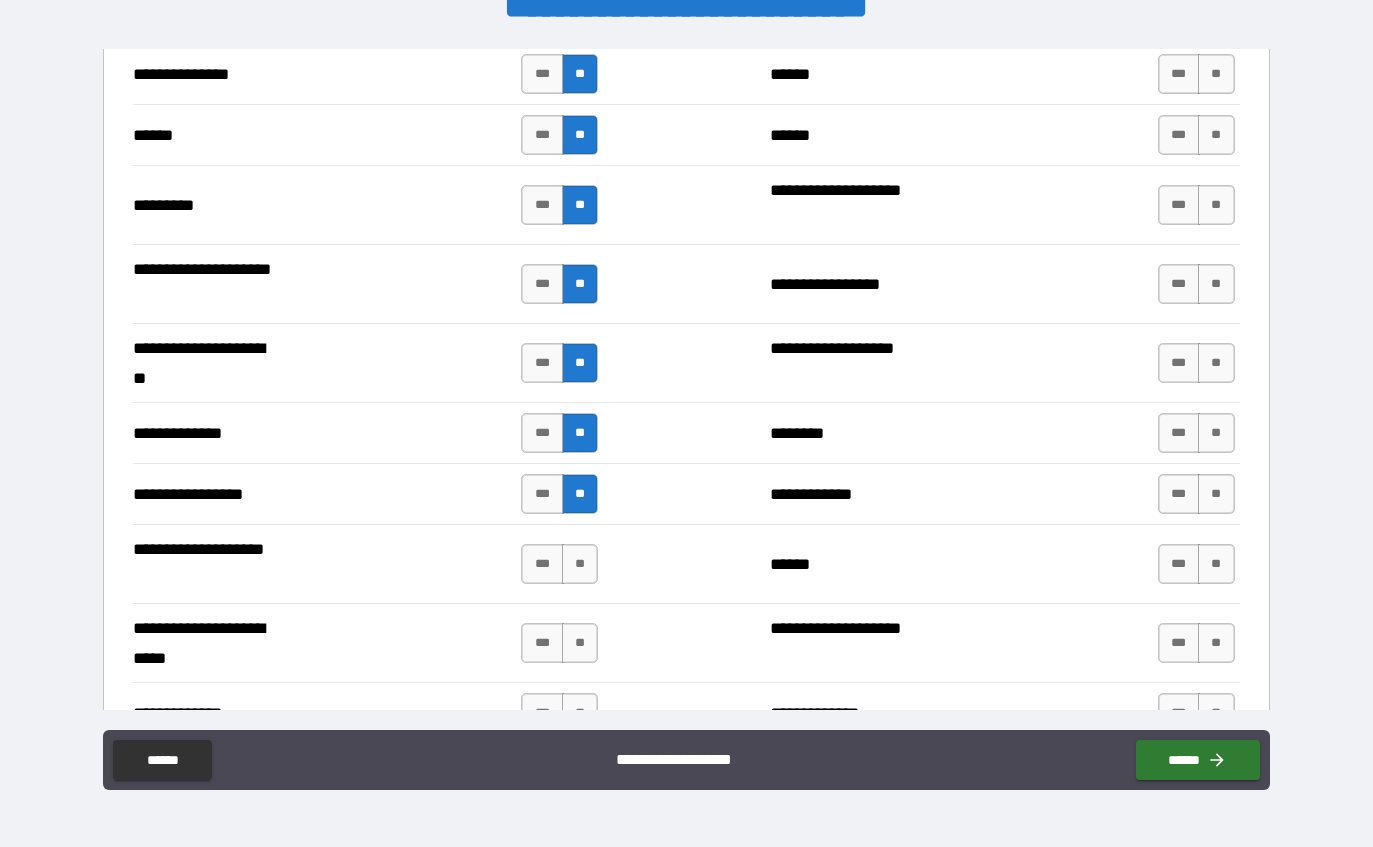 click on "**" at bounding box center [580, 564] 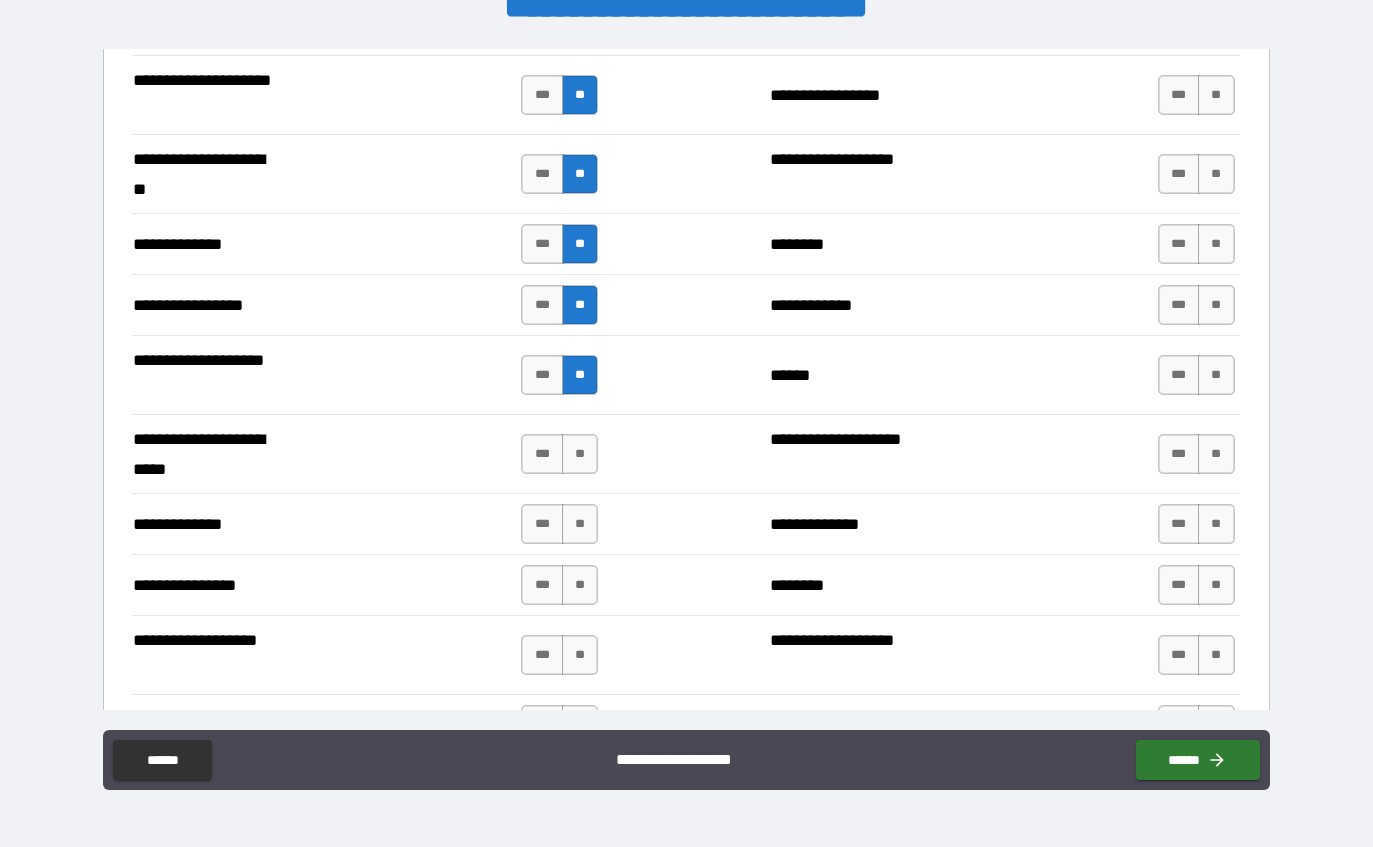 scroll, scrollTop: 2421, scrollLeft: 0, axis: vertical 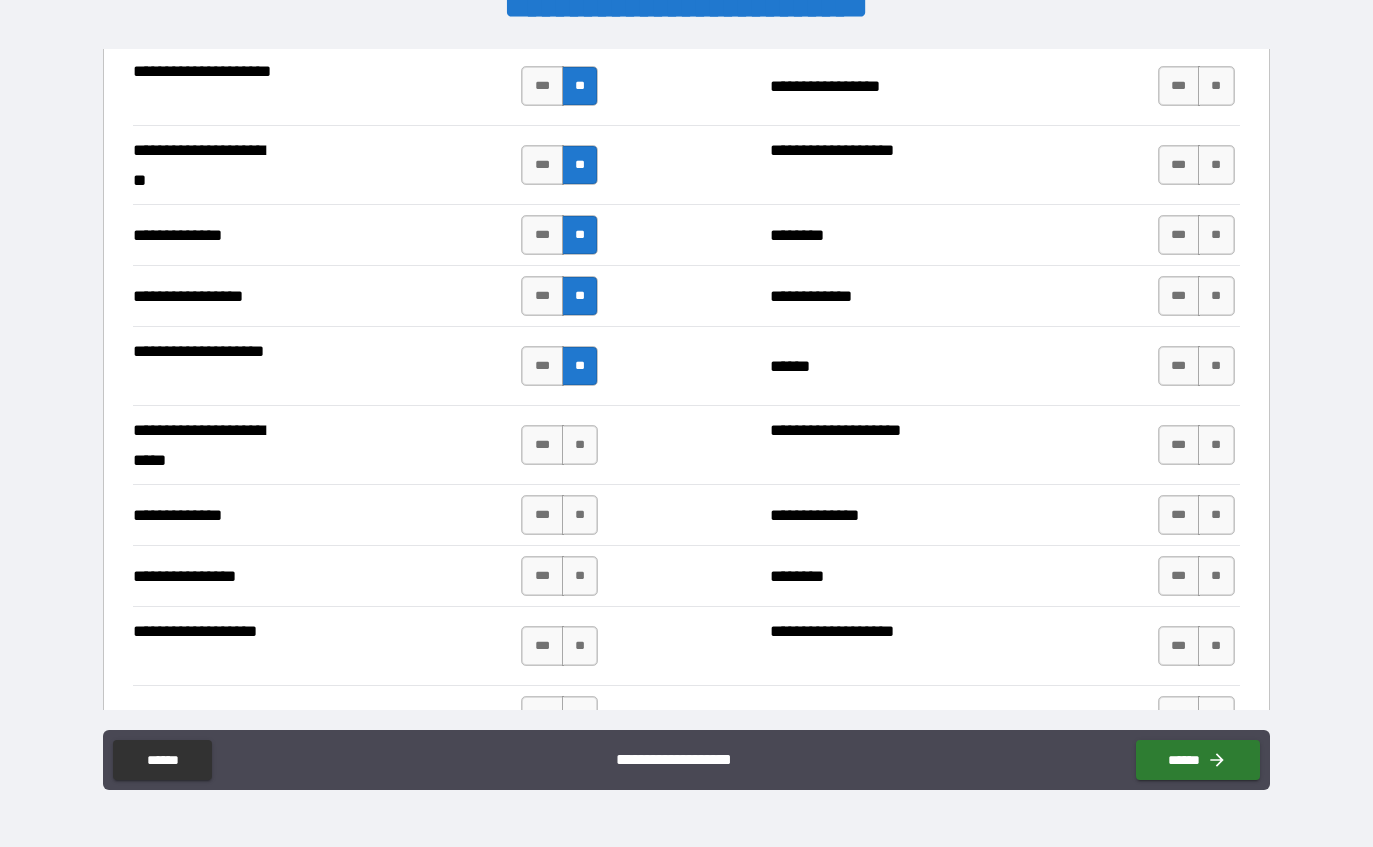 click on "**" at bounding box center [580, 445] 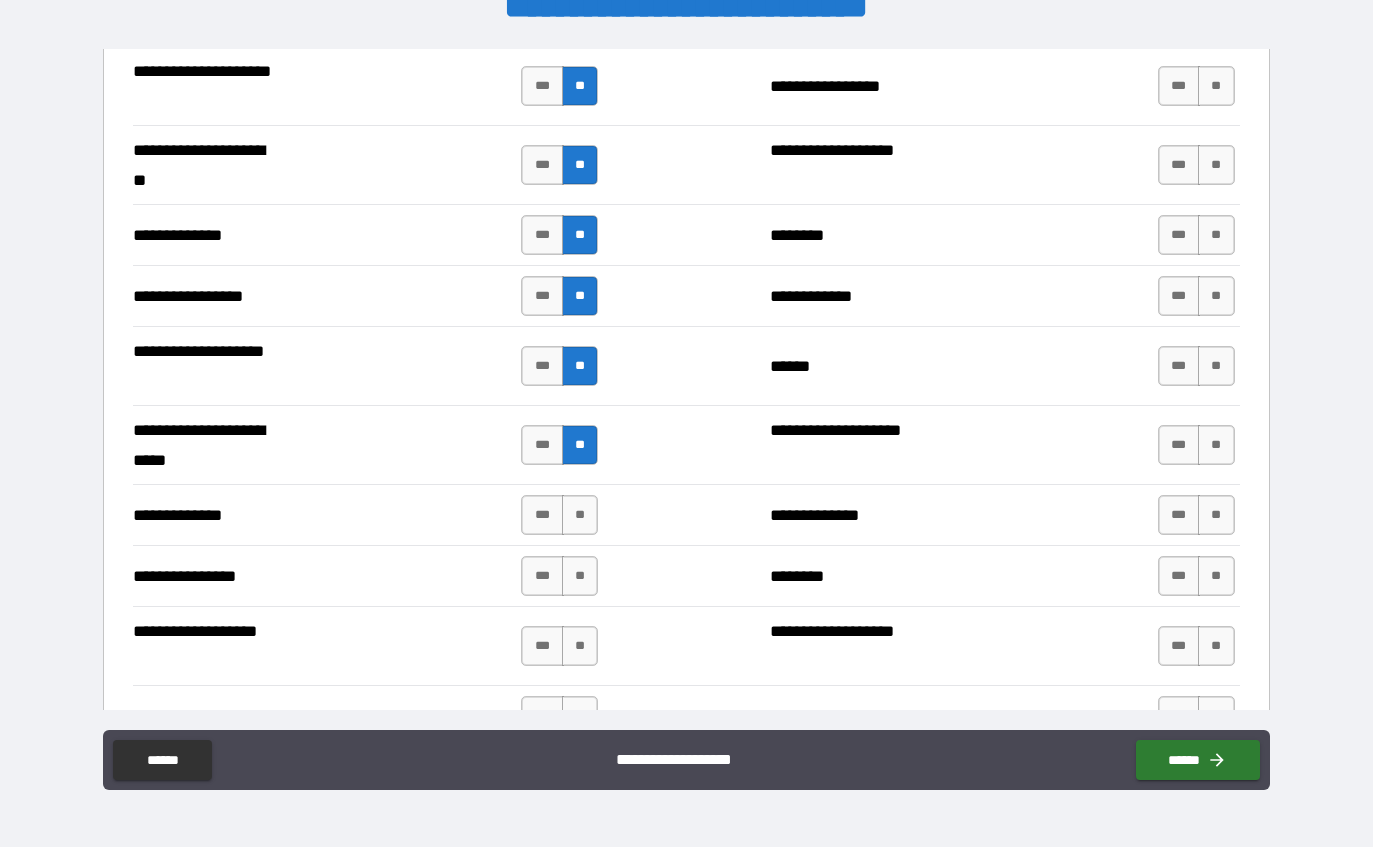 click on "**" at bounding box center [580, 515] 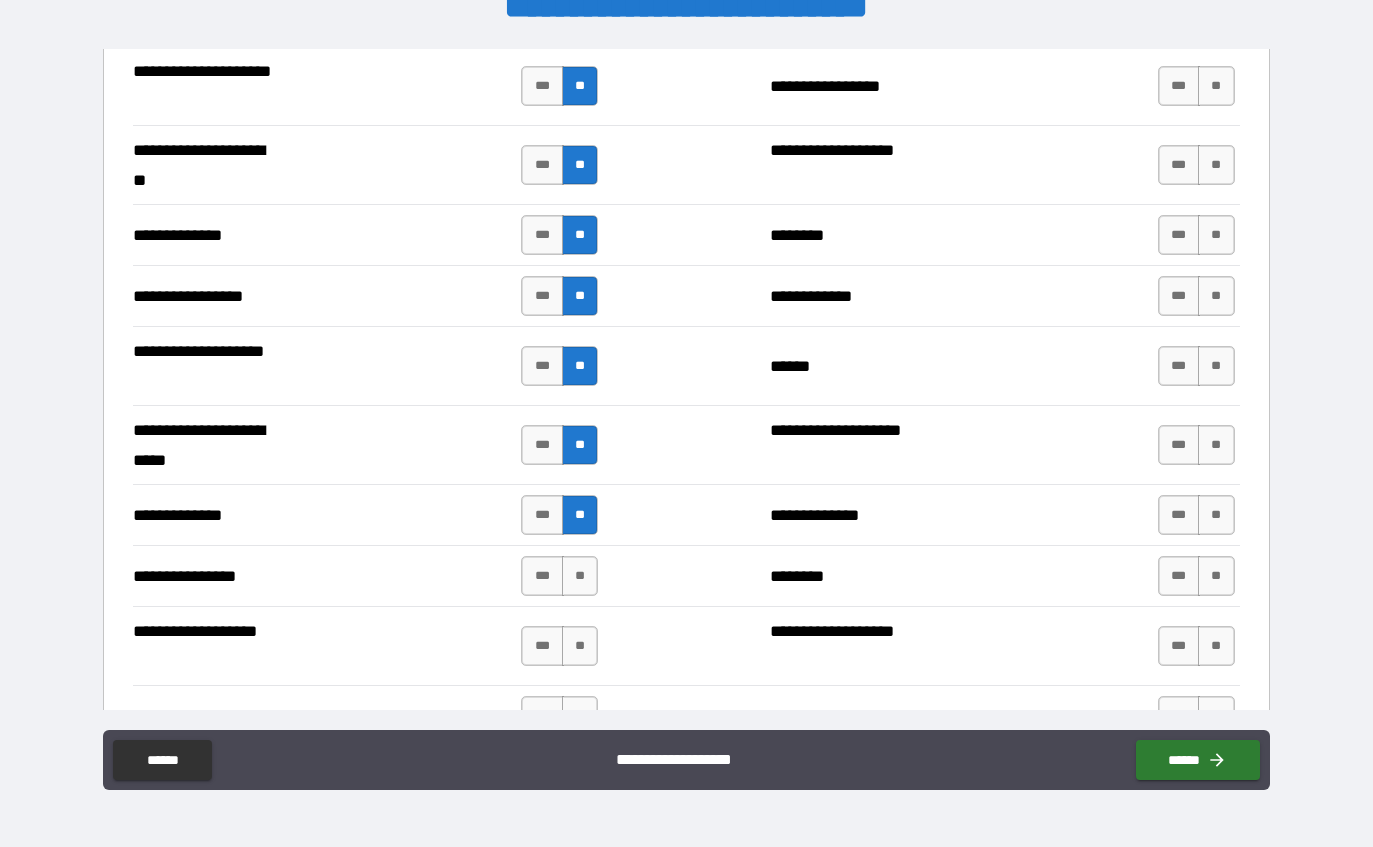 click on "**" at bounding box center [580, 576] 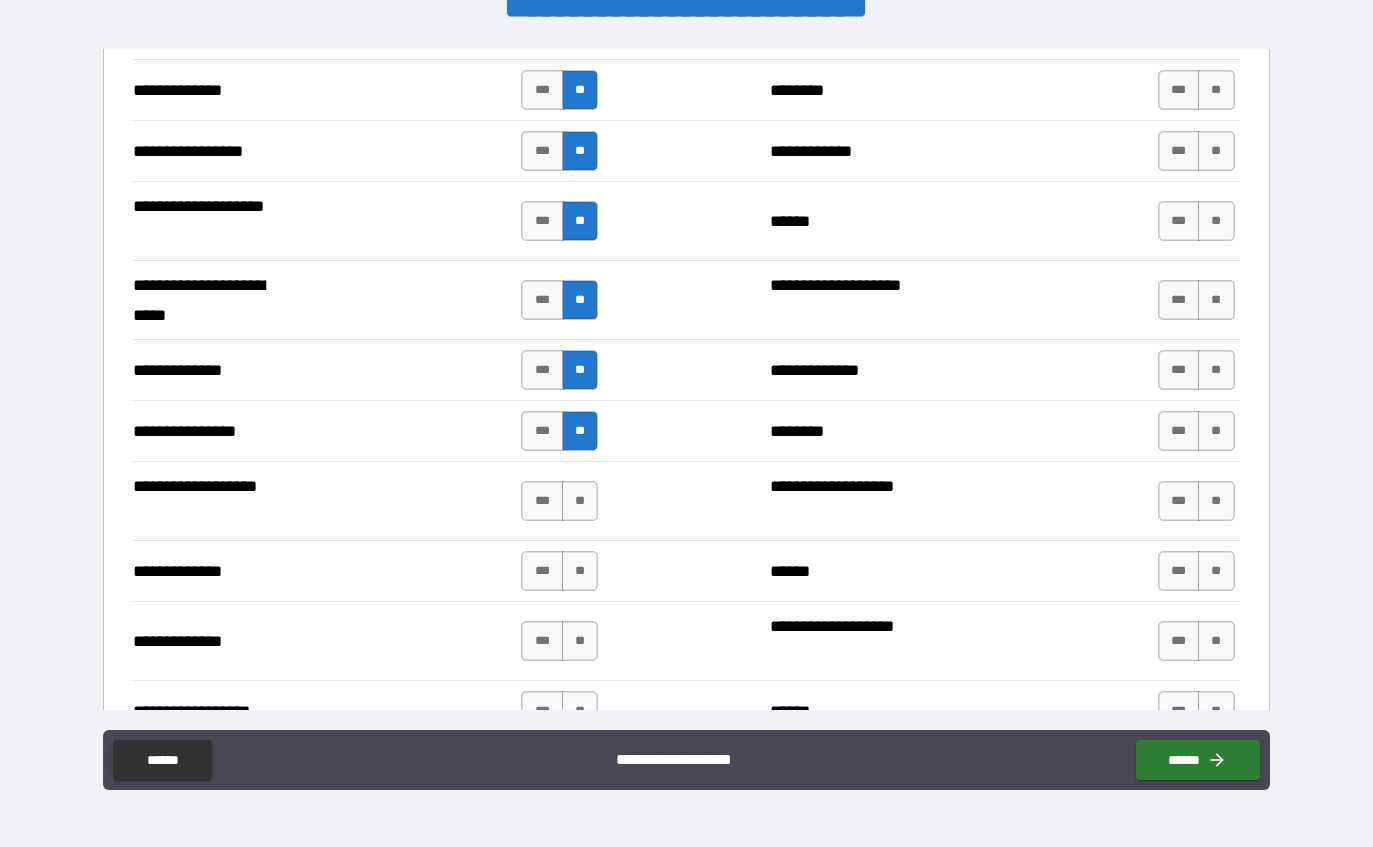 scroll, scrollTop: 2569, scrollLeft: 0, axis: vertical 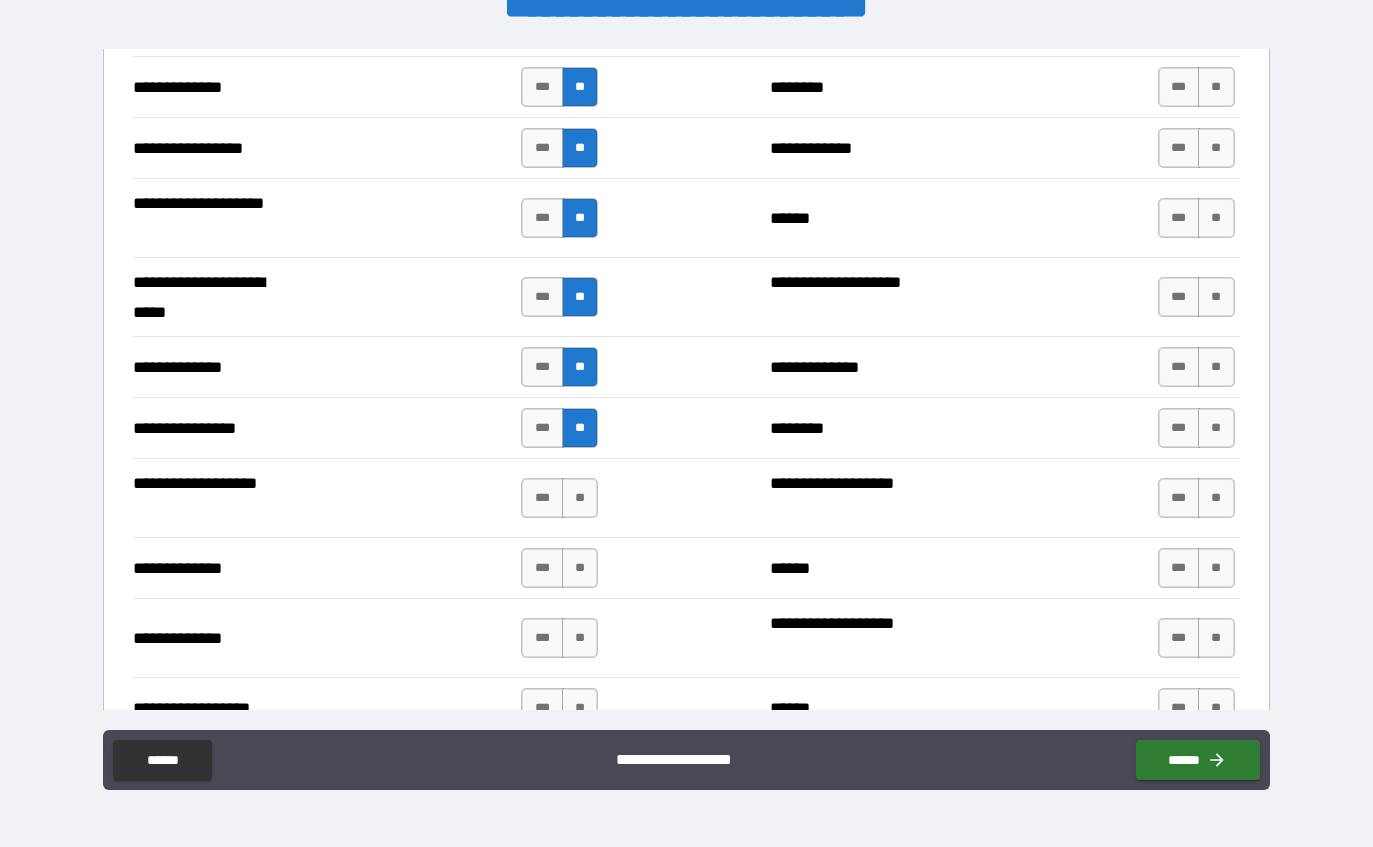 click on "**" at bounding box center (580, 498) 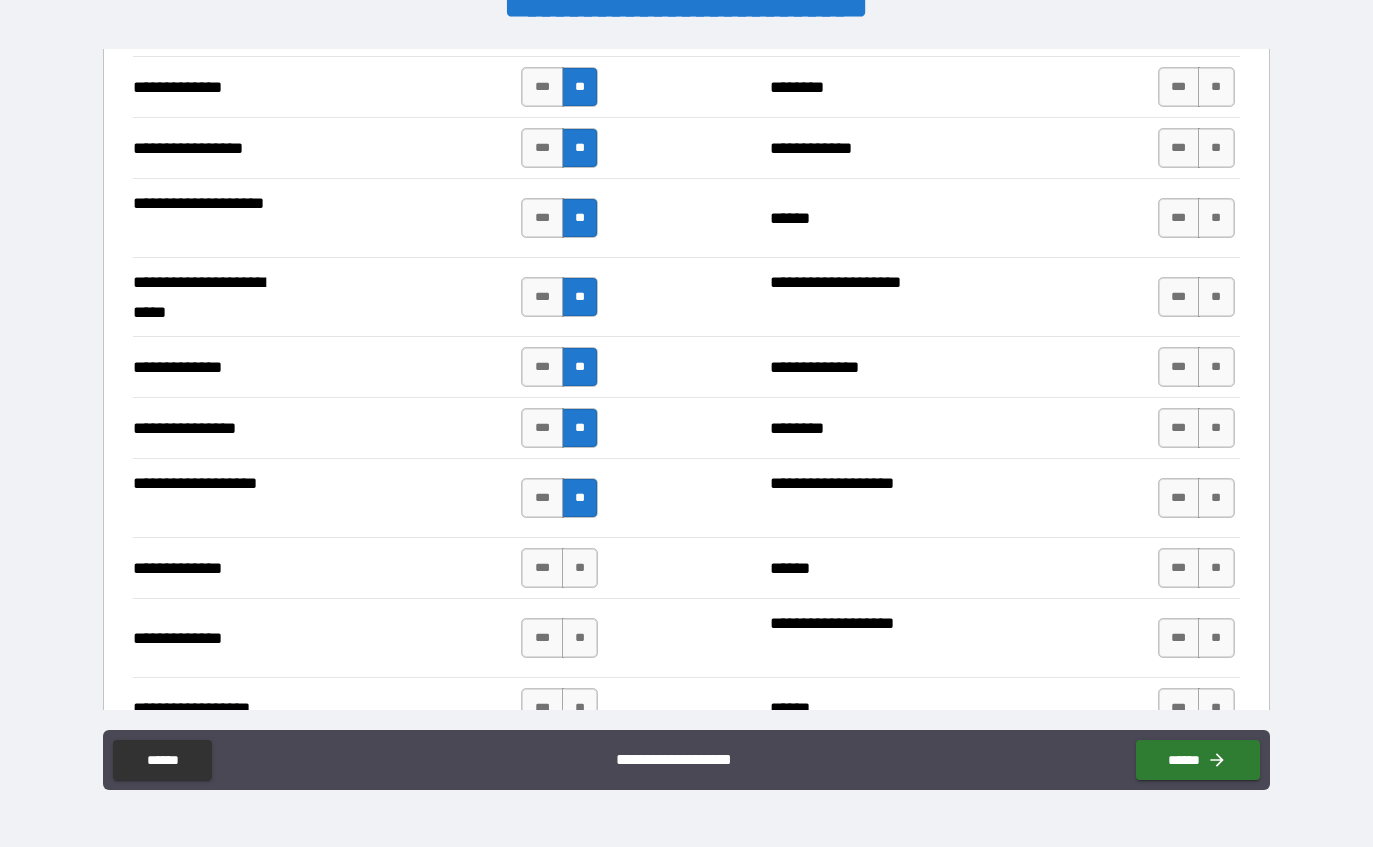 click on "**" at bounding box center (580, 568) 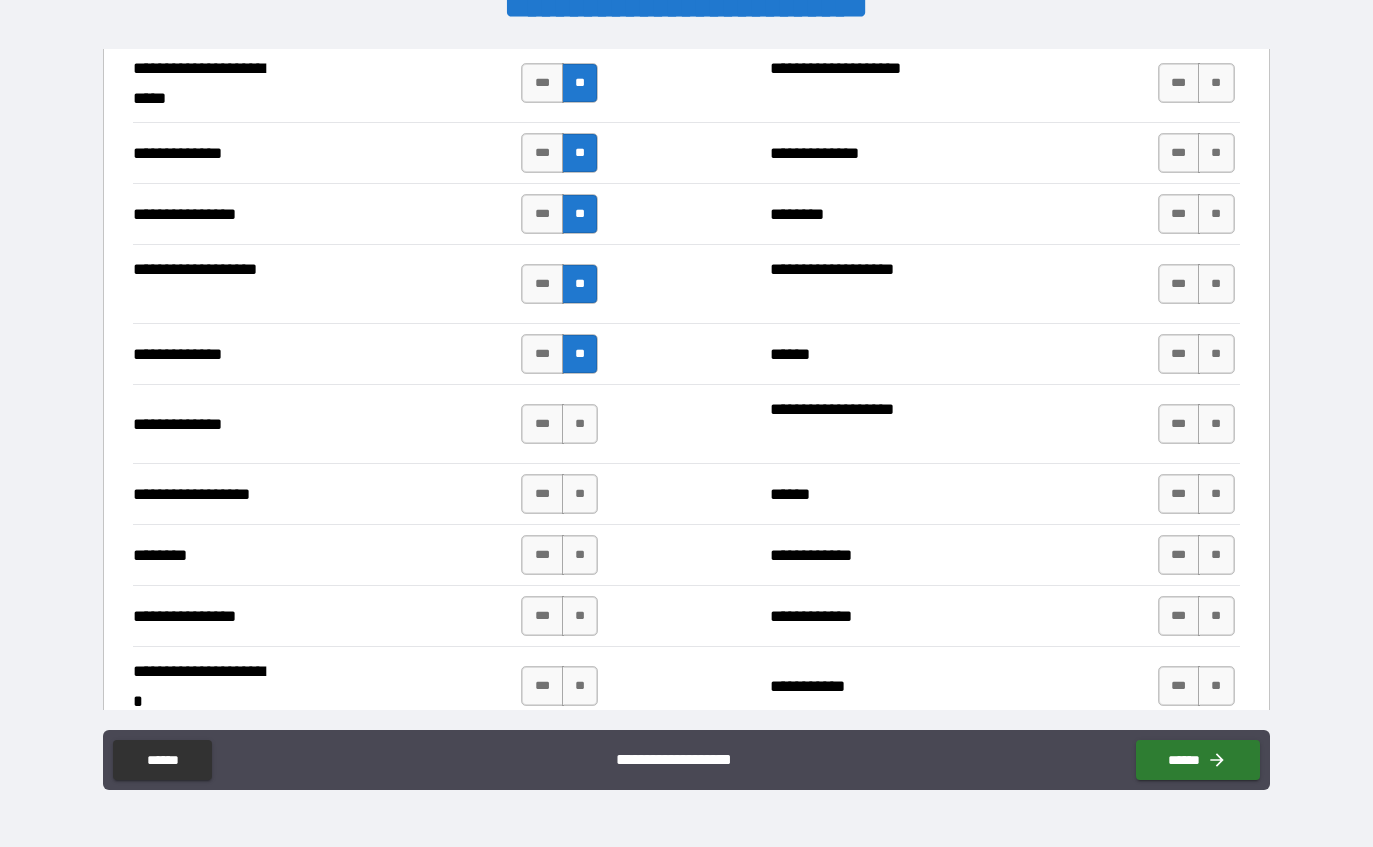 scroll, scrollTop: 2796, scrollLeft: 0, axis: vertical 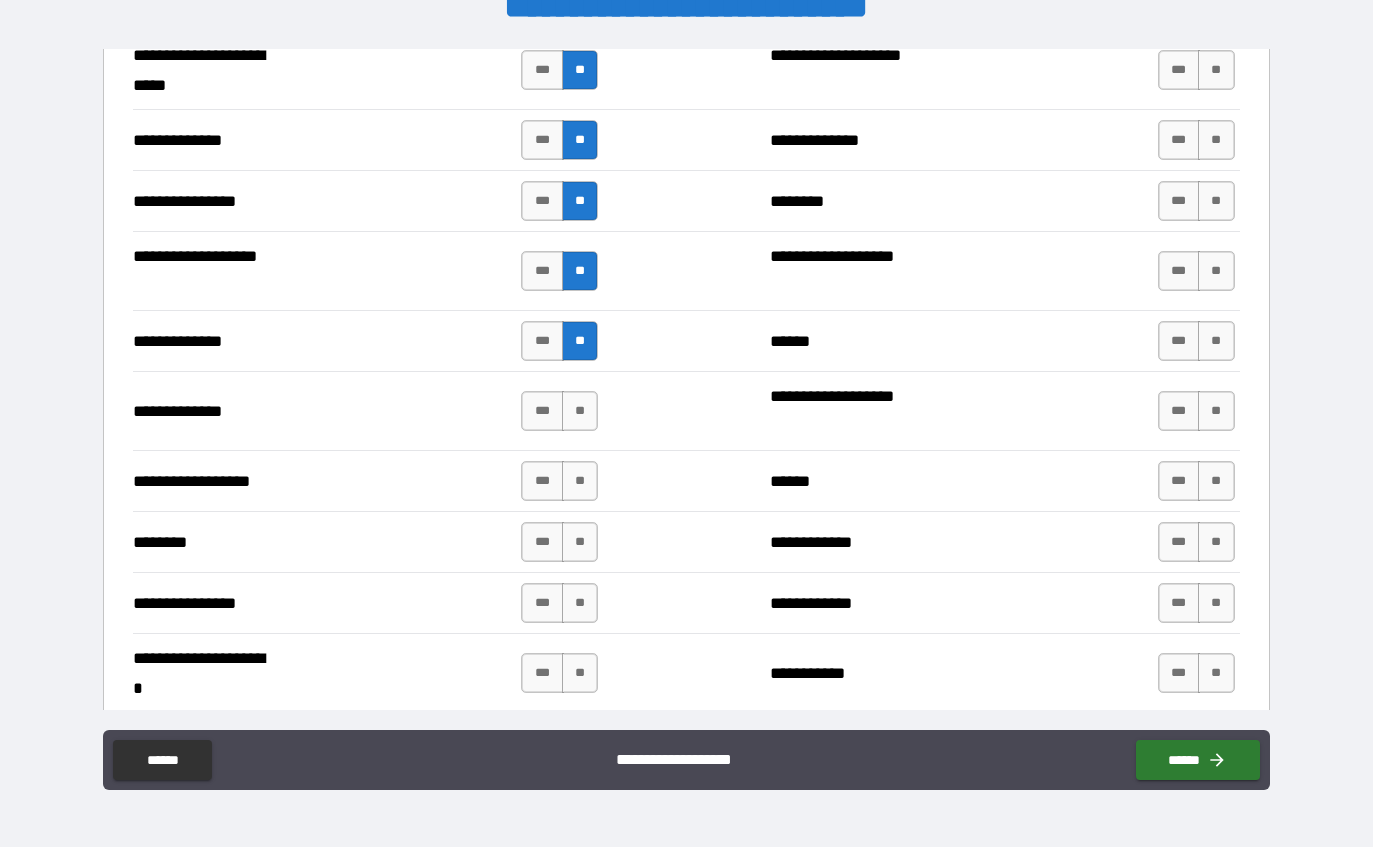 click on "**" at bounding box center [580, 411] 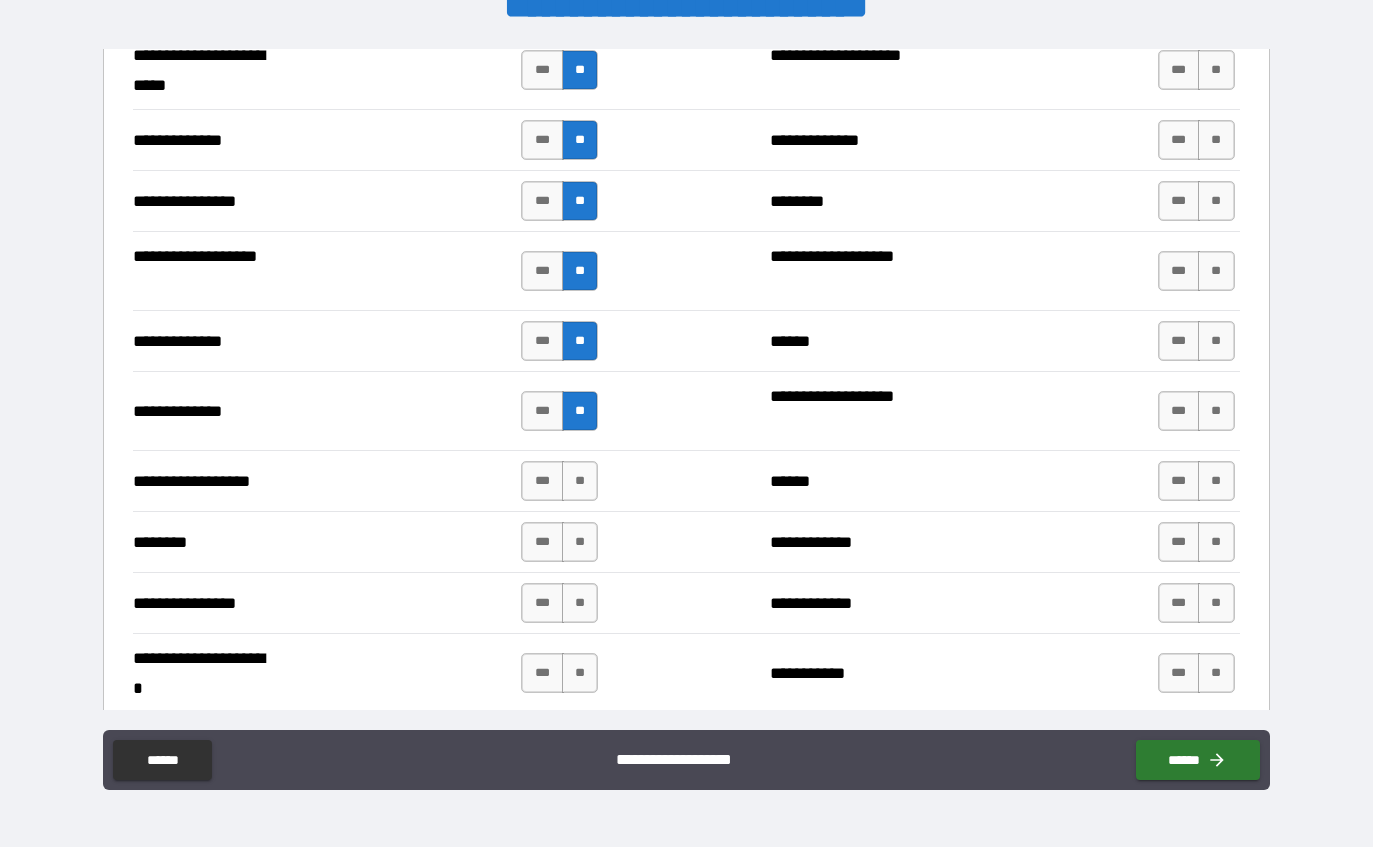 click on "**" at bounding box center [580, 481] 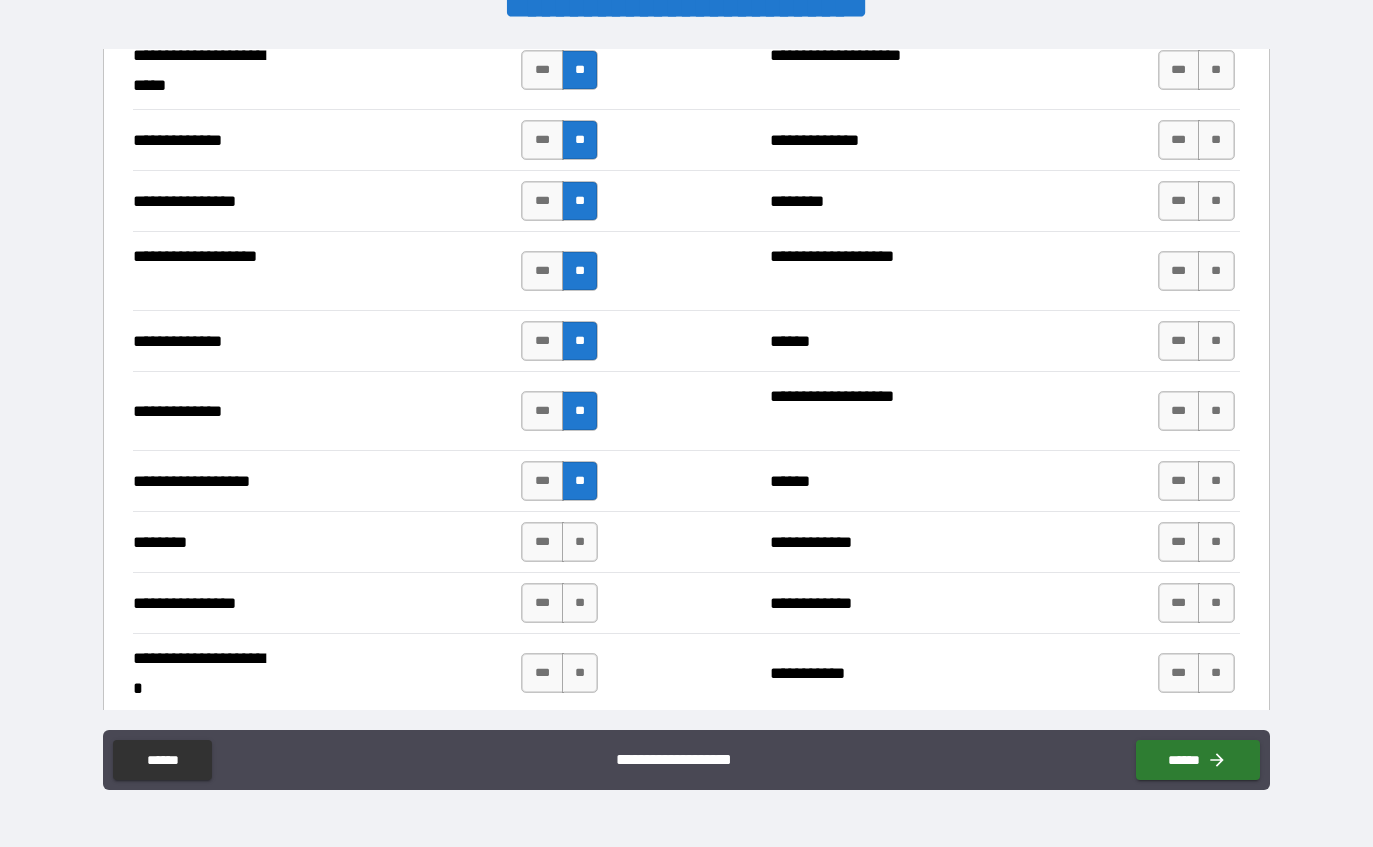 click on "**" at bounding box center [580, 542] 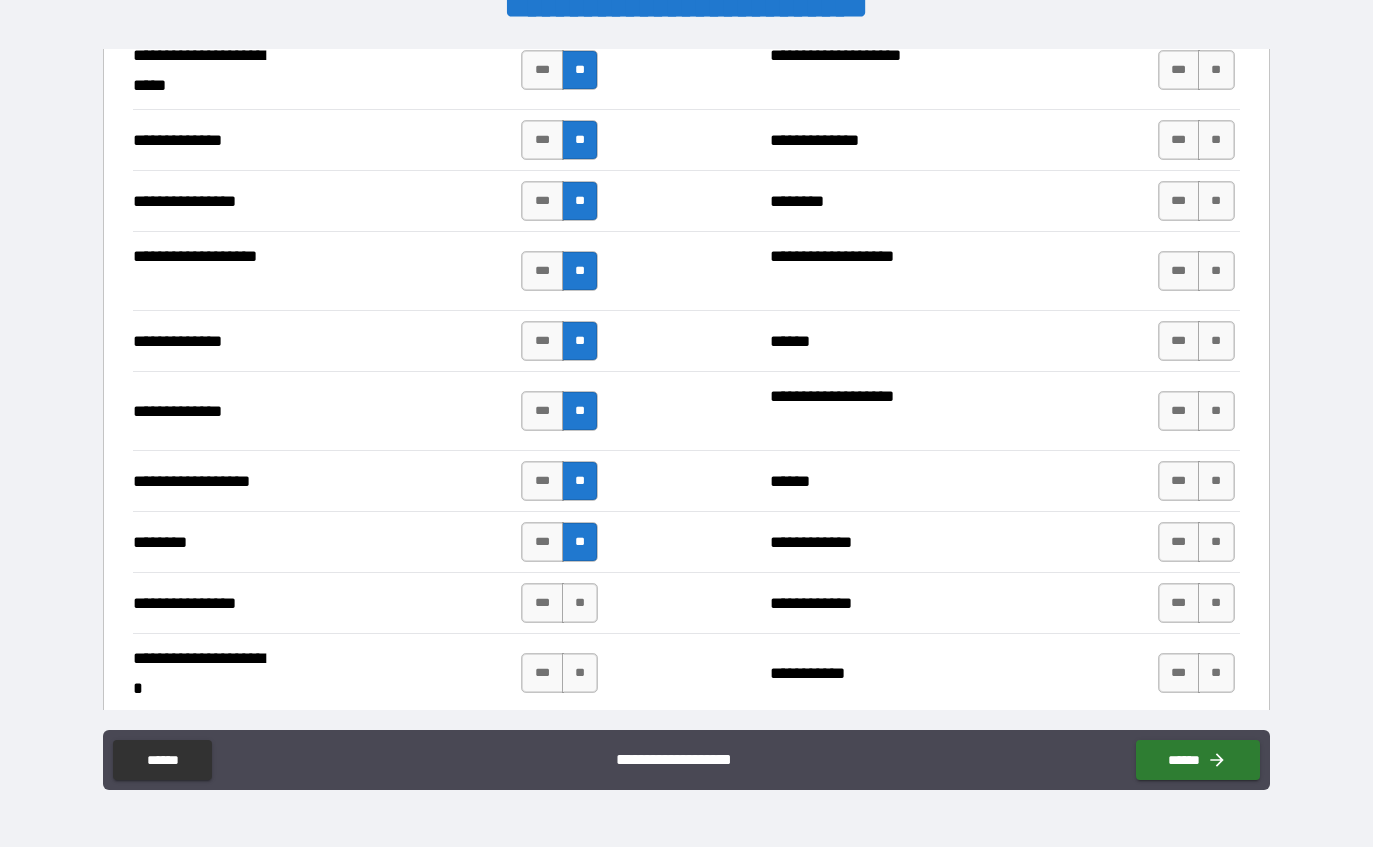 scroll, scrollTop: 2952, scrollLeft: 0, axis: vertical 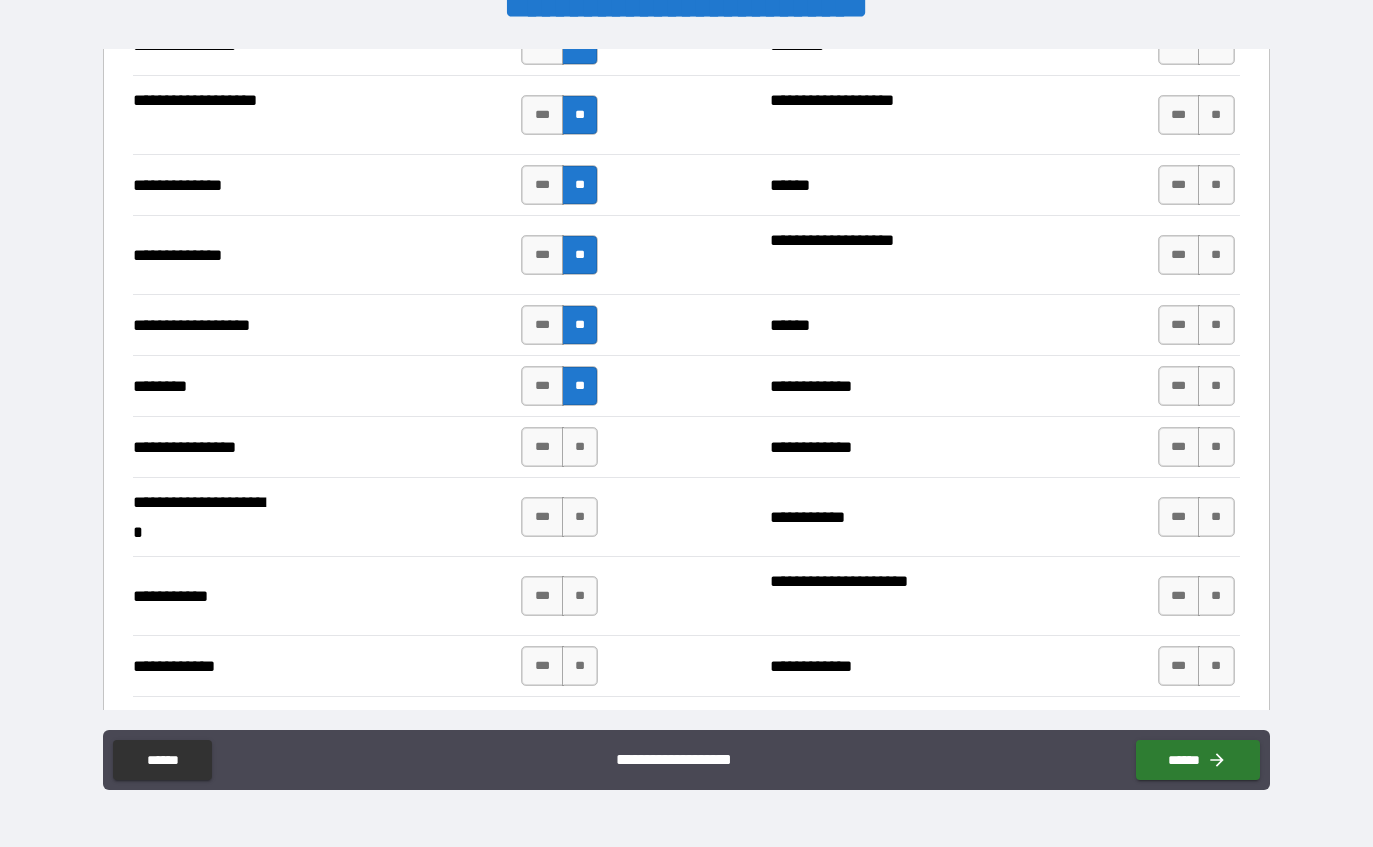 click on "**" at bounding box center (580, 447) 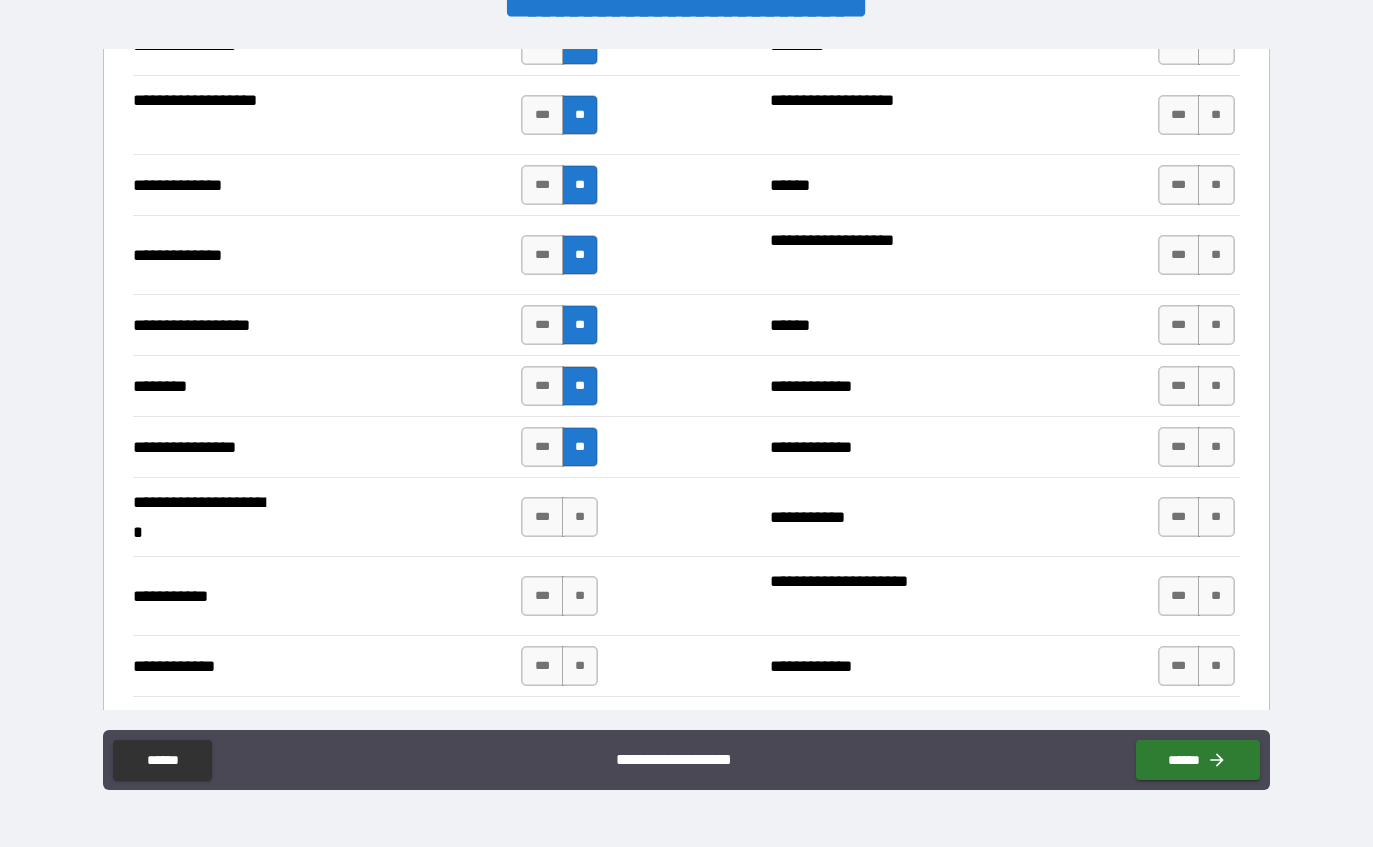 click on "**" at bounding box center (580, 517) 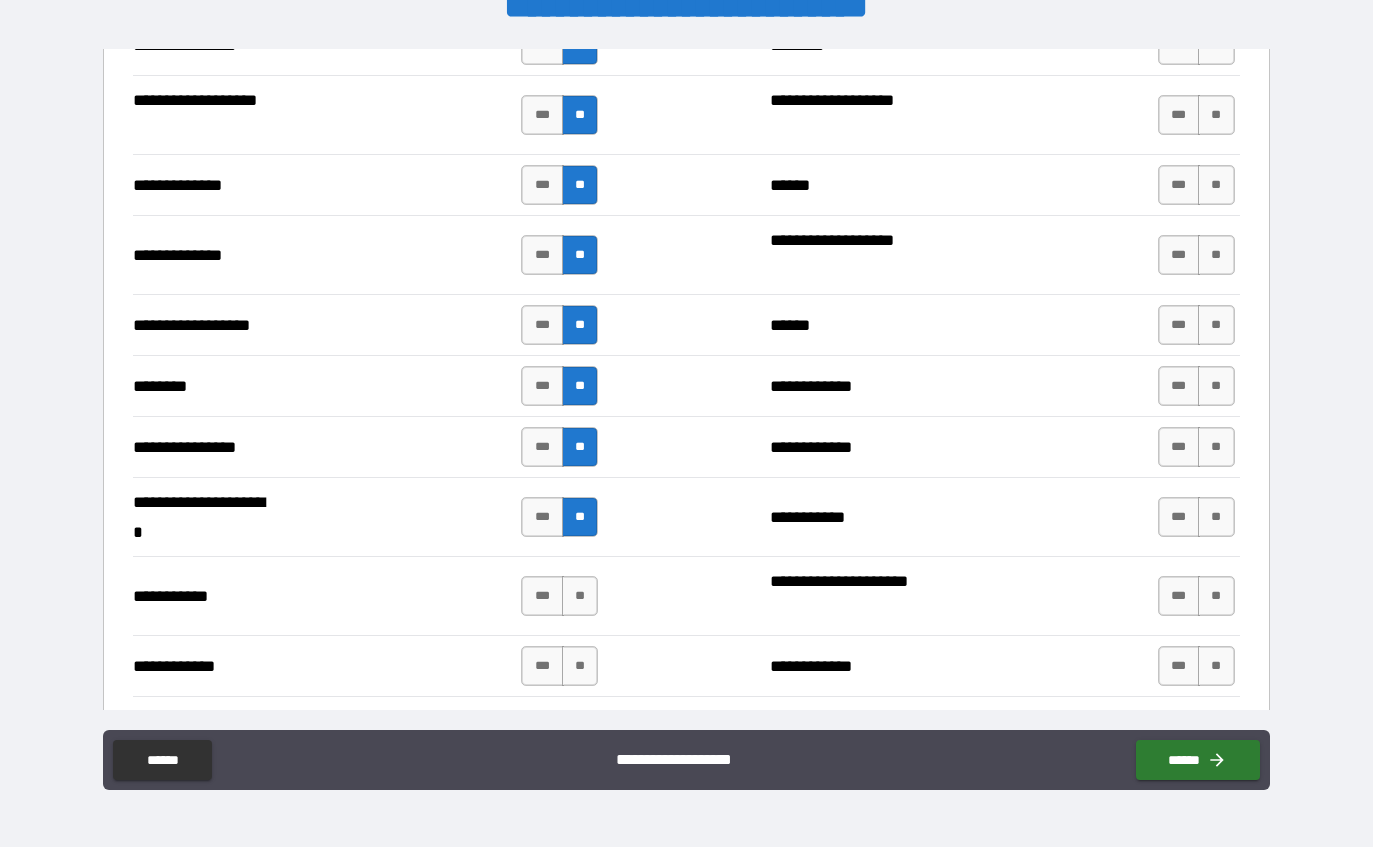 click on "**" at bounding box center (580, 596) 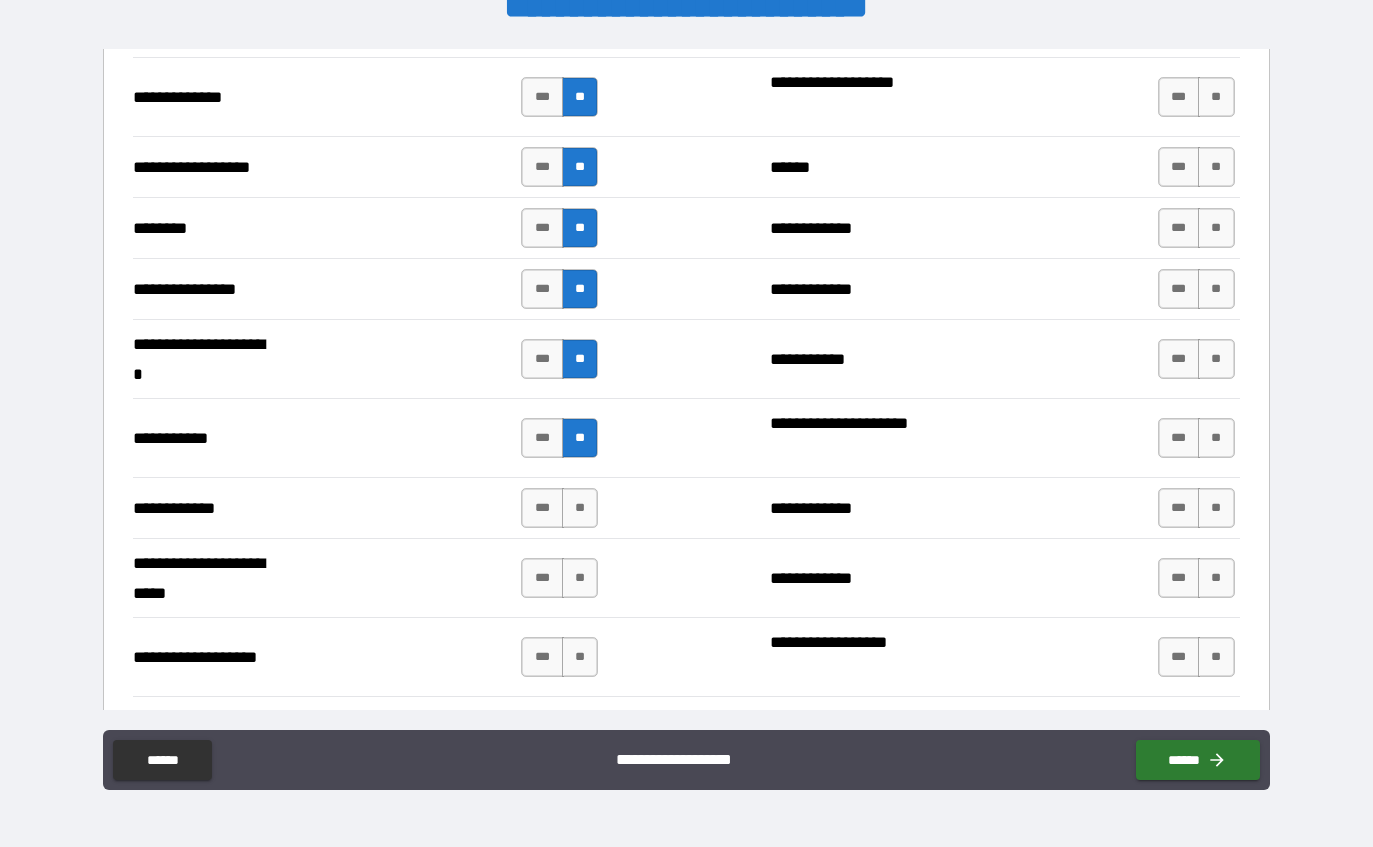 scroll, scrollTop: 3116, scrollLeft: 0, axis: vertical 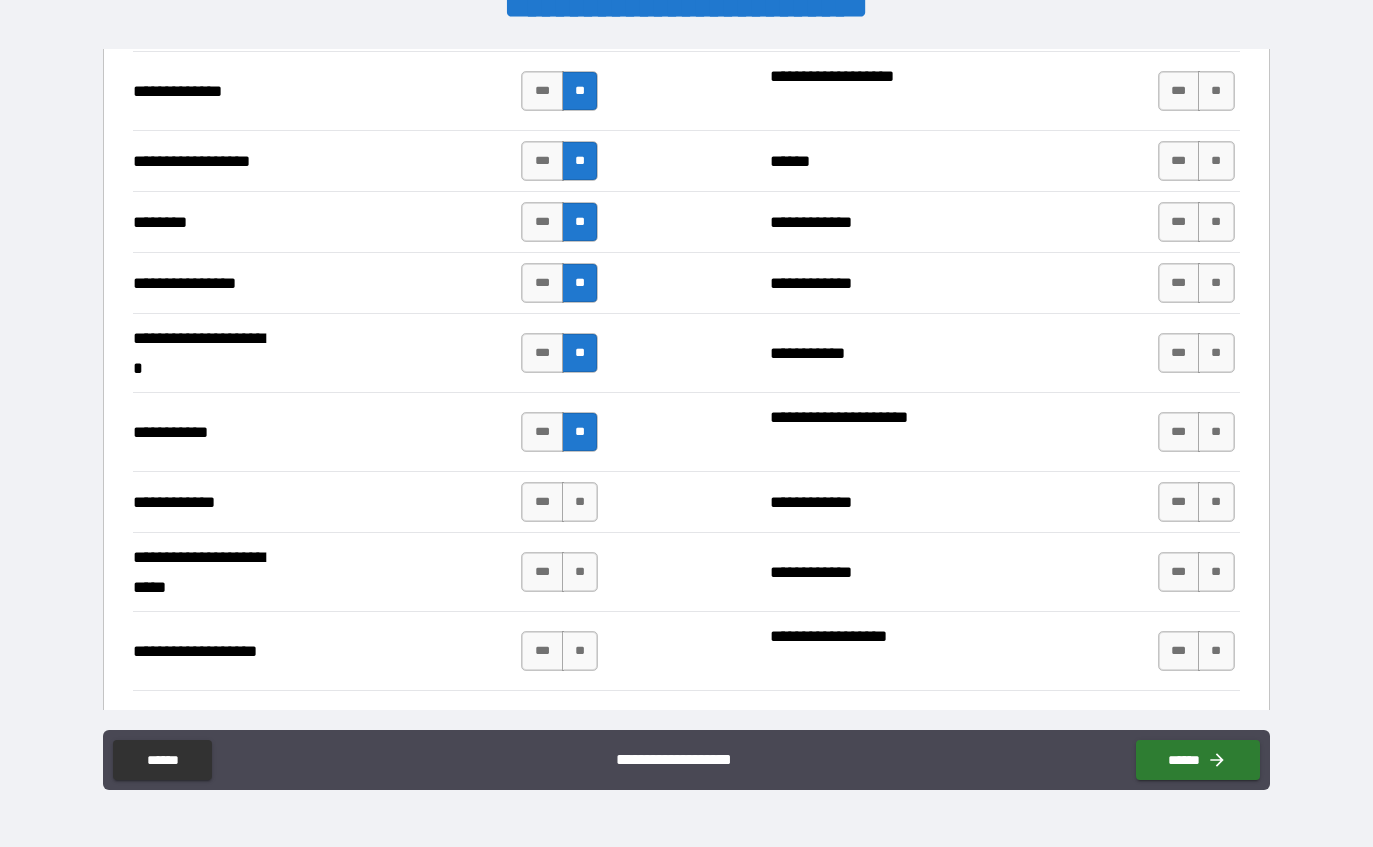 click on "**" at bounding box center (580, 502) 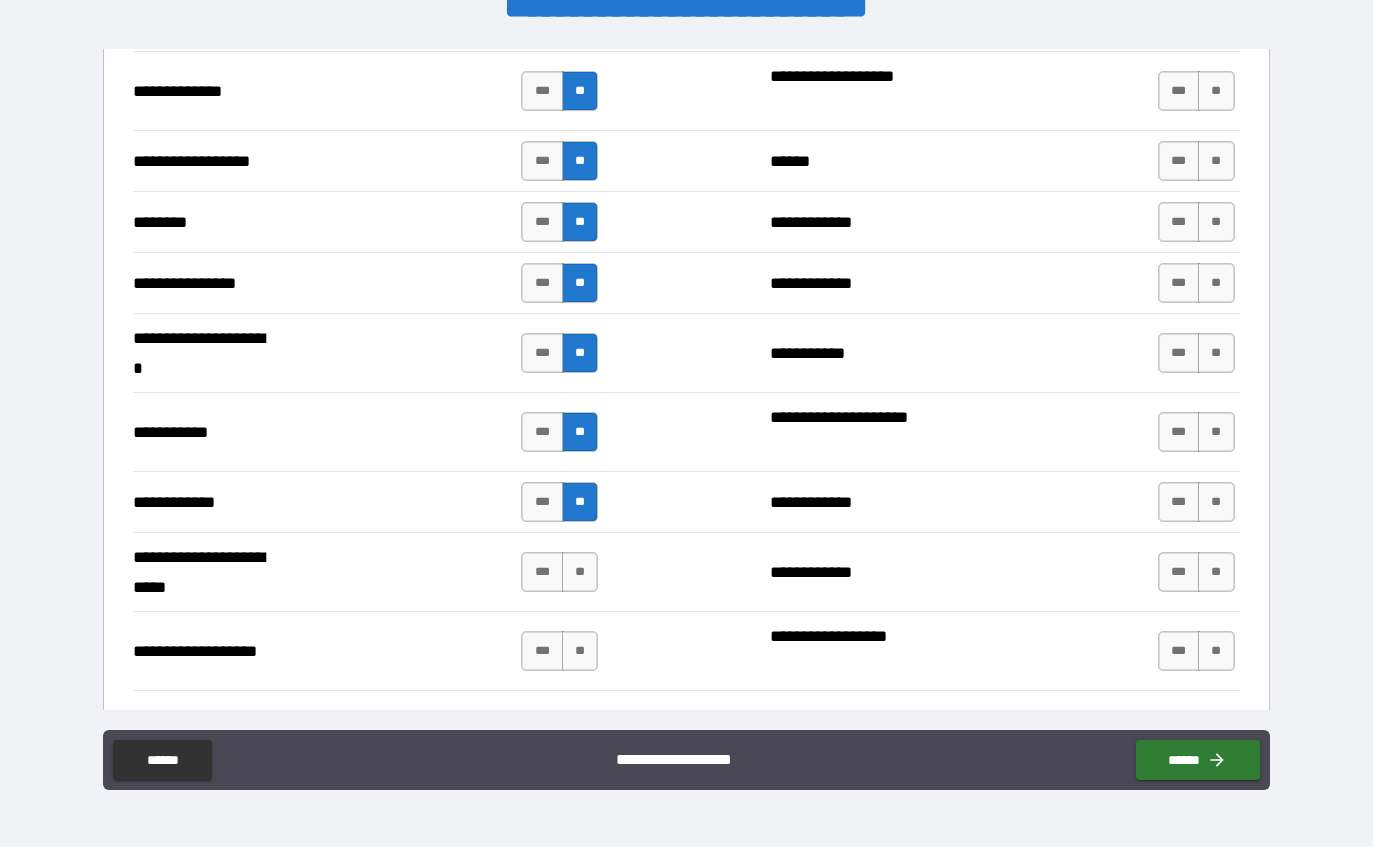click on "**" at bounding box center (580, 572) 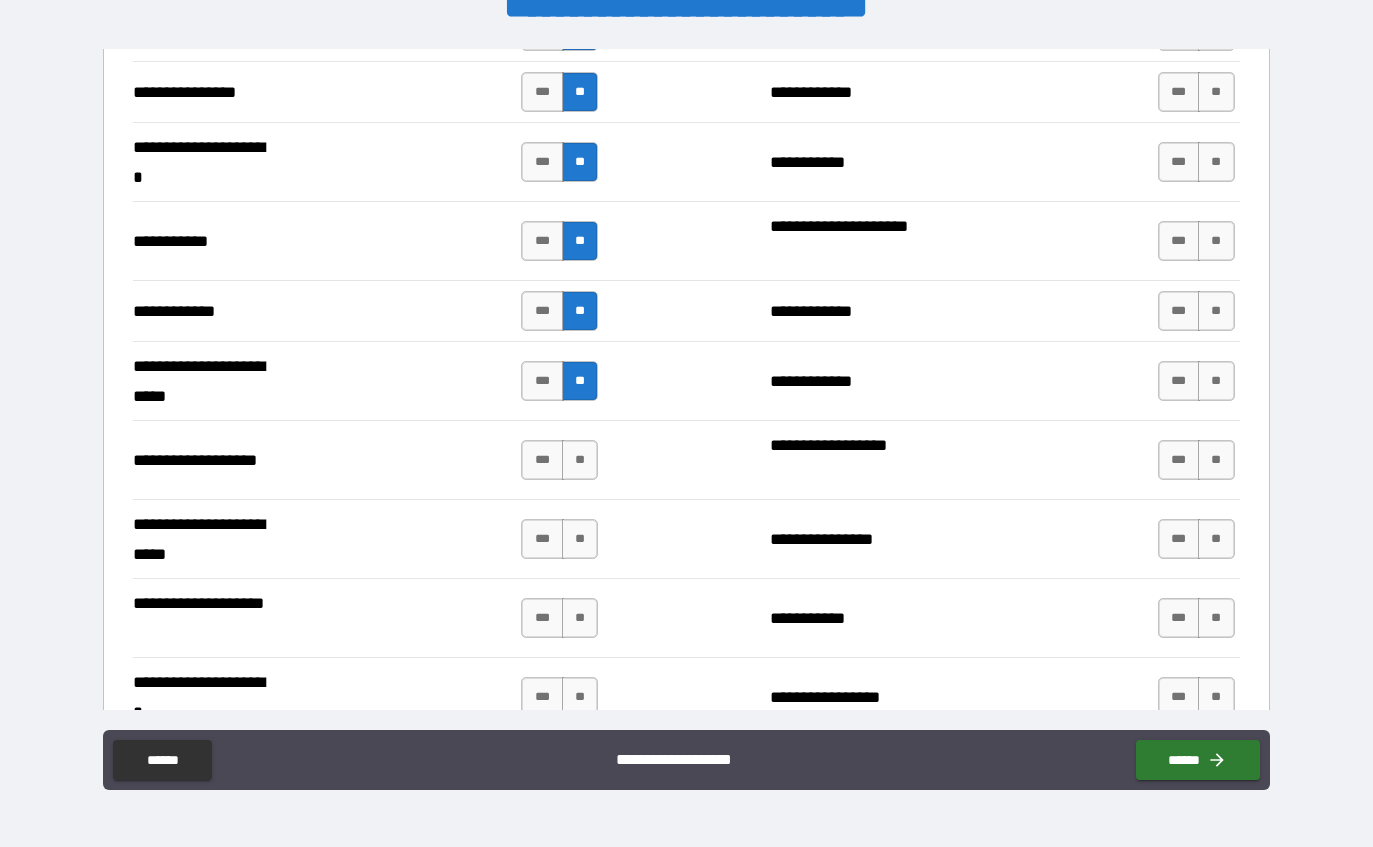 scroll, scrollTop: 3315, scrollLeft: 0, axis: vertical 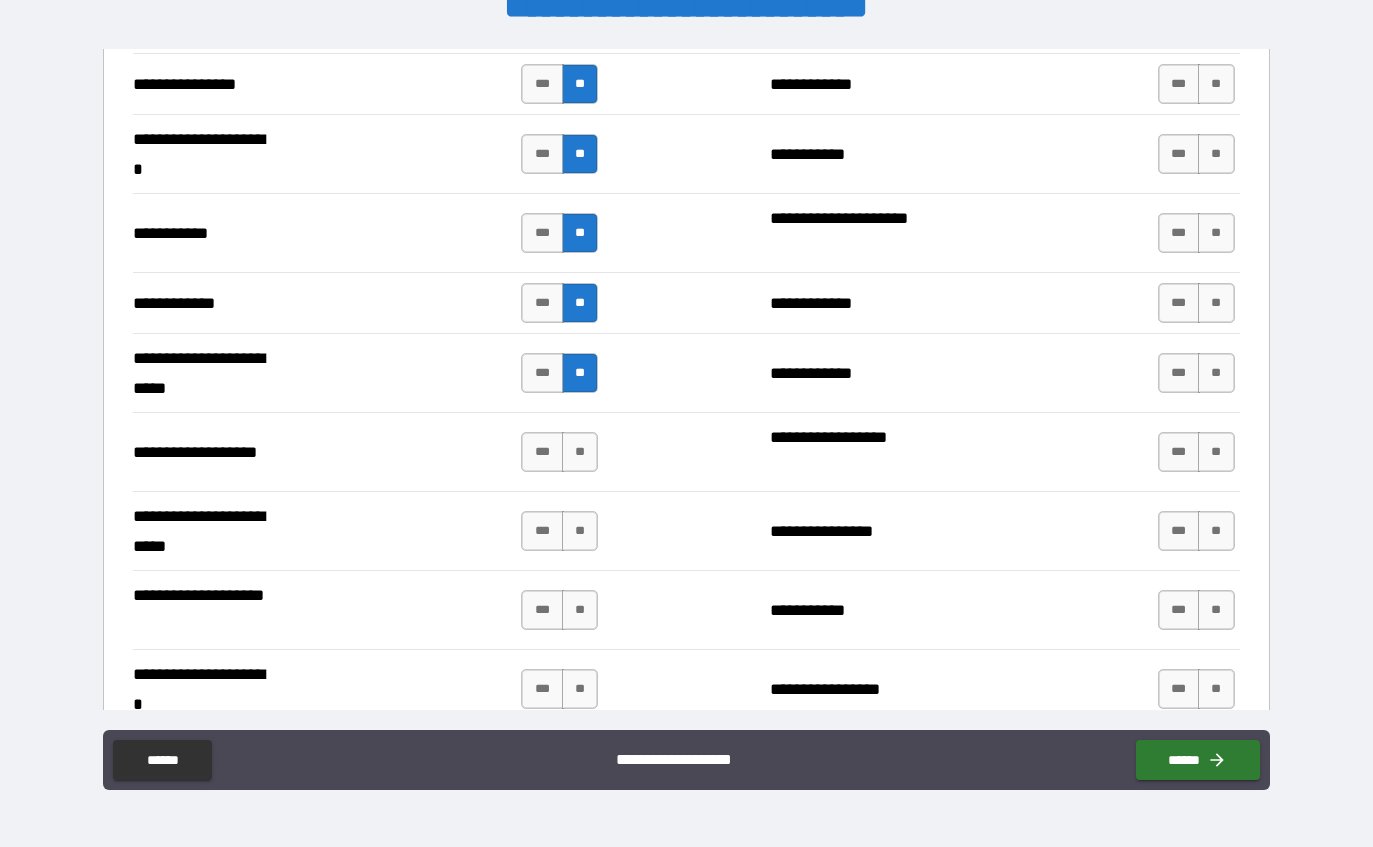 click on "**" at bounding box center [580, 452] 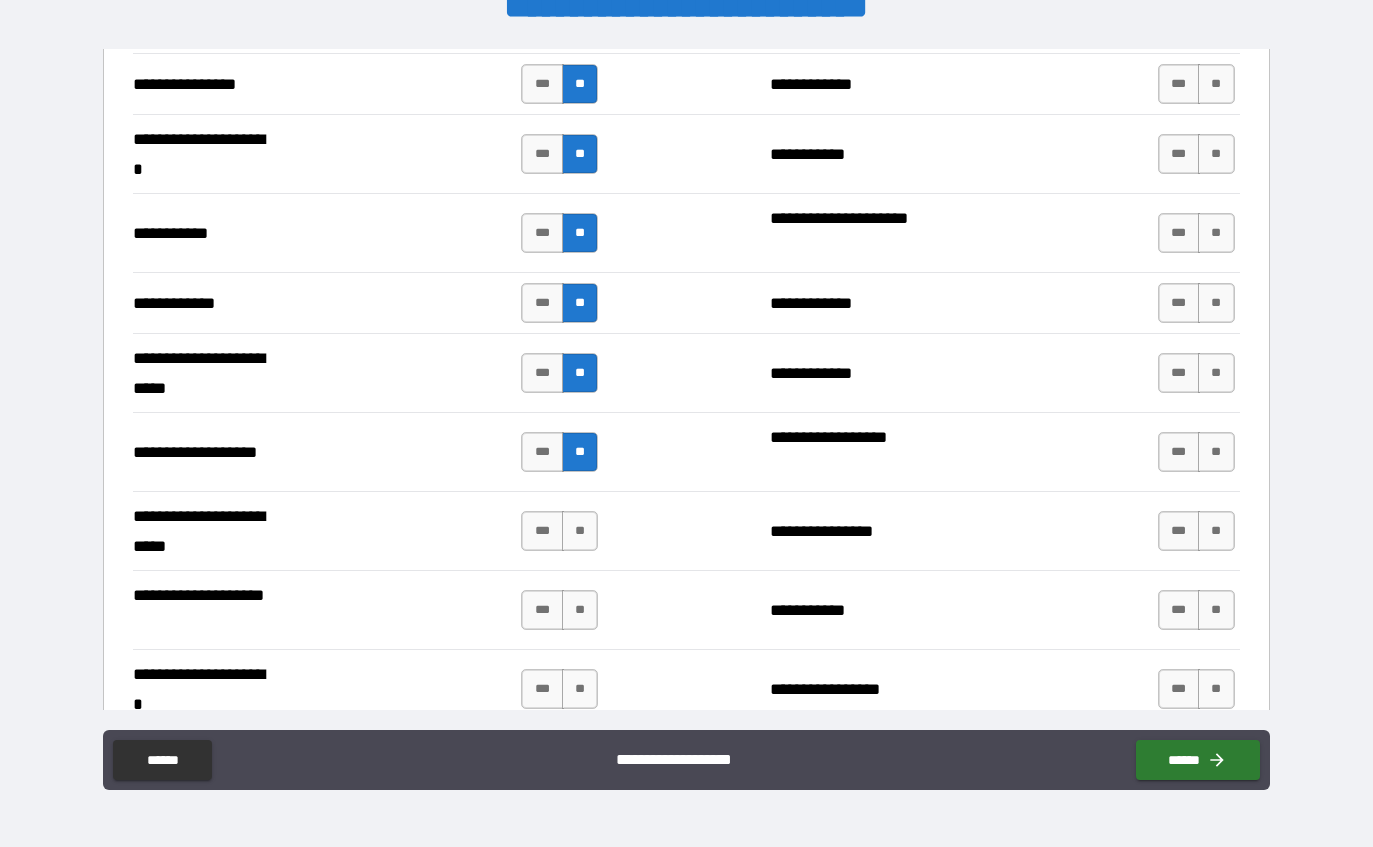 click on "**" at bounding box center (580, 531) 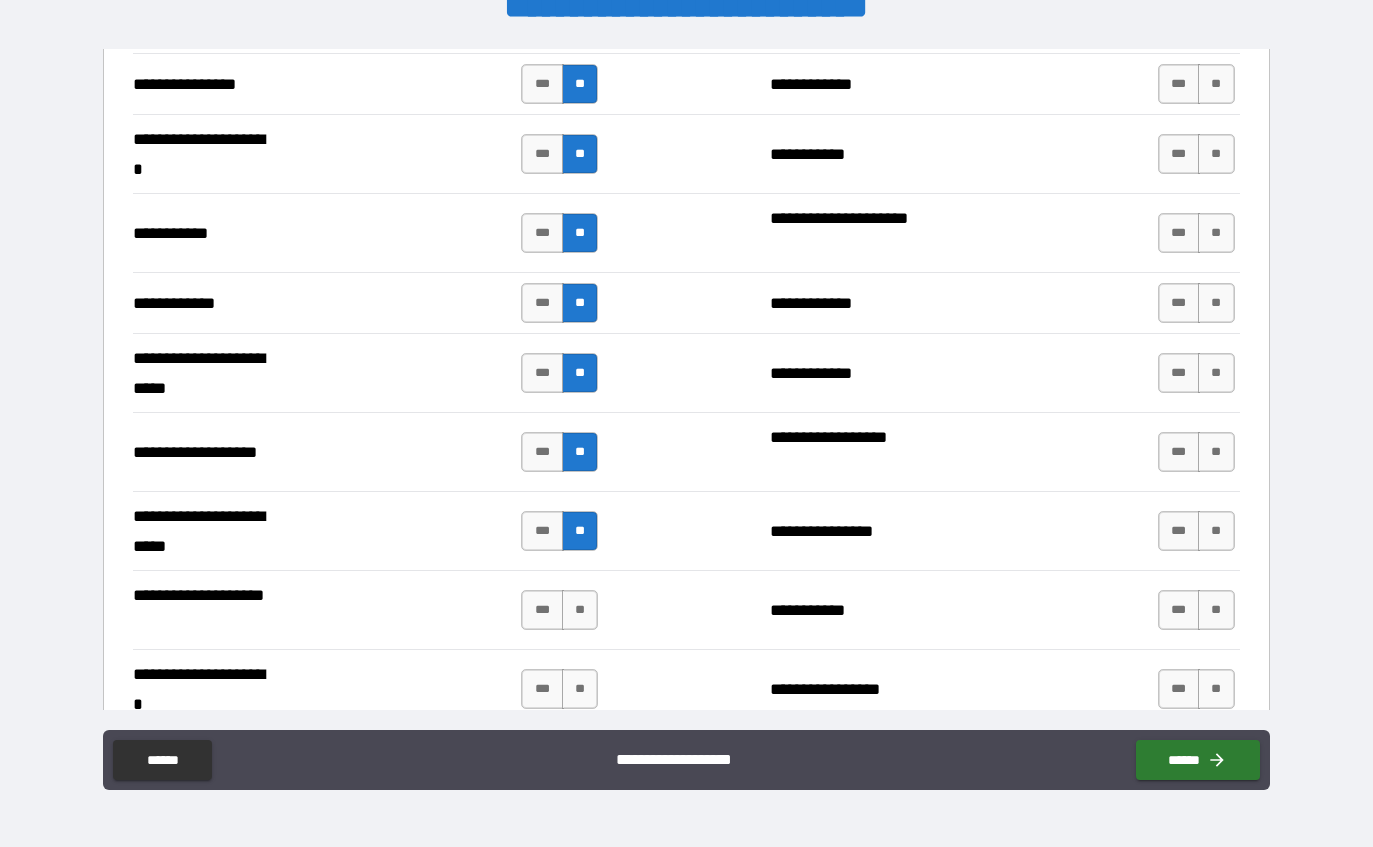 click on "**" at bounding box center [580, 610] 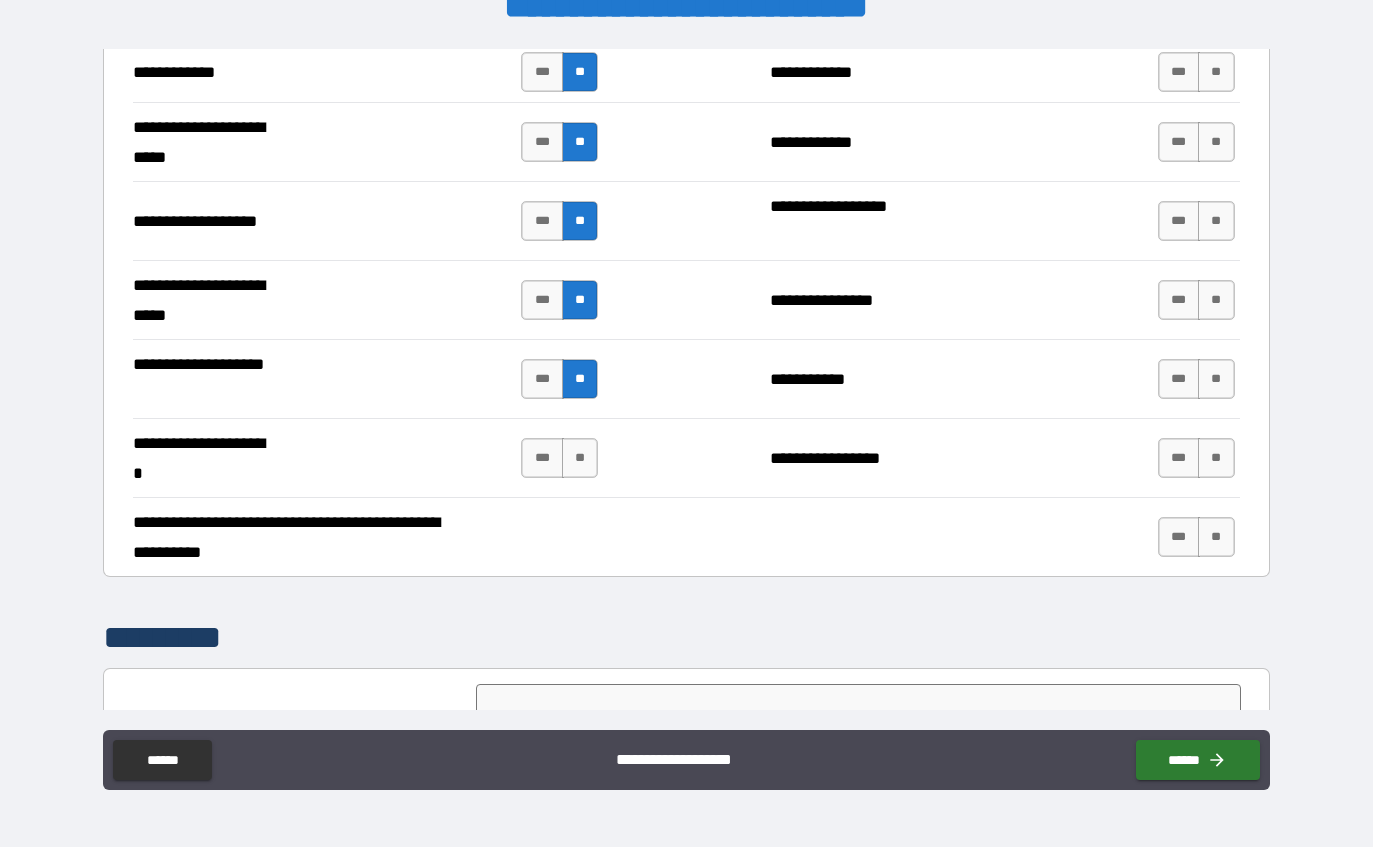 scroll, scrollTop: 3547, scrollLeft: 0, axis: vertical 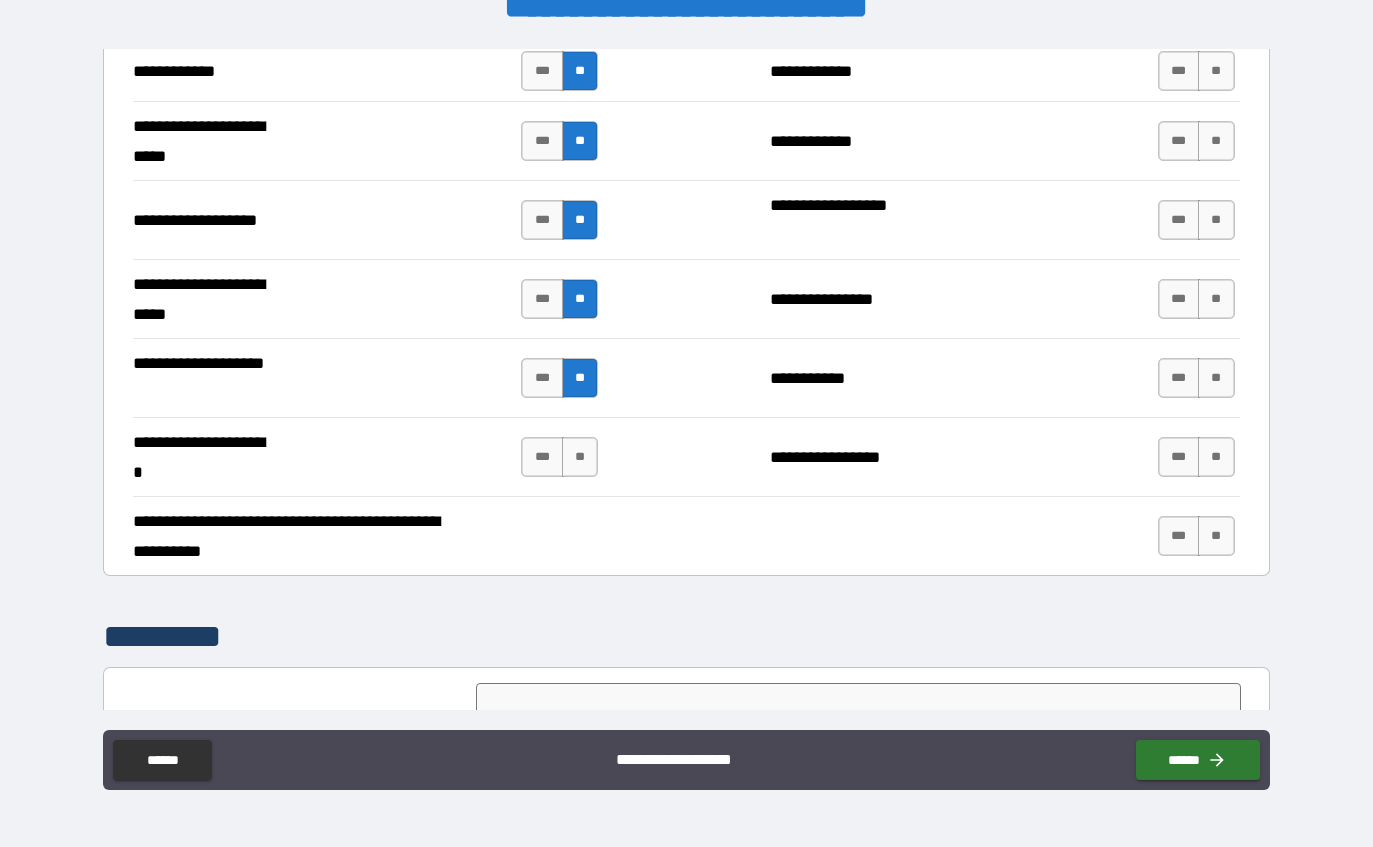 click on "**" at bounding box center [580, 457] 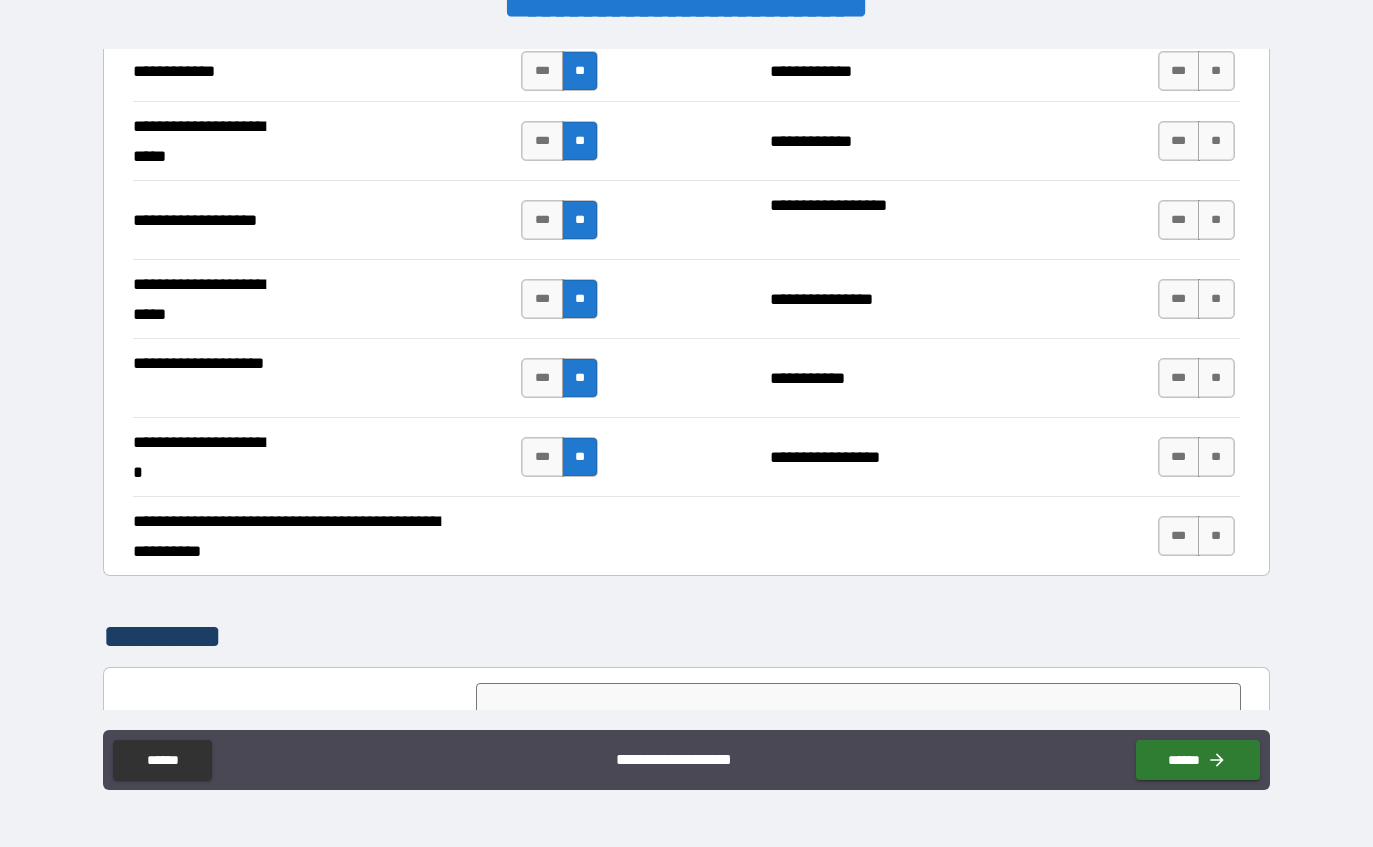 click on "**" at bounding box center [1216, 457] 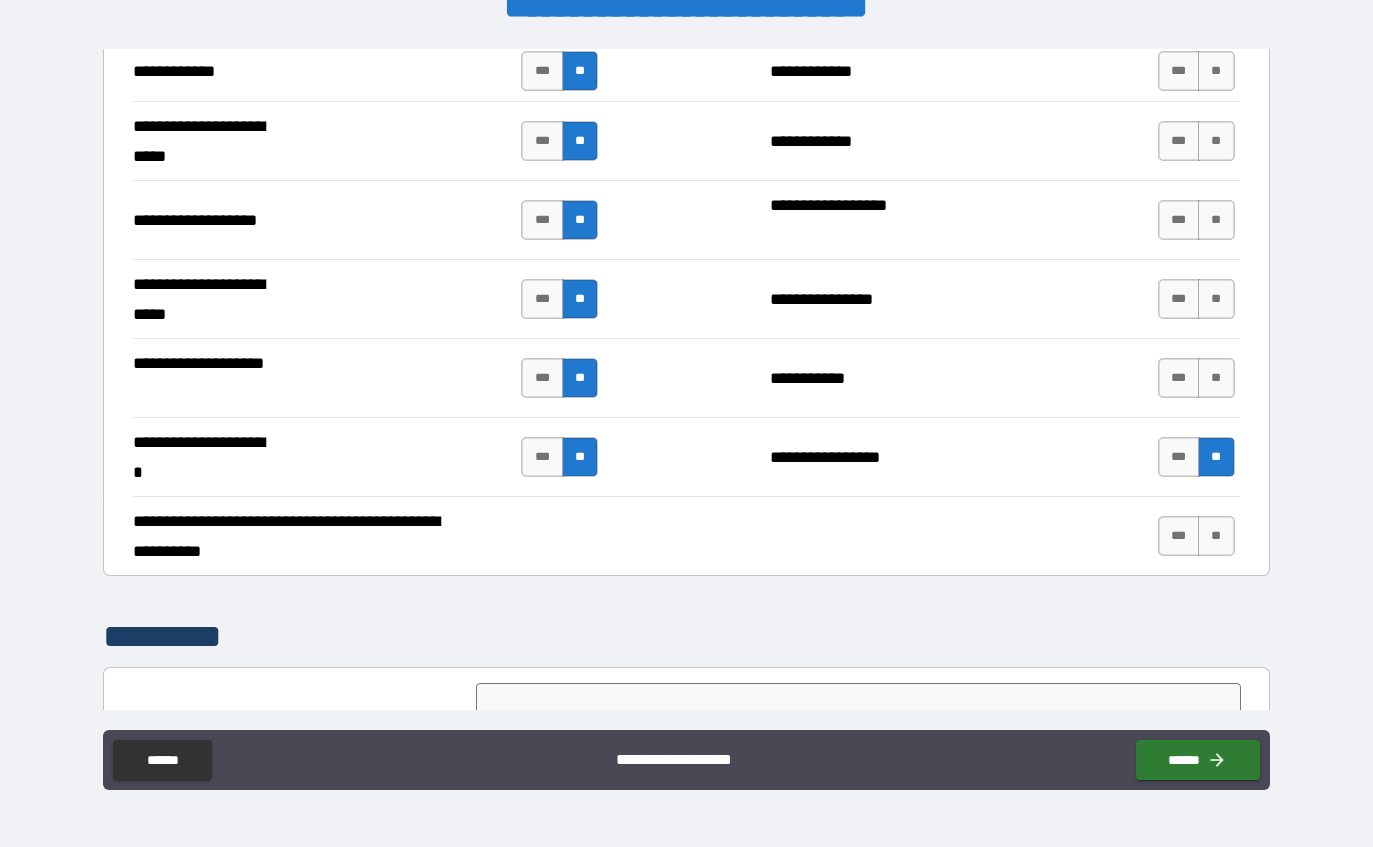 click on "**" at bounding box center [1216, 378] 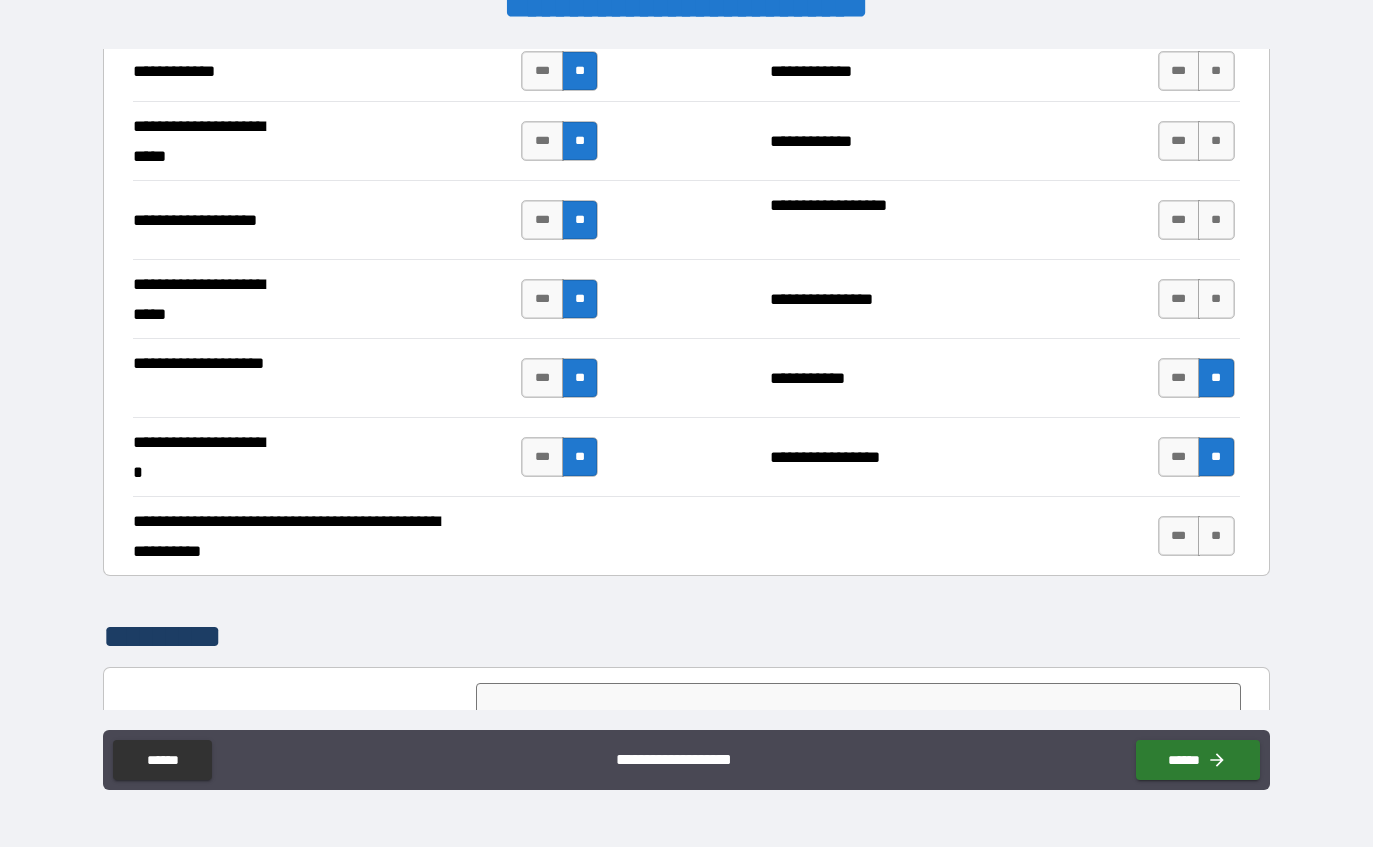 click on "**" at bounding box center (1216, 299) 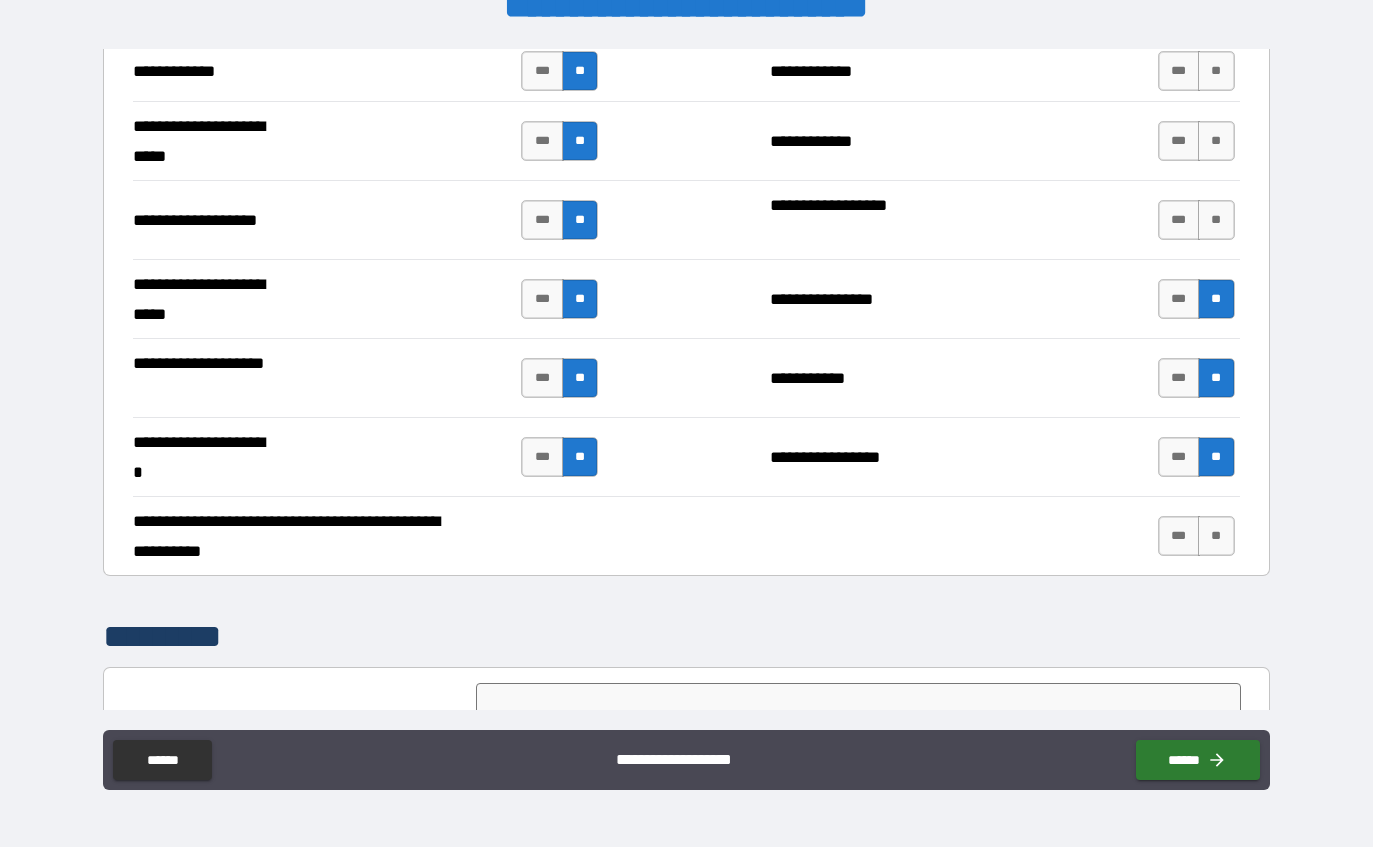 click on "**" at bounding box center (1216, 220) 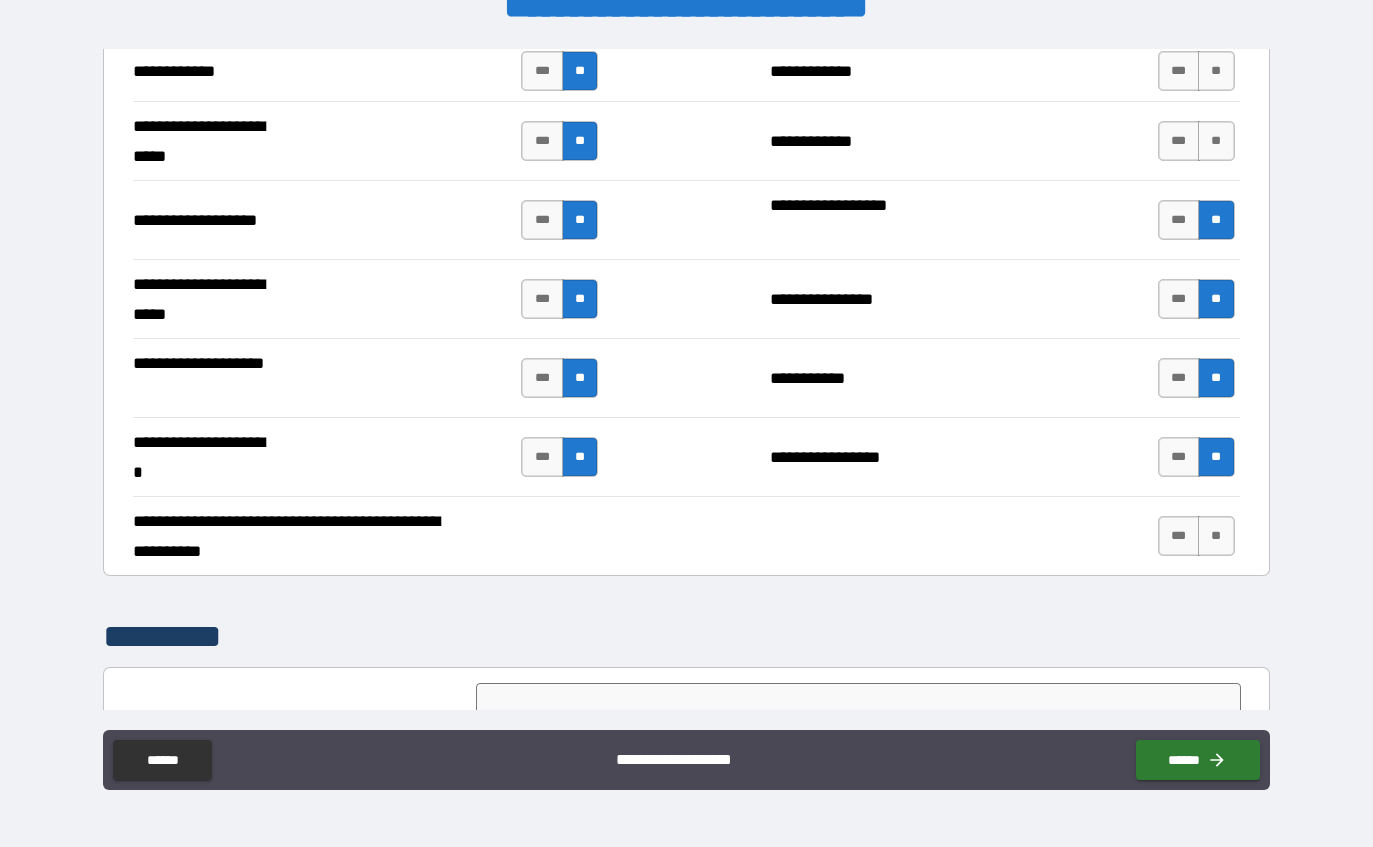 click on "**" at bounding box center [1216, 141] 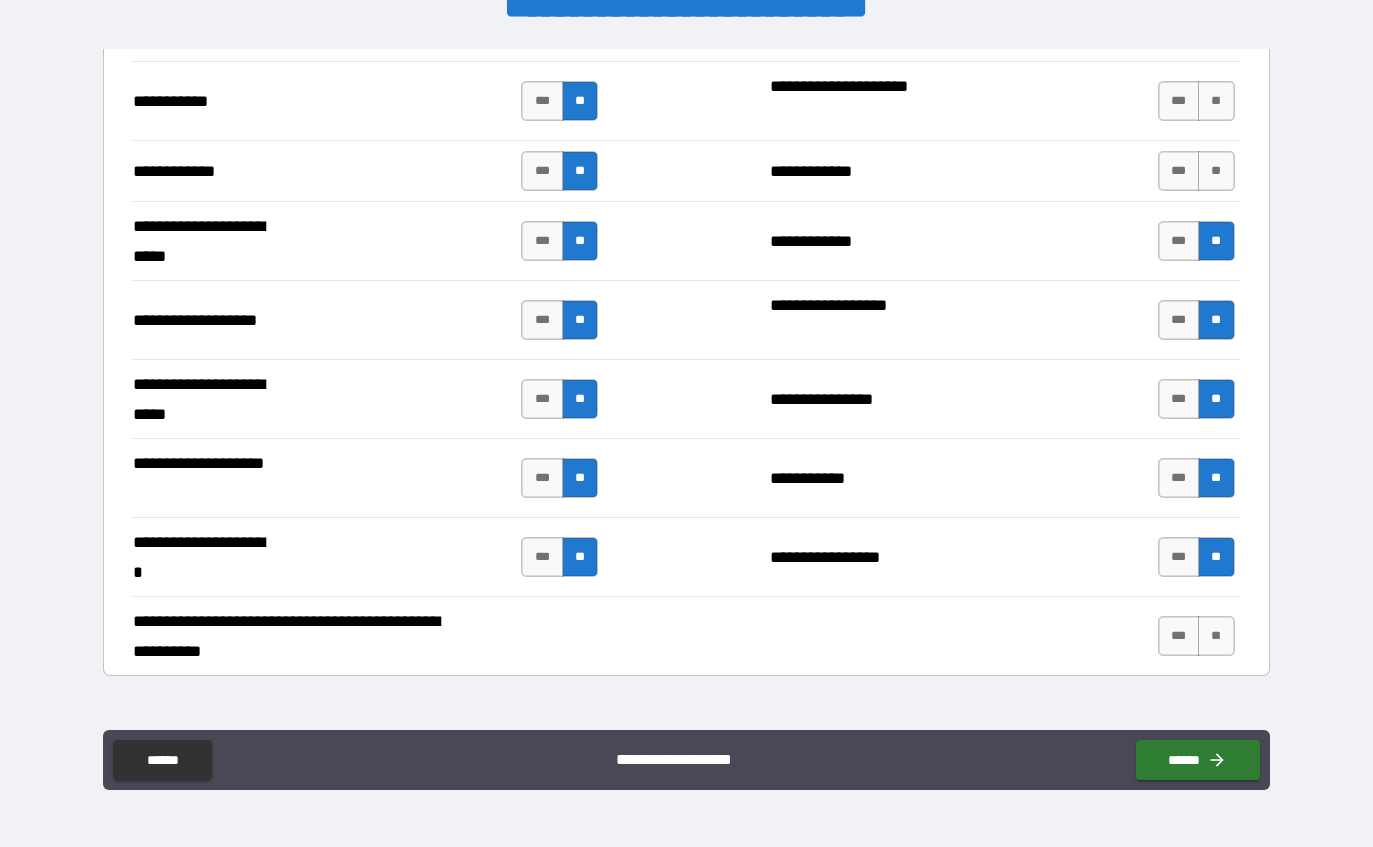 scroll, scrollTop: 3437, scrollLeft: 0, axis: vertical 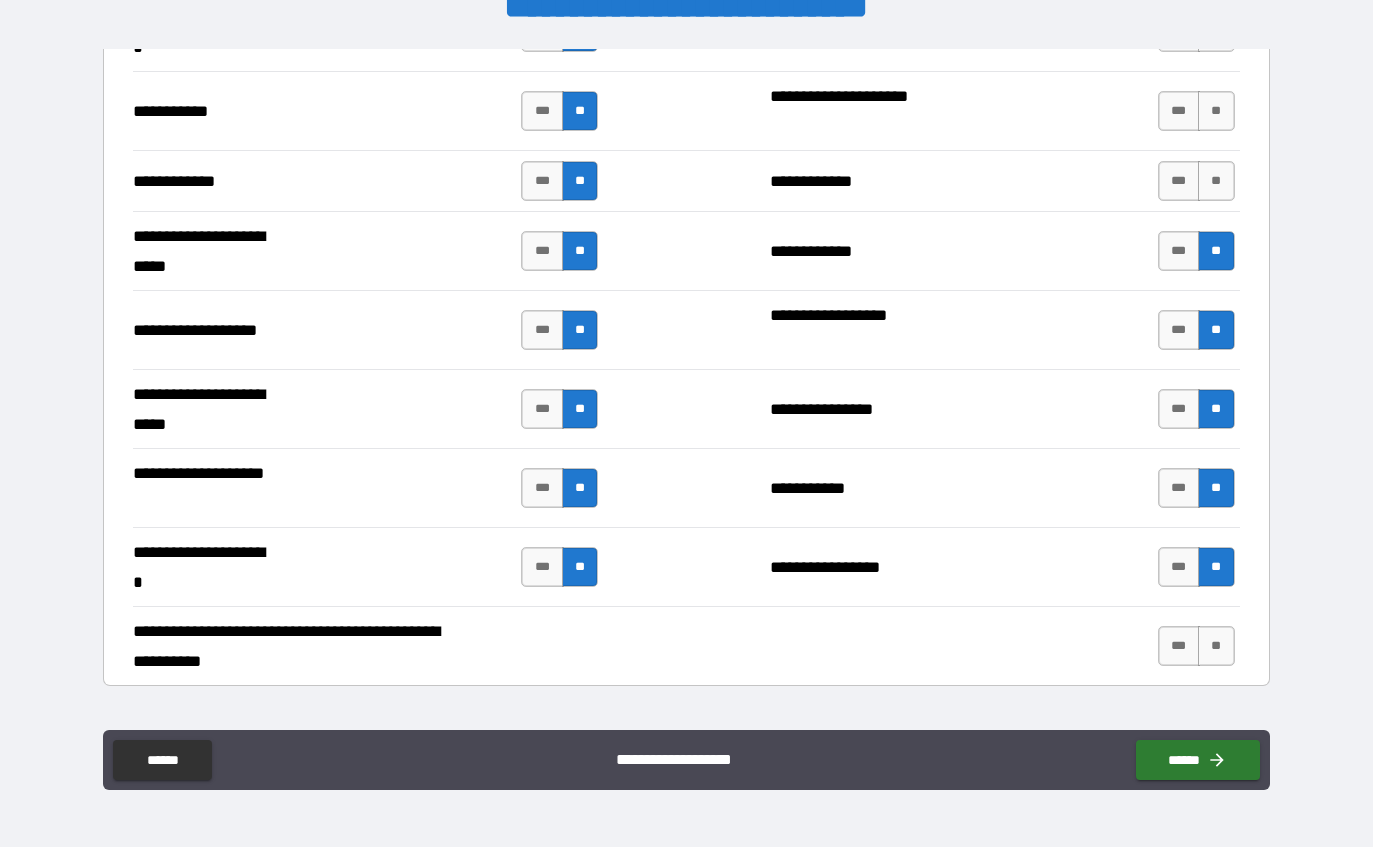 click on "**" at bounding box center [1216, 181] 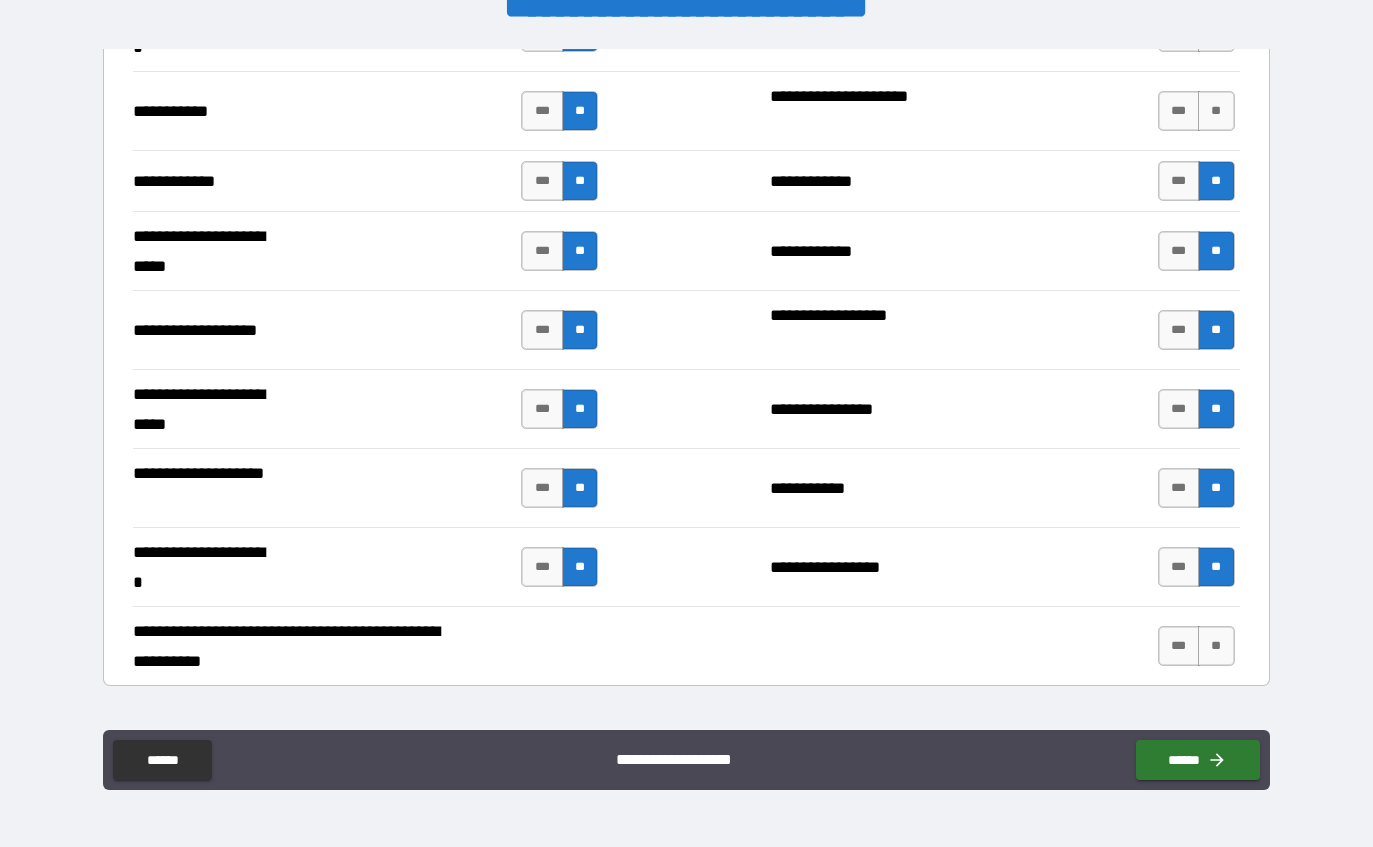 click on "**" at bounding box center (1216, 111) 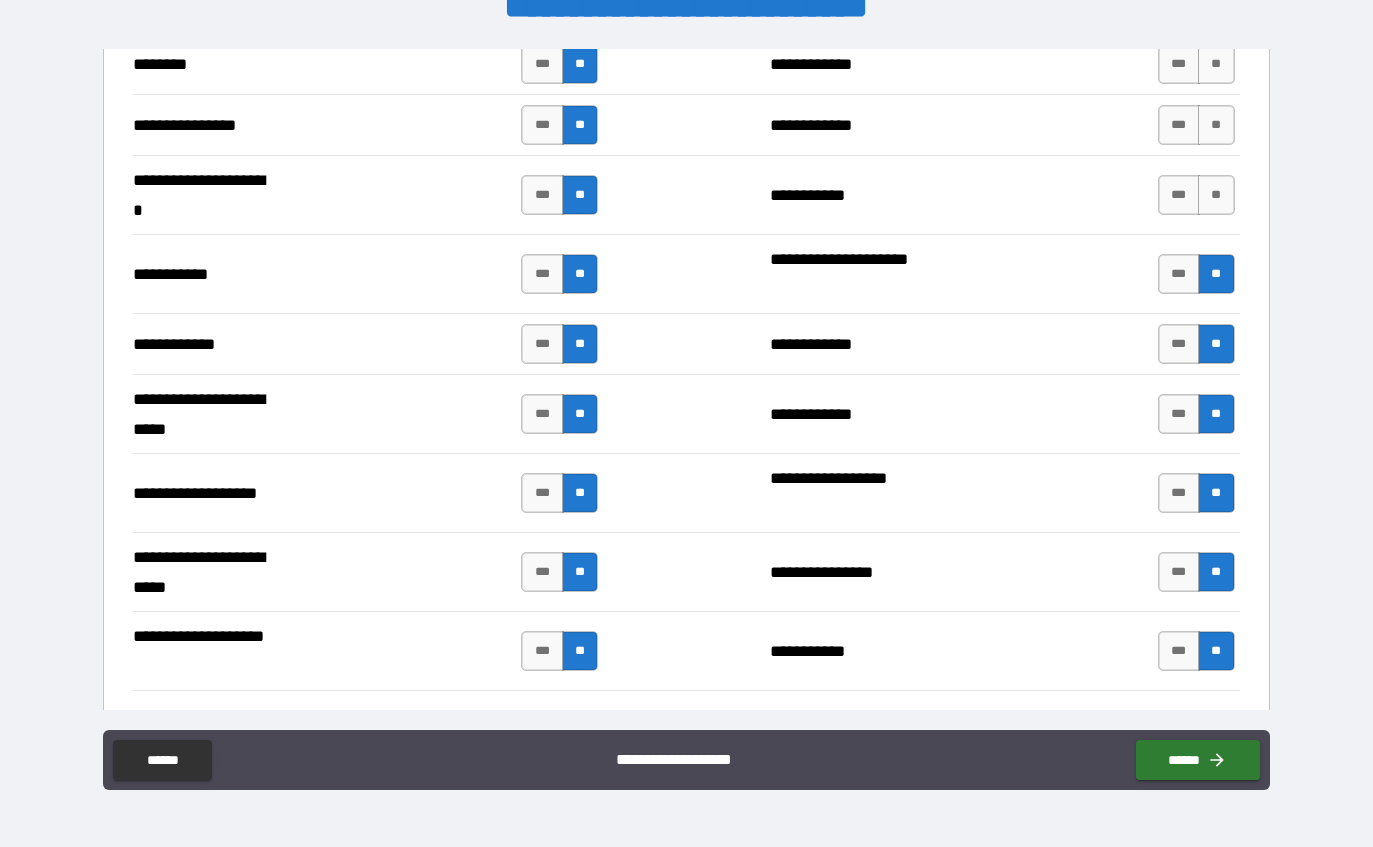 scroll, scrollTop: 3265, scrollLeft: 0, axis: vertical 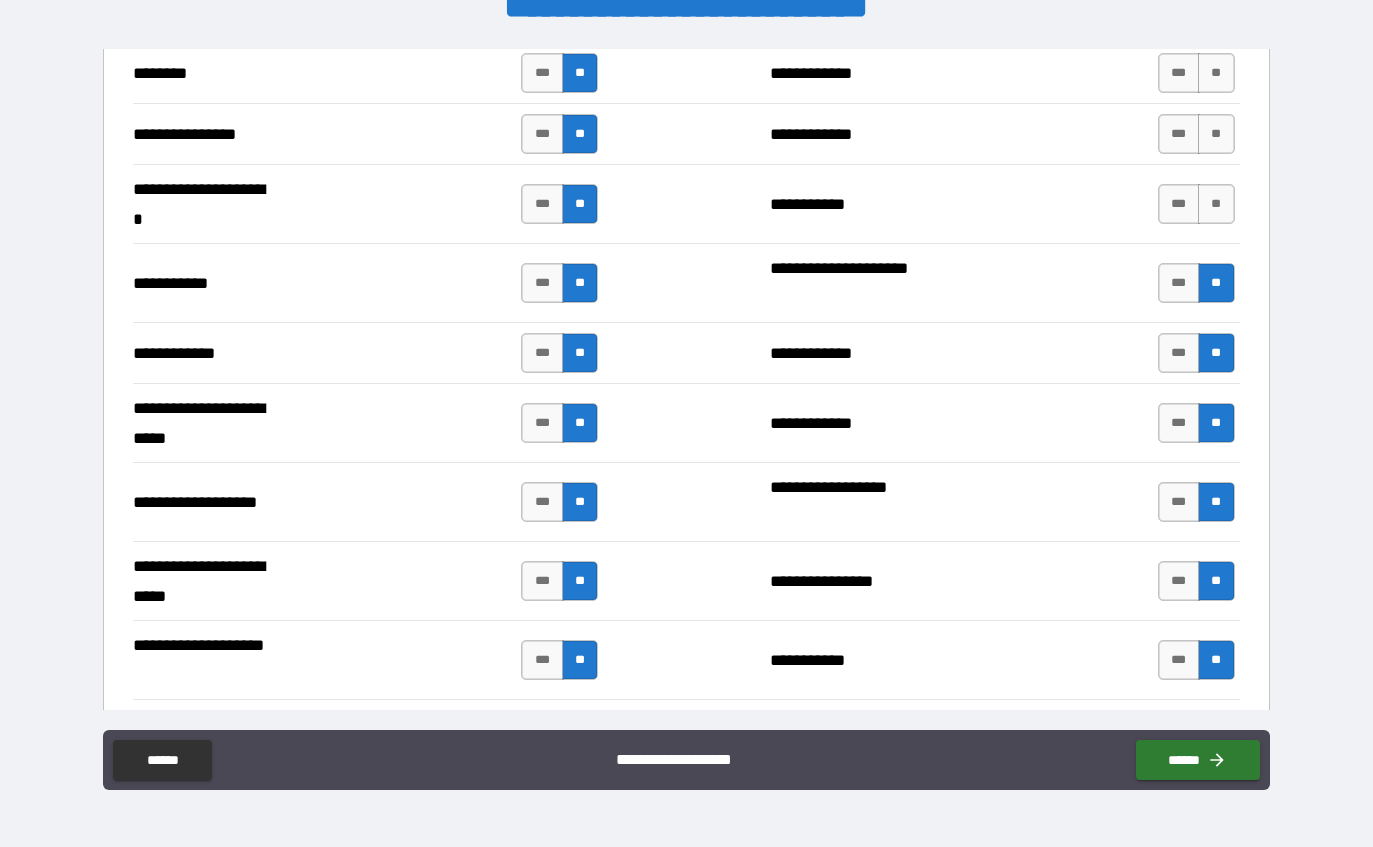 click on "**" at bounding box center (1216, 204) 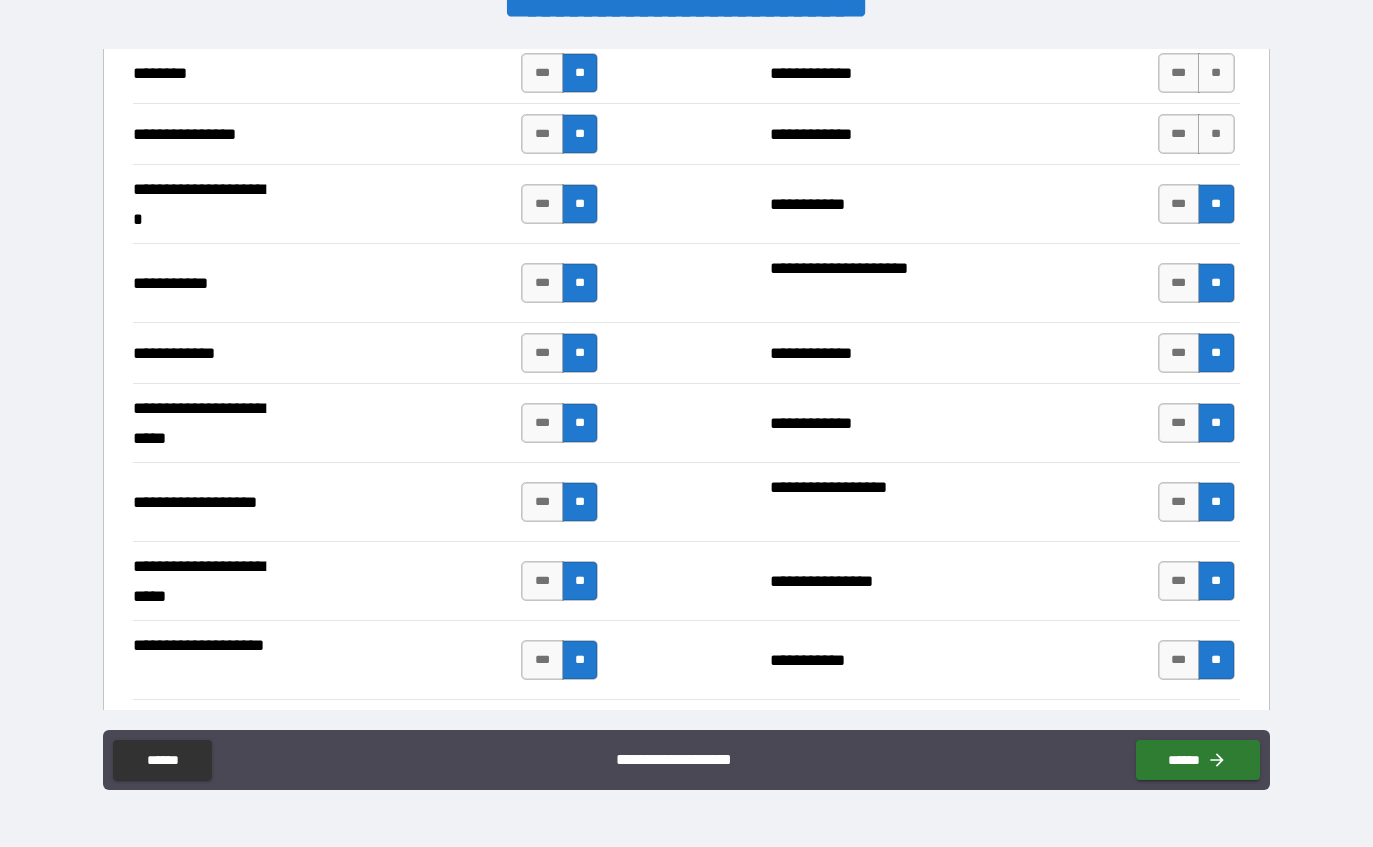 click on "**" at bounding box center (1216, 134) 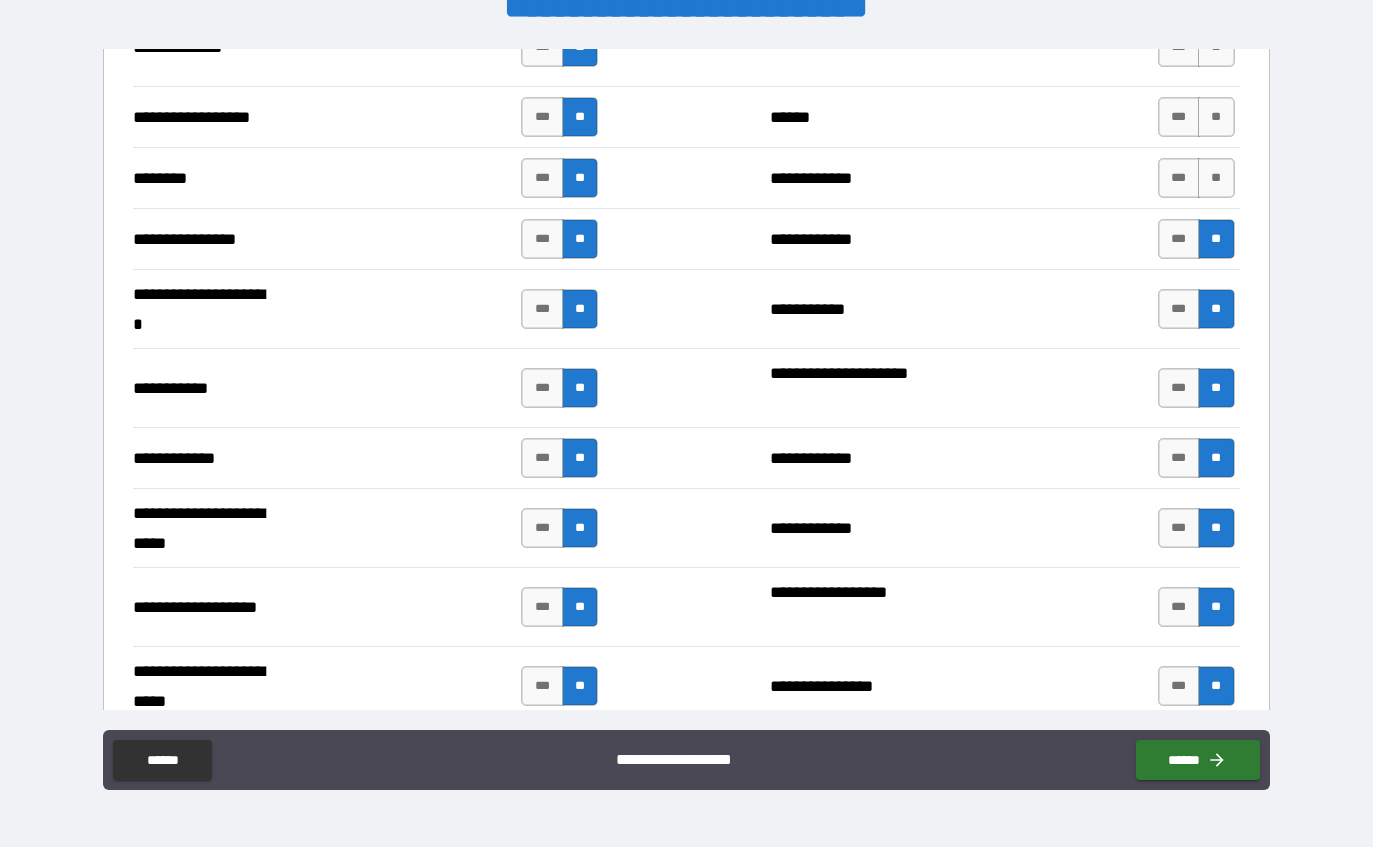 scroll, scrollTop: 3154, scrollLeft: 0, axis: vertical 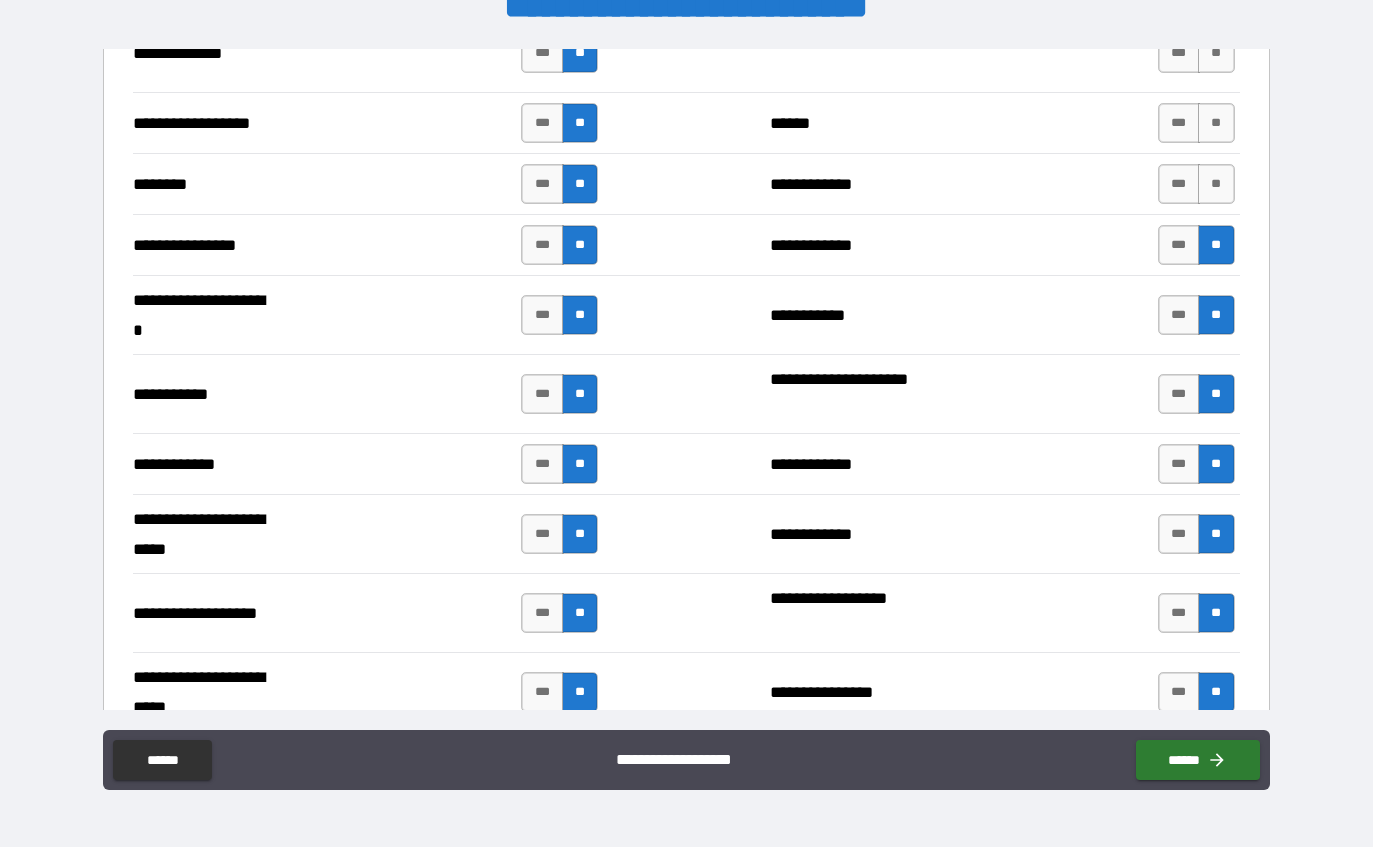 click on "**" at bounding box center [1216, 184] 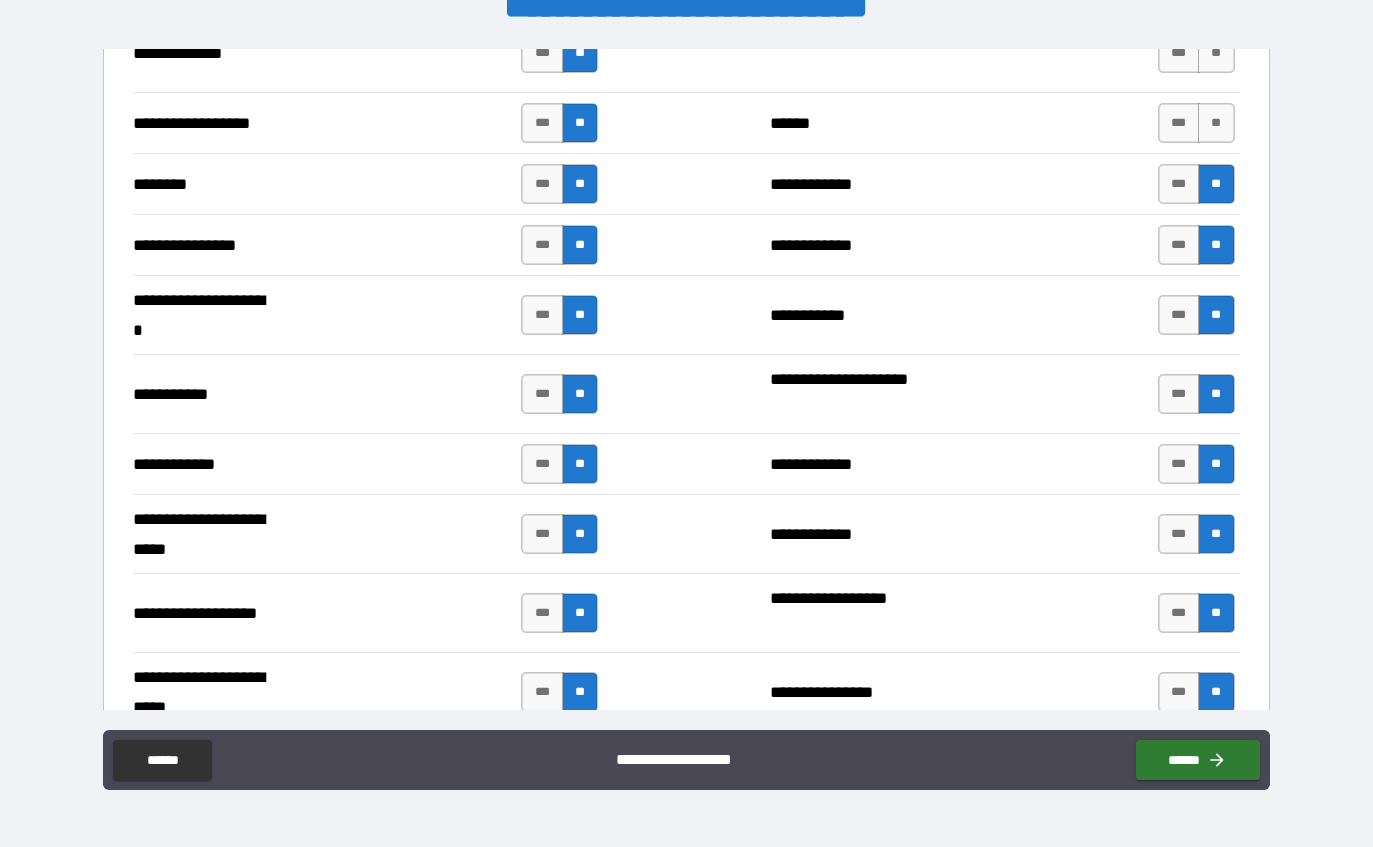 click on "**" at bounding box center [1216, 123] 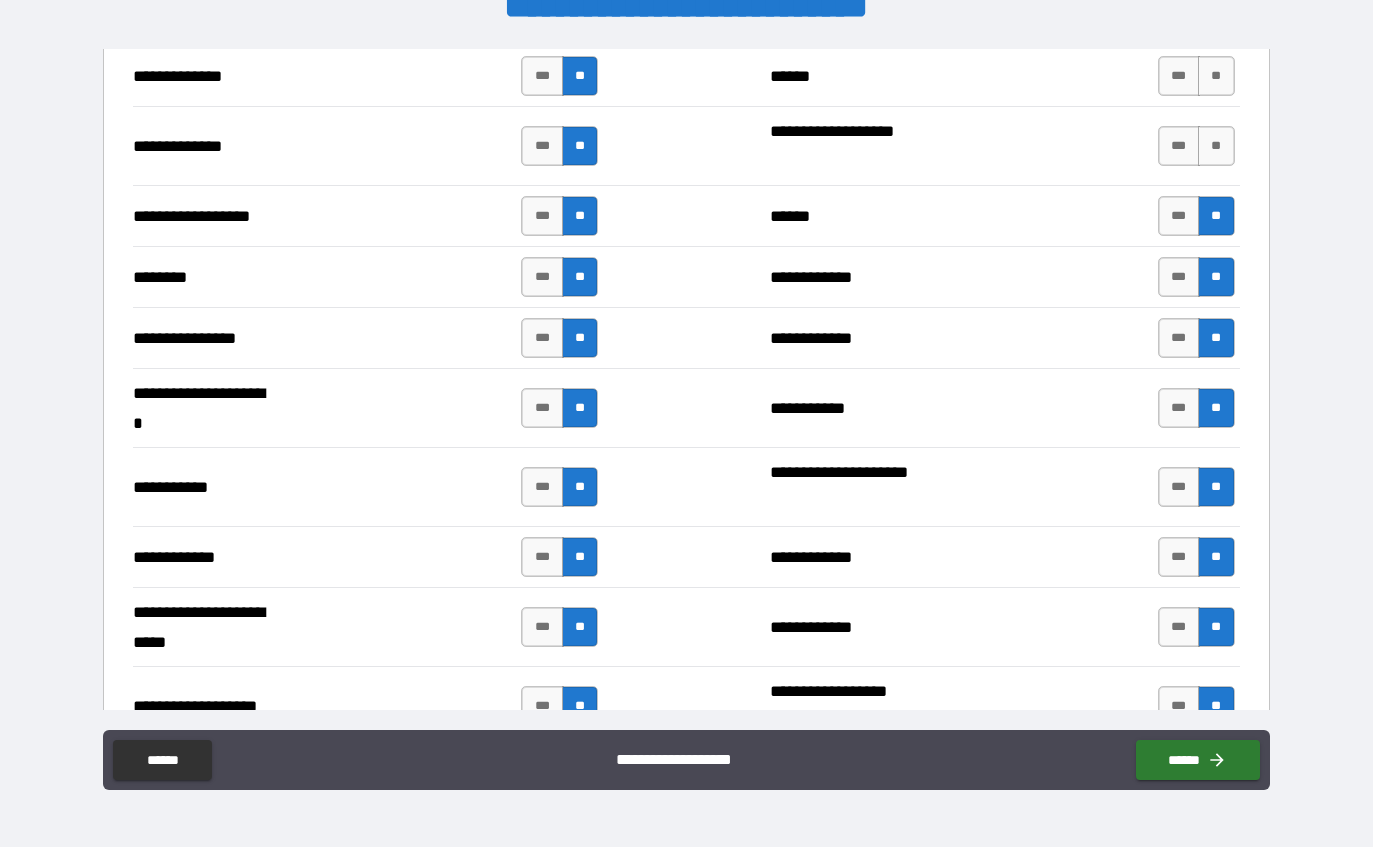scroll, scrollTop: 3053, scrollLeft: 0, axis: vertical 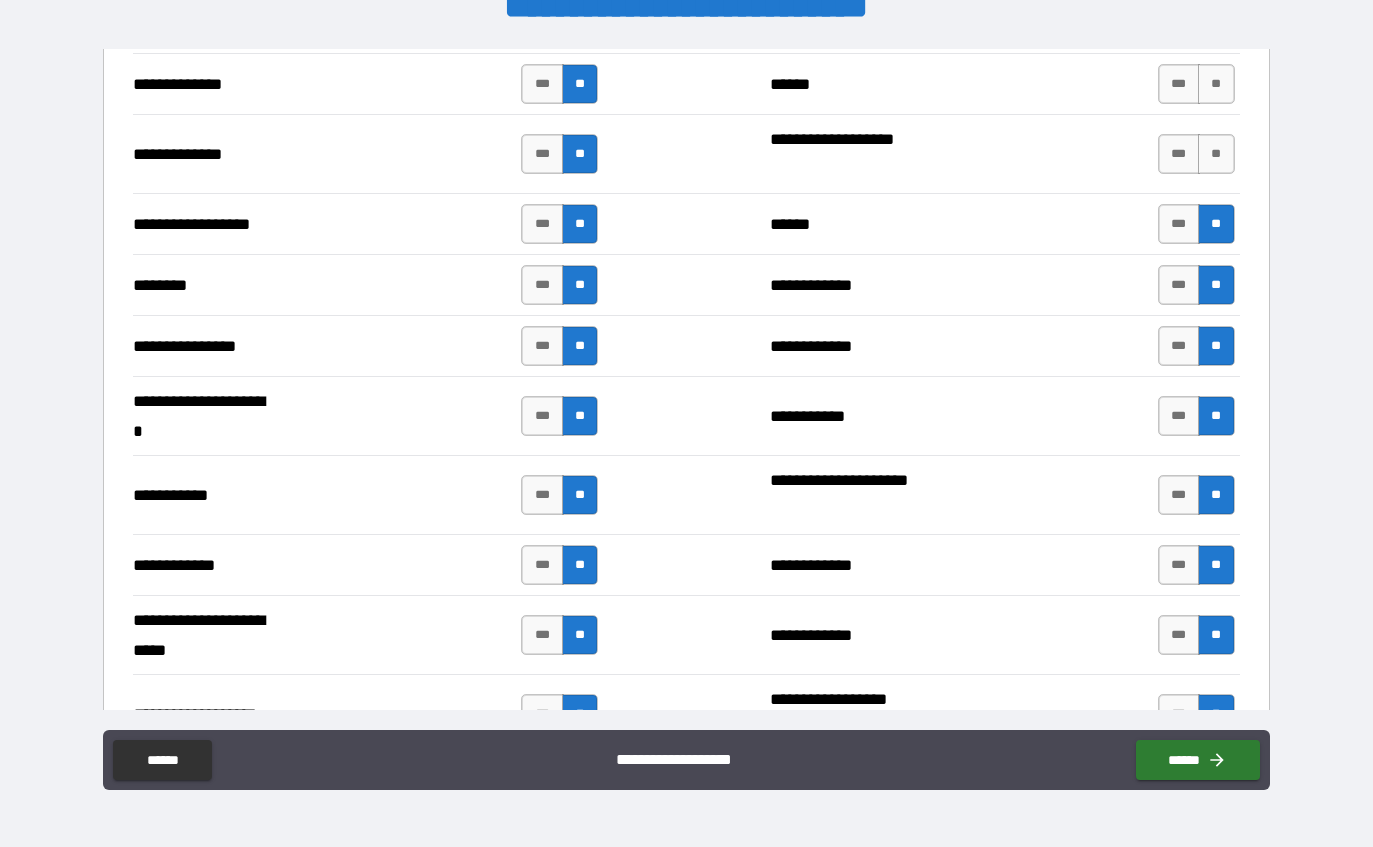 click on "**" at bounding box center [1216, 154] 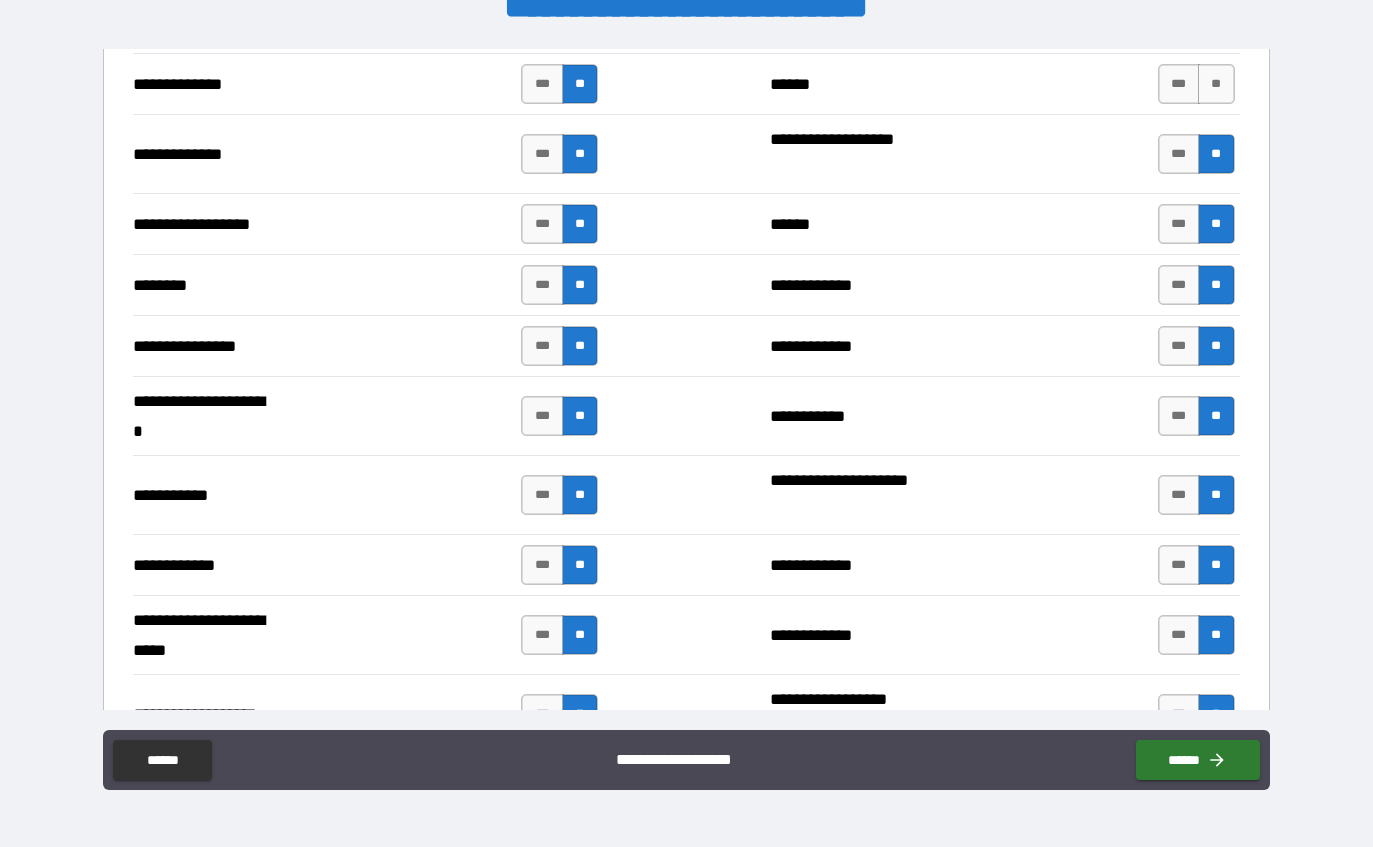 click on "**" at bounding box center [1216, 84] 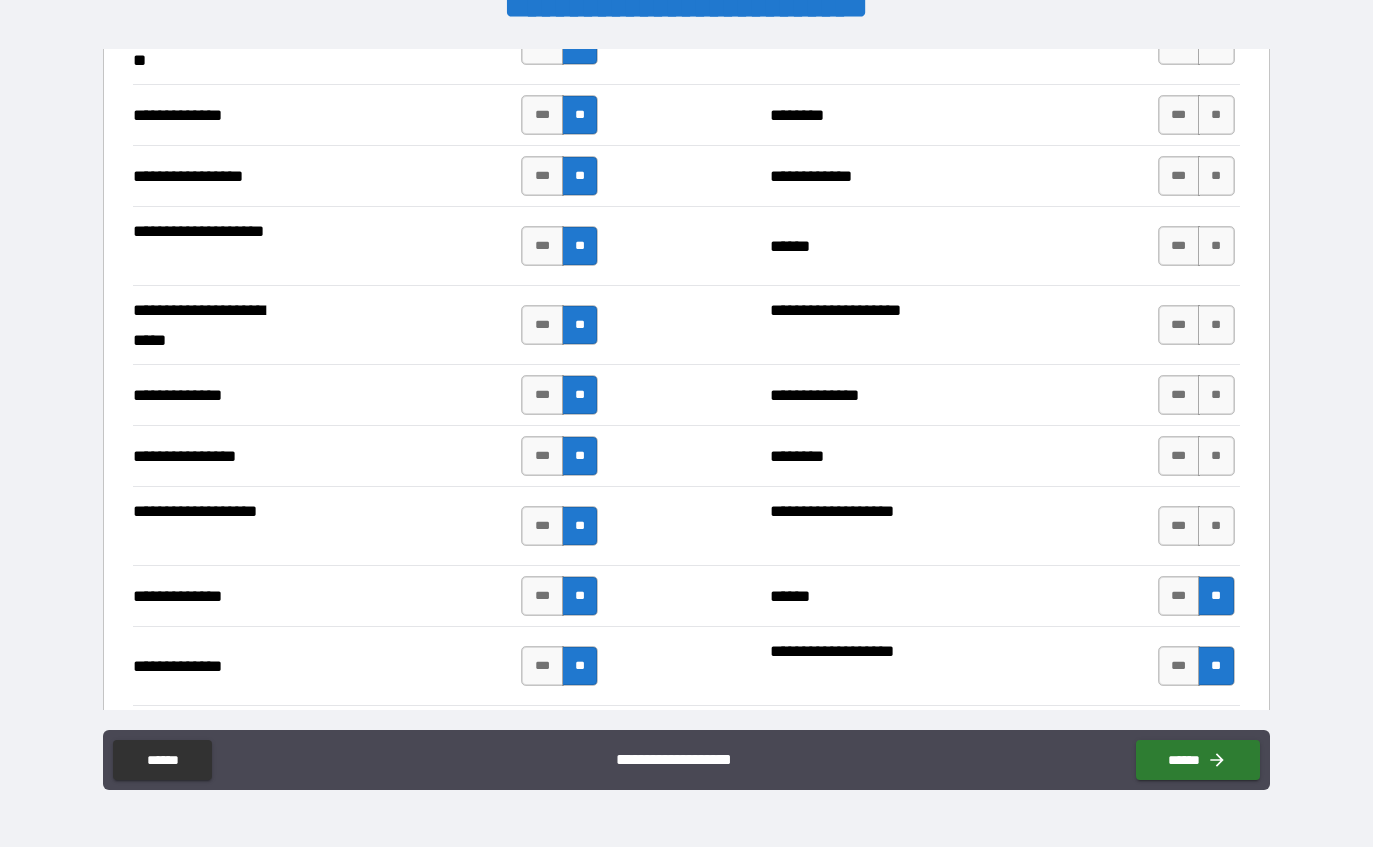scroll, scrollTop: 2544, scrollLeft: 0, axis: vertical 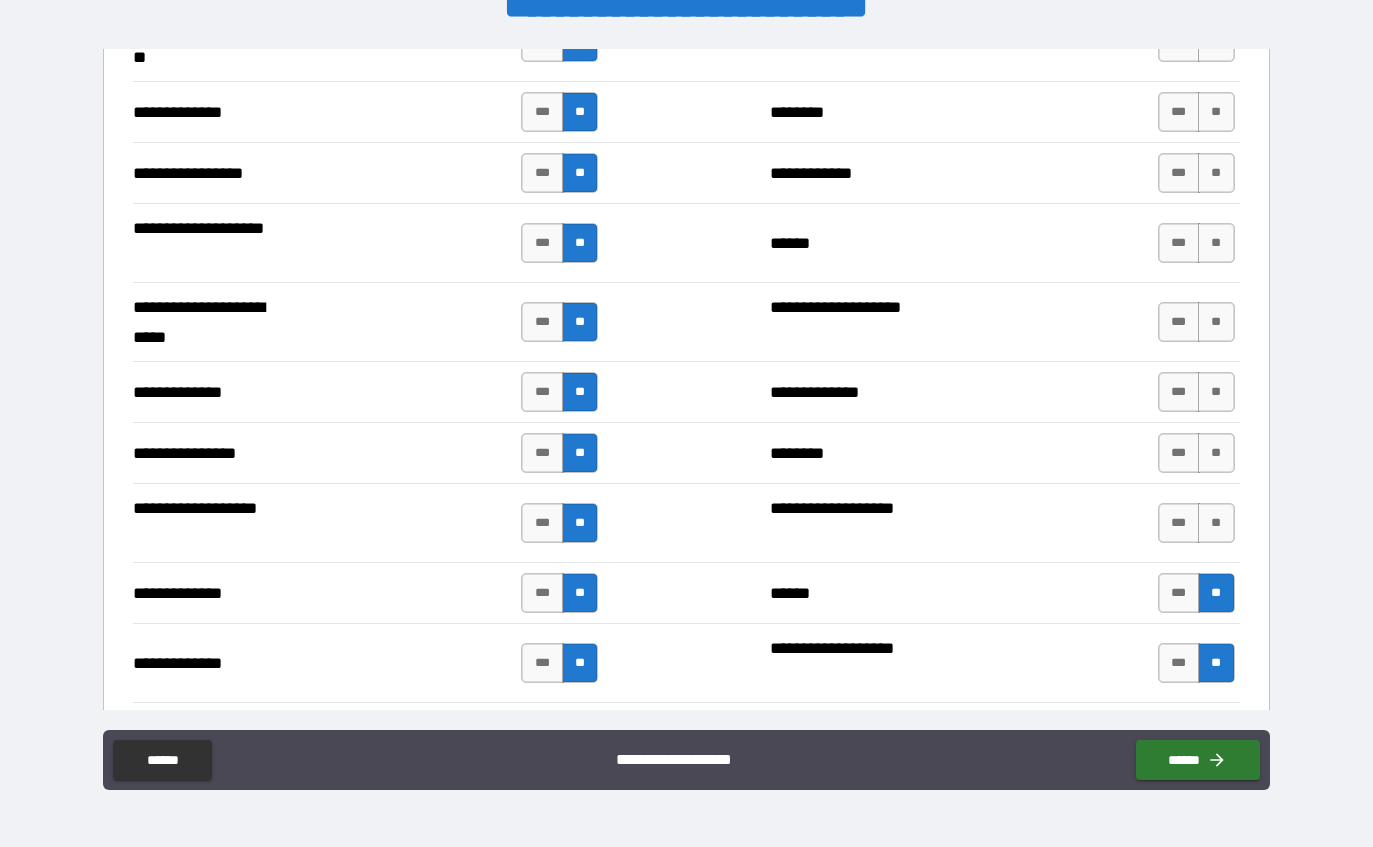 click on "**" at bounding box center (1216, 392) 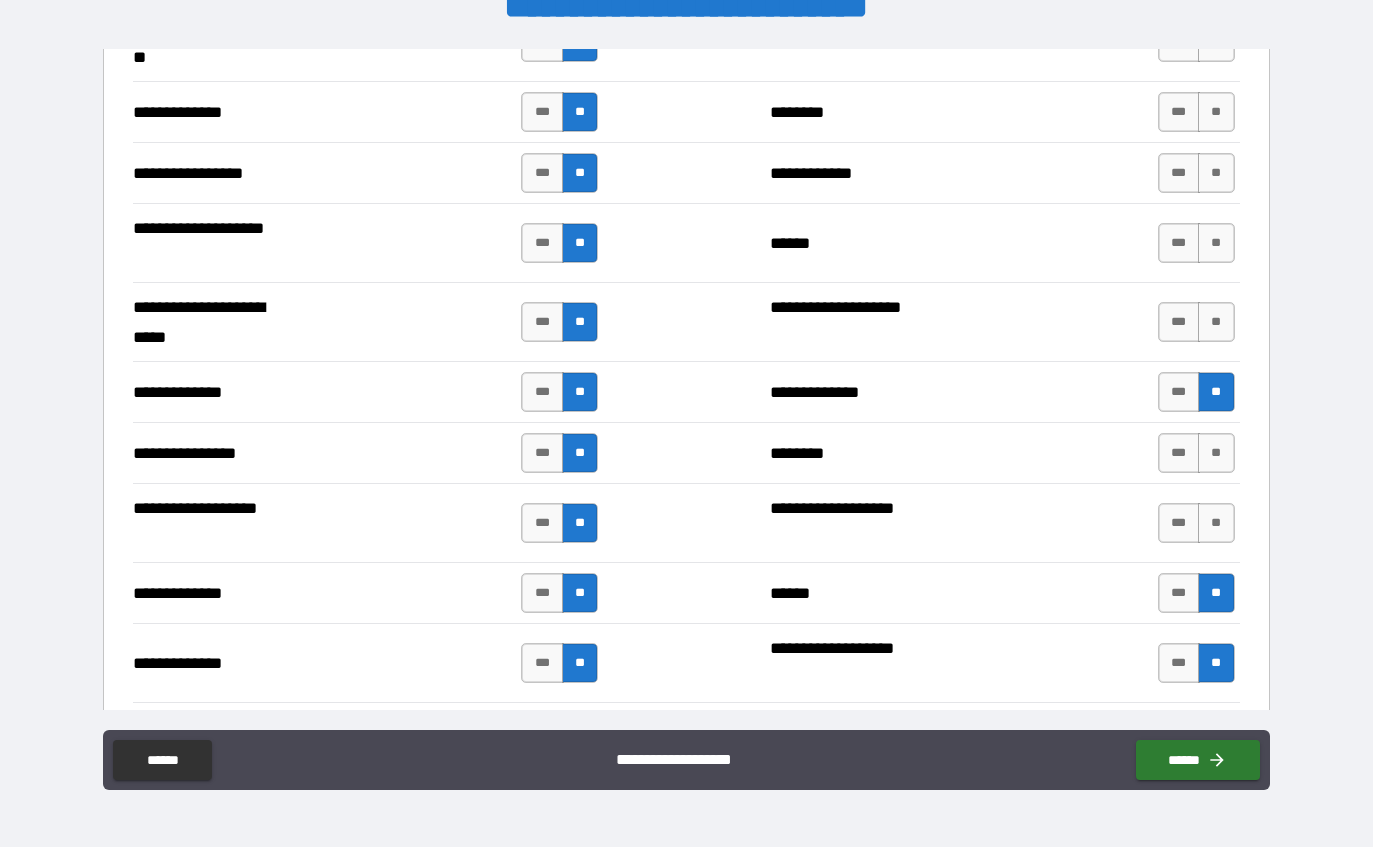click on "**" at bounding box center (1216, 453) 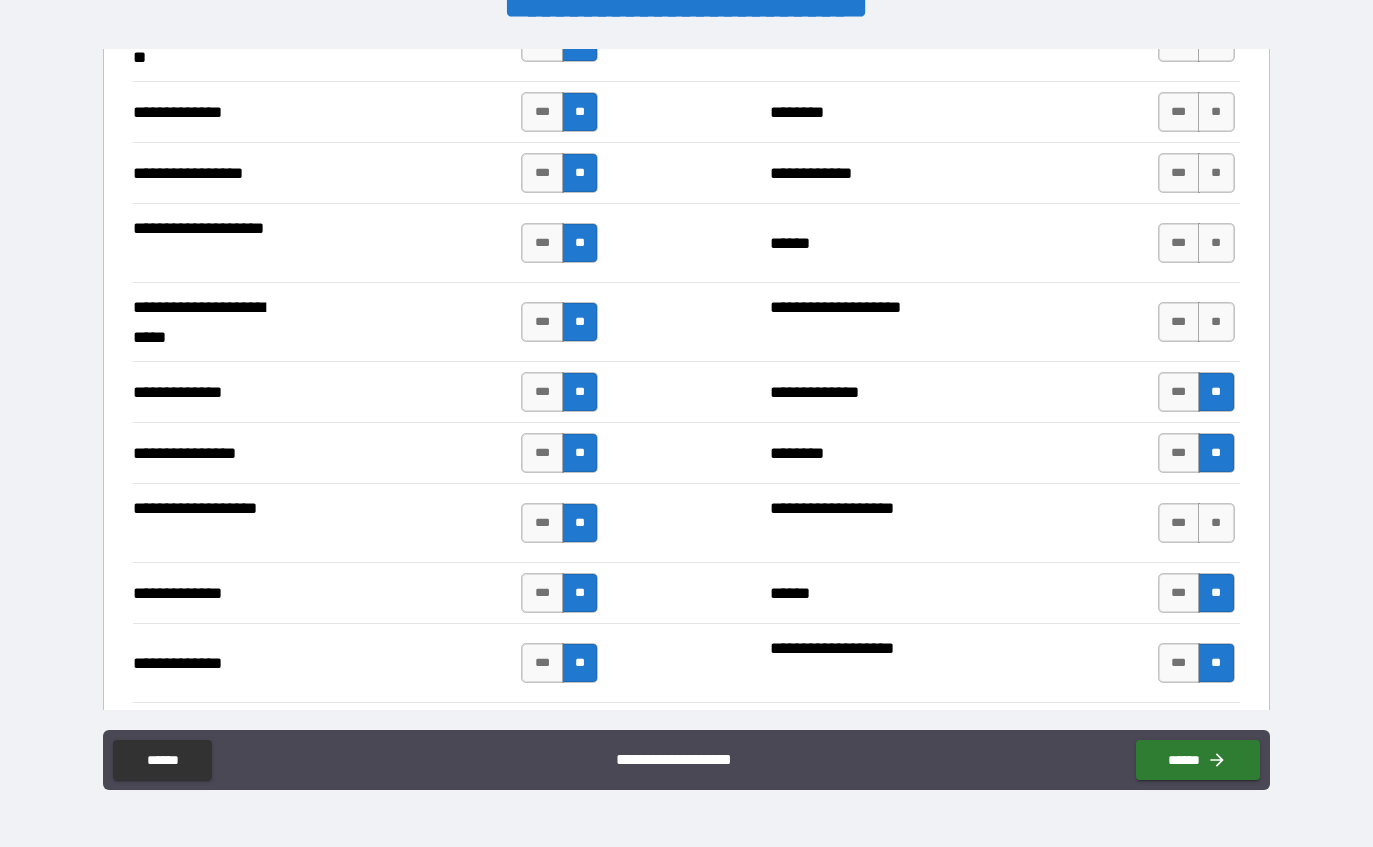 click on "**" at bounding box center (1216, 523) 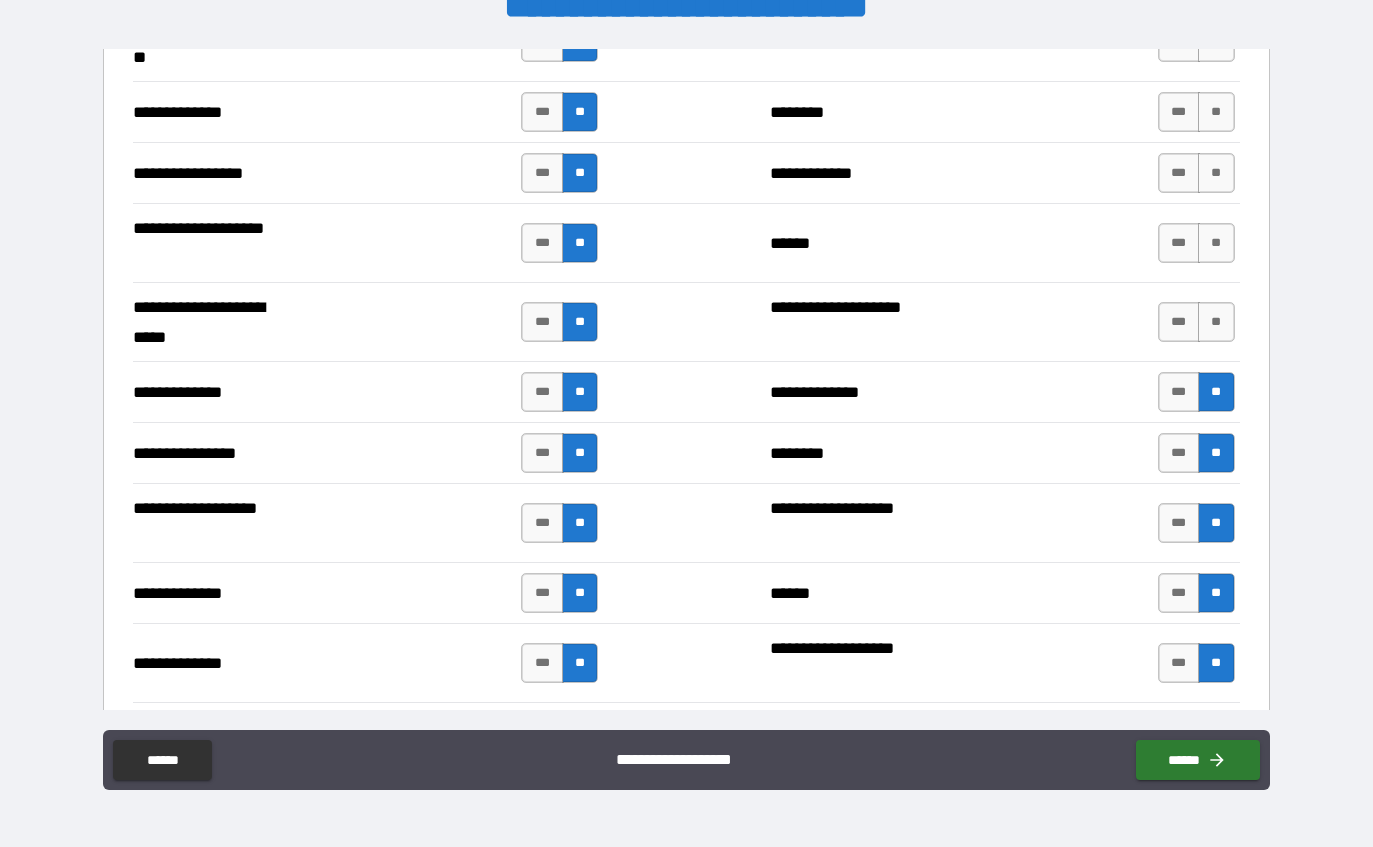 click on "**" at bounding box center [1216, 322] 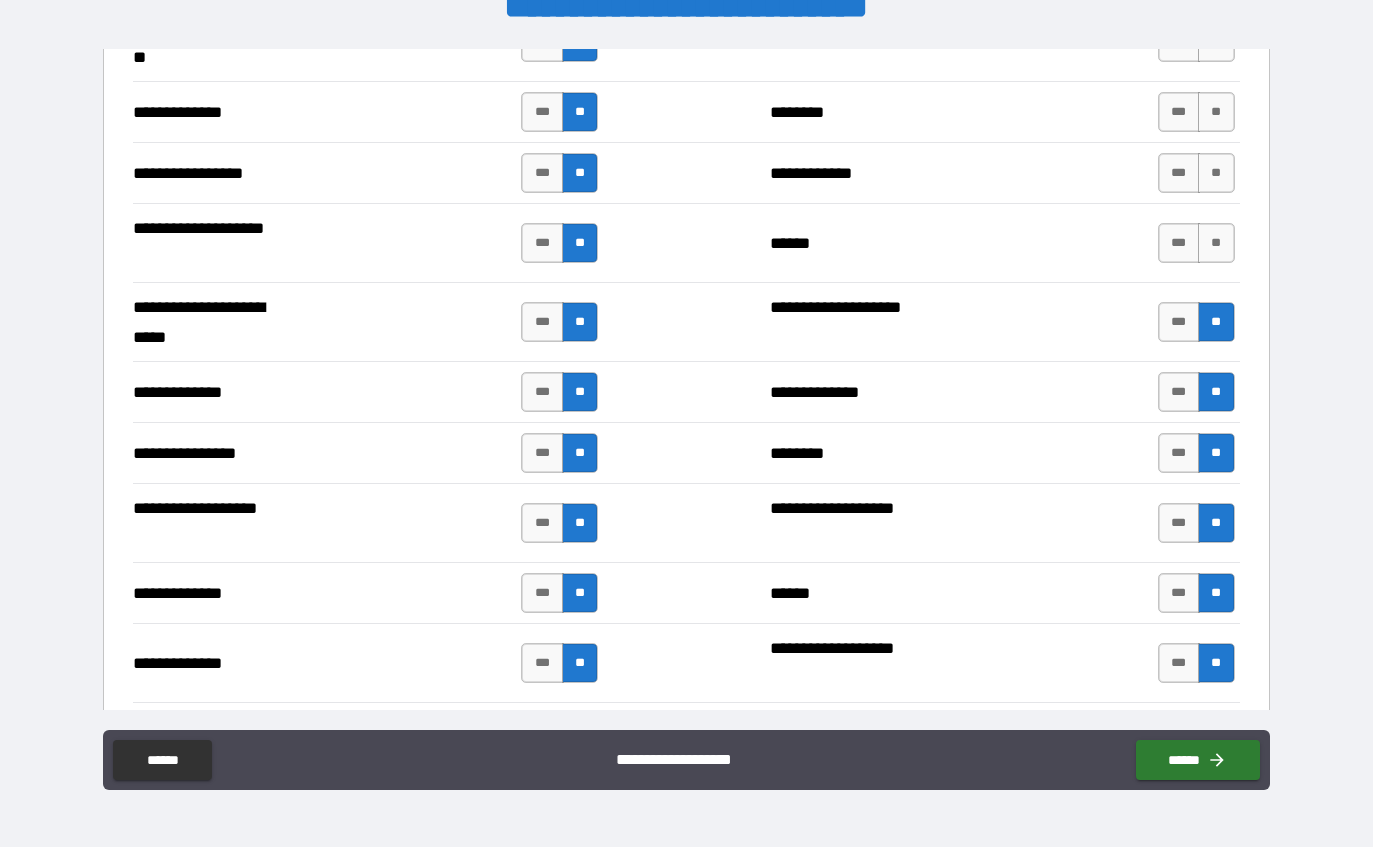click on "**" at bounding box center (1216, 243) 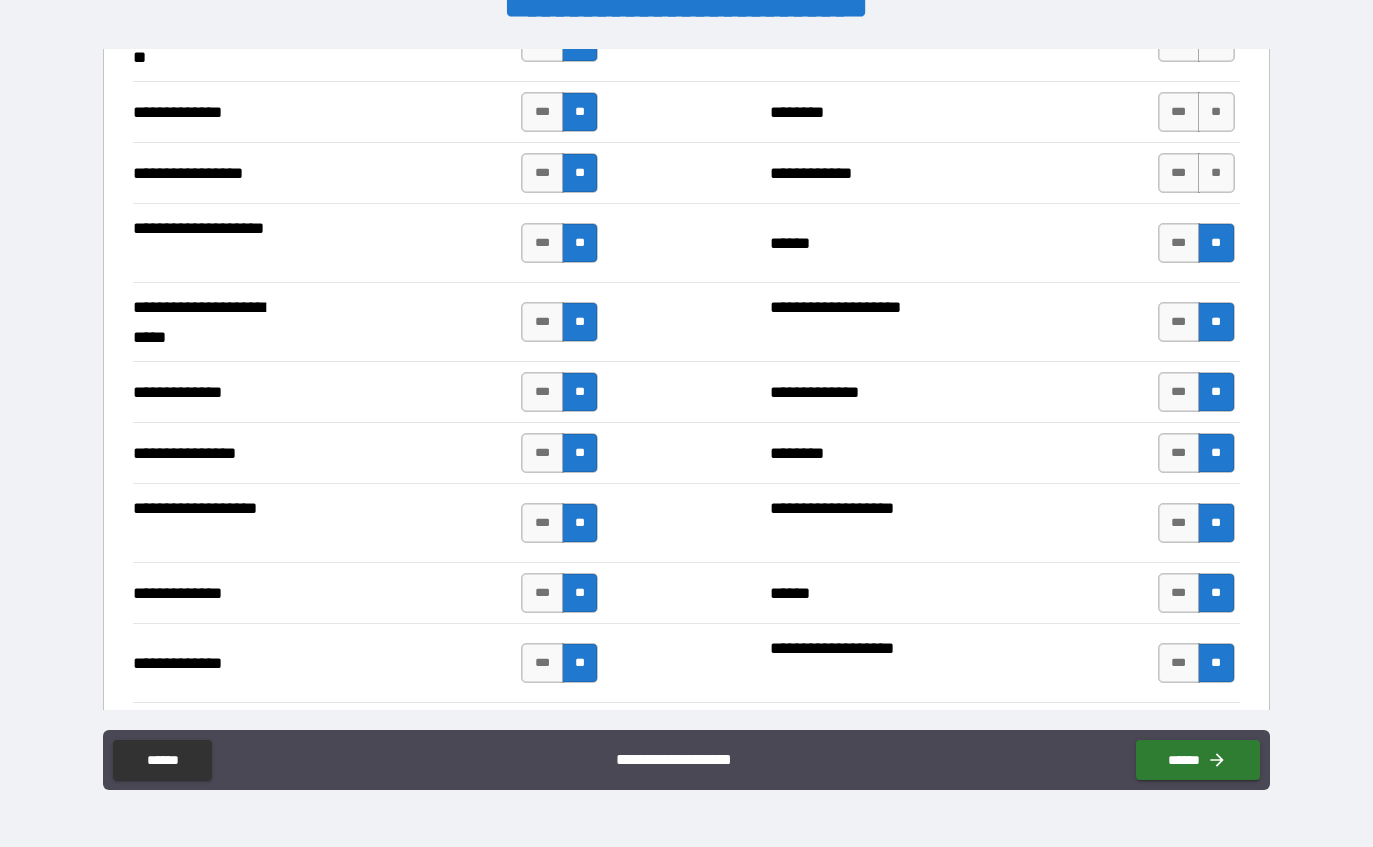 click on "**" at bounding box center (1216, 173) 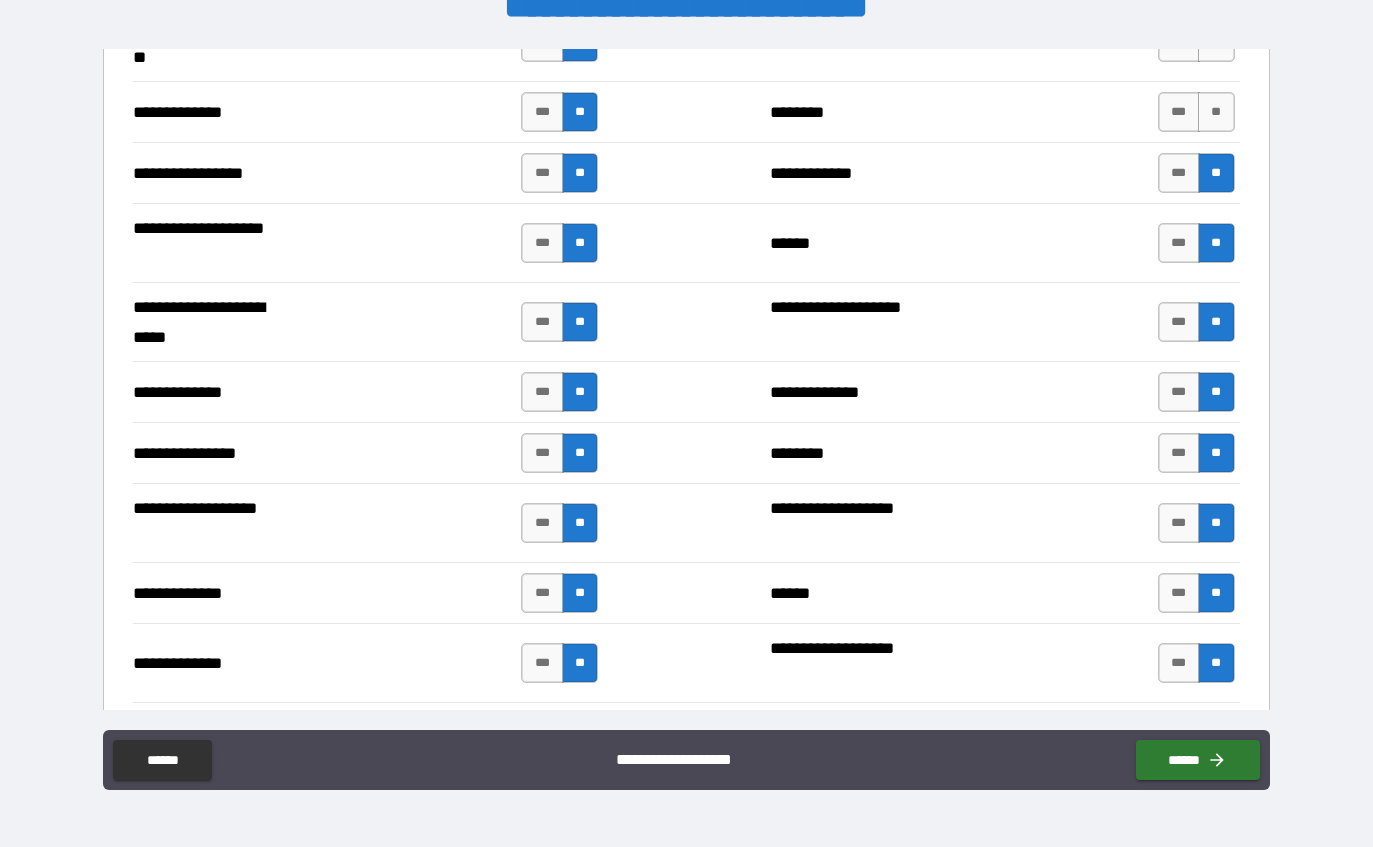 click on "**" at bounding box center [1216, 112] 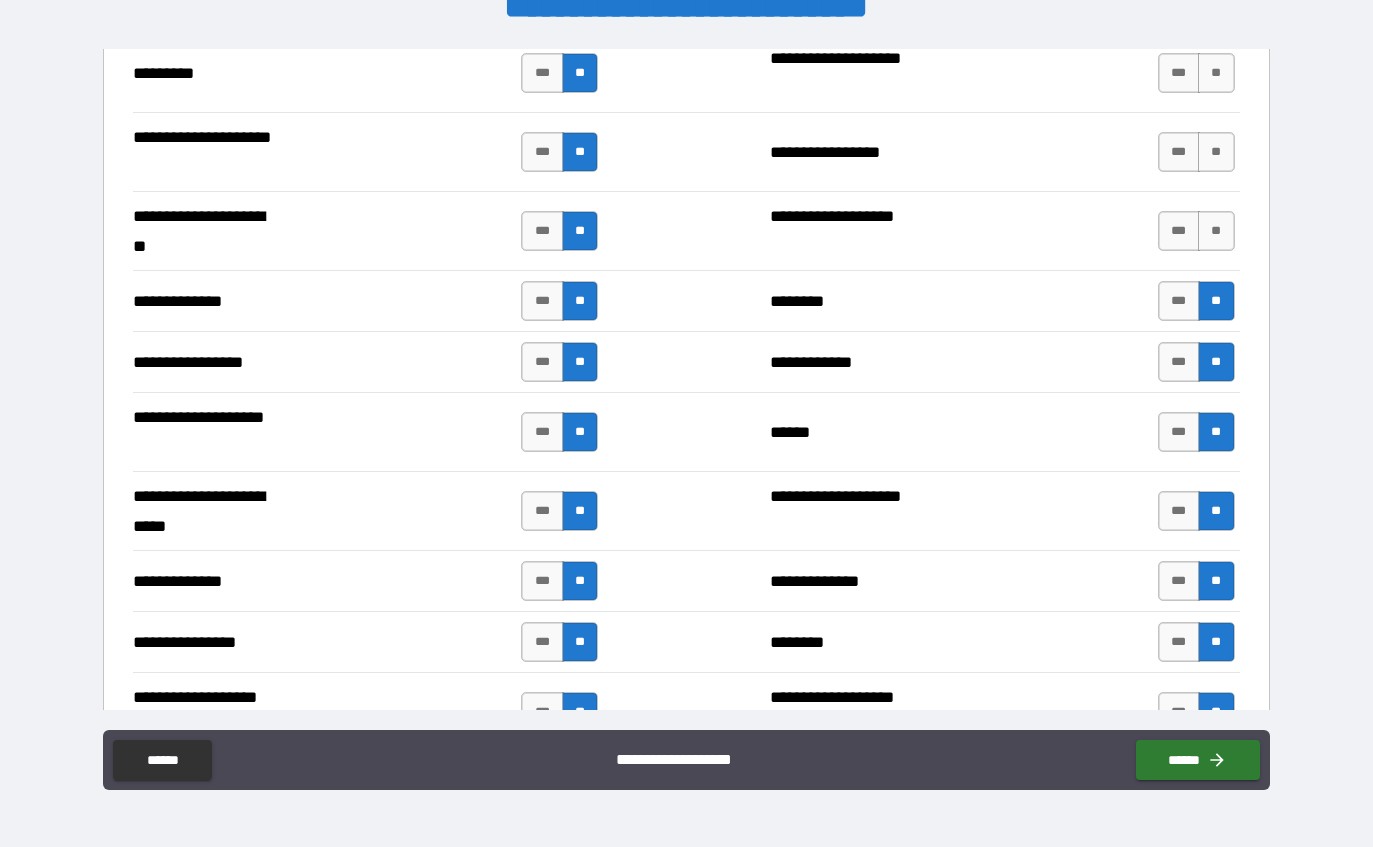 scroll, scrollTop: 2355, scrollLeft: 0, axis: vertical 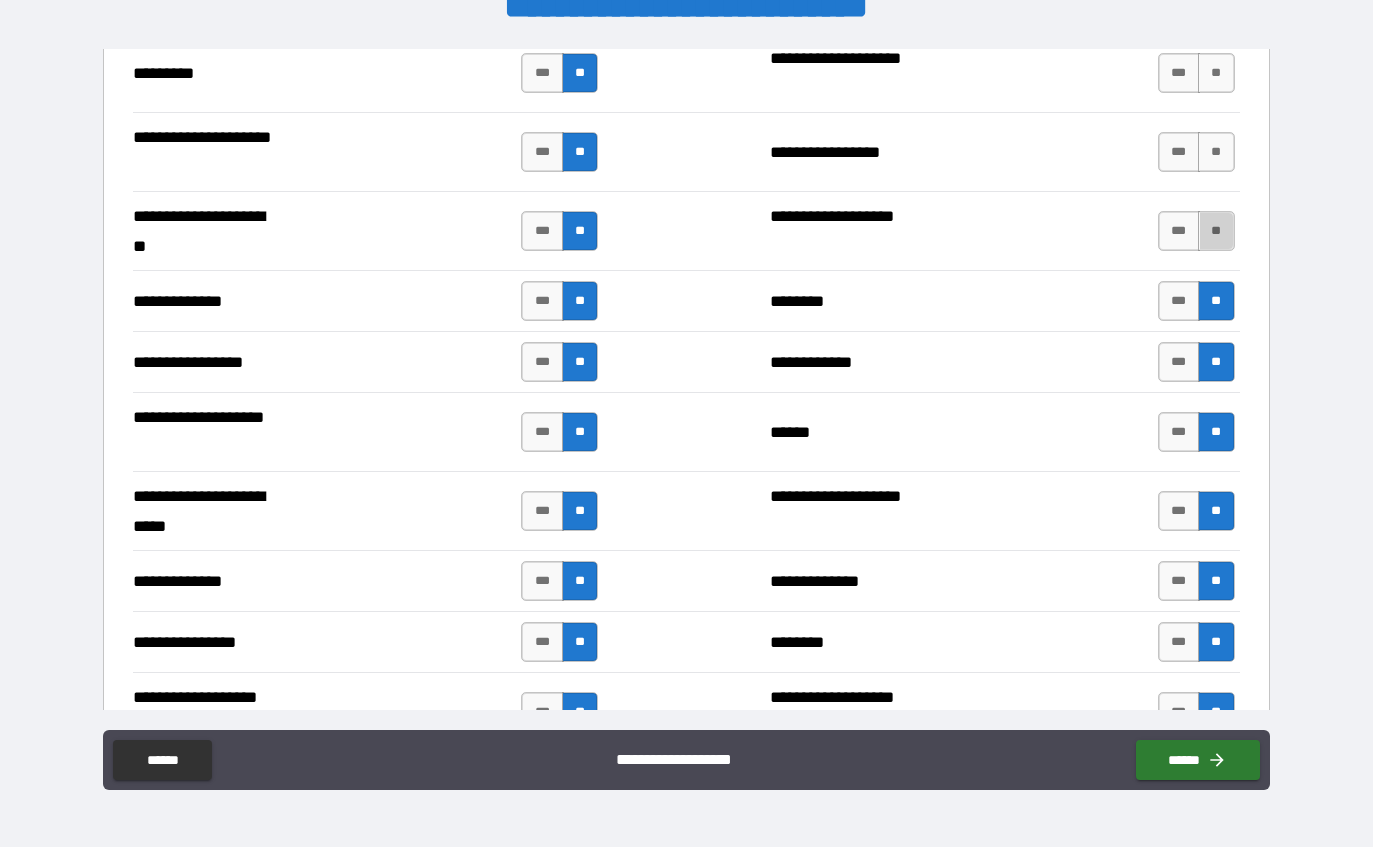 click on "**" at bounding box center (1216, 231) 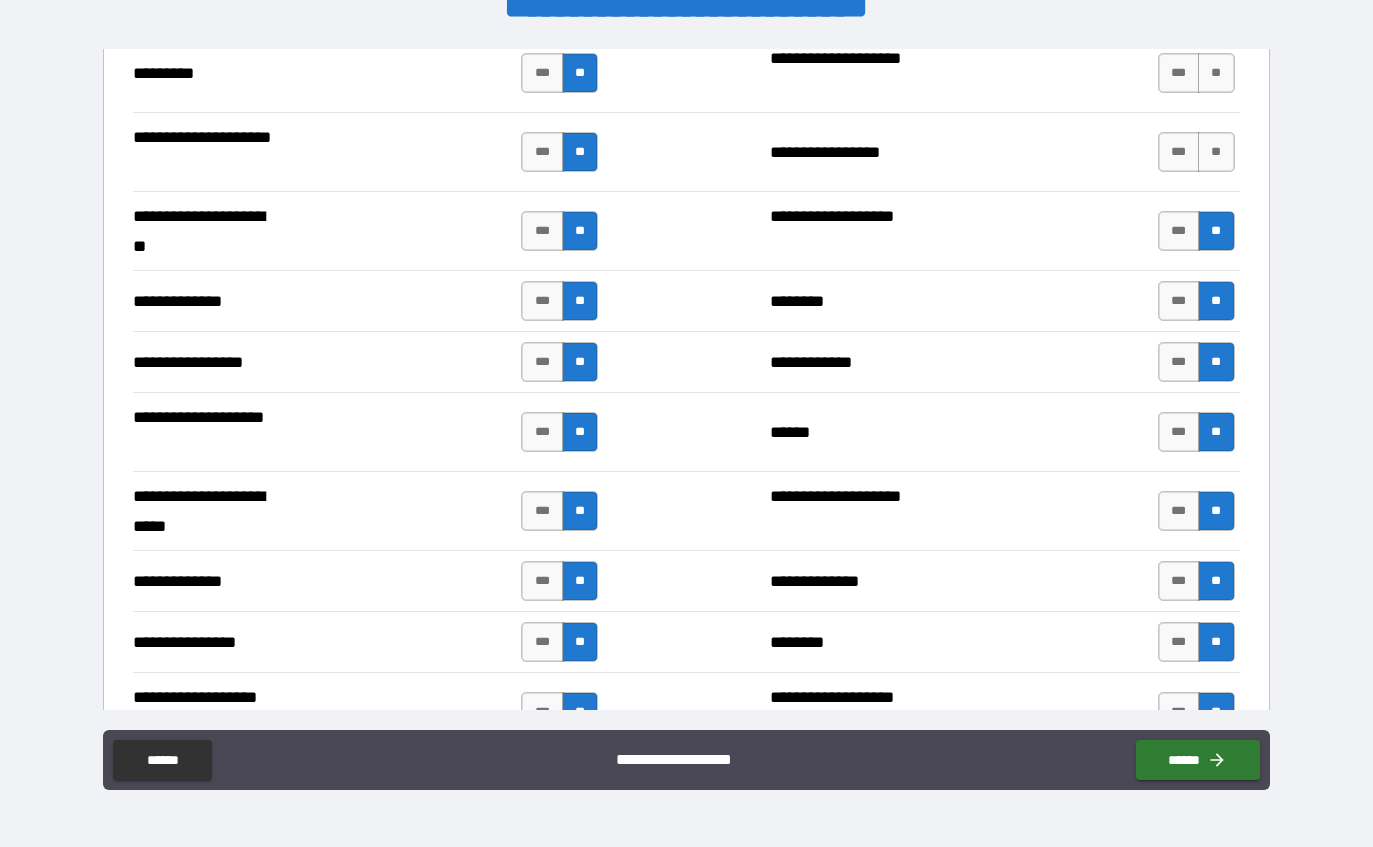 click on "**" at bounding box center [1216, 152] 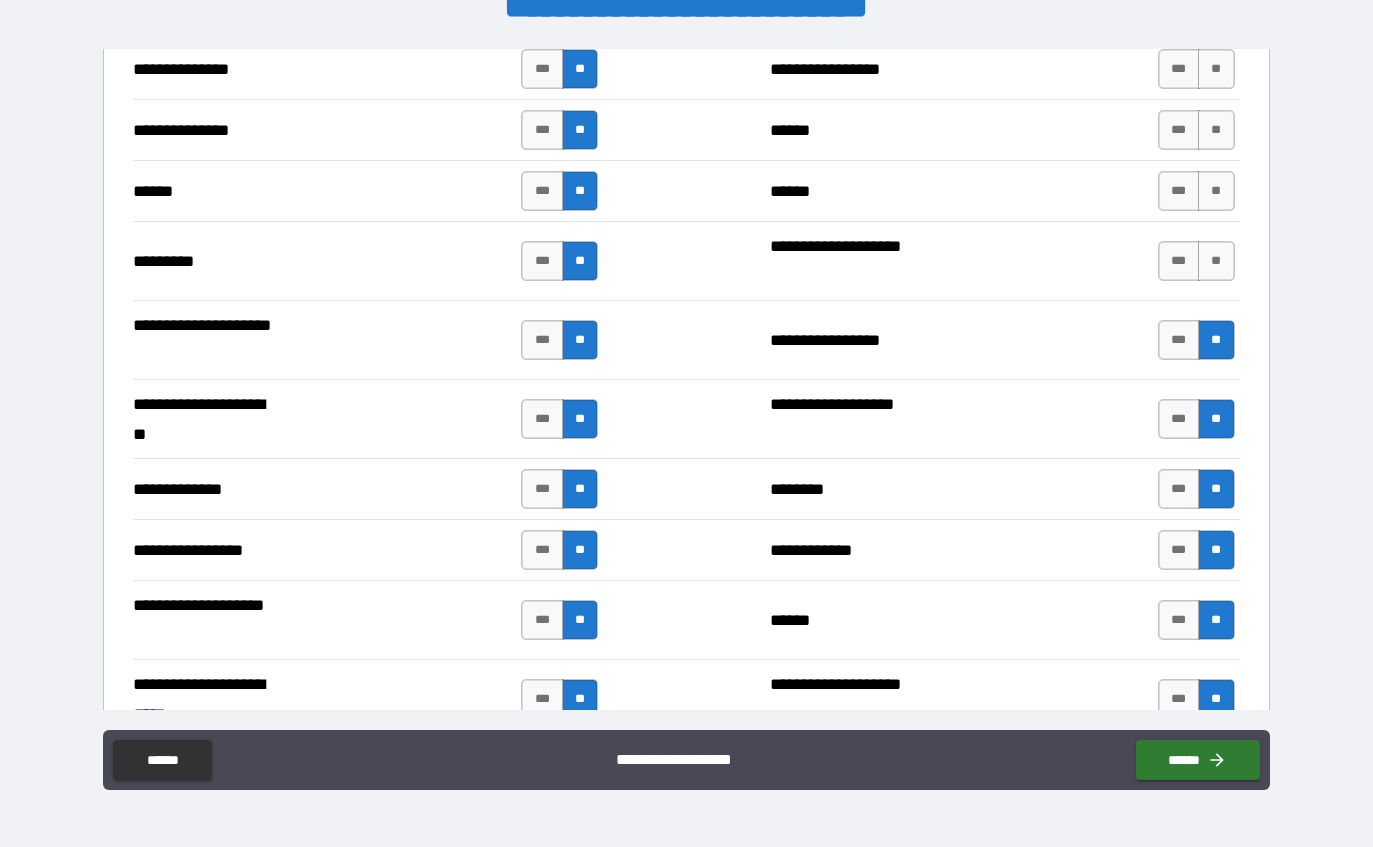 scroll, scrollTop: 2168, scrollLeft: 0, axis: vertical 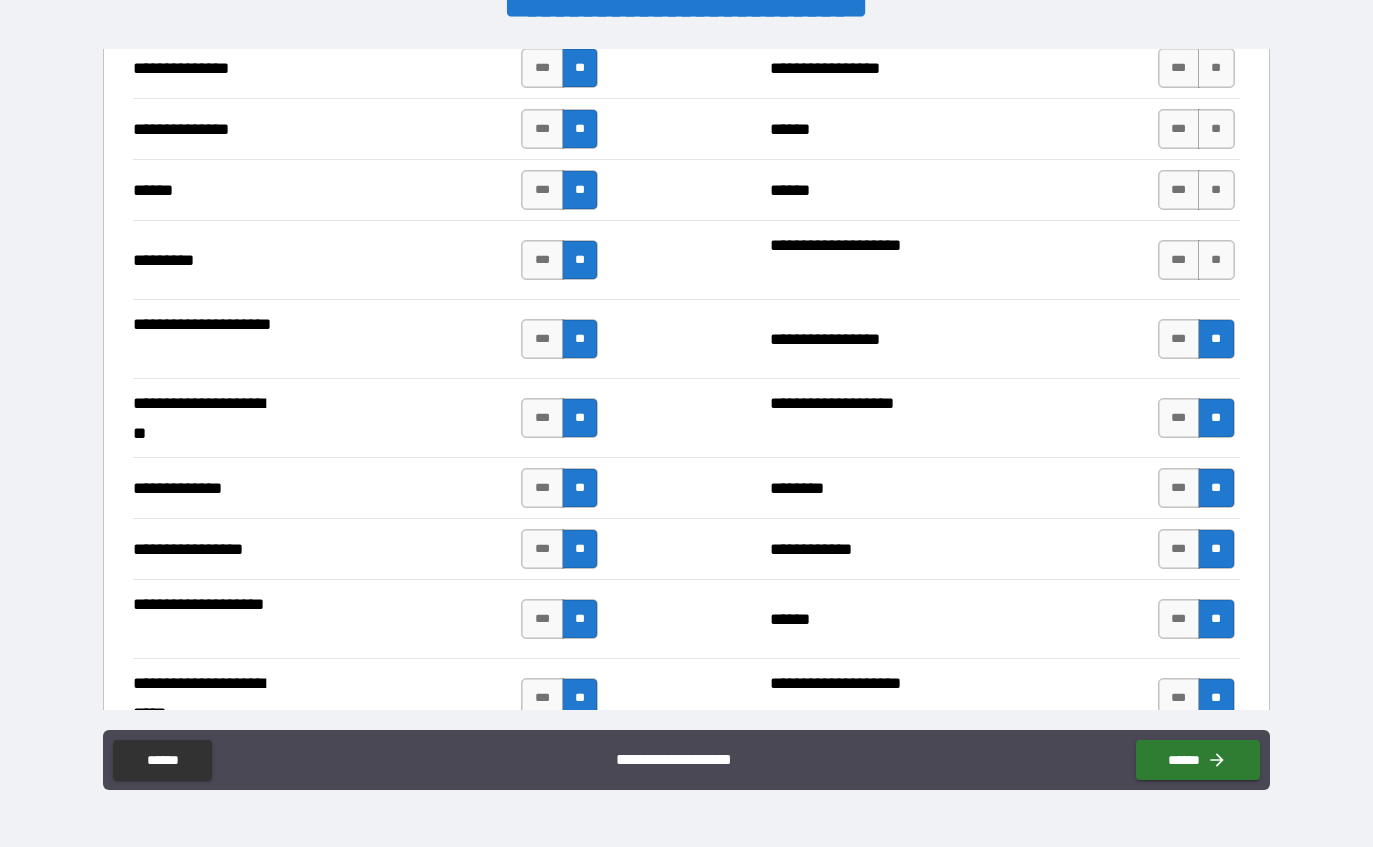 click on "**" at bounding box center (1216, 260) 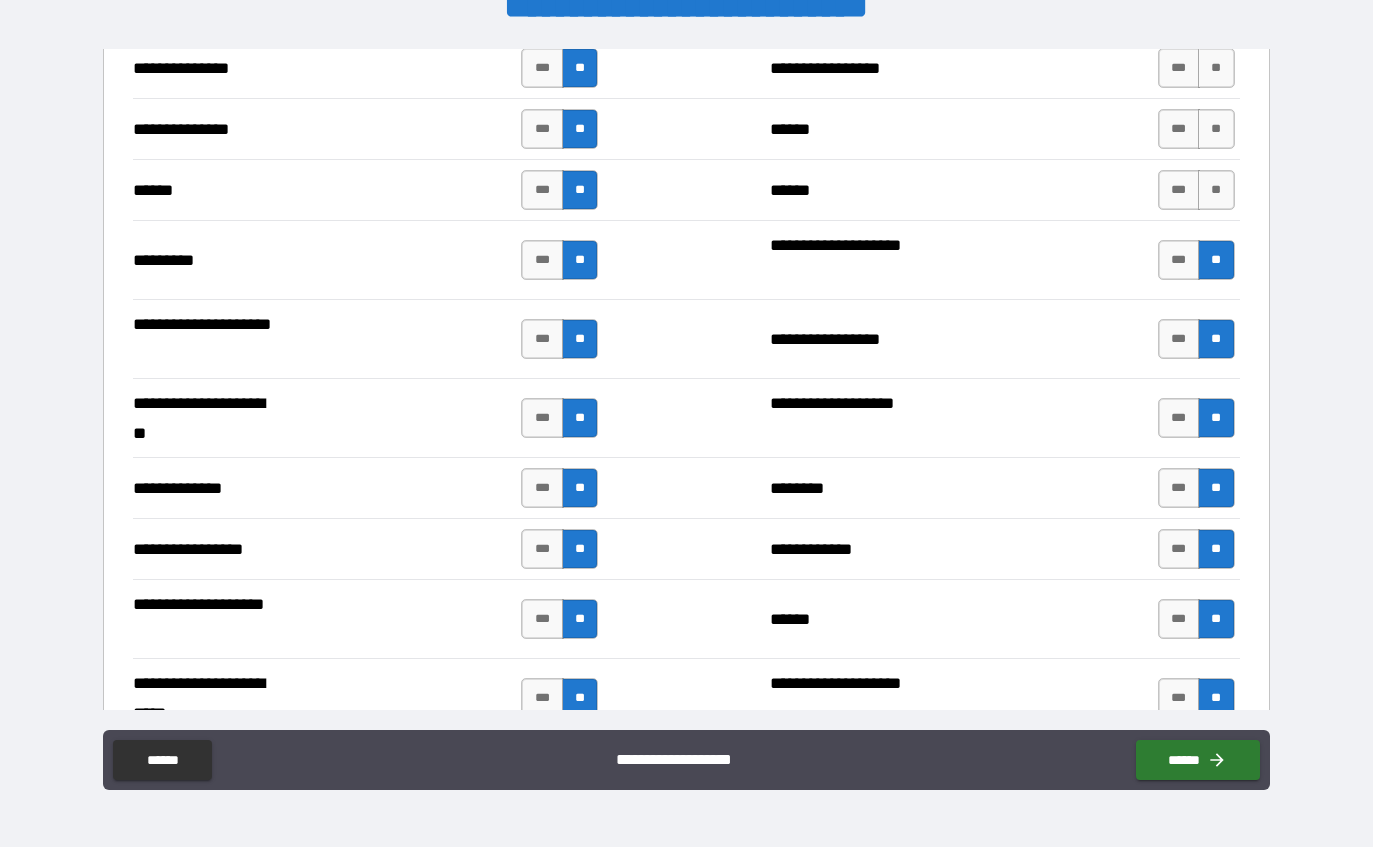 click on "**" at bounding box center [1216, 190] 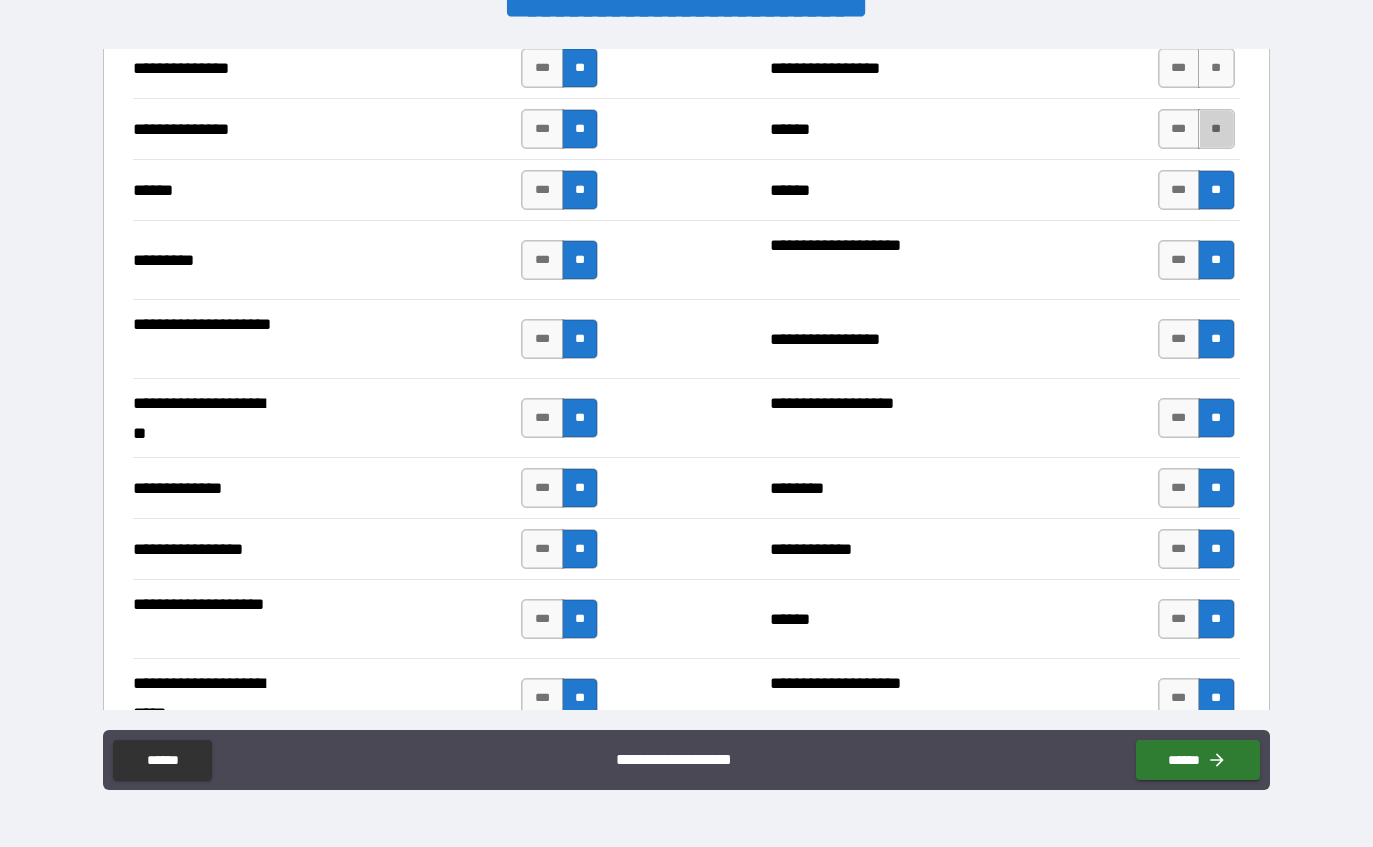 click on "**" at bounding box center [1216, 129] 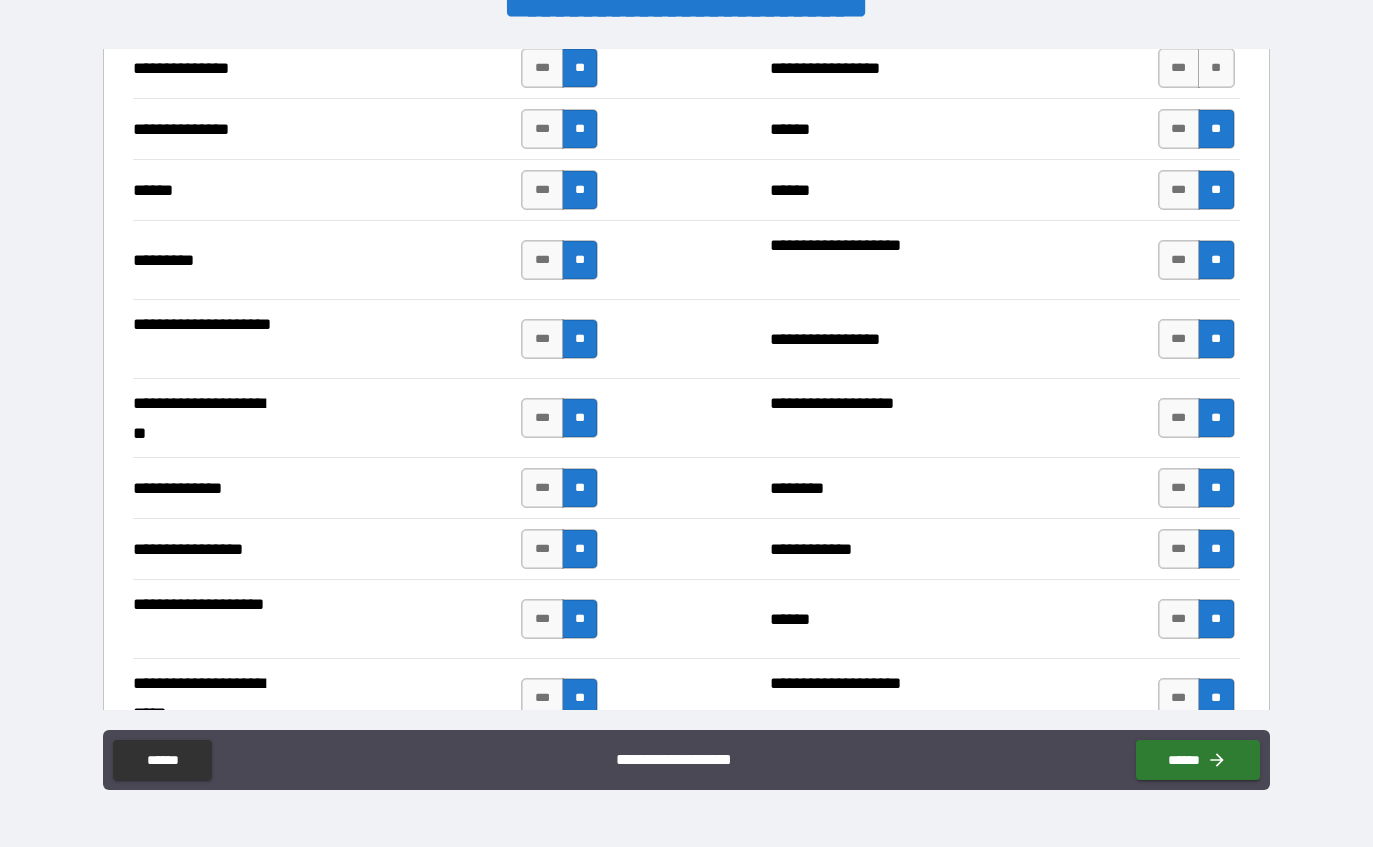 click on "**" at bounding box center (1216, 68) 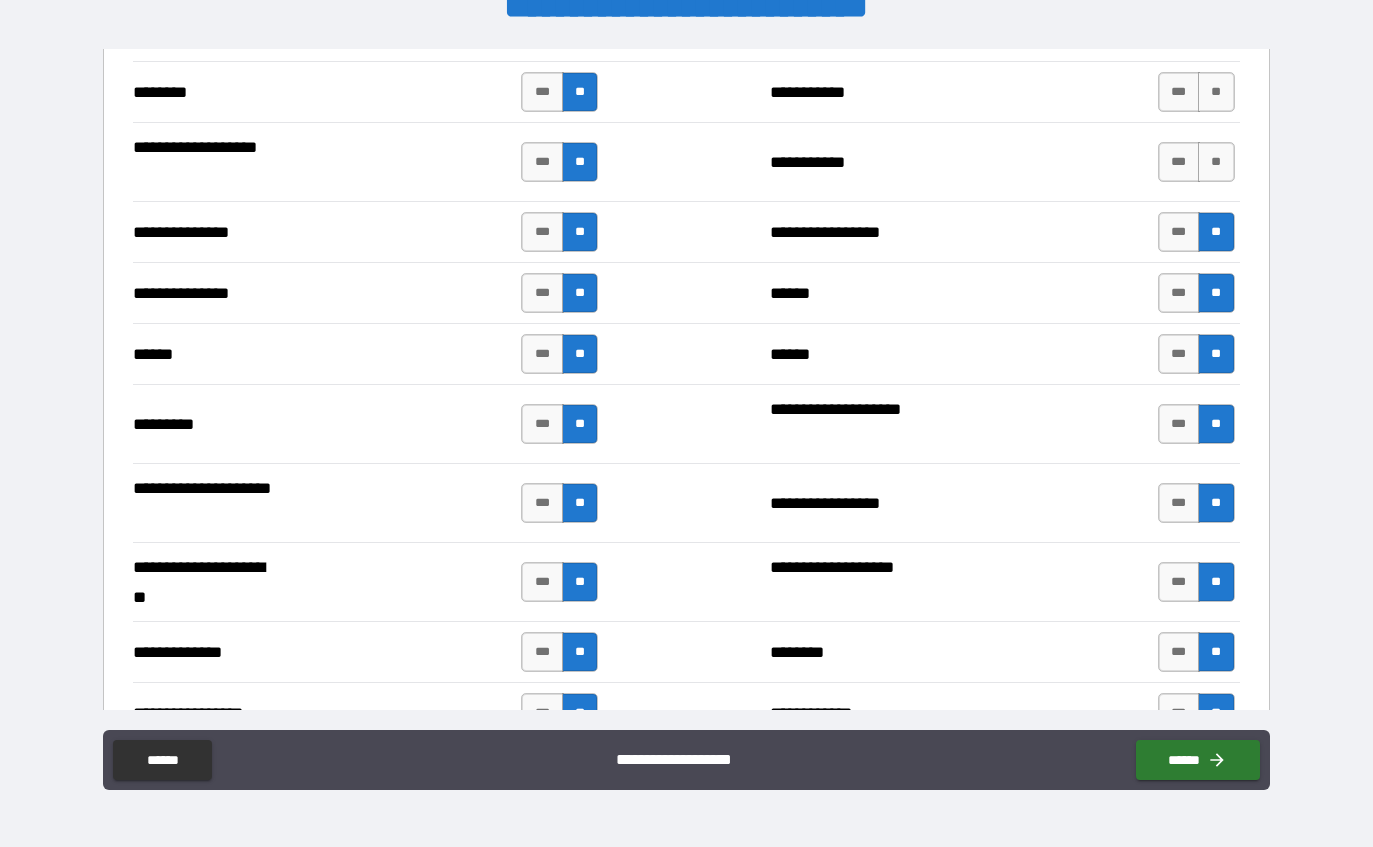 scroll, scrollTop: 1975, scrollLeft: 0, axis: vertical 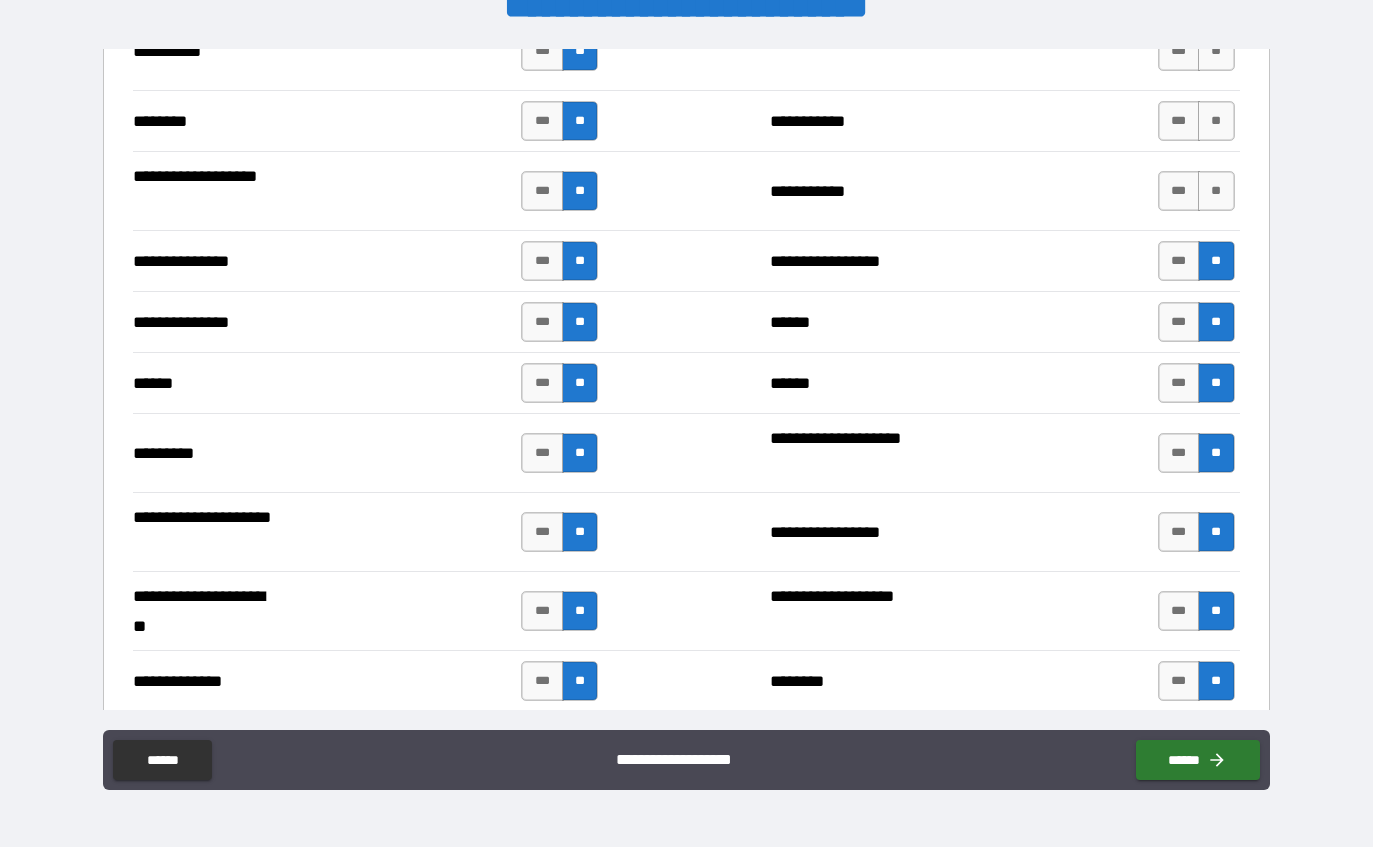click on "**" at bounding box center [1216, 191] 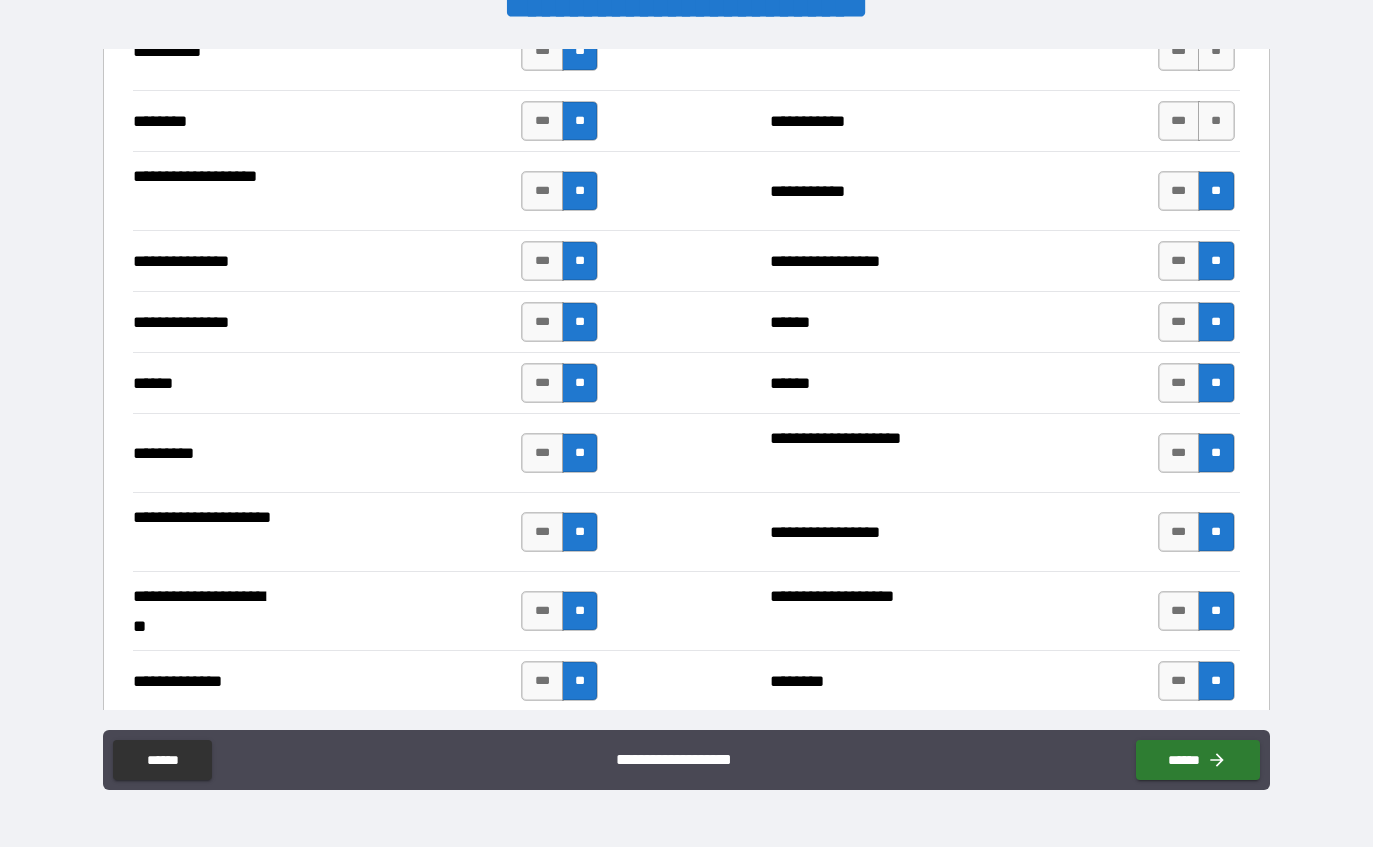 click on "**" at bounding box center [1216, 121] 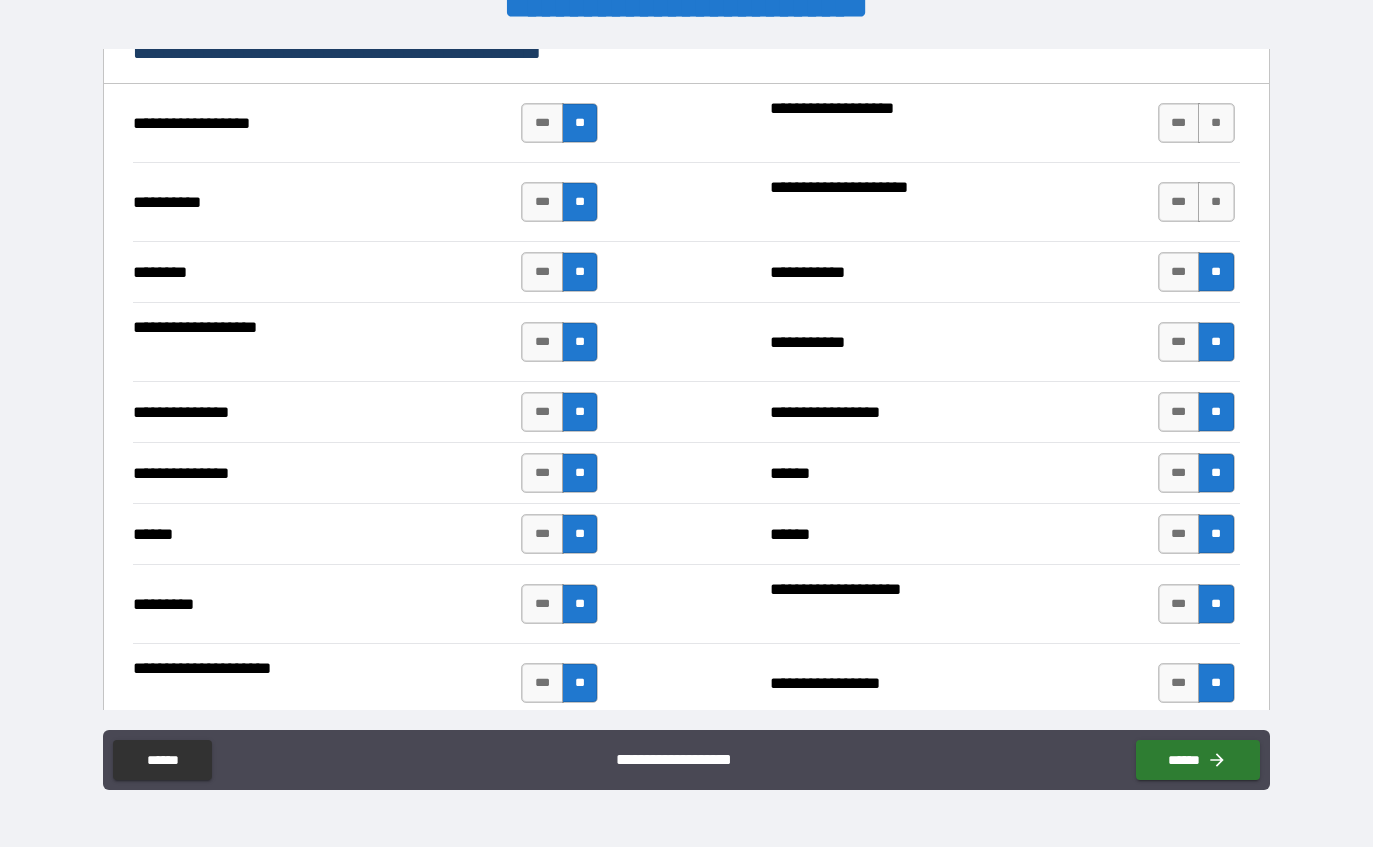 scroll, scrollTop: 1824, scrollLeft: 0, axis: vertical 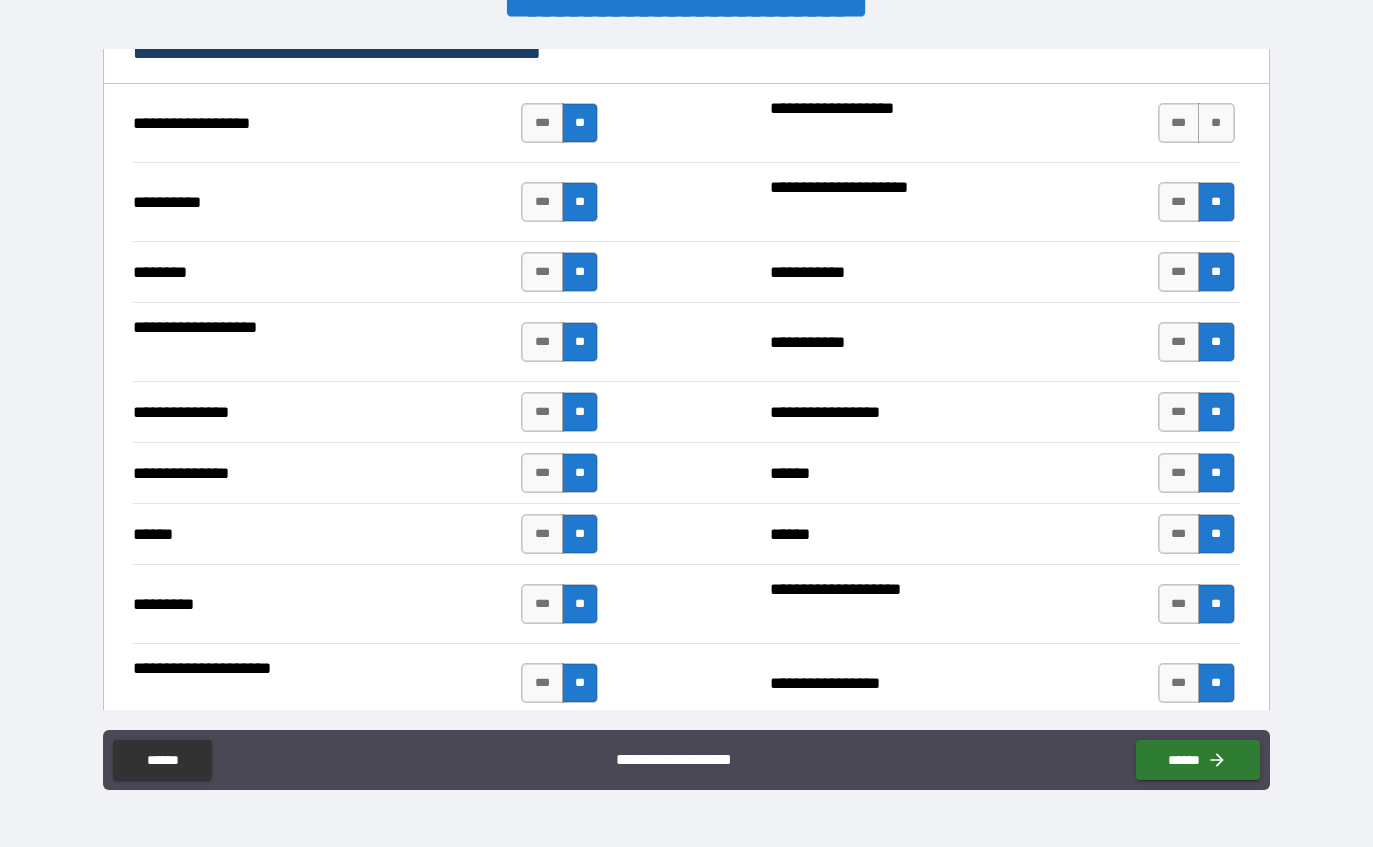 click on "**" at bounding box center [1216, 123] 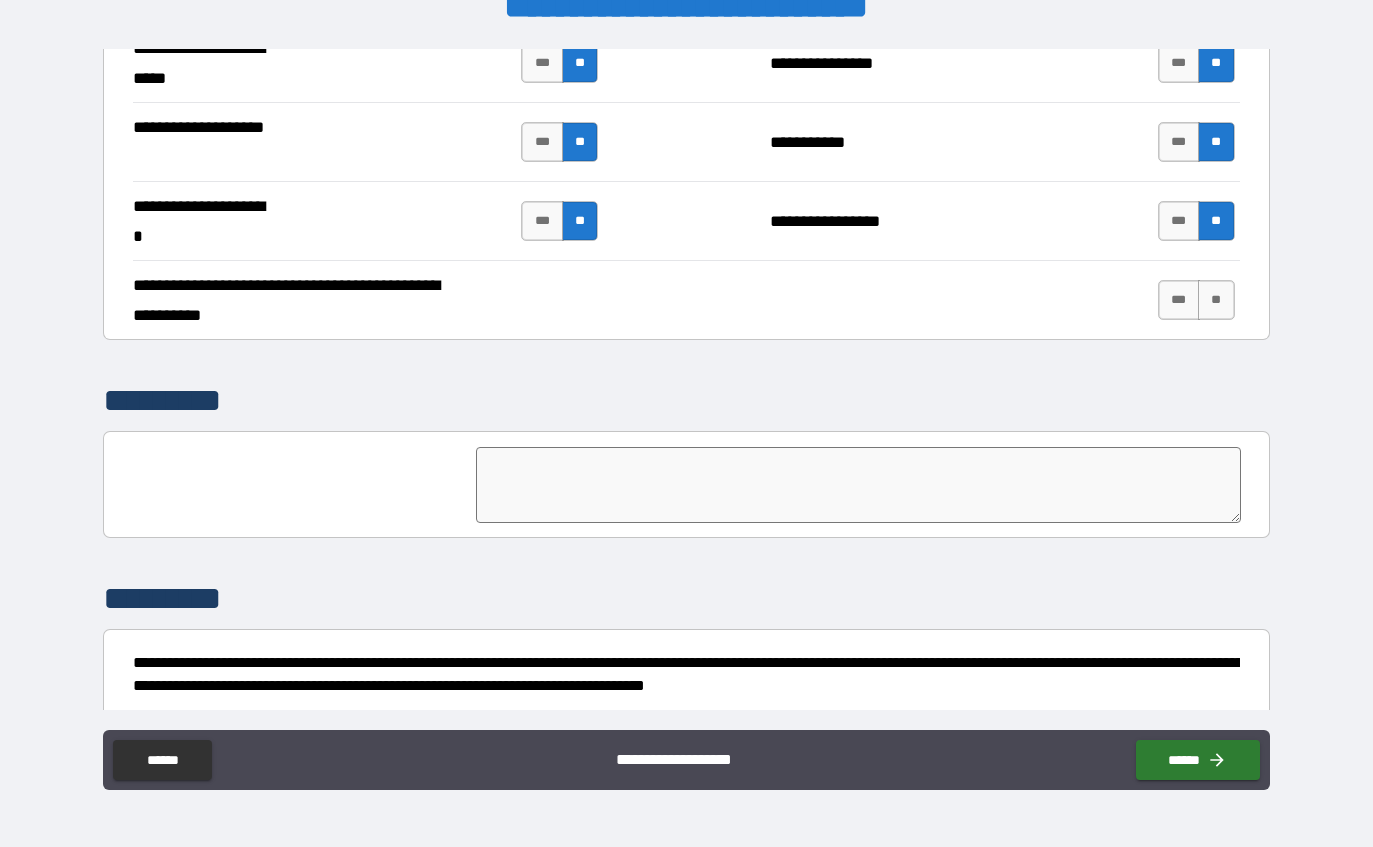 scroll, scrollTop: 3789, scrollLeft: 0, axis: vertical 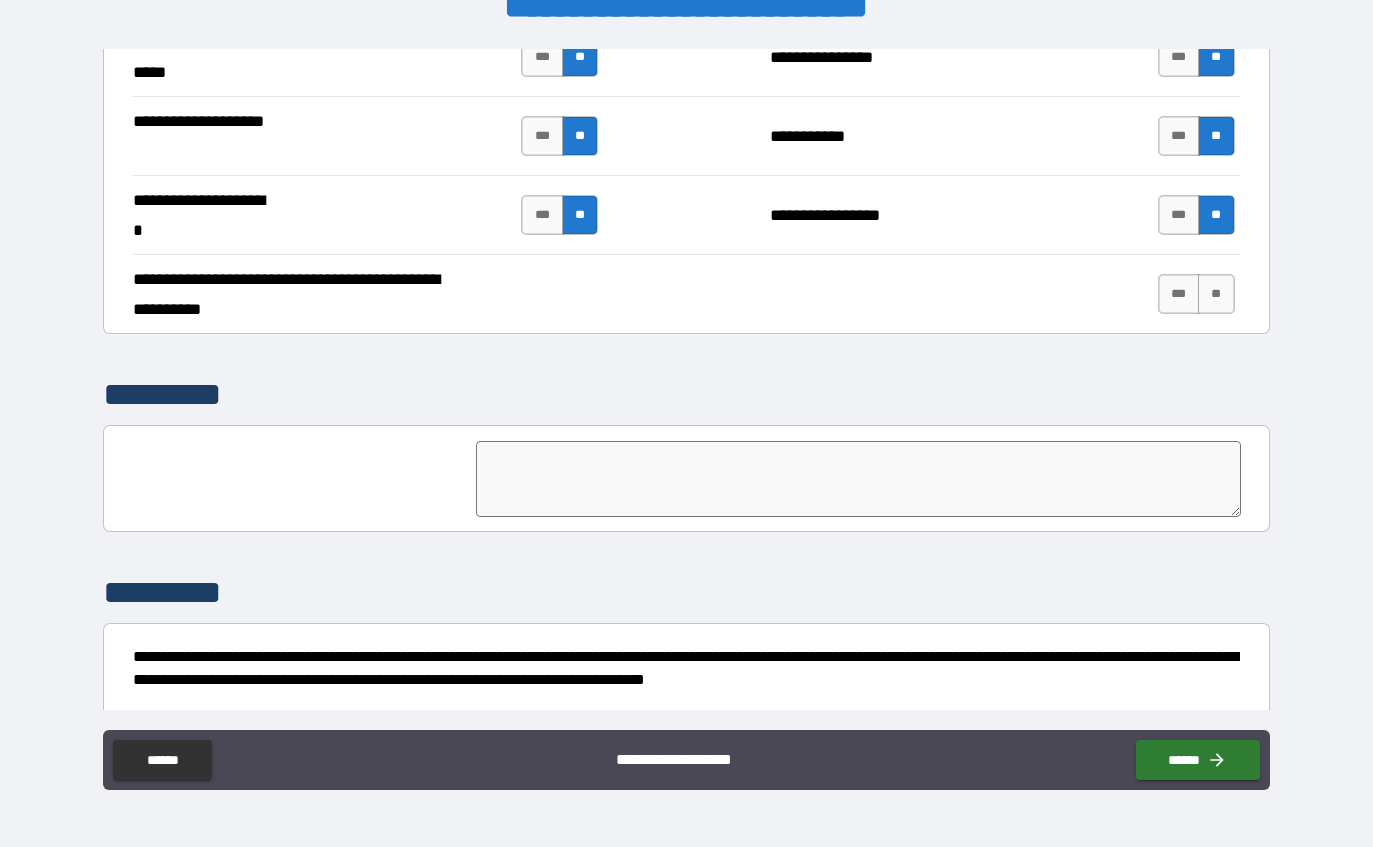 click on "**" at bounding box center [1216, 294] 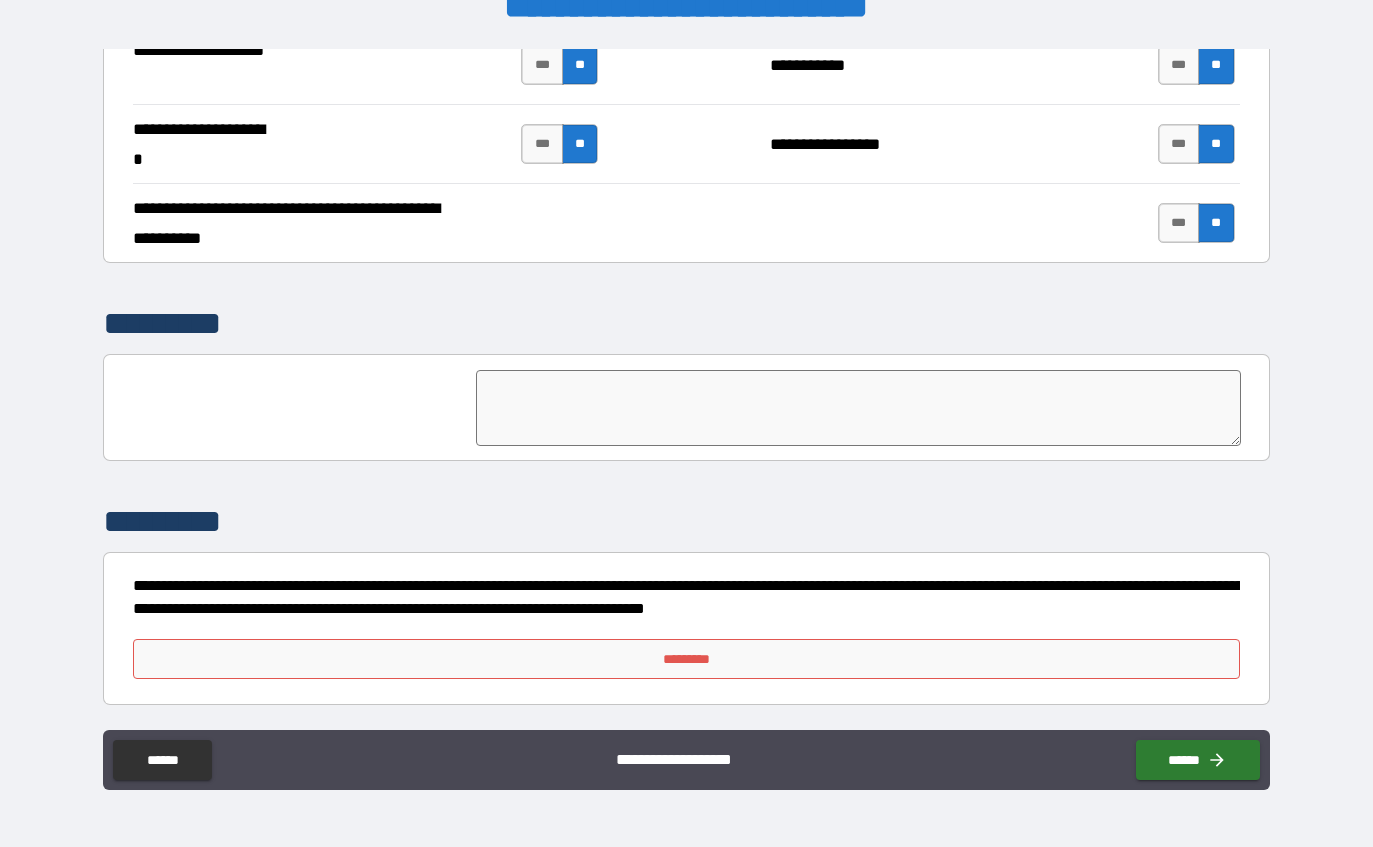 scroll, scrollTop: 3860, scrollLeft: 0, axis: vertical 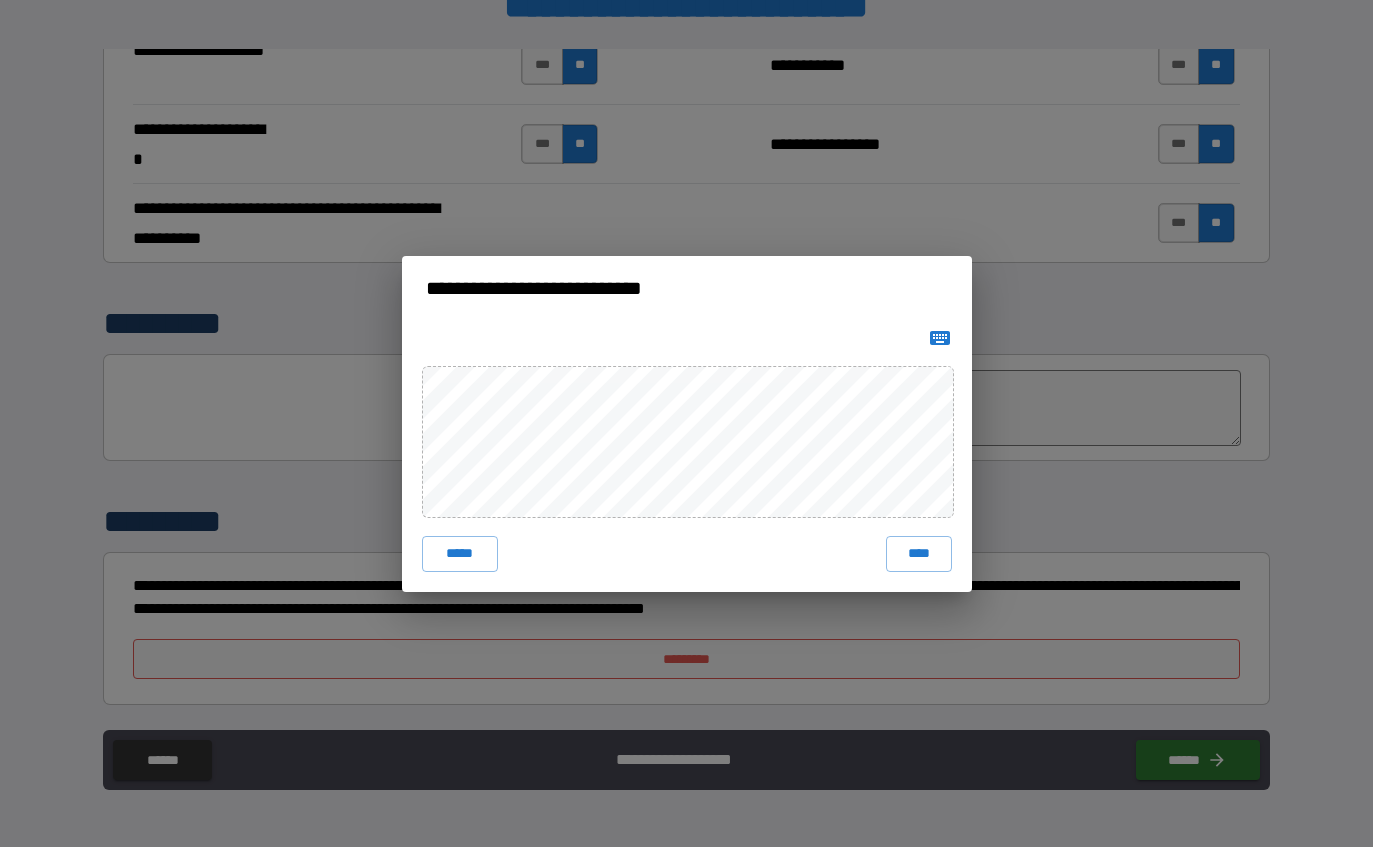 click on "****" at bounding box center (919, 554) 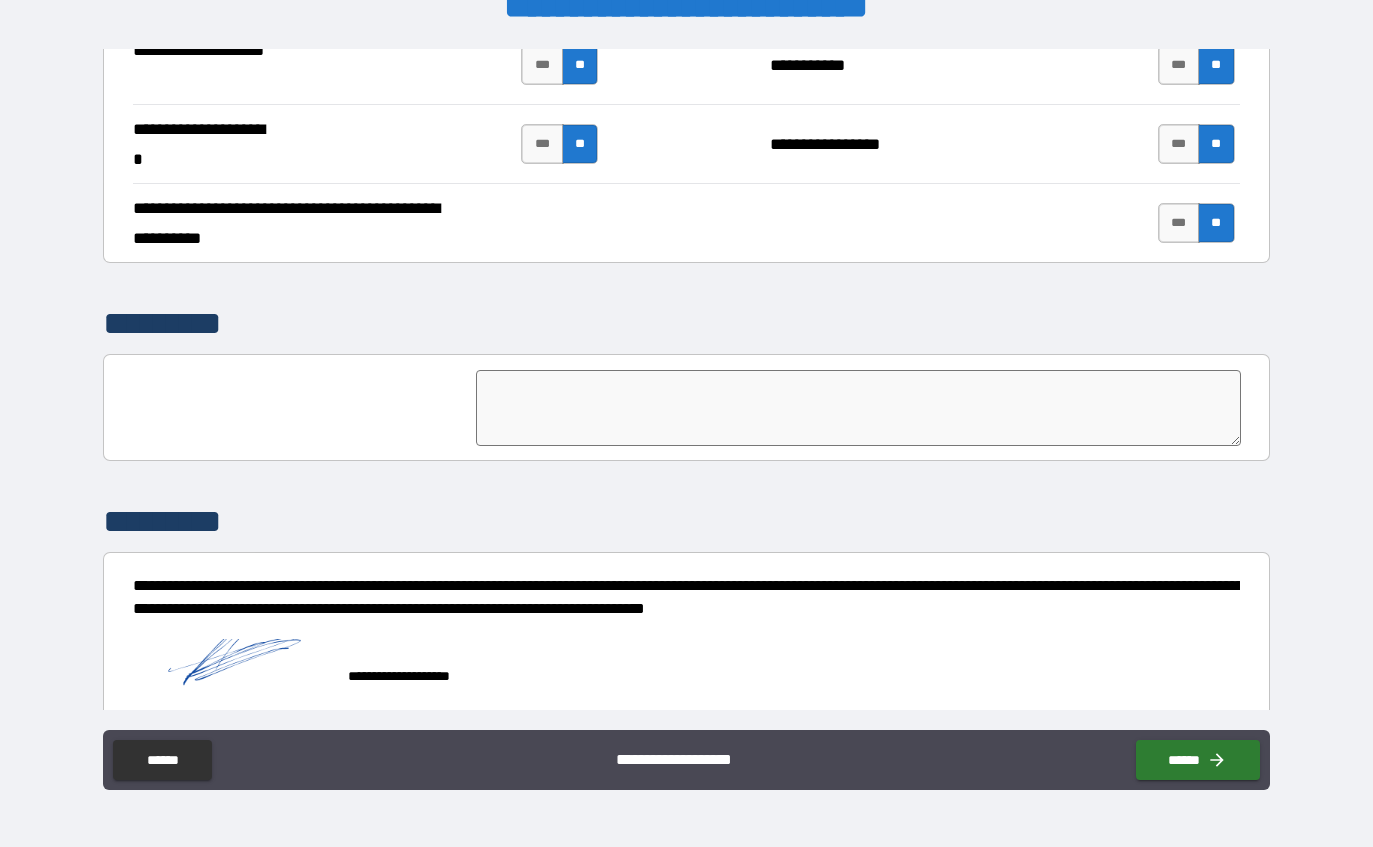 scroll, scrollTop: 3850, scrollLeft: 0, axis: vertical 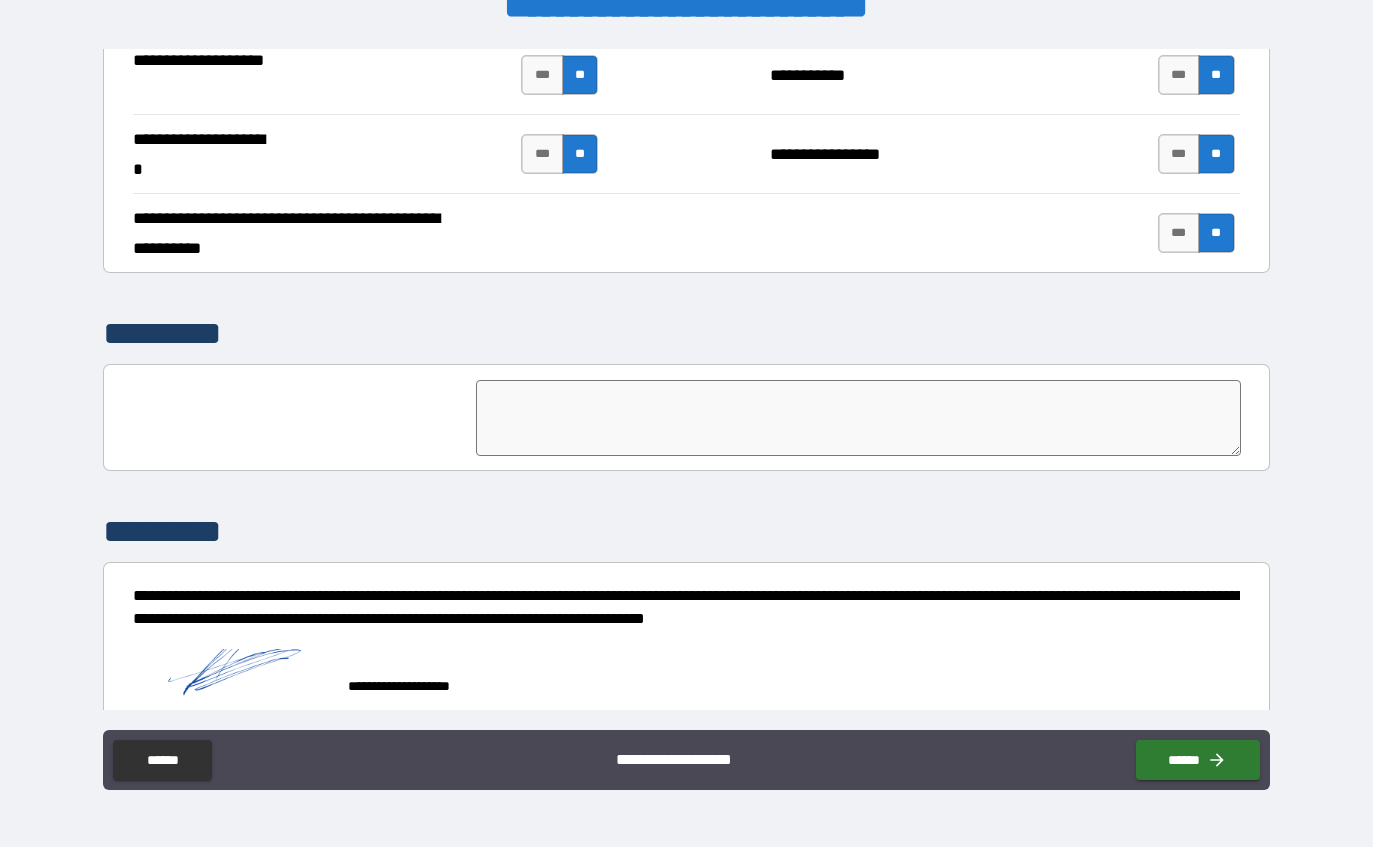 click on "******" at bounding box center (1198, 760) 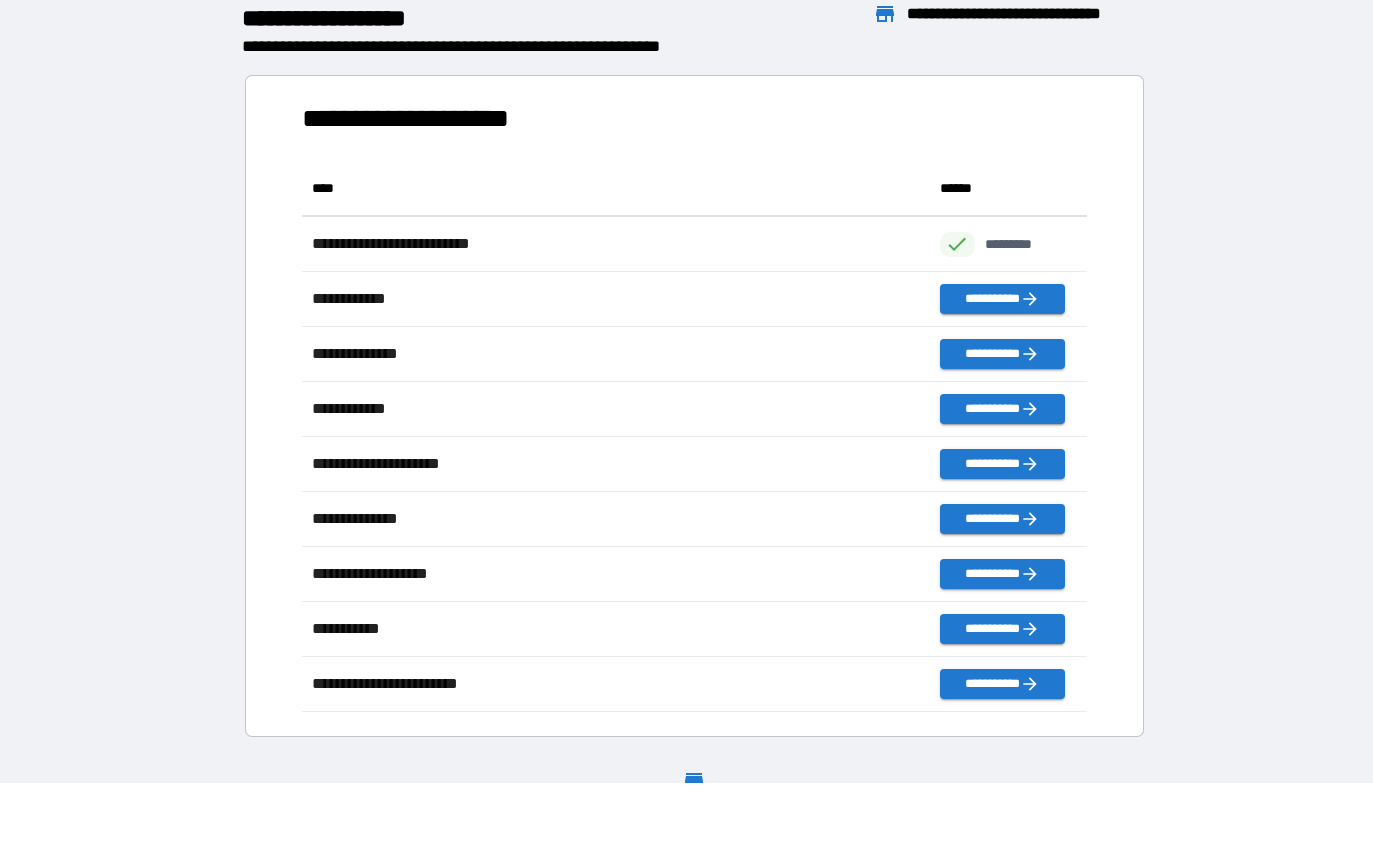 scroll, scrollTop: 1, scrollLeft: 1, axis: both 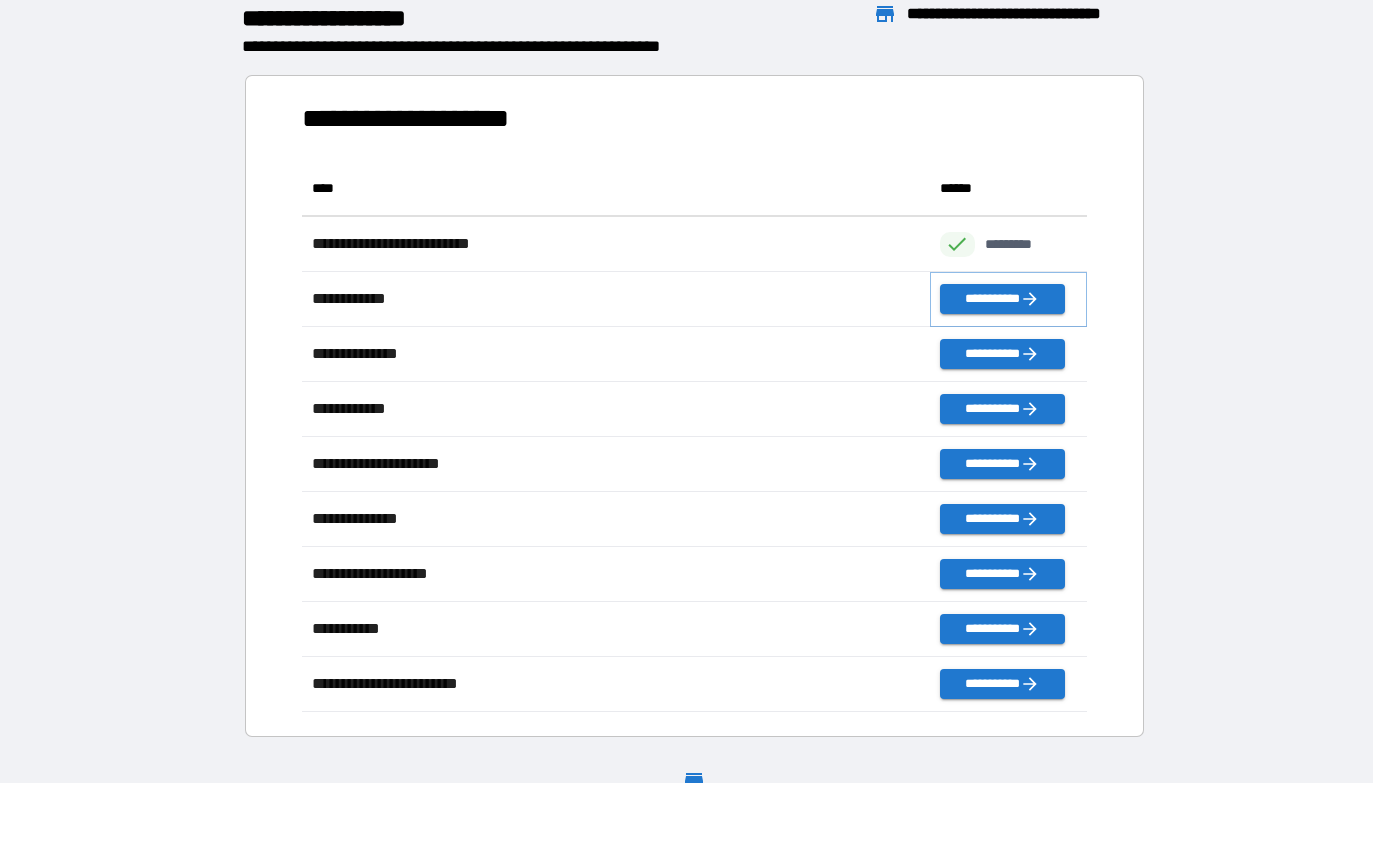 click on "**********" at bounding box center (1002, 299) 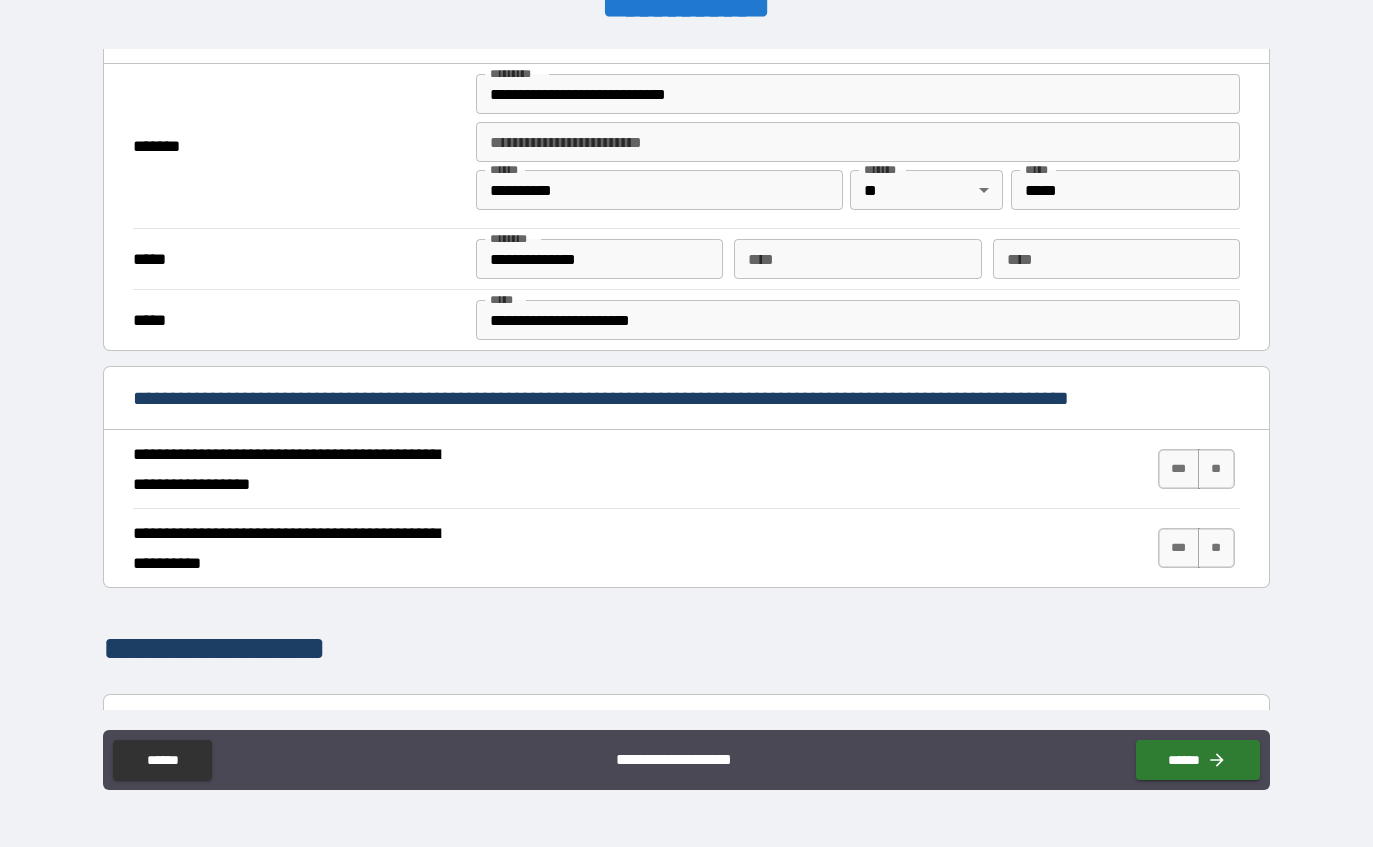 scroll, scrollTop: 449, scrollLeft: 0, axis: vertical 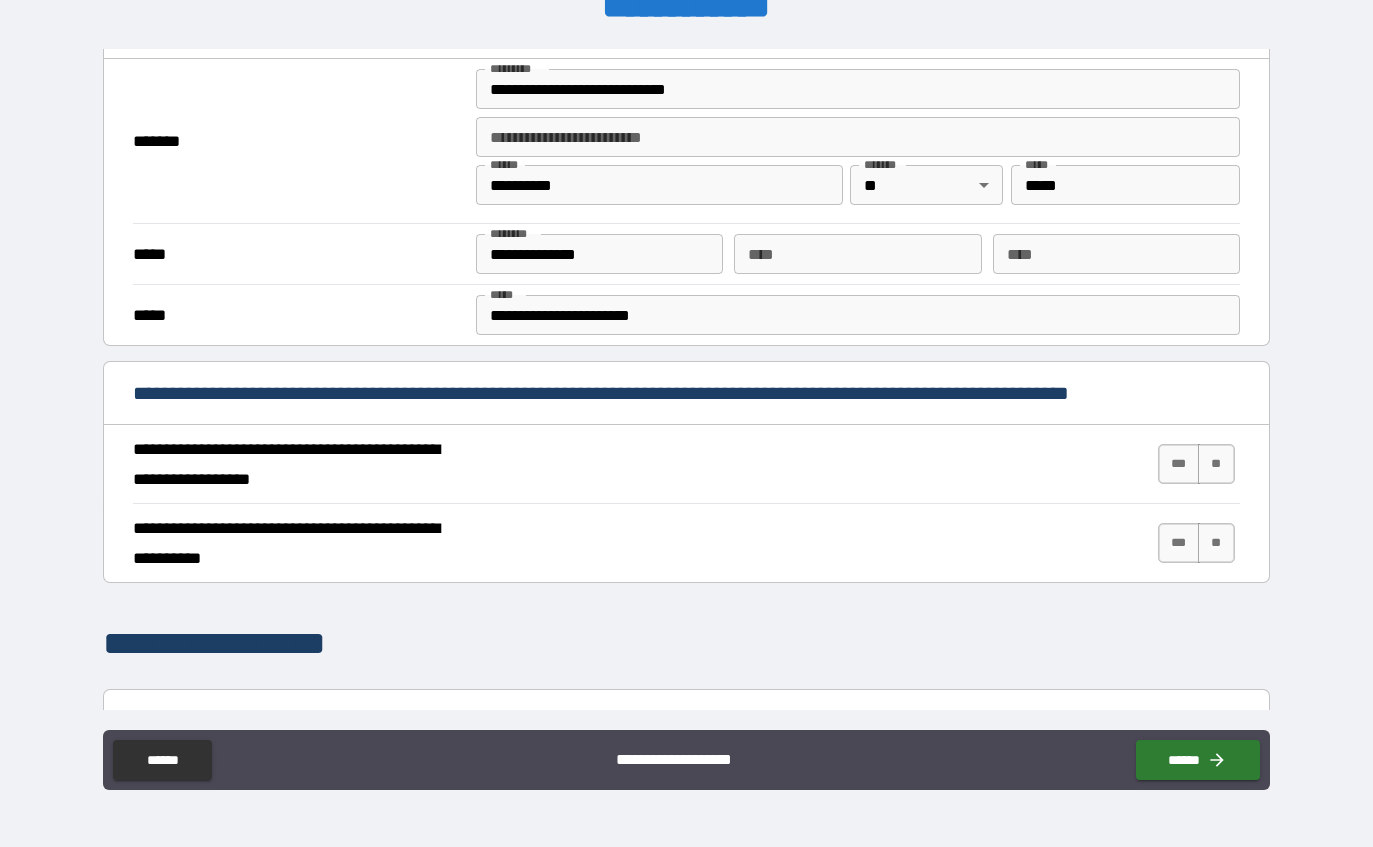 click on "***" at bounding box center [1179, 464] 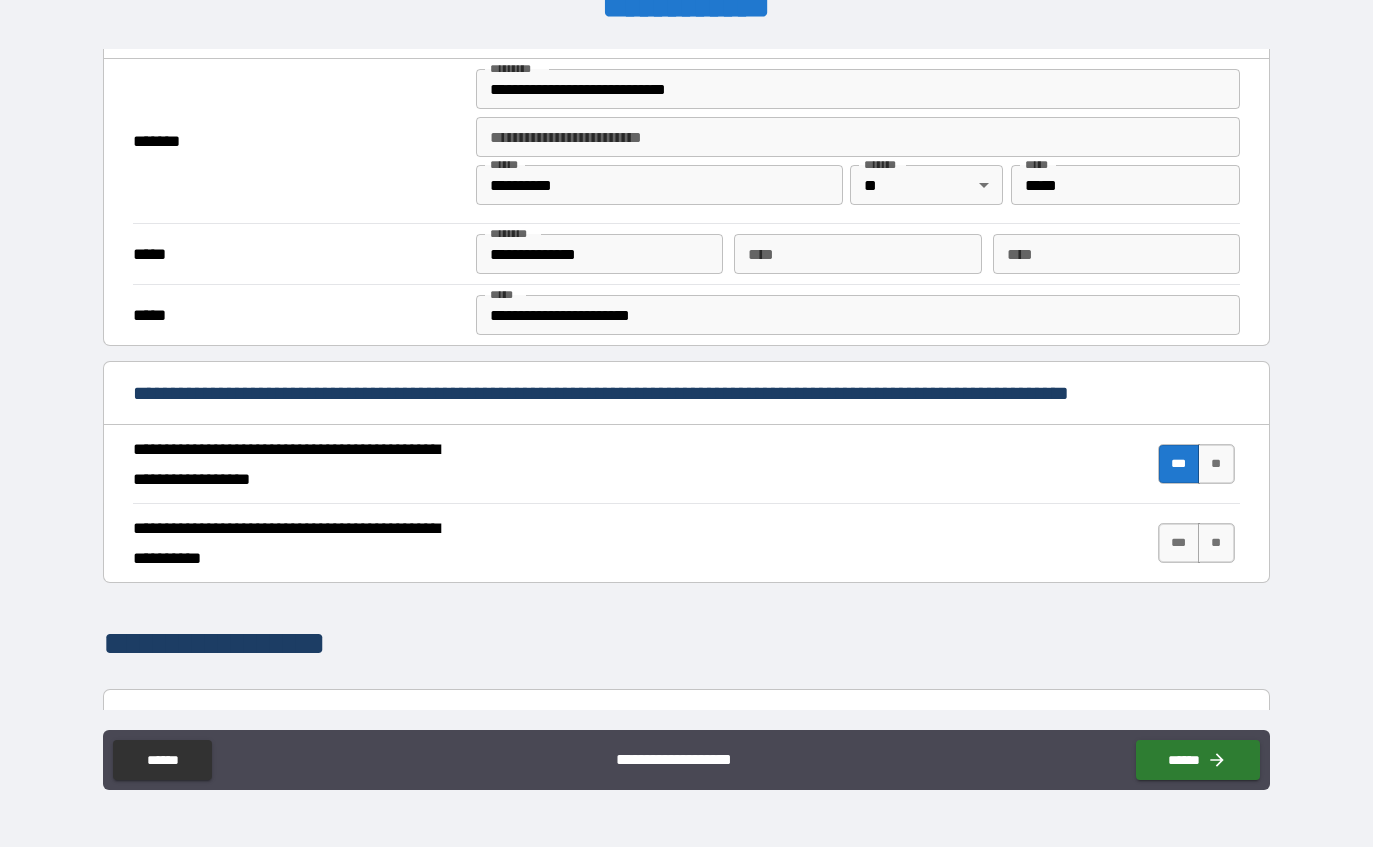 click on "***" at bounding box center [1179, 543] 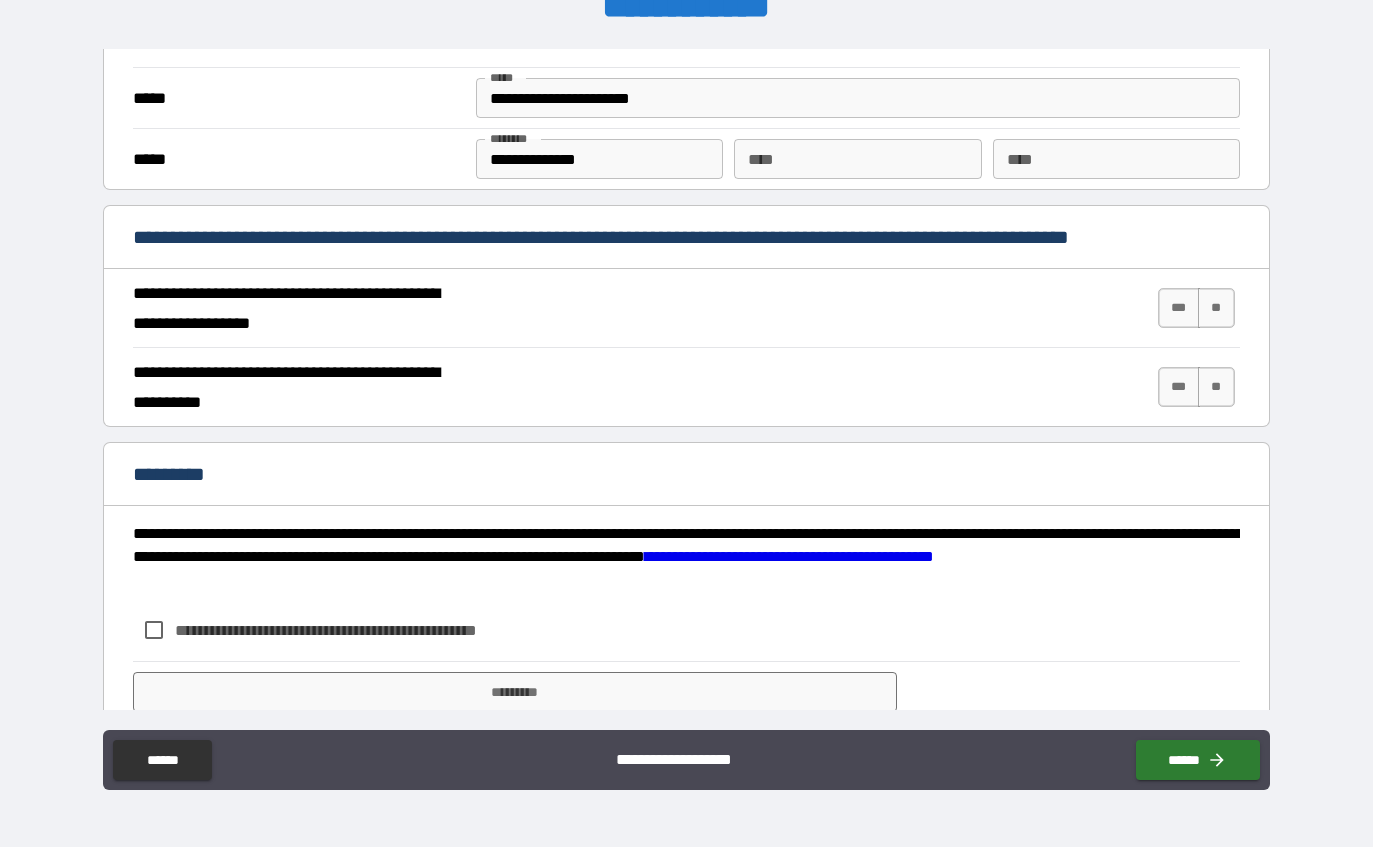 scroll, scrollTop: 1639, scrollLeft: 0, axis: vertical 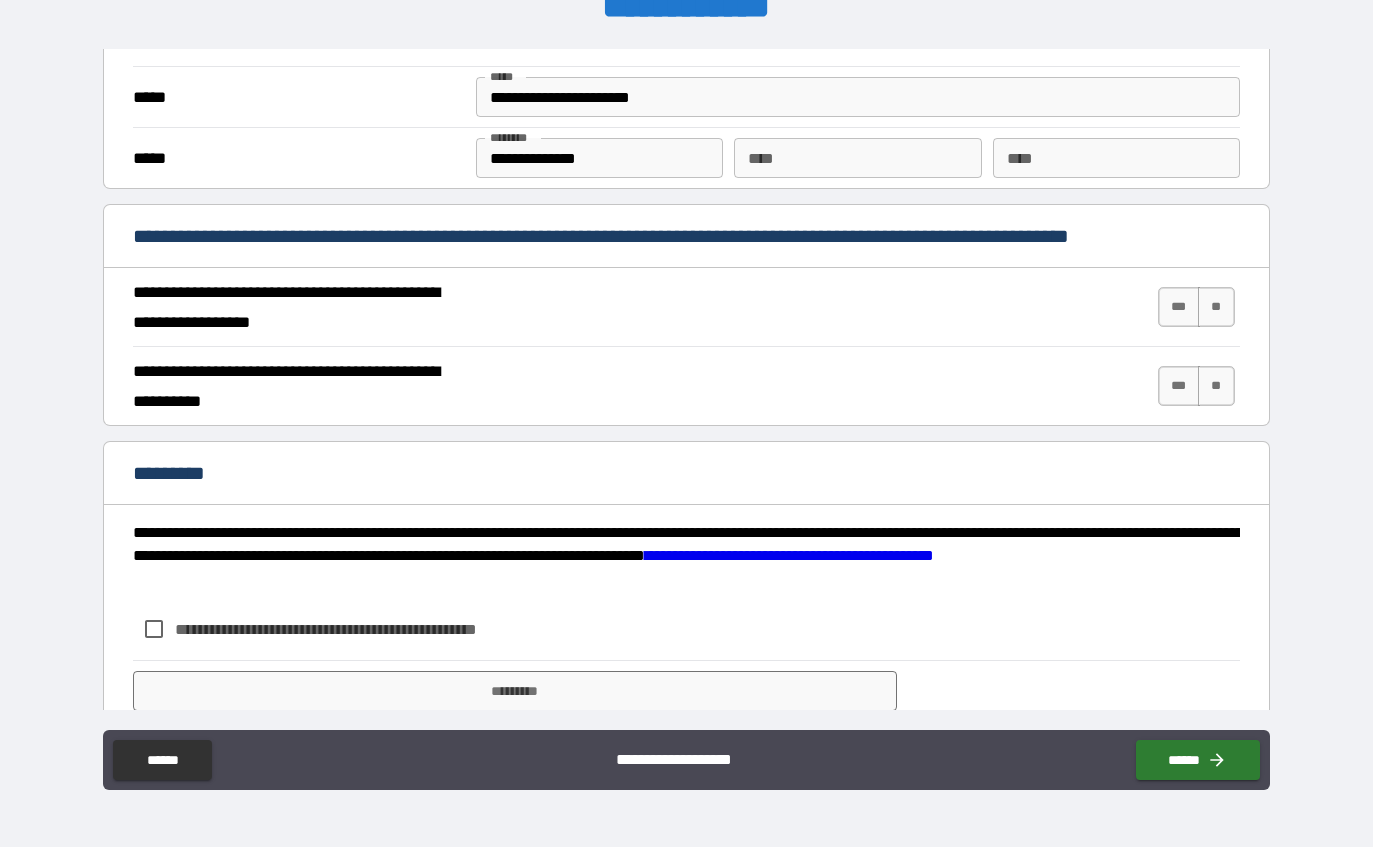 click on "***" at bounding box center [1179, 307] 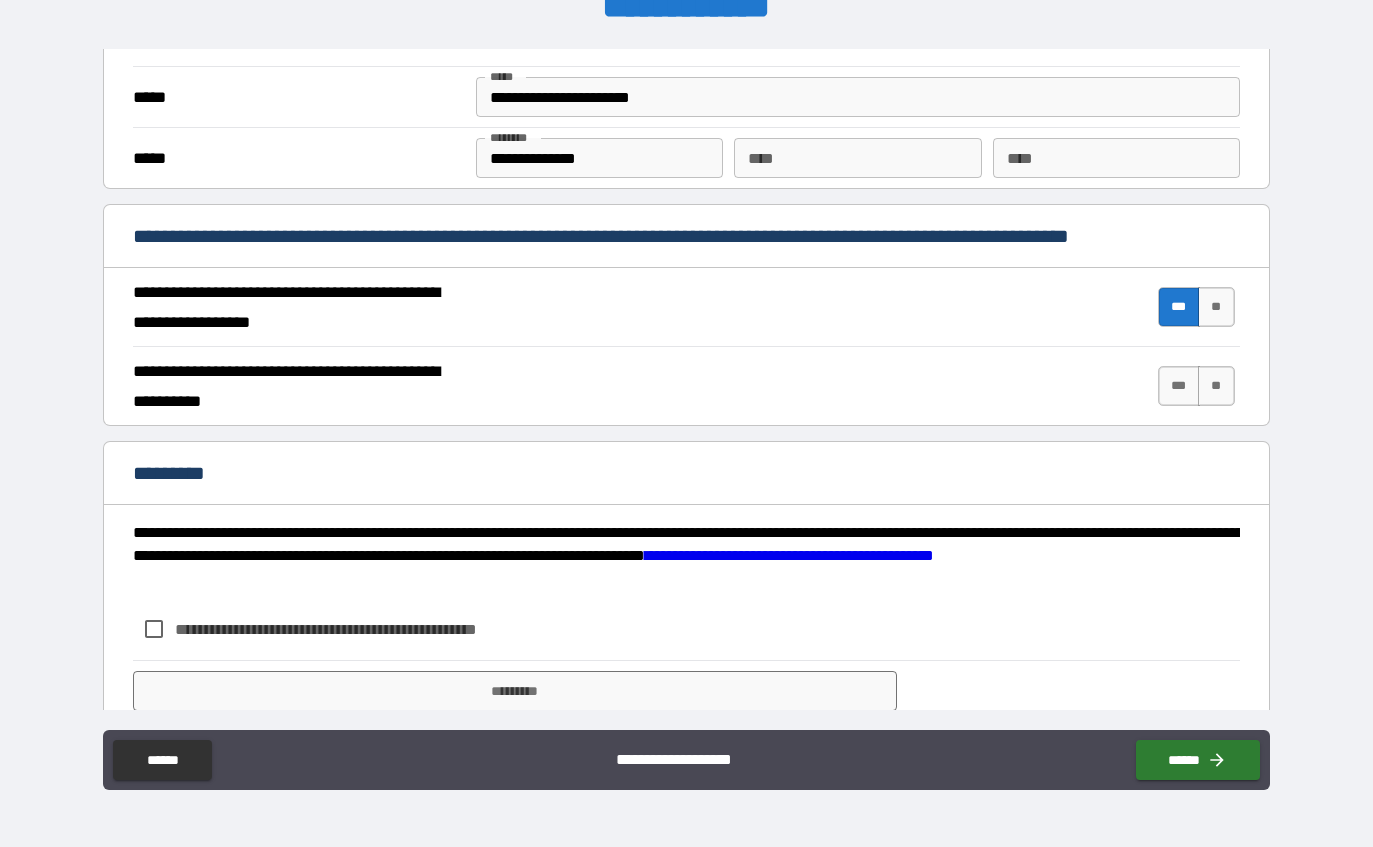 click on "***" at bounding box center (1179, 386) 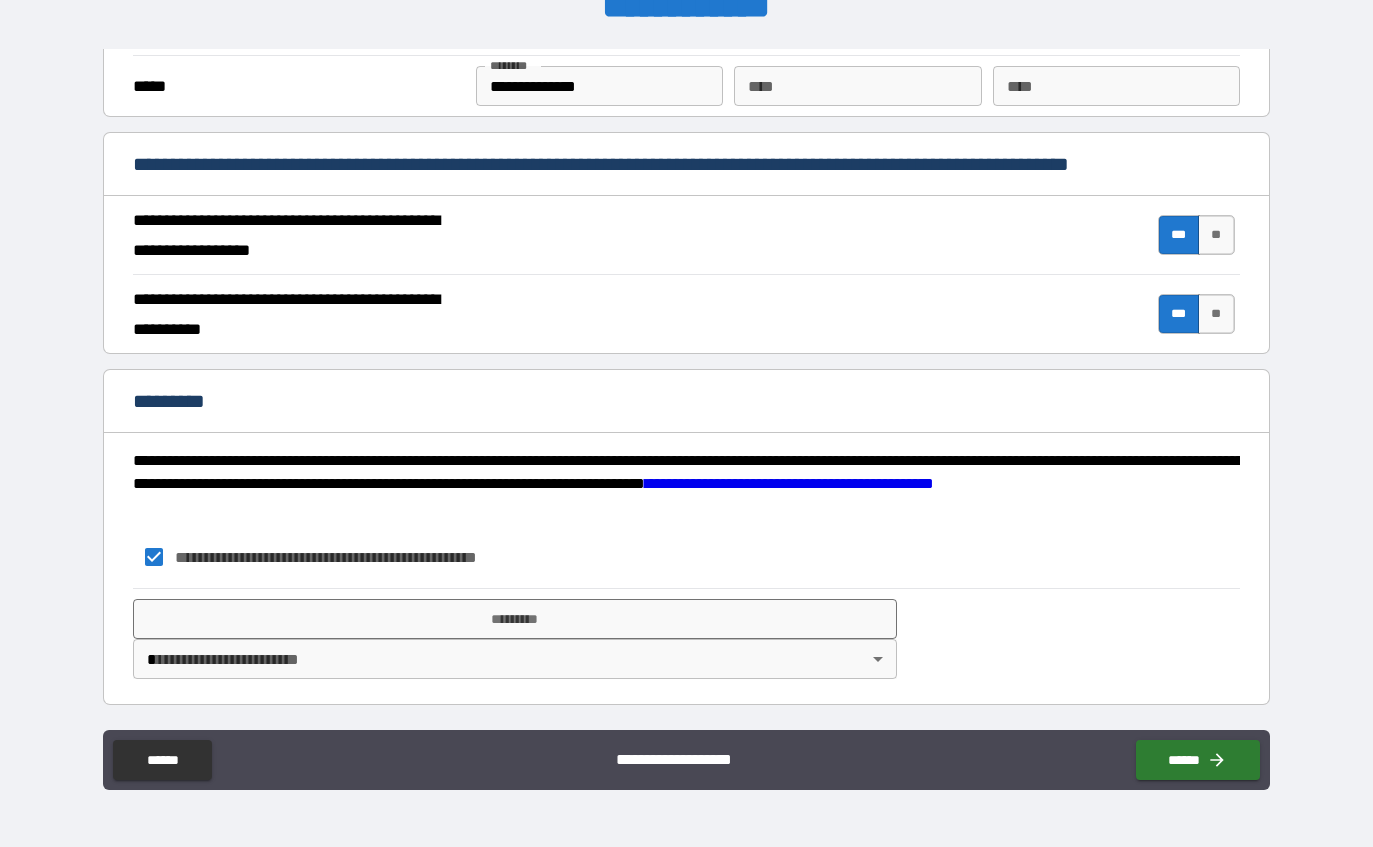 scroll, scrollTop: 1711, scrollLeft: 0, axis: vertical 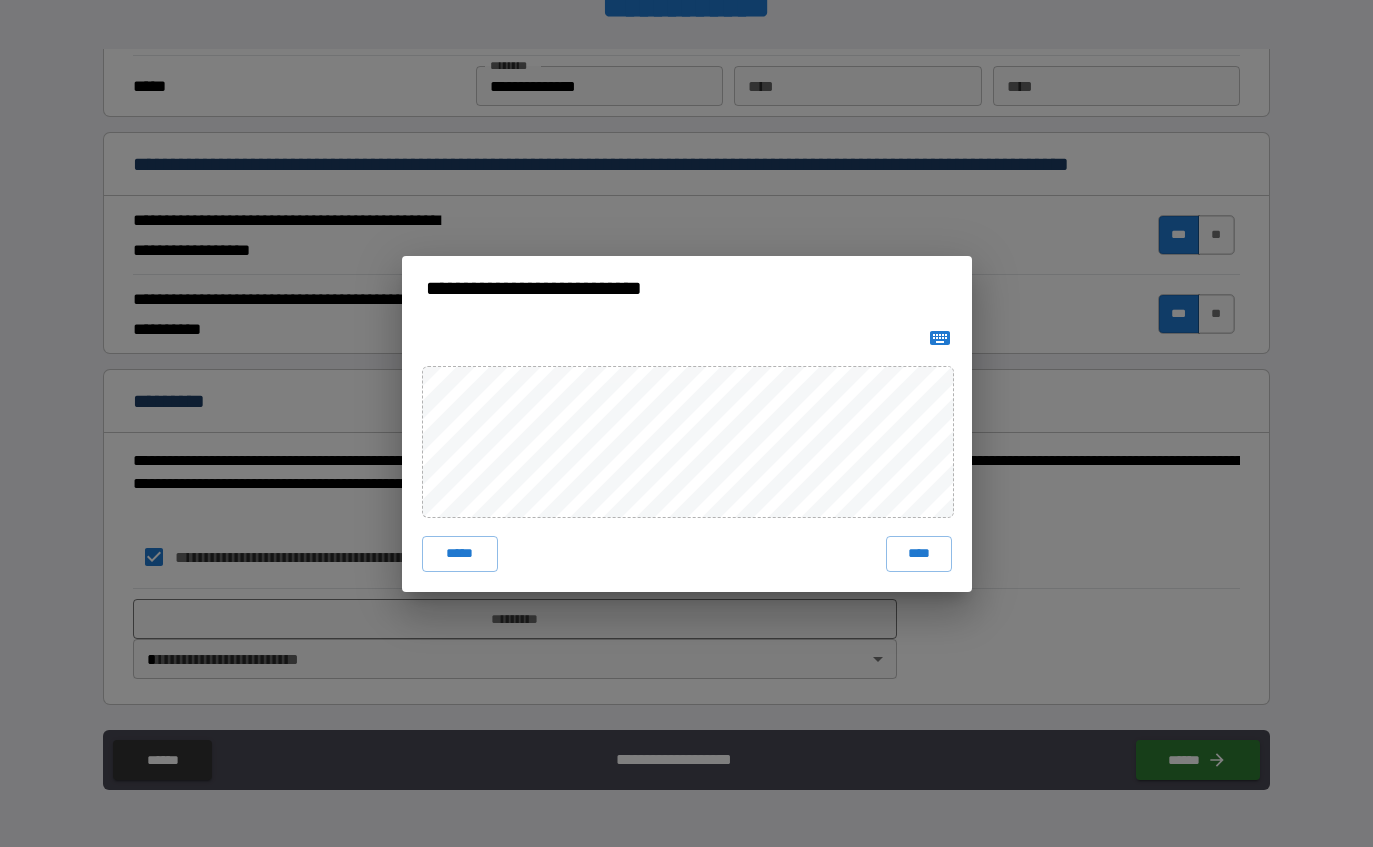 click on "*****" at bounding box center (460, 554) 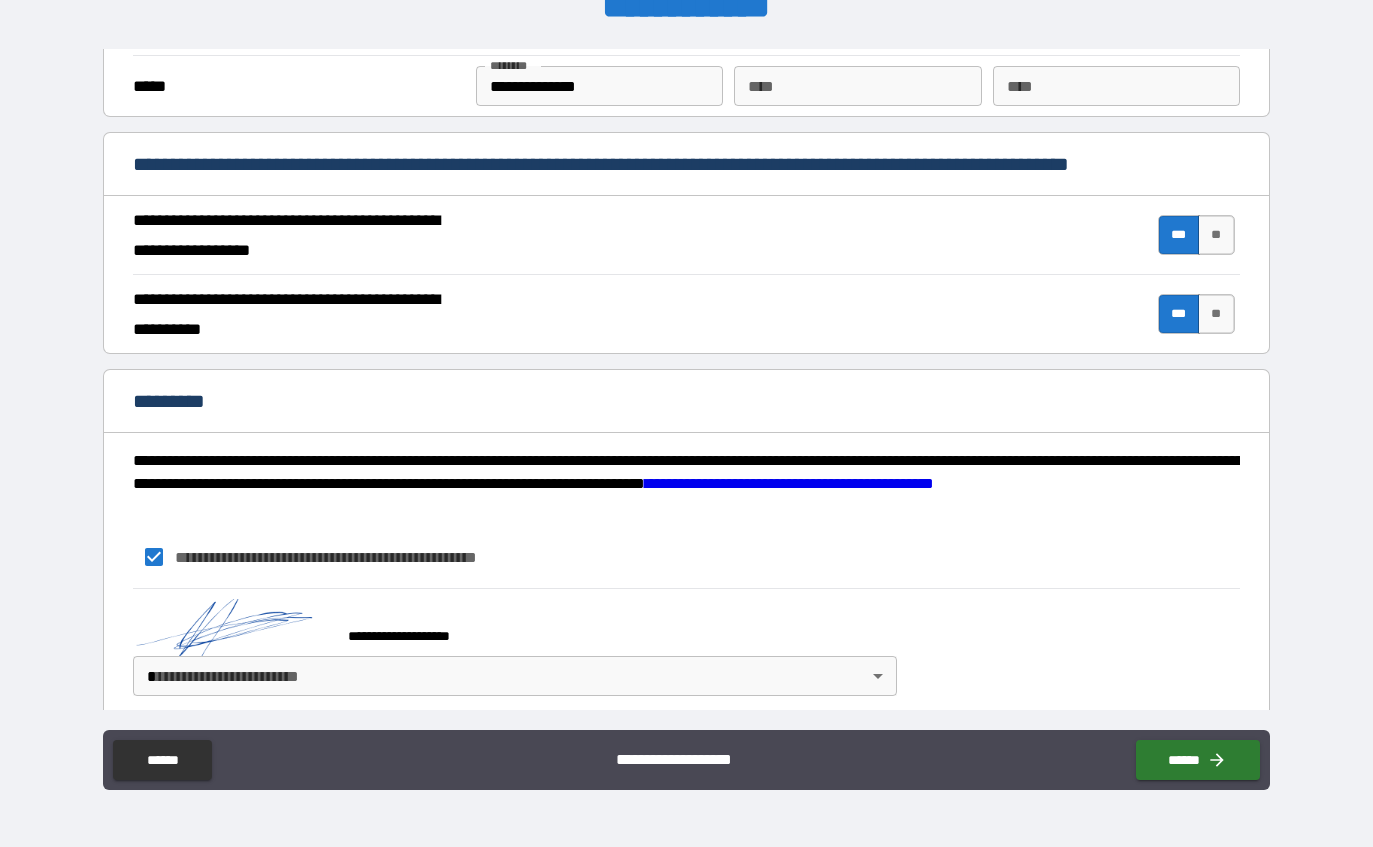 scroll, scrollTop: 1701, scrollLeft: 0, axis: vertical 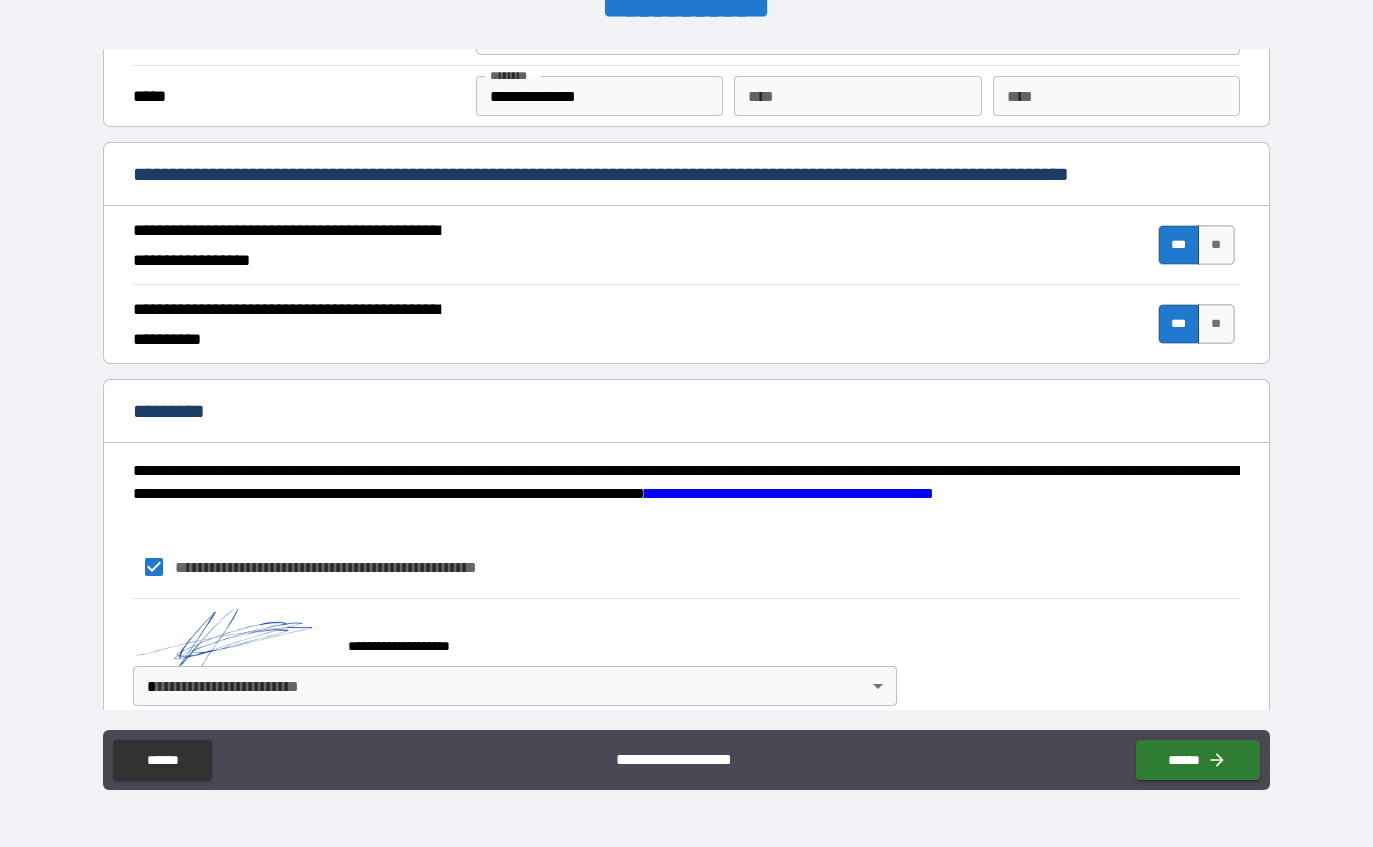 click 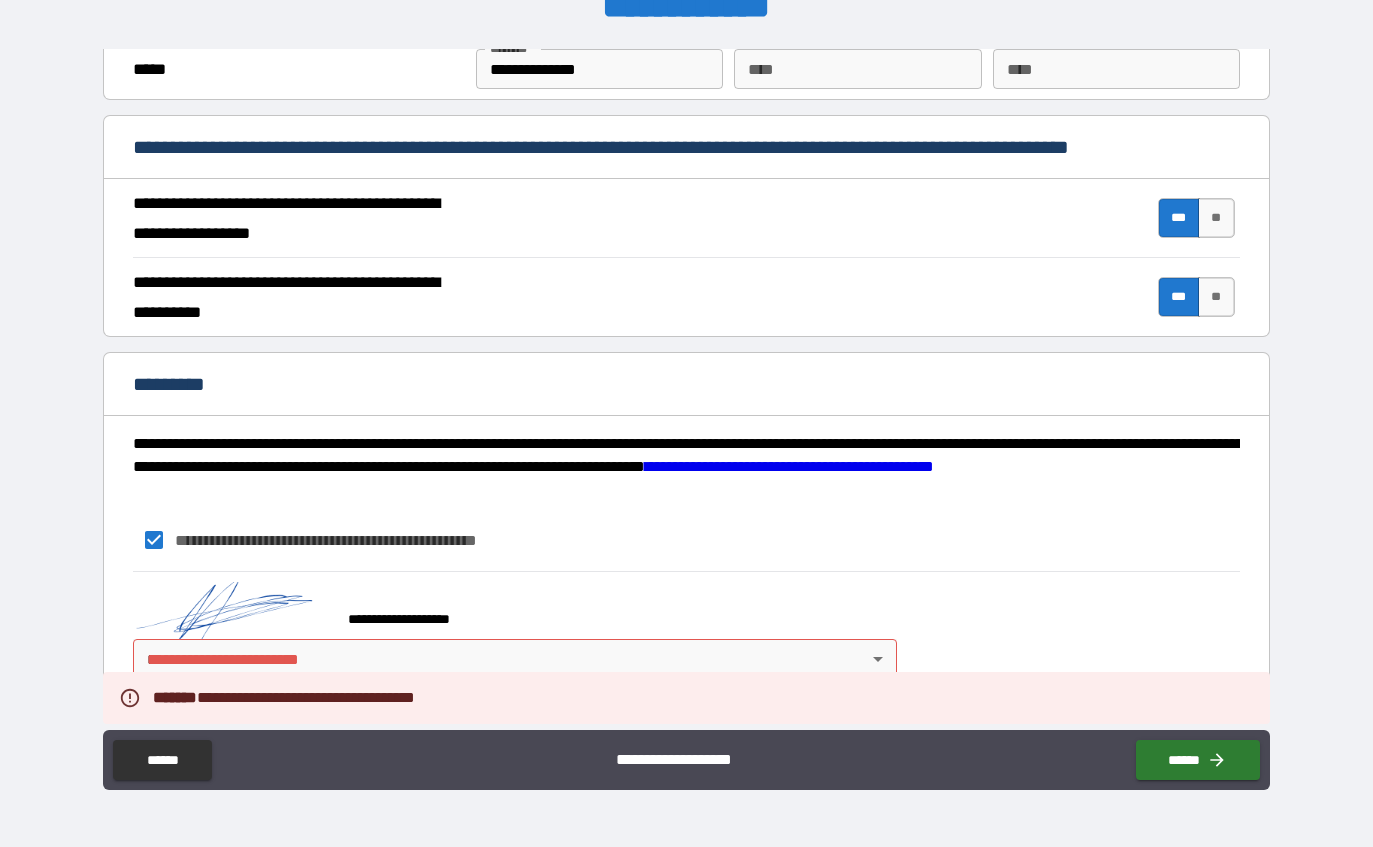 scroll, scrollTop: 1728, scrollLeft: 0, axis: vertical 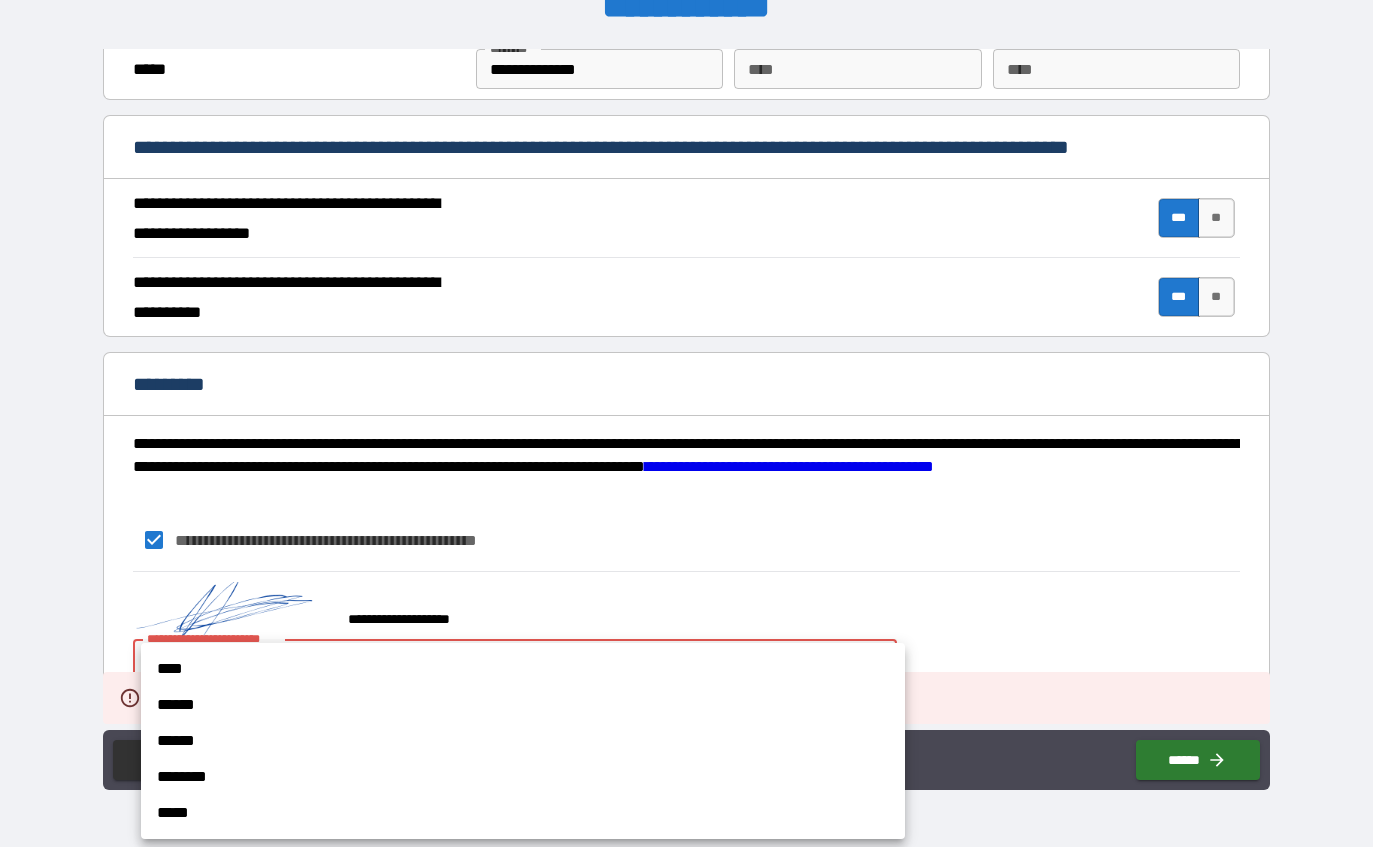 click on "****" at bounding box center (523, 669) 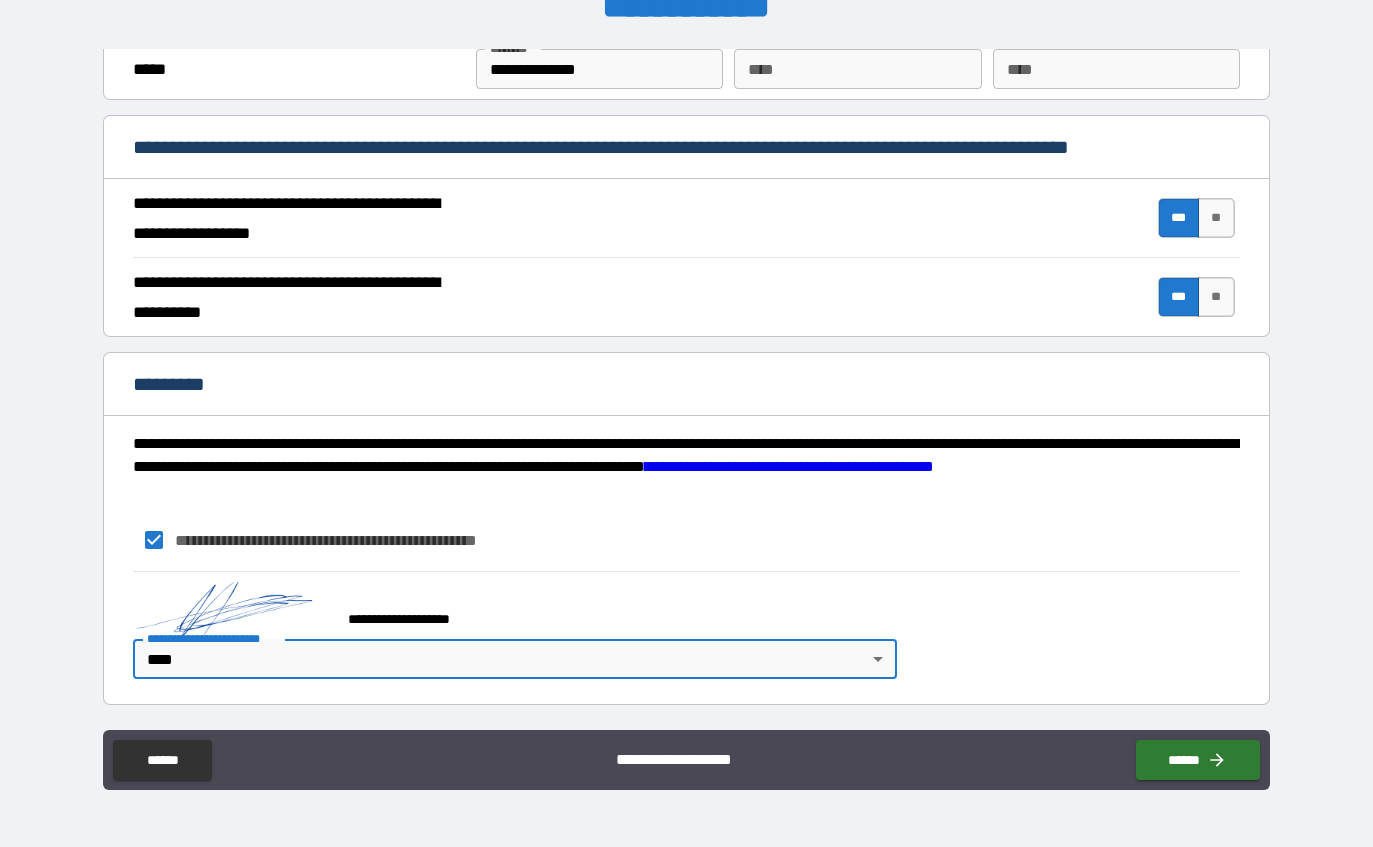 click on "******" at bounding box center [1198, 760] 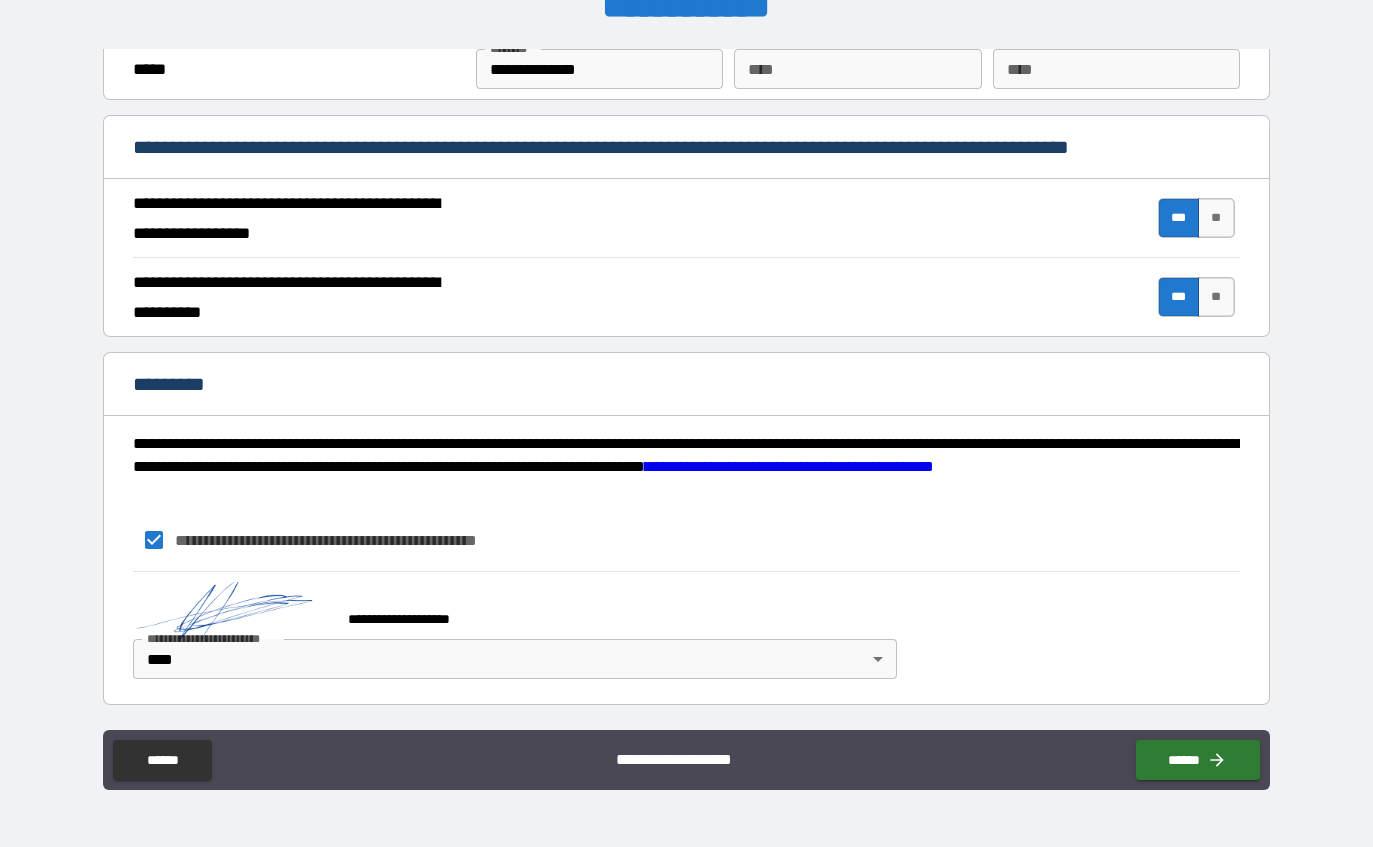 scroll, scrollTop: 1728, scrollLeft: 0, axis: vertical 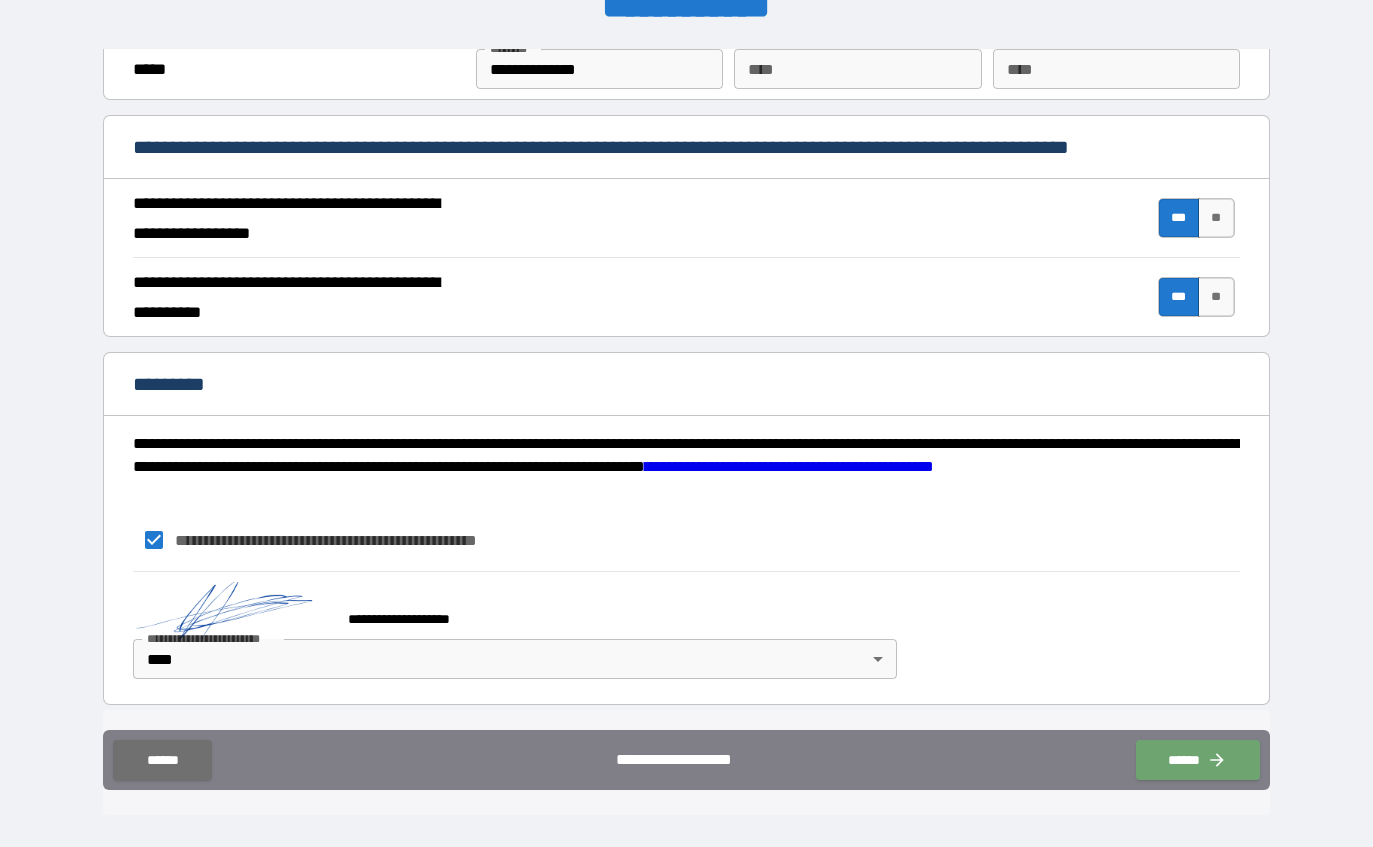 click 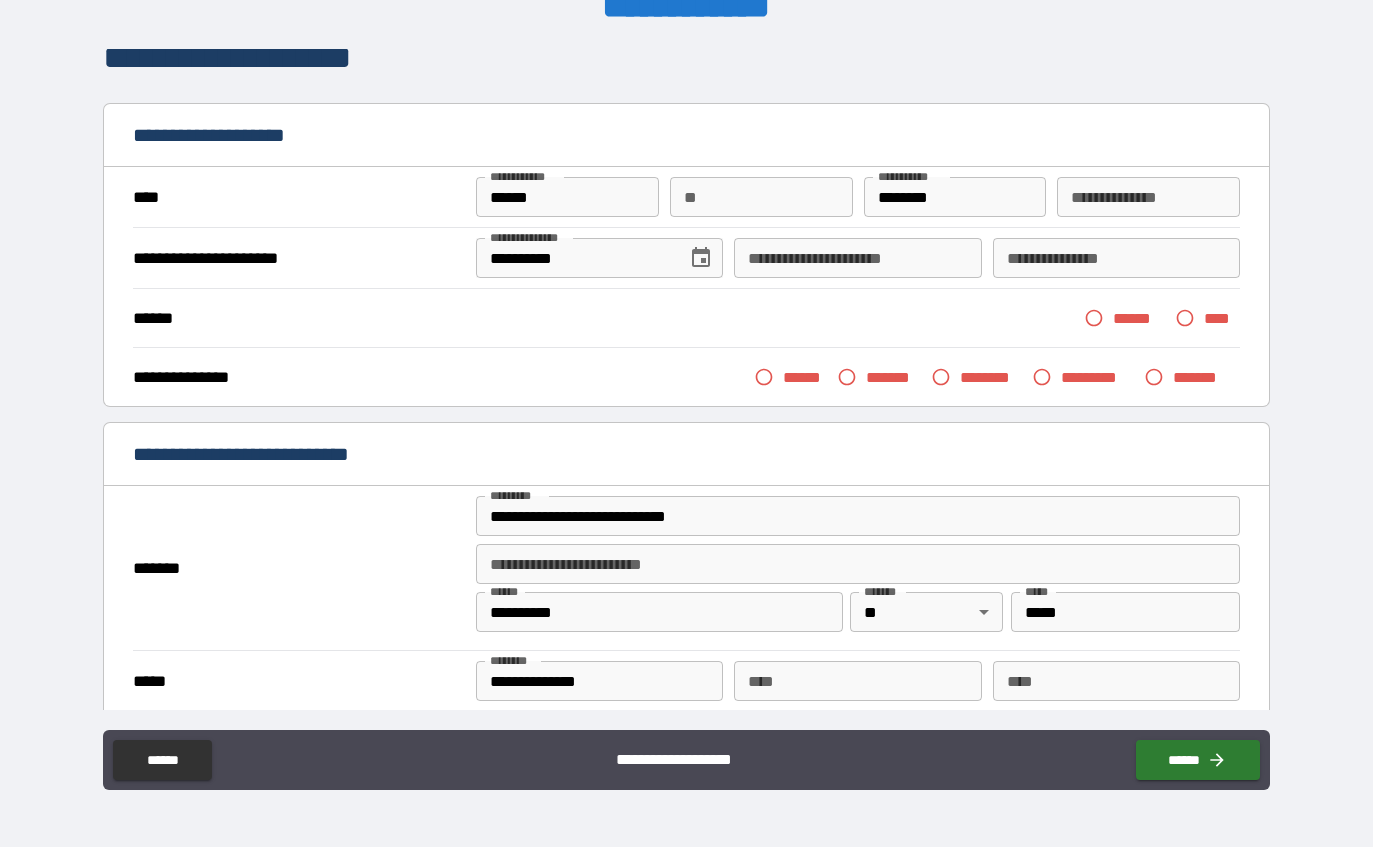 scroll, scrollTop: 21, scrollLeft: 0, axis: vertical 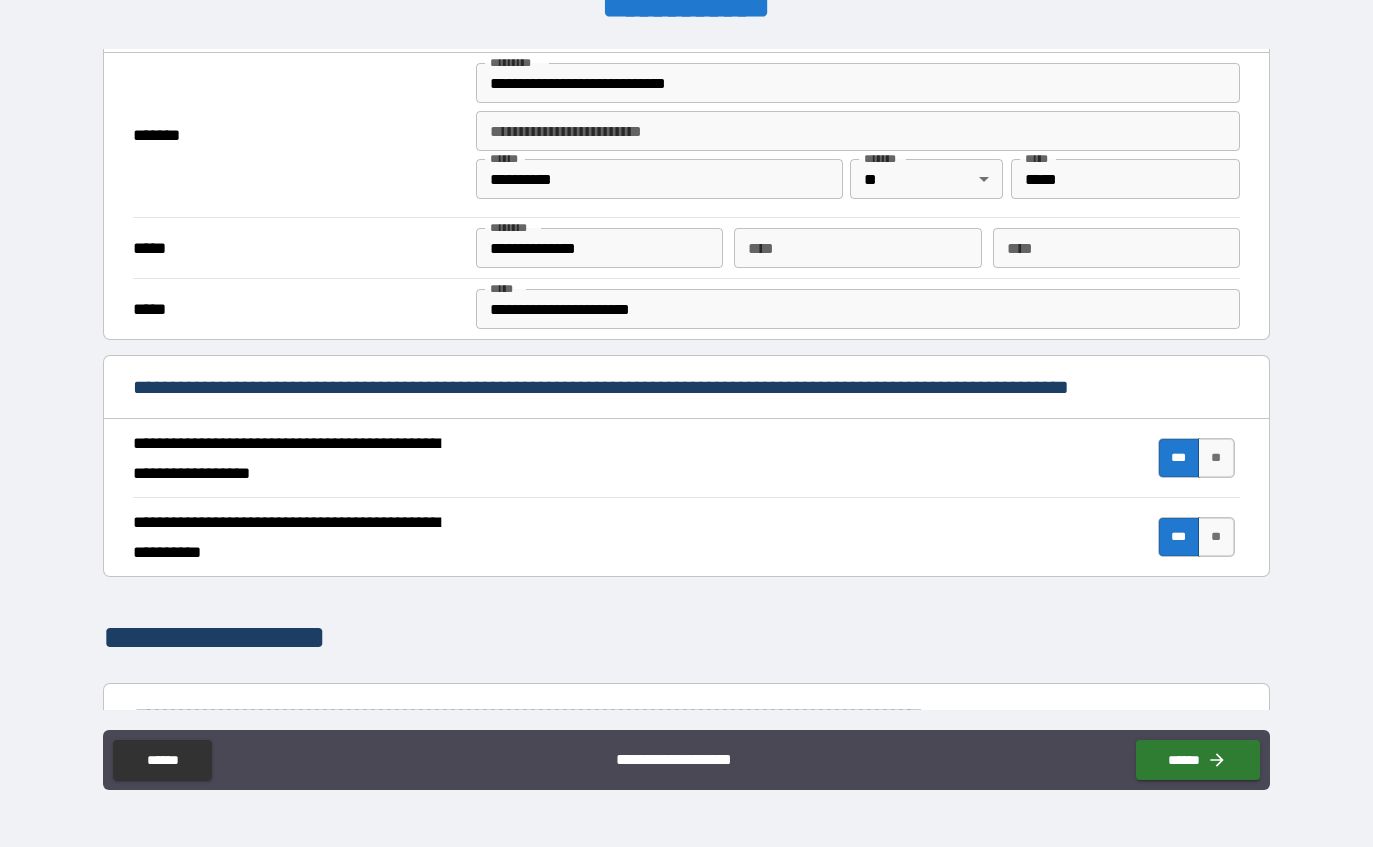 click on "**********" at bounding box center (686, 394) 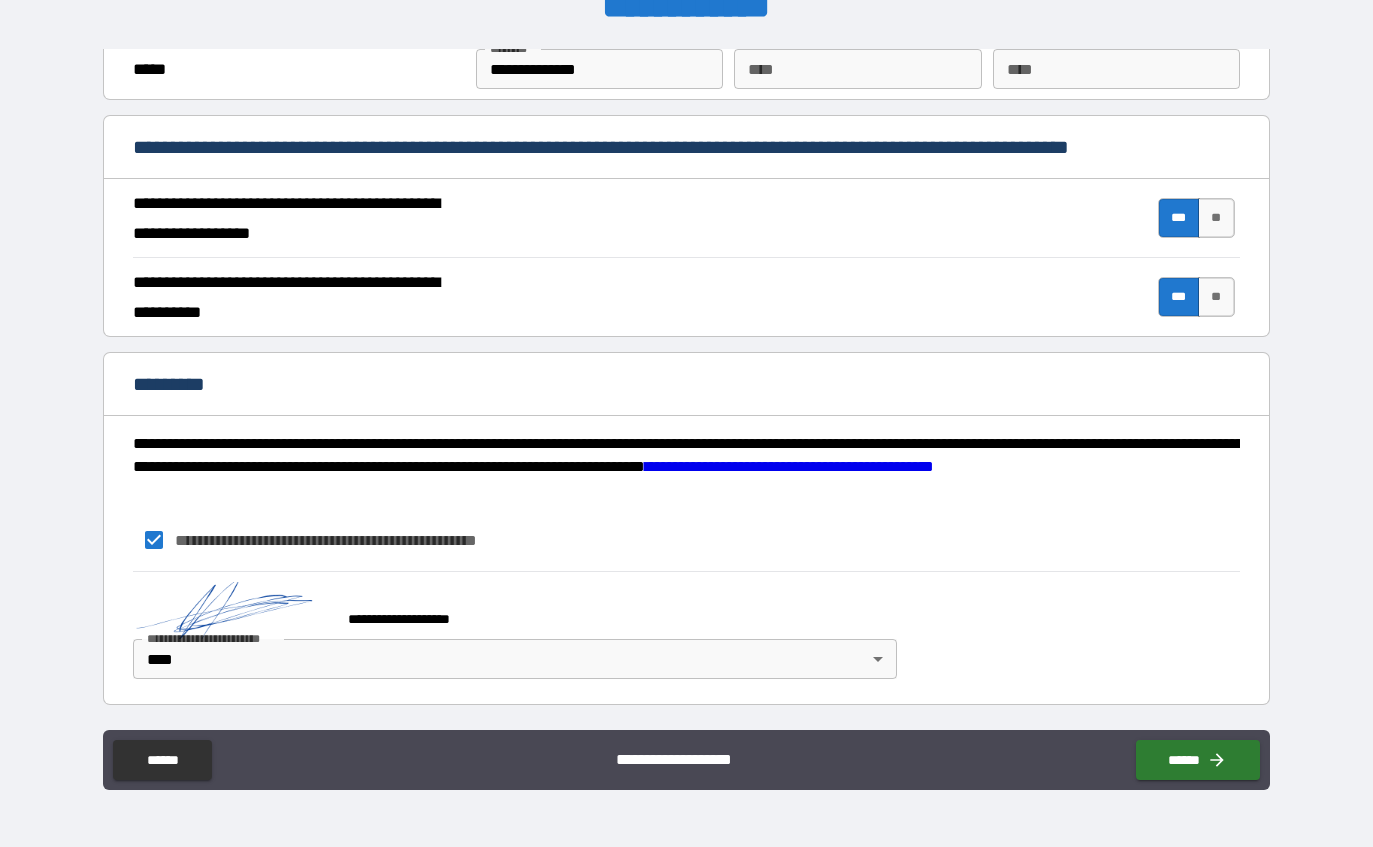 scroll, scrollTop: 1728, scrollLeft: 0, axis: vertical 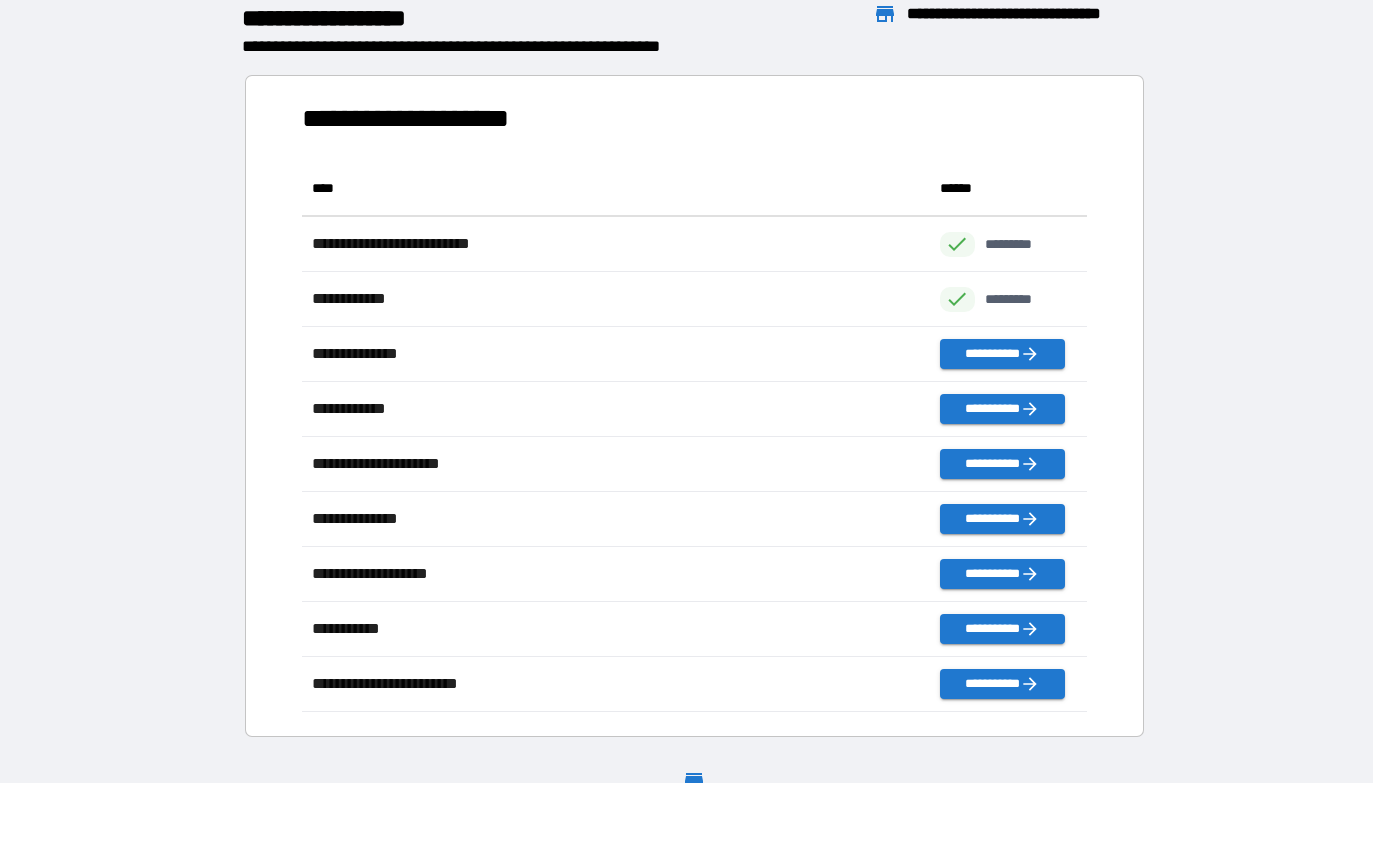 click on "**********" at bounding box center (1002, 354) 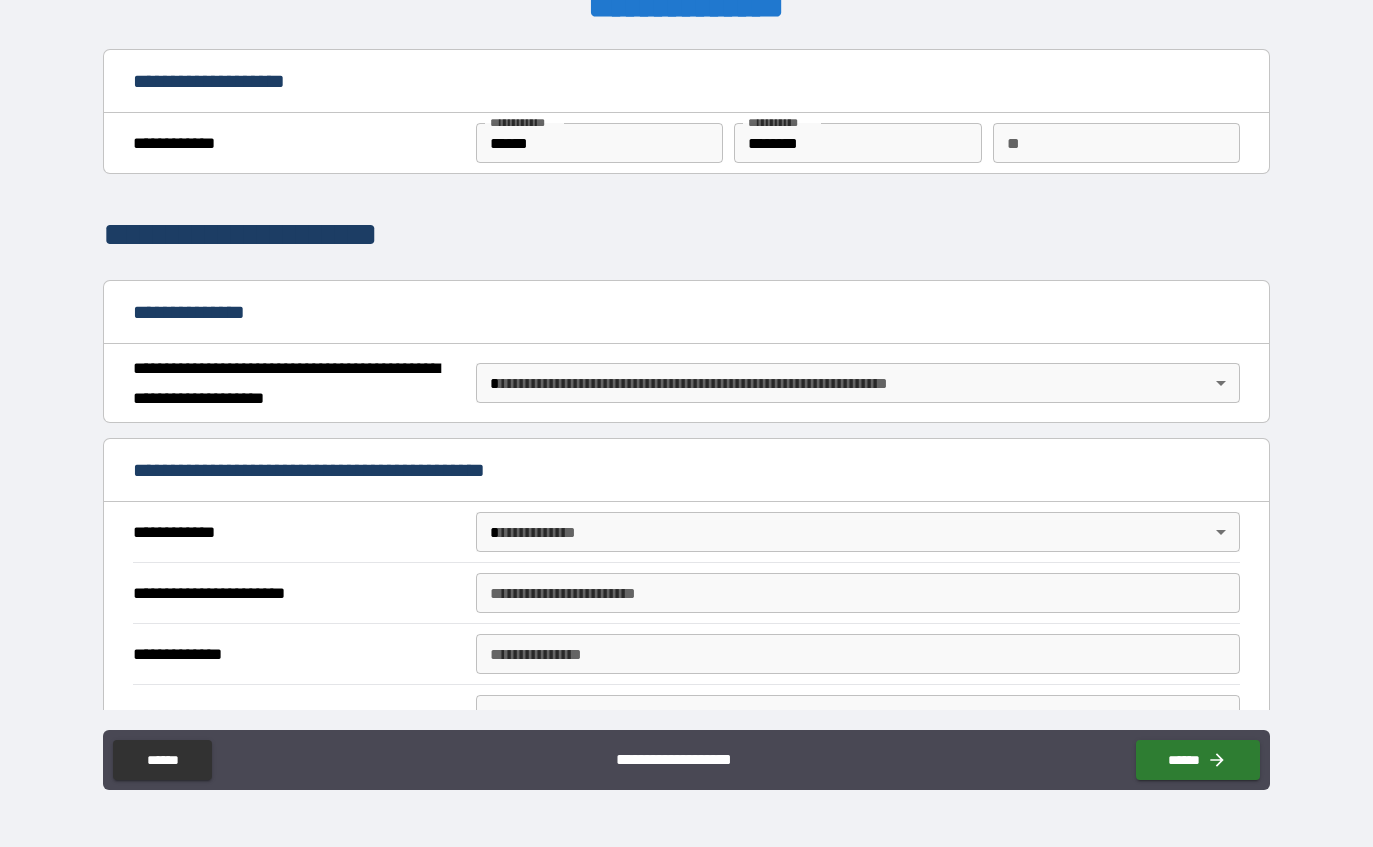 click on "**********" at bounding box center [686, 391] 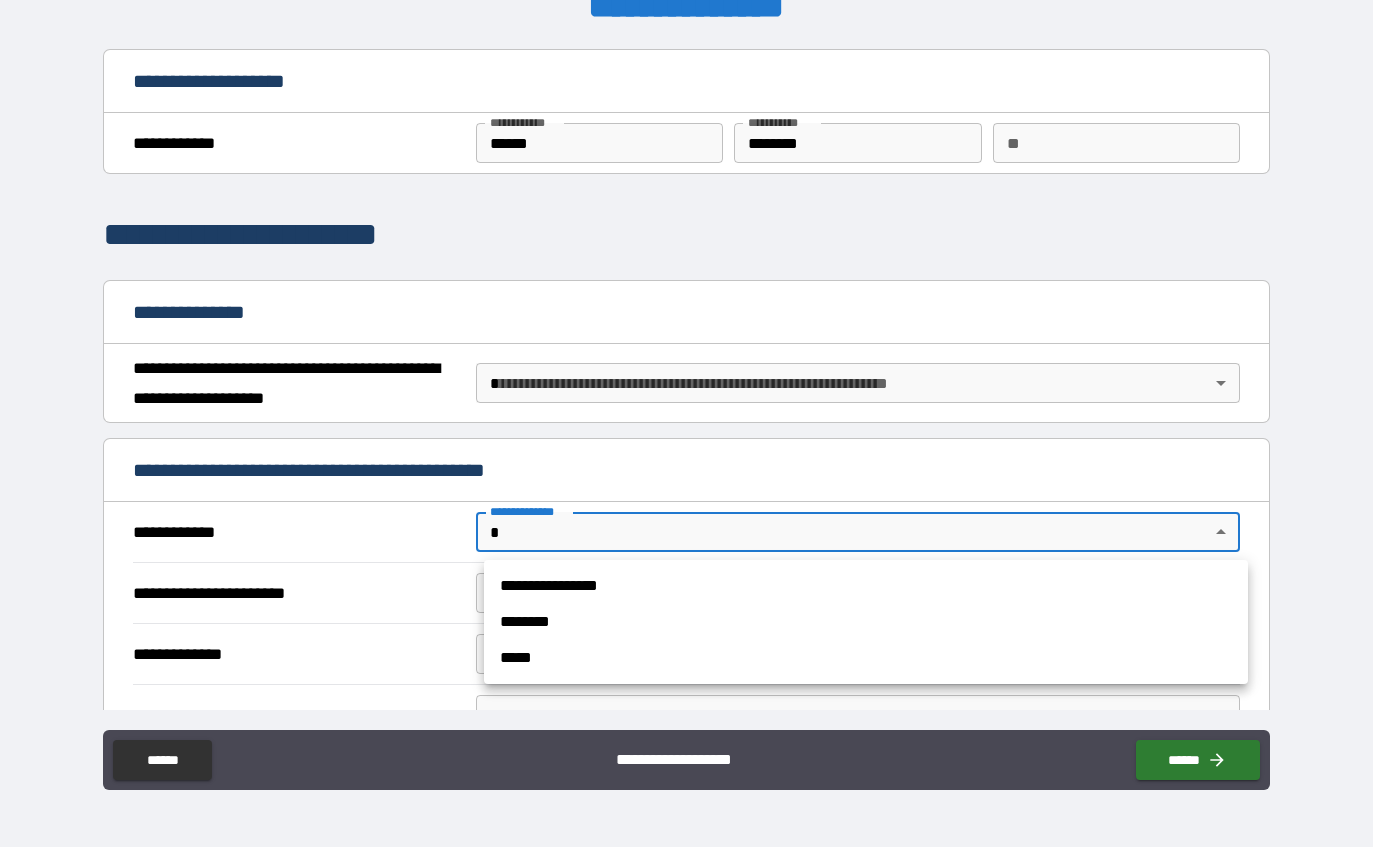 click on "**********" at bounding box center (866, 586) 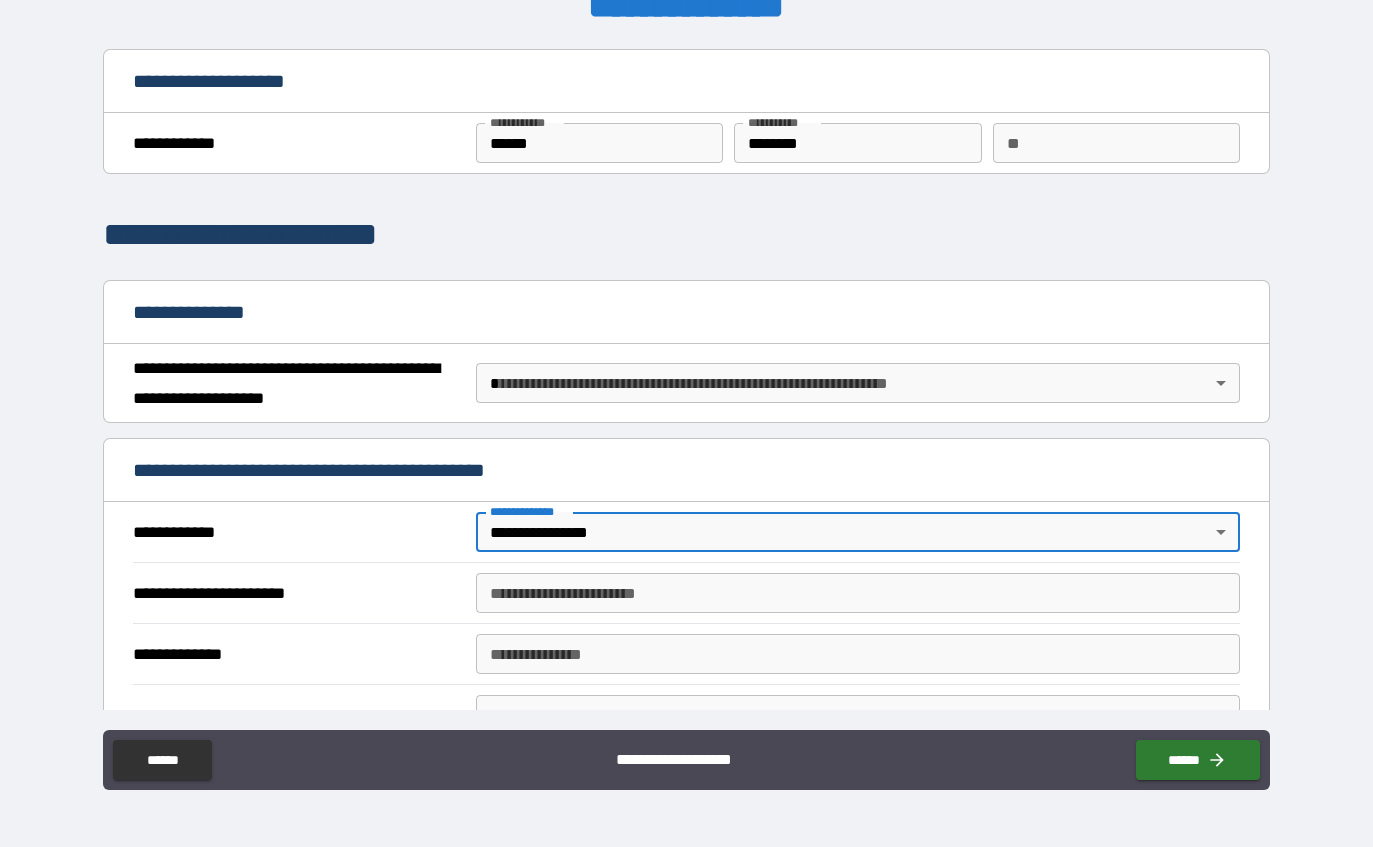 click on "**********" at bounding box center (858, 593) 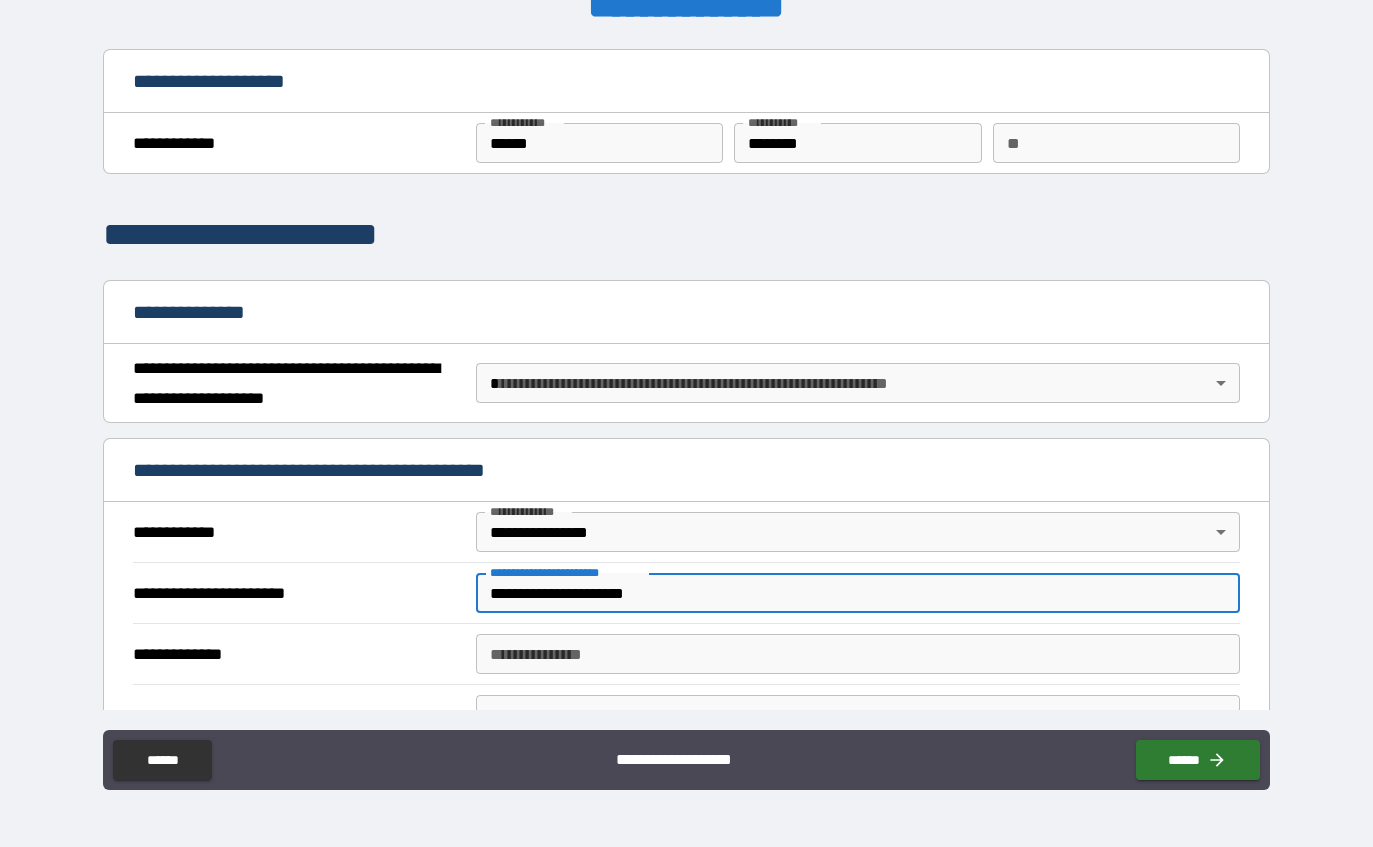 type on "**********" 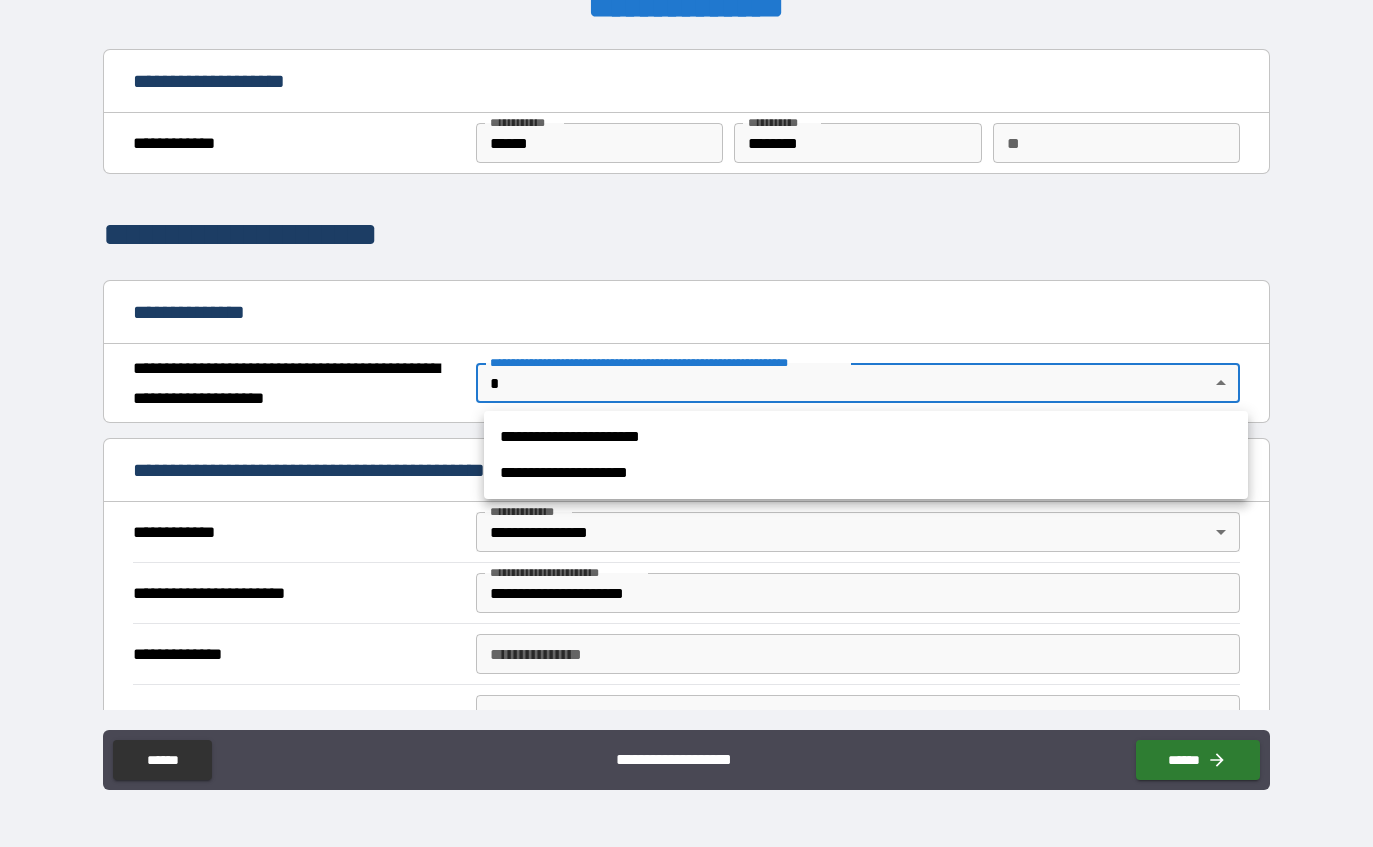 click on "**********" at bounding box center [866, 437] 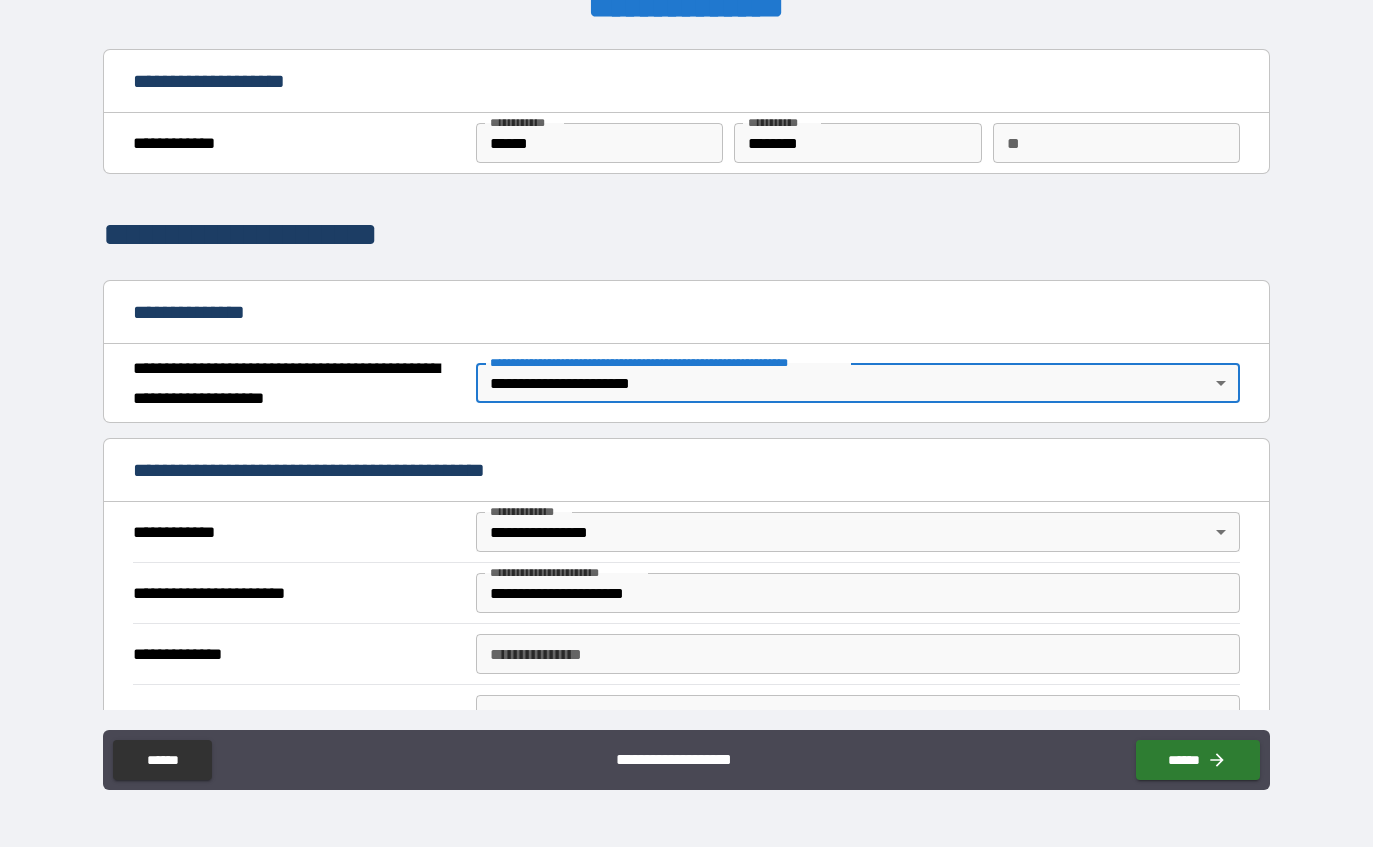 type on "*" 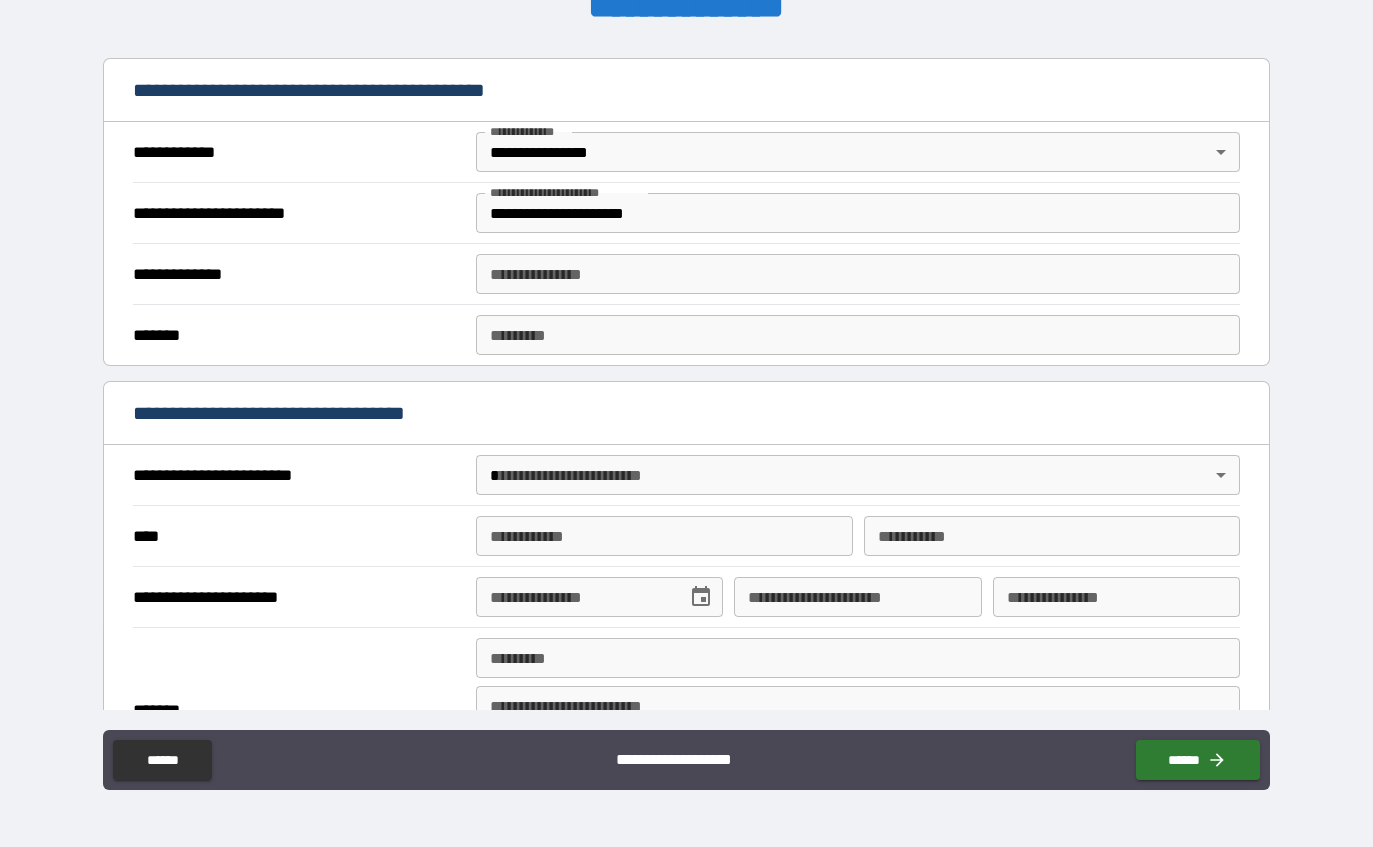 scroll, scrollTop: 378, scrollLeft: 0, axis: vertical 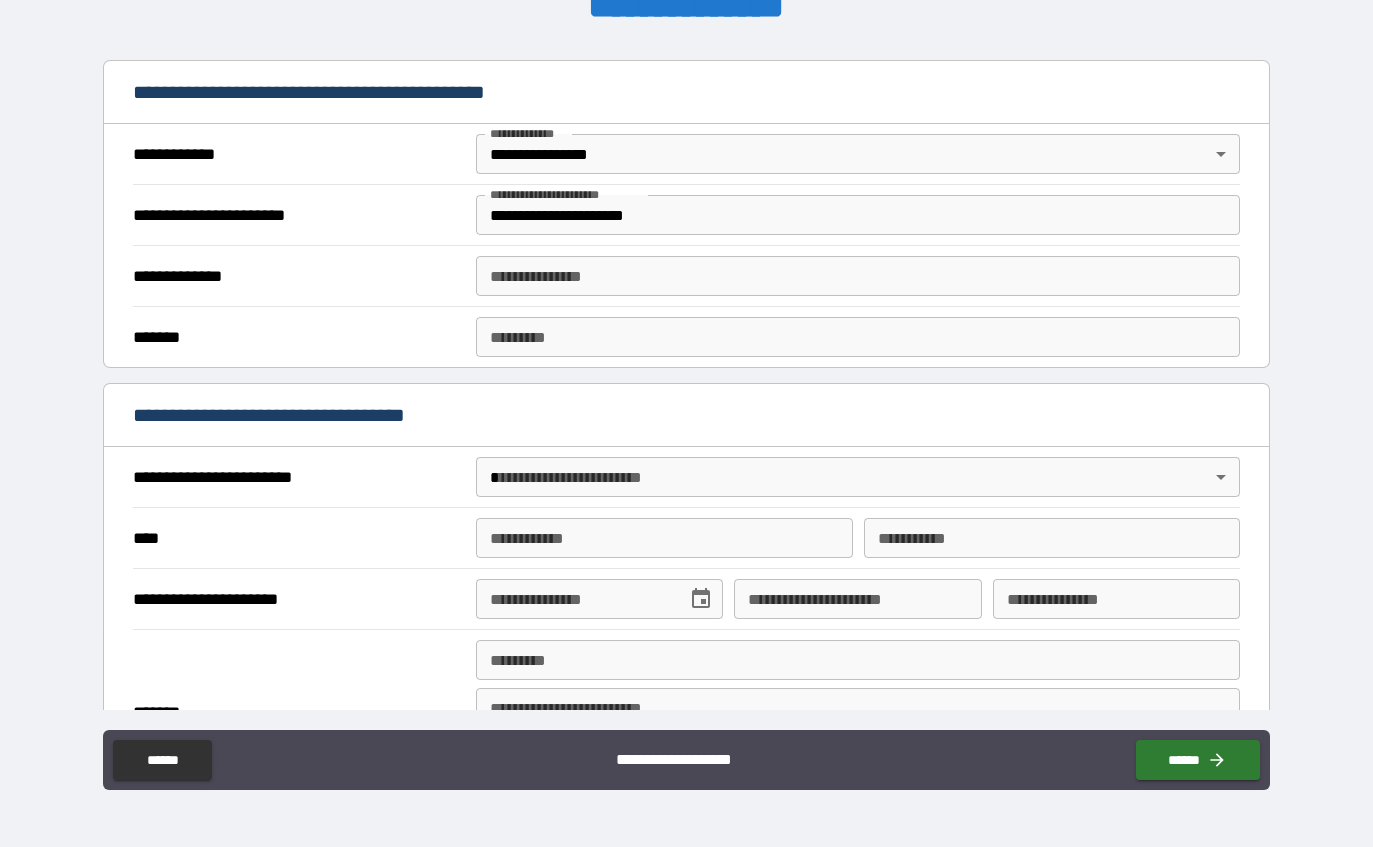 click on "**********" at bounding box center (858, 276) 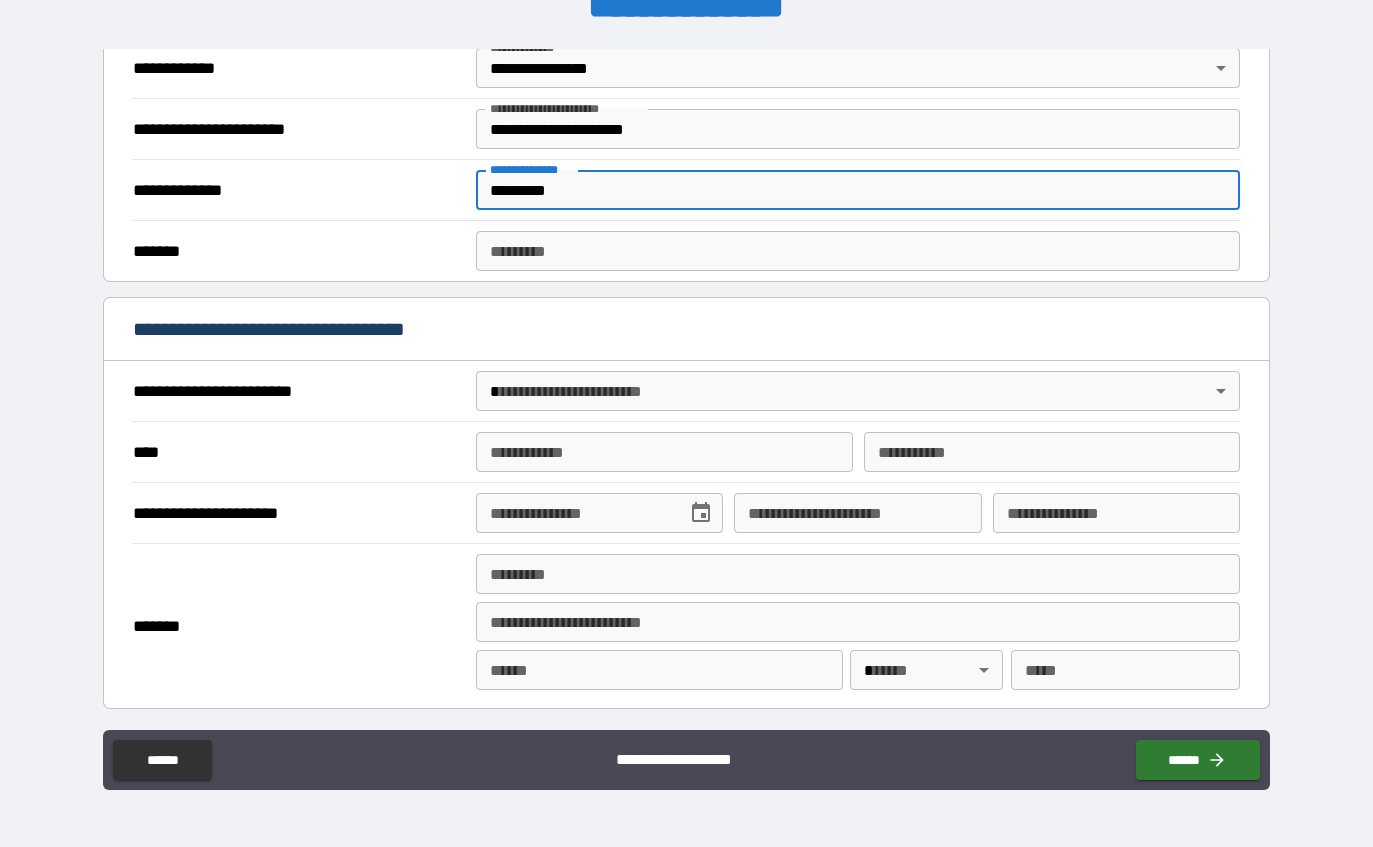scroll, scrollTop: 463, scrollLeft: 0, axis: vertical 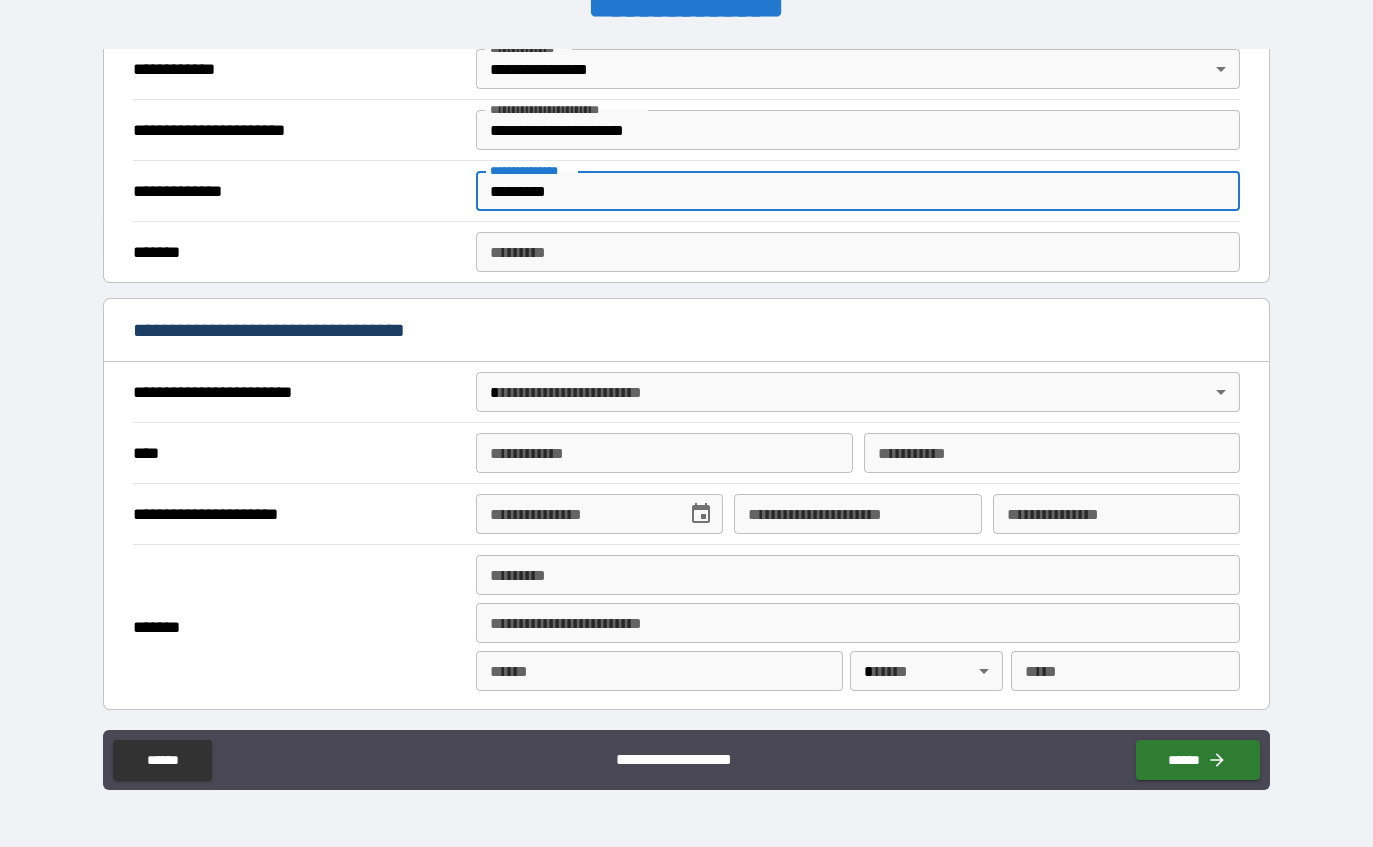 type on "*********" 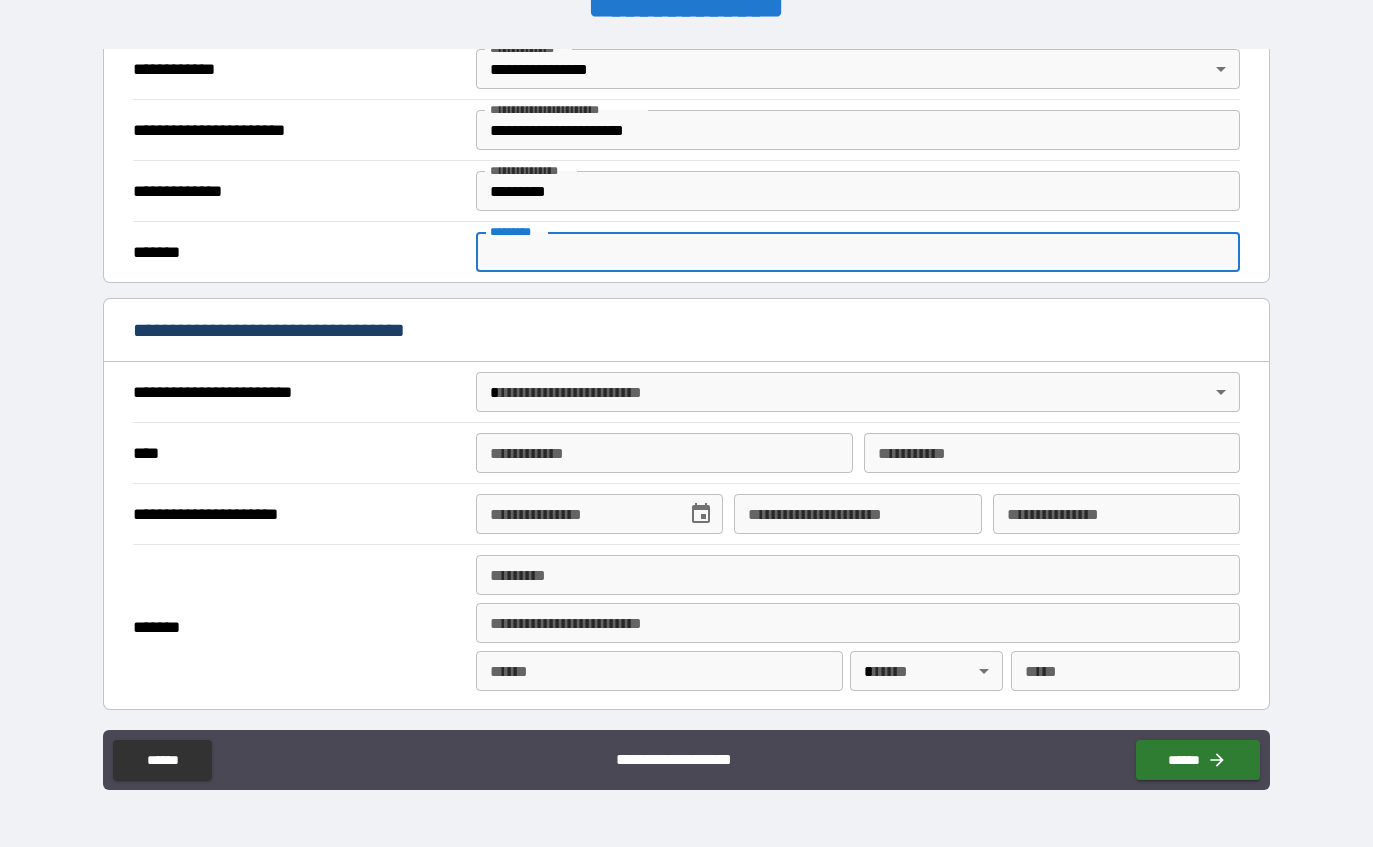 click on "*********" at bounding box center (858, 191) 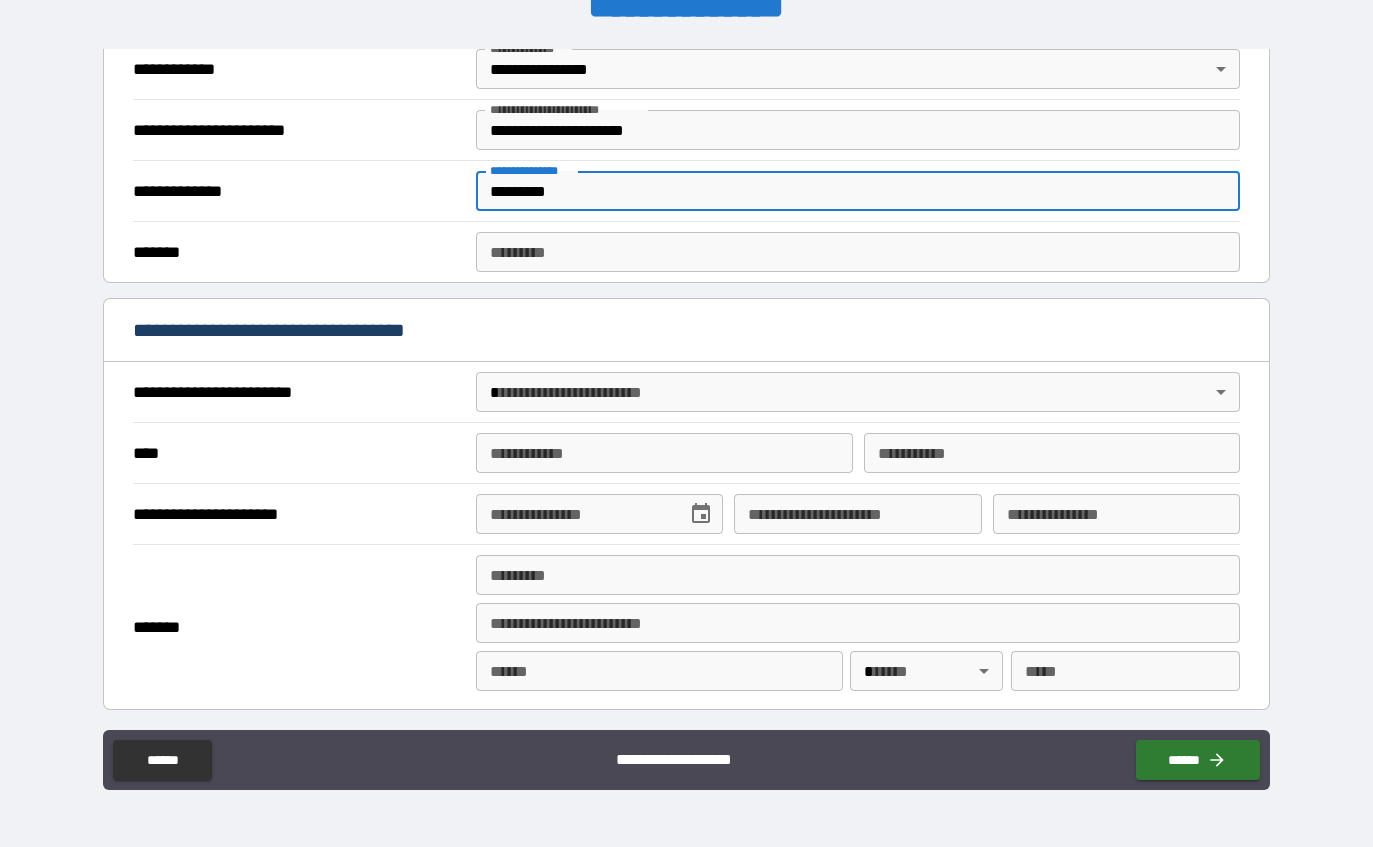 click on "*******   *" at bounding box center (858, 252) 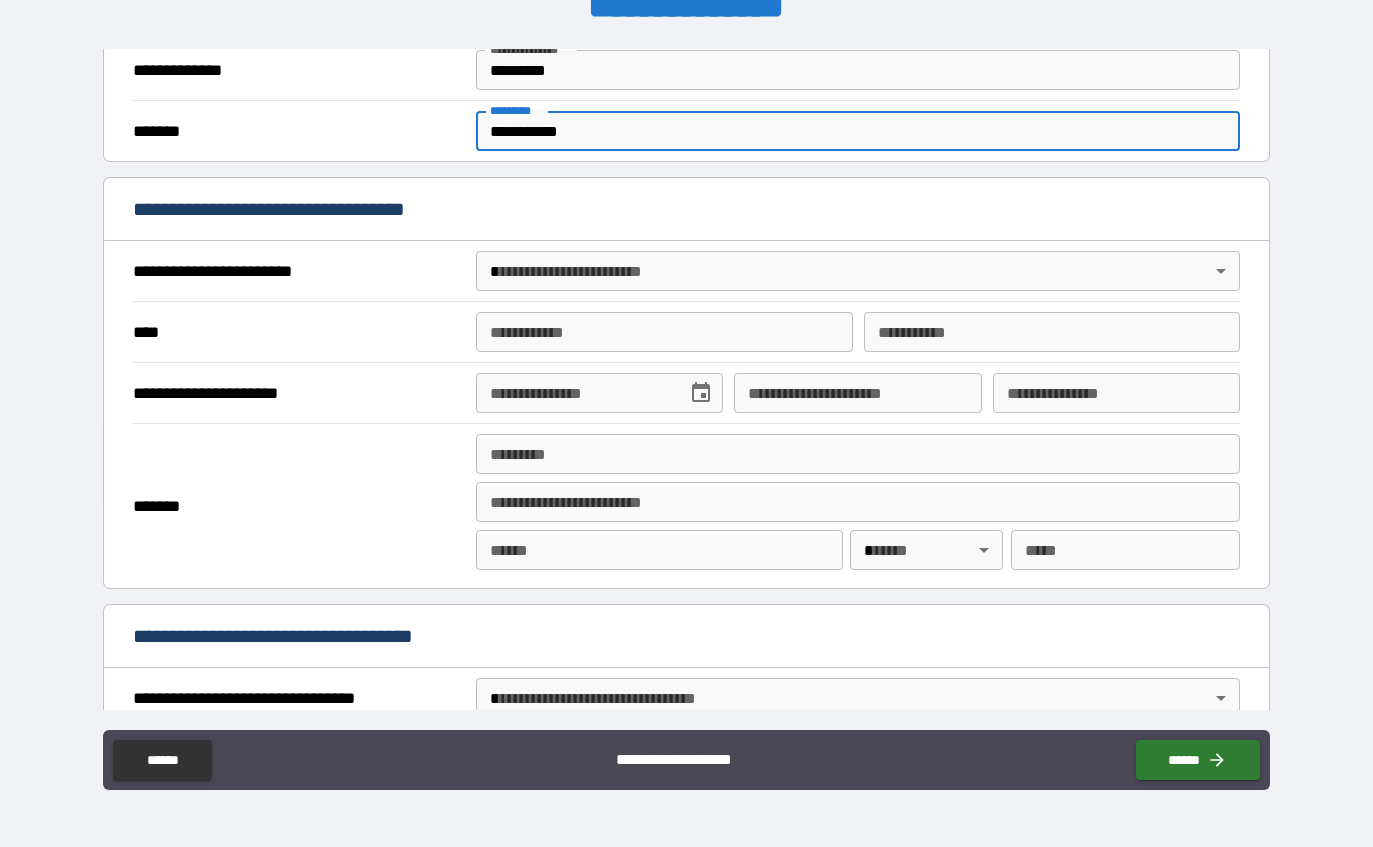 scroll, scrollTop: 592, scrollLeft: 0, axis: vertical 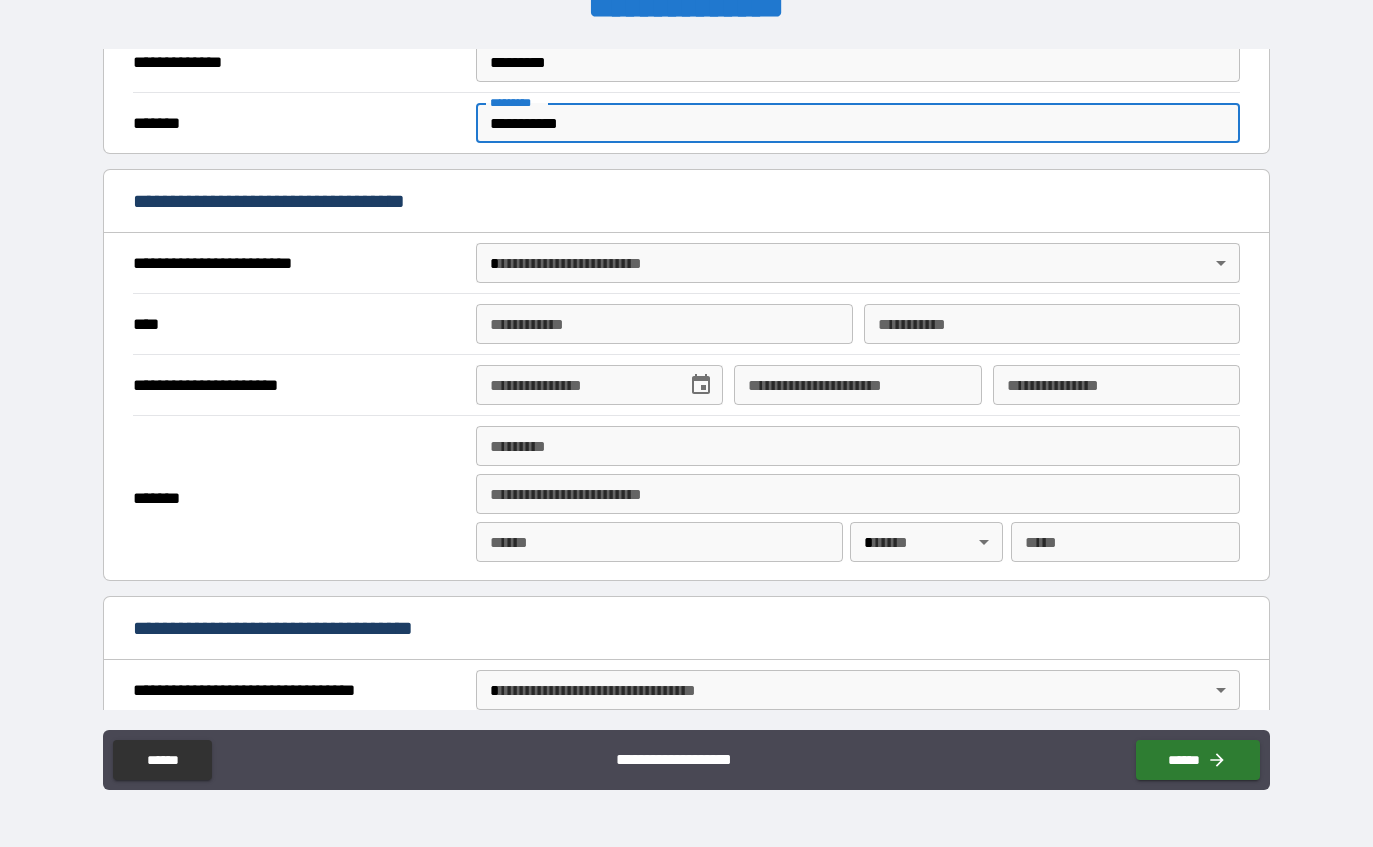 type on "**********" 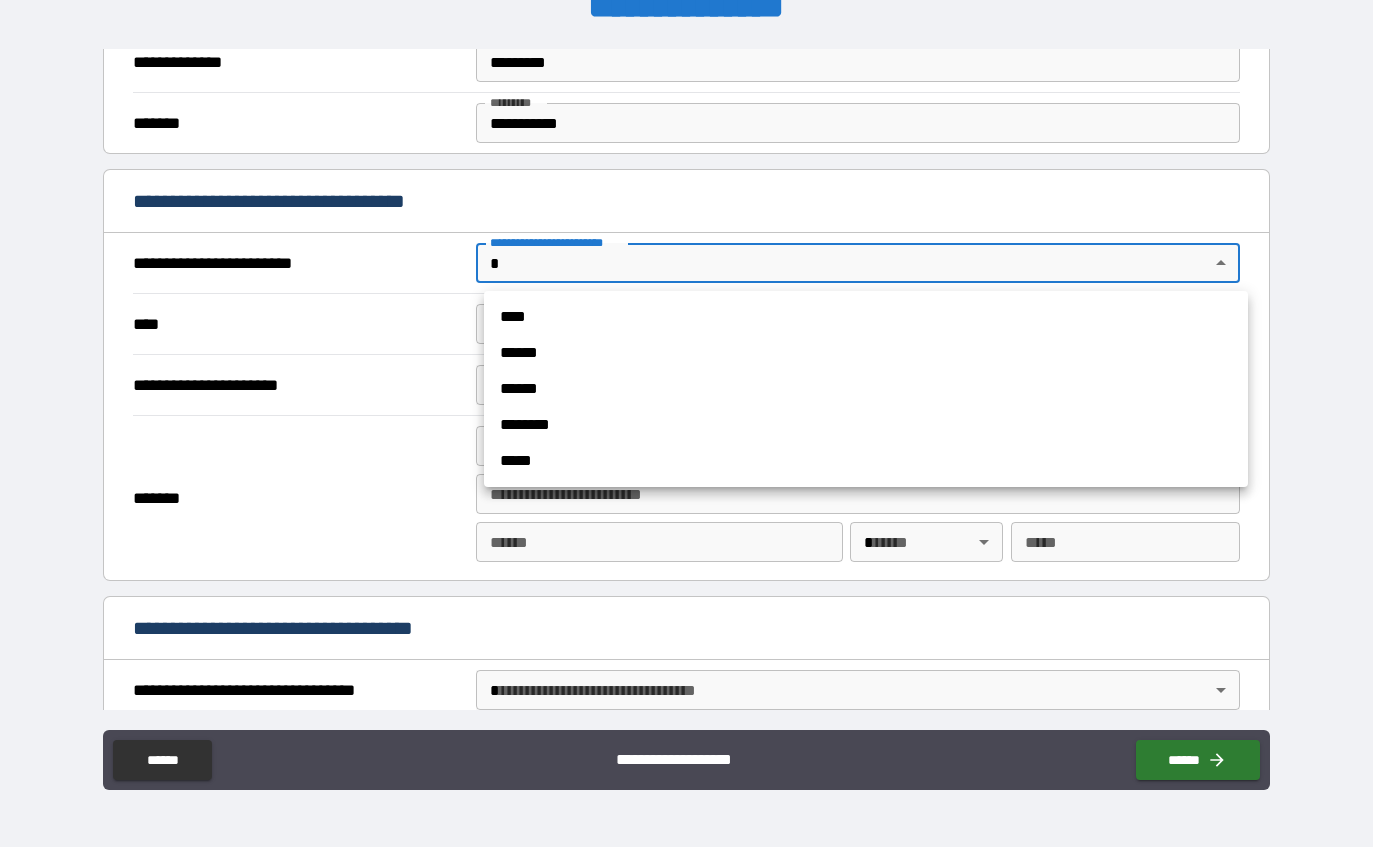 click on "****" at bounding box center [866, 317] 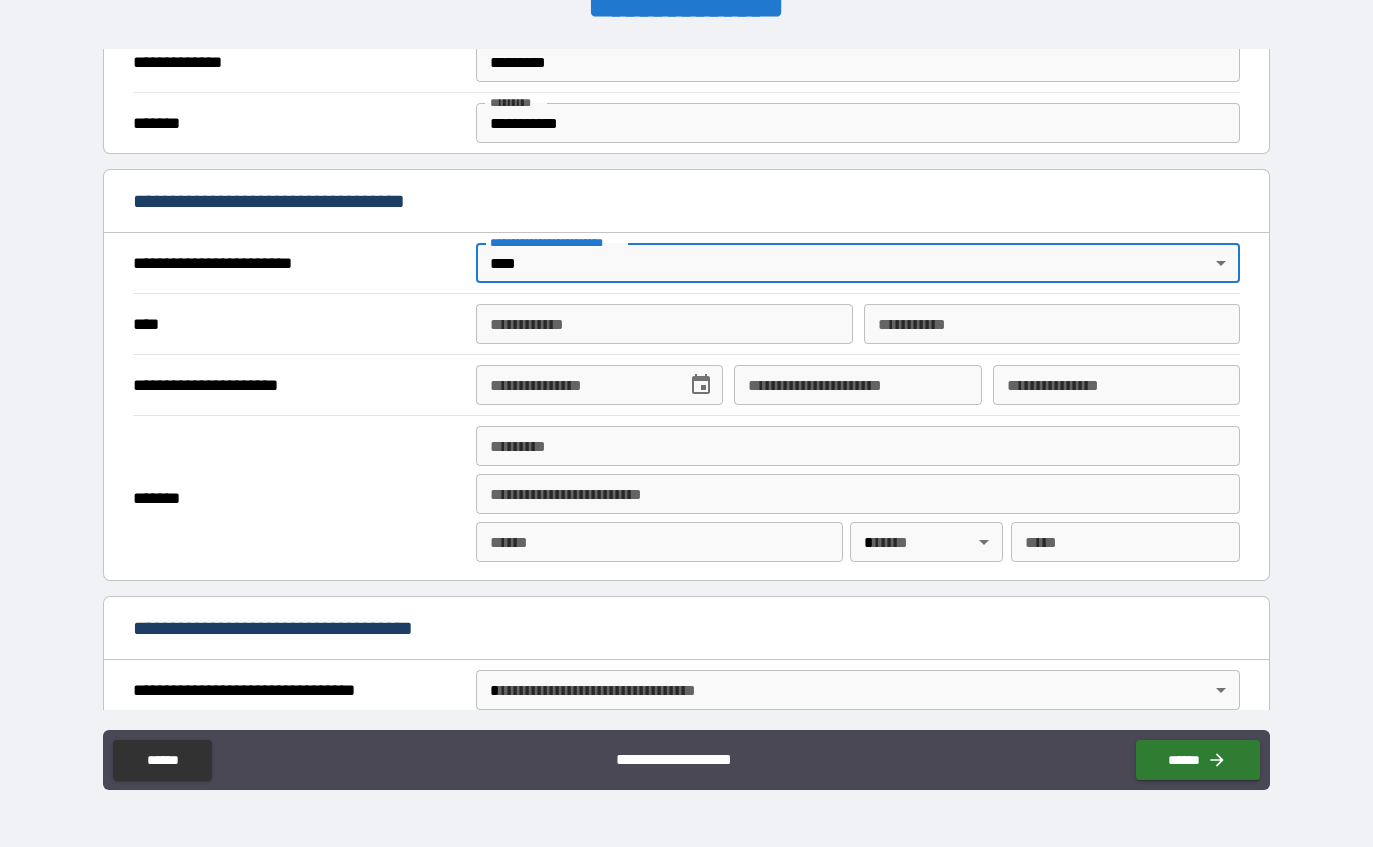 click on "**********" at bounding box center [664, 324] 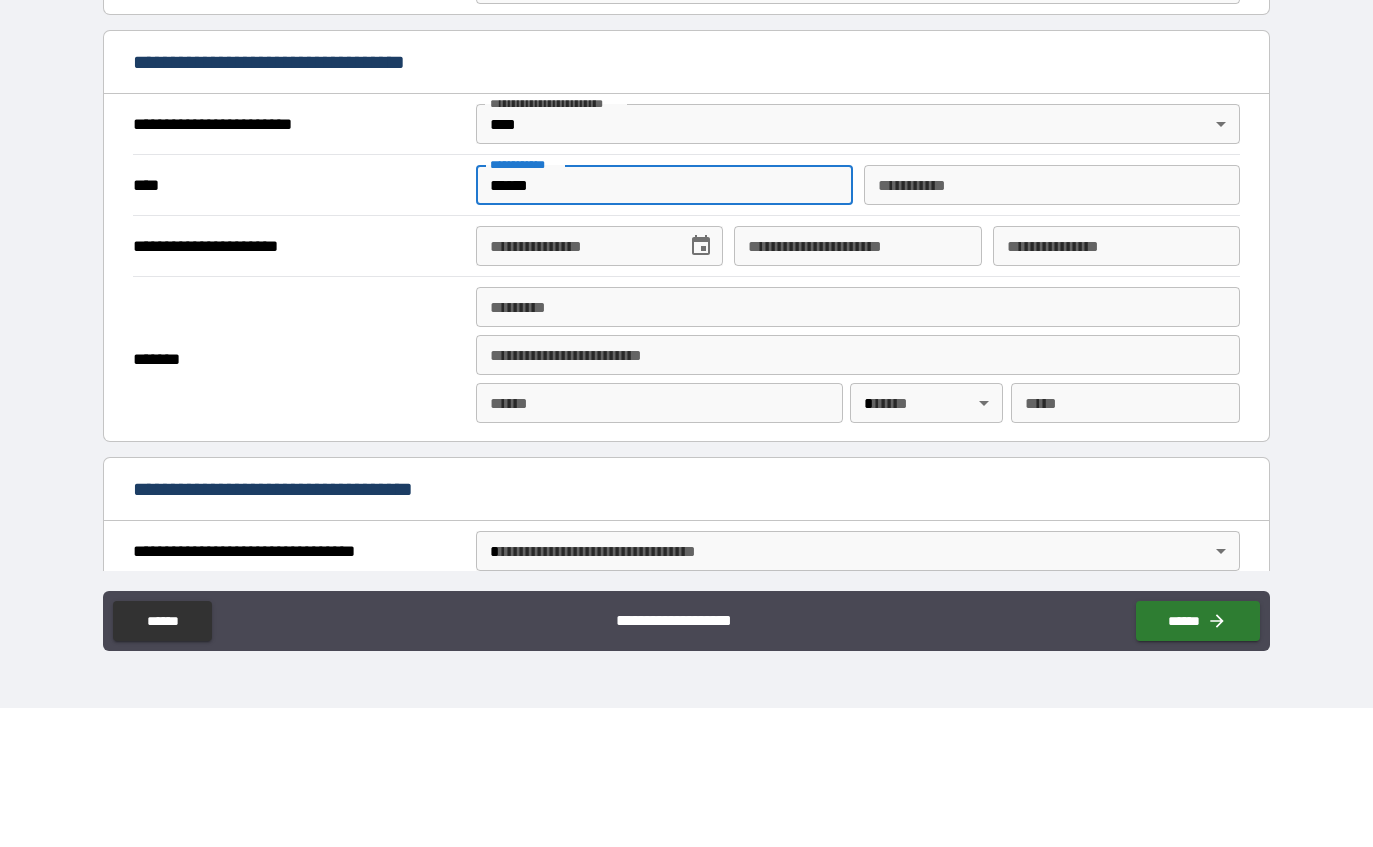 type on "******" 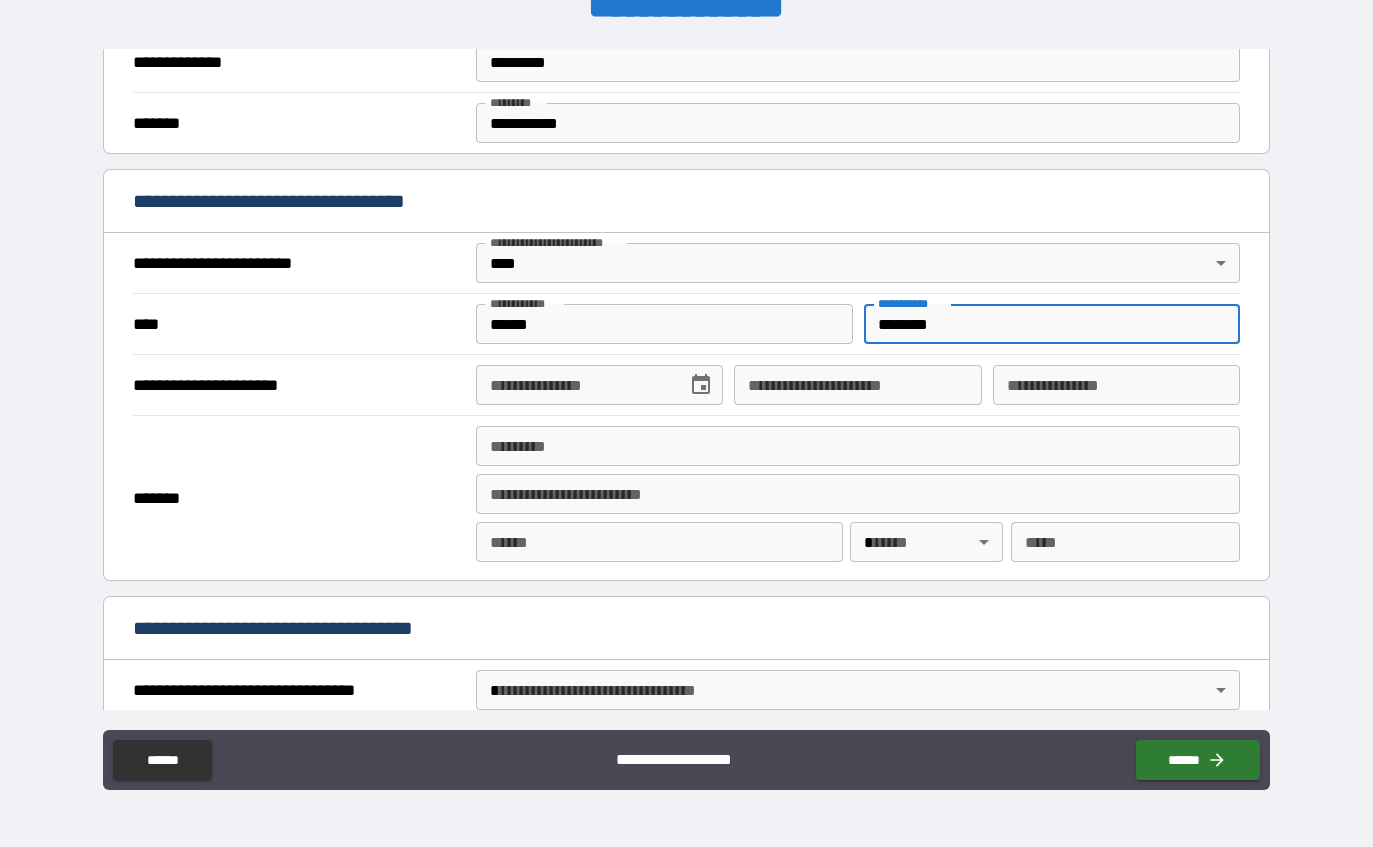 type on "********" 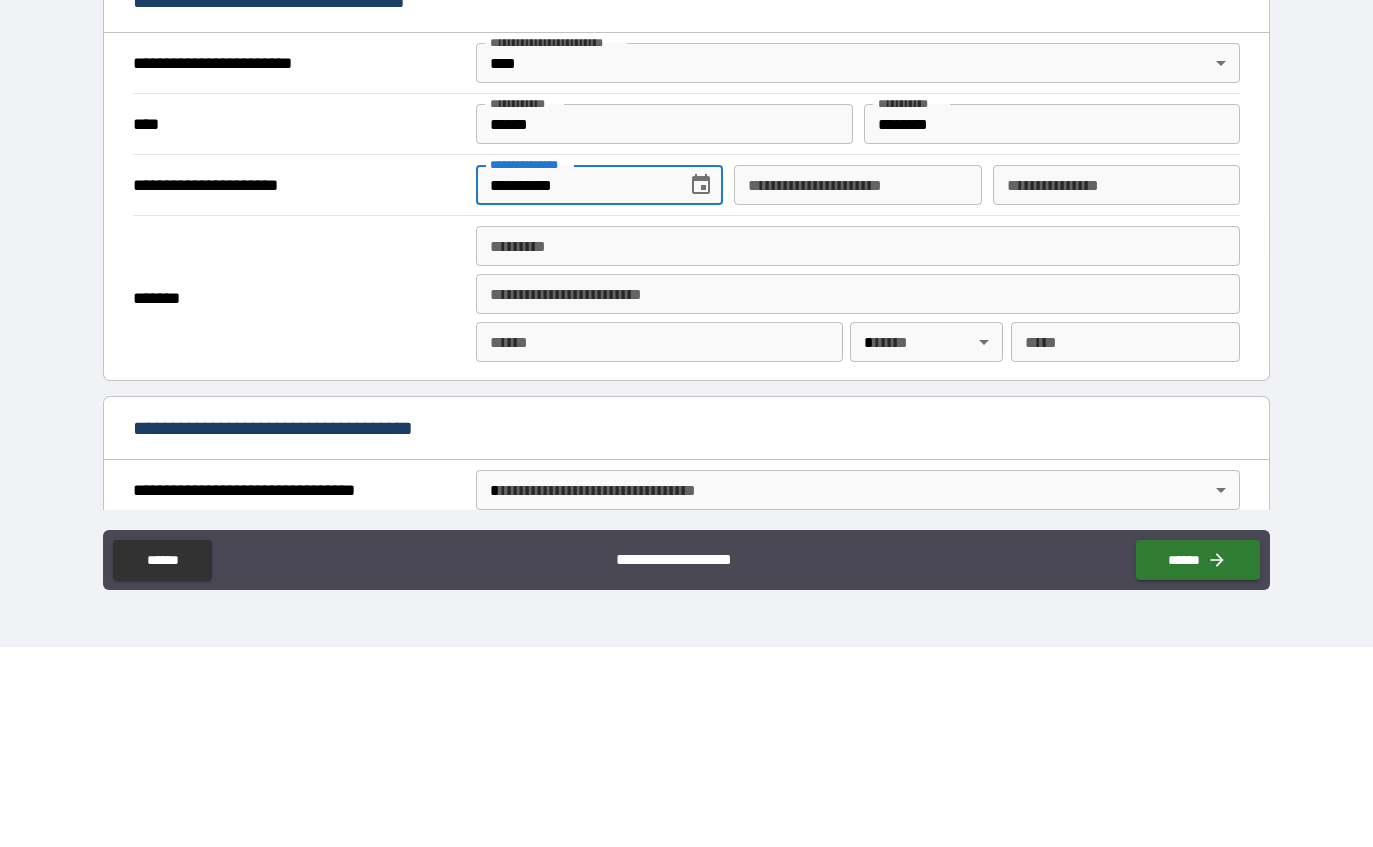 type on "**********" 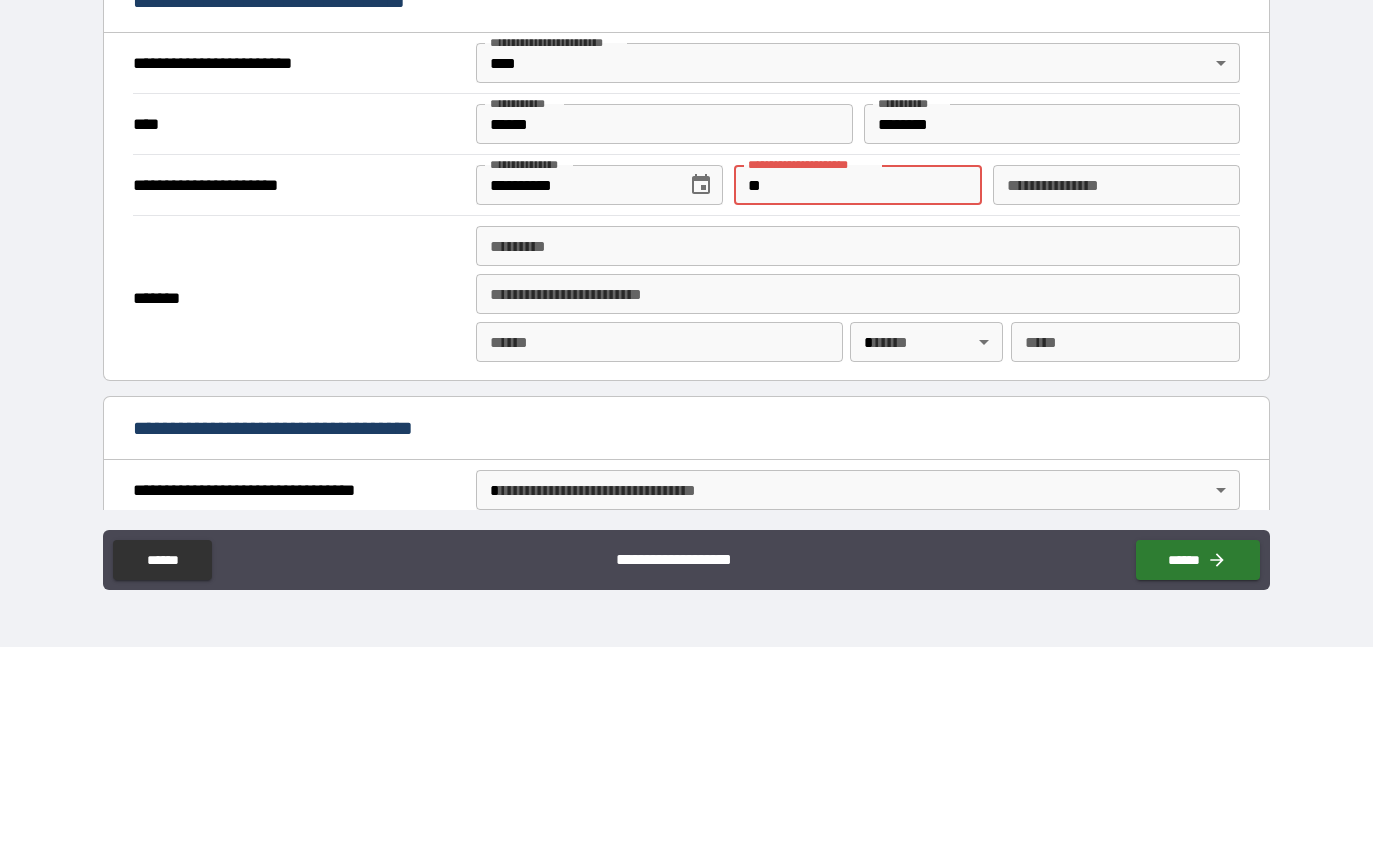 type on "*" 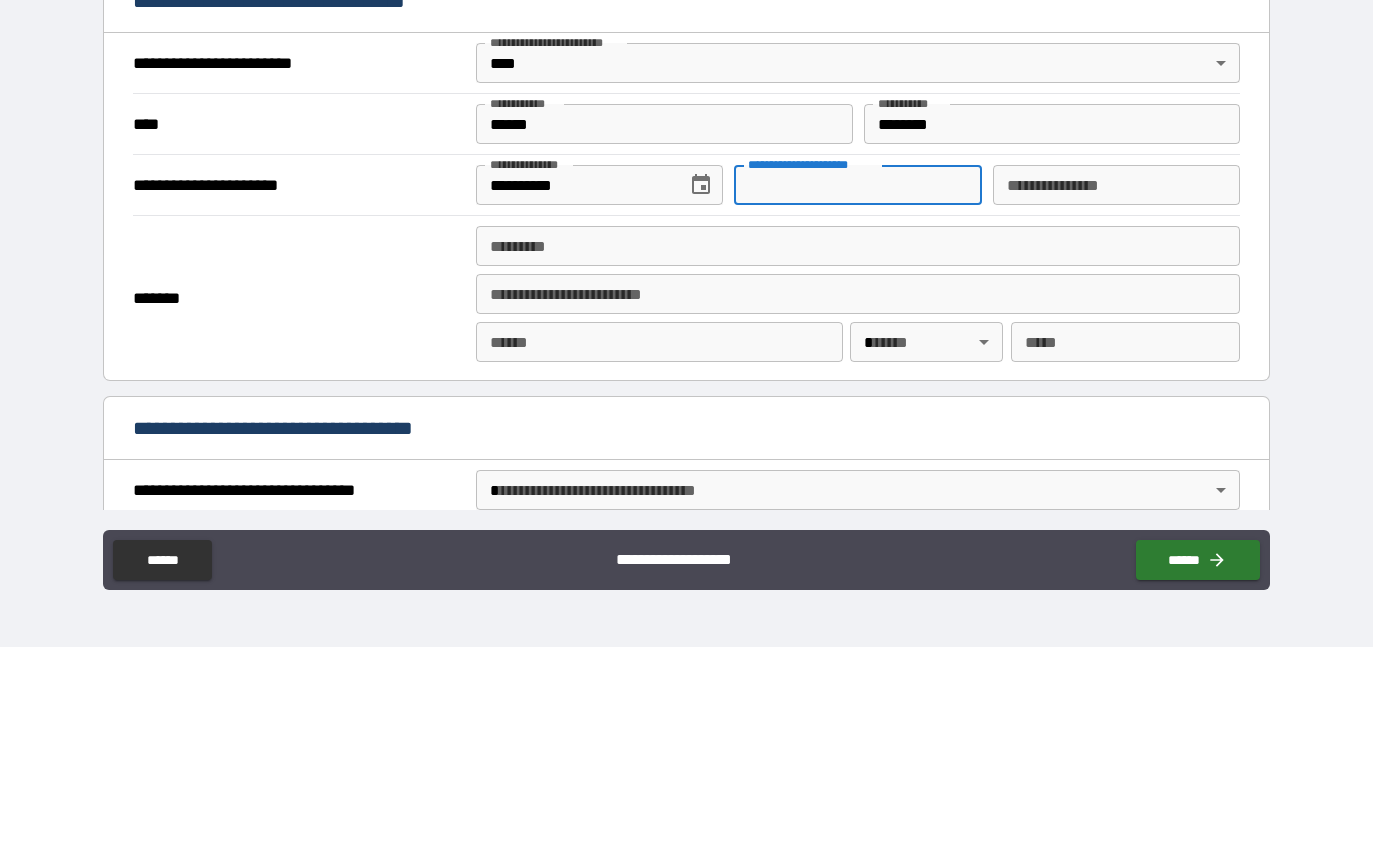 type 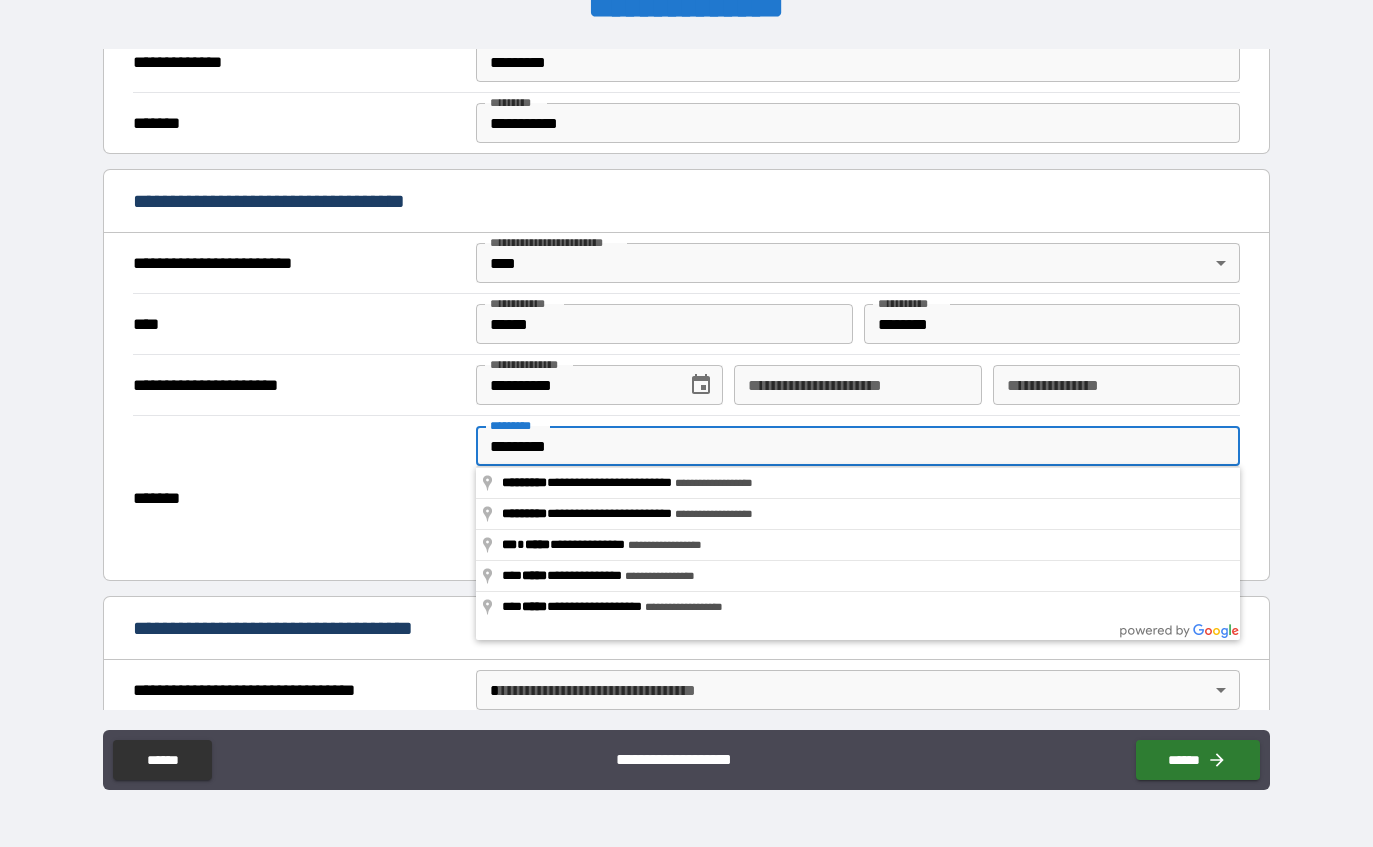type on "**********" 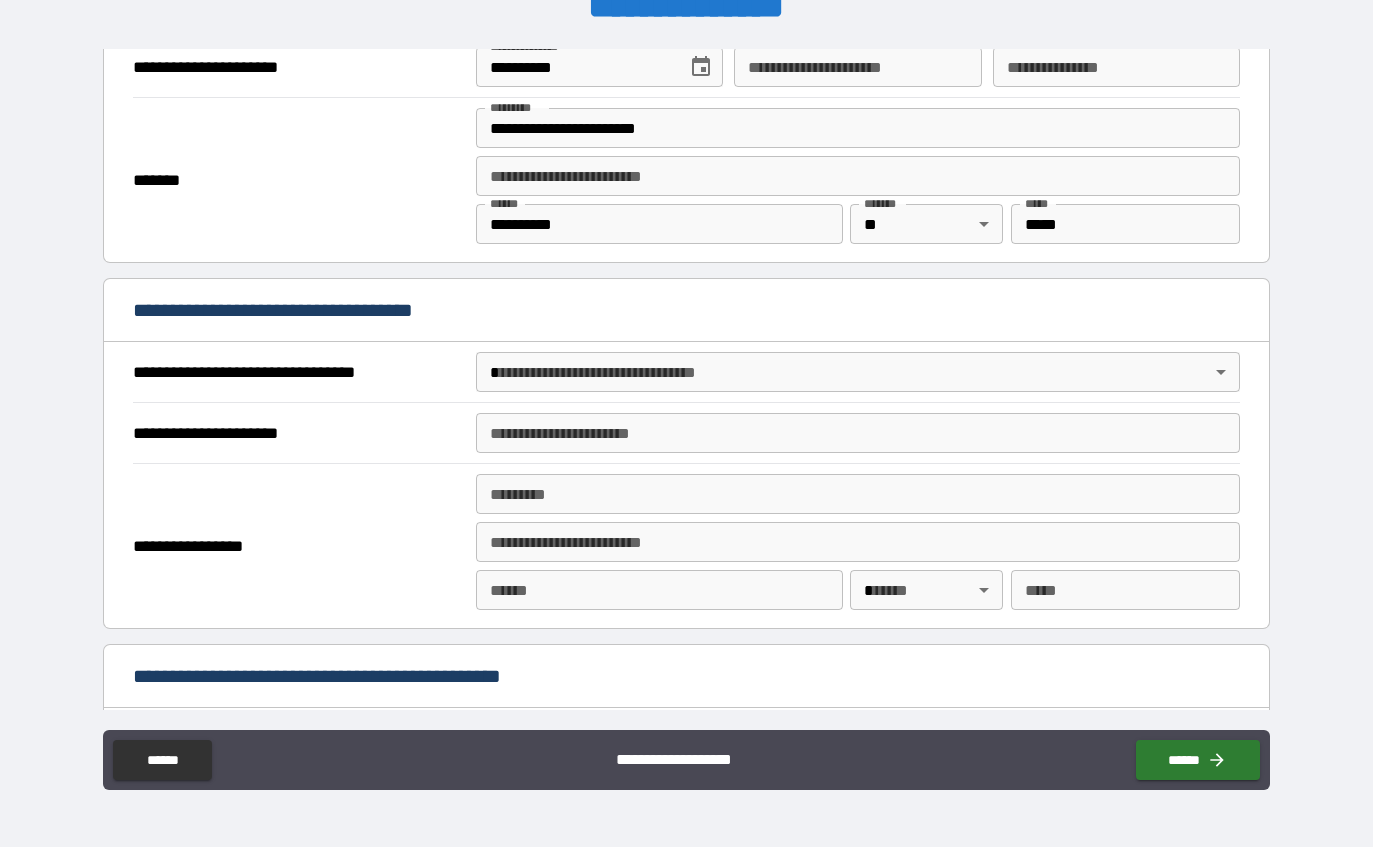 scroll, scrollTop: 930, scrollLeft: 0, axis: vertical 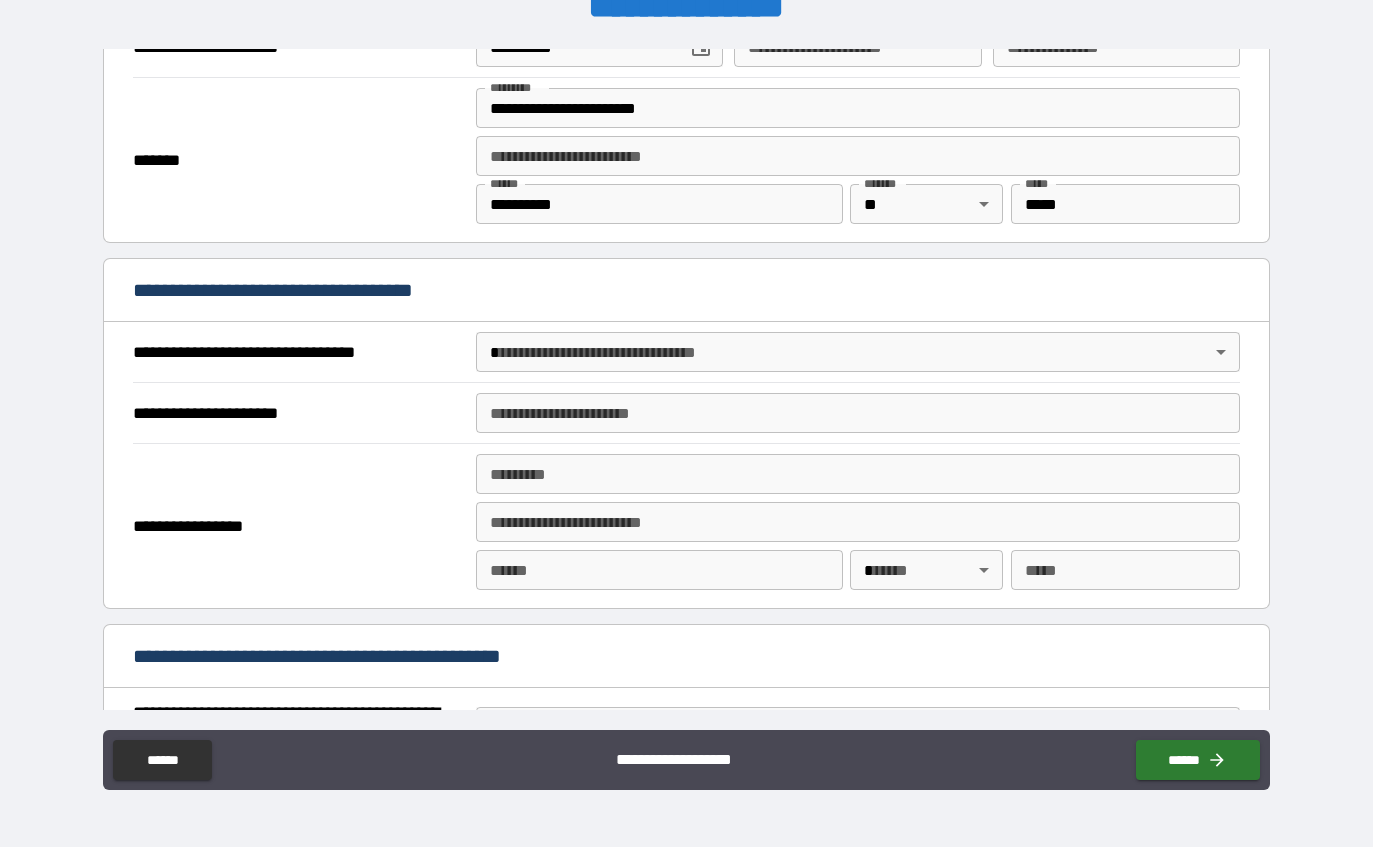click on "**********" at bounding box center [686, 391] 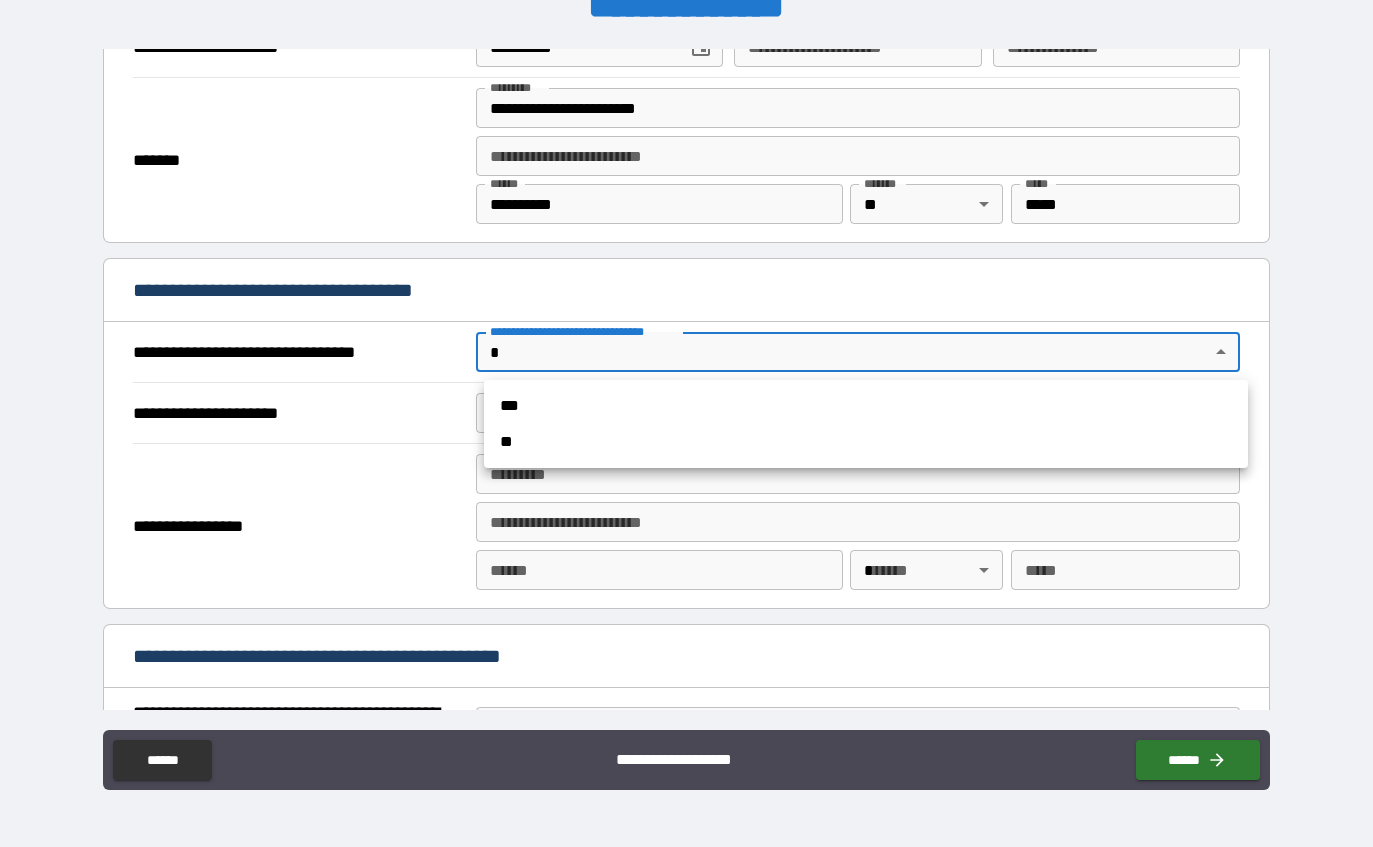 click on "***" at bounding box center [866, 406] 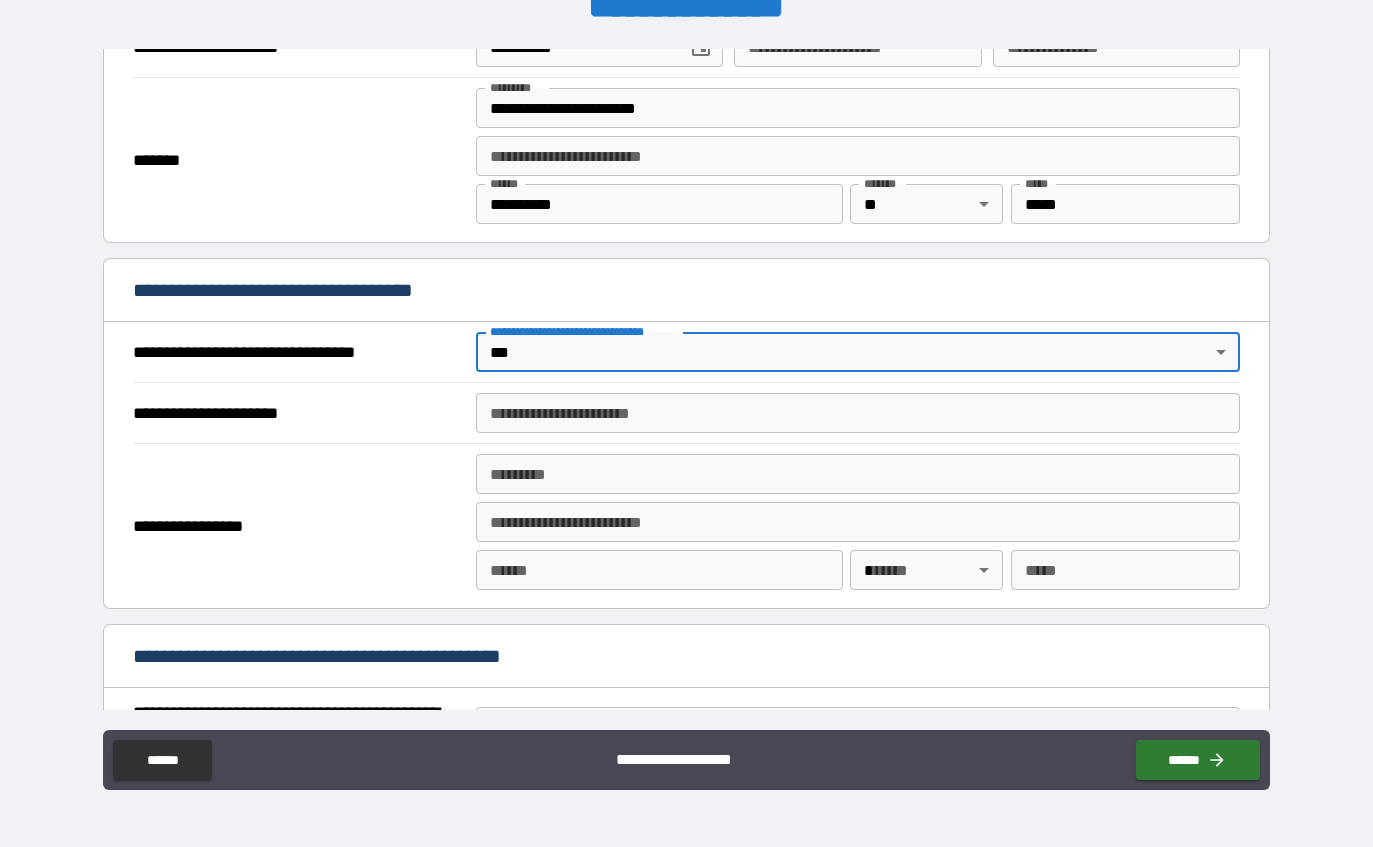 click on "**********" at bounding box center (858, 413) 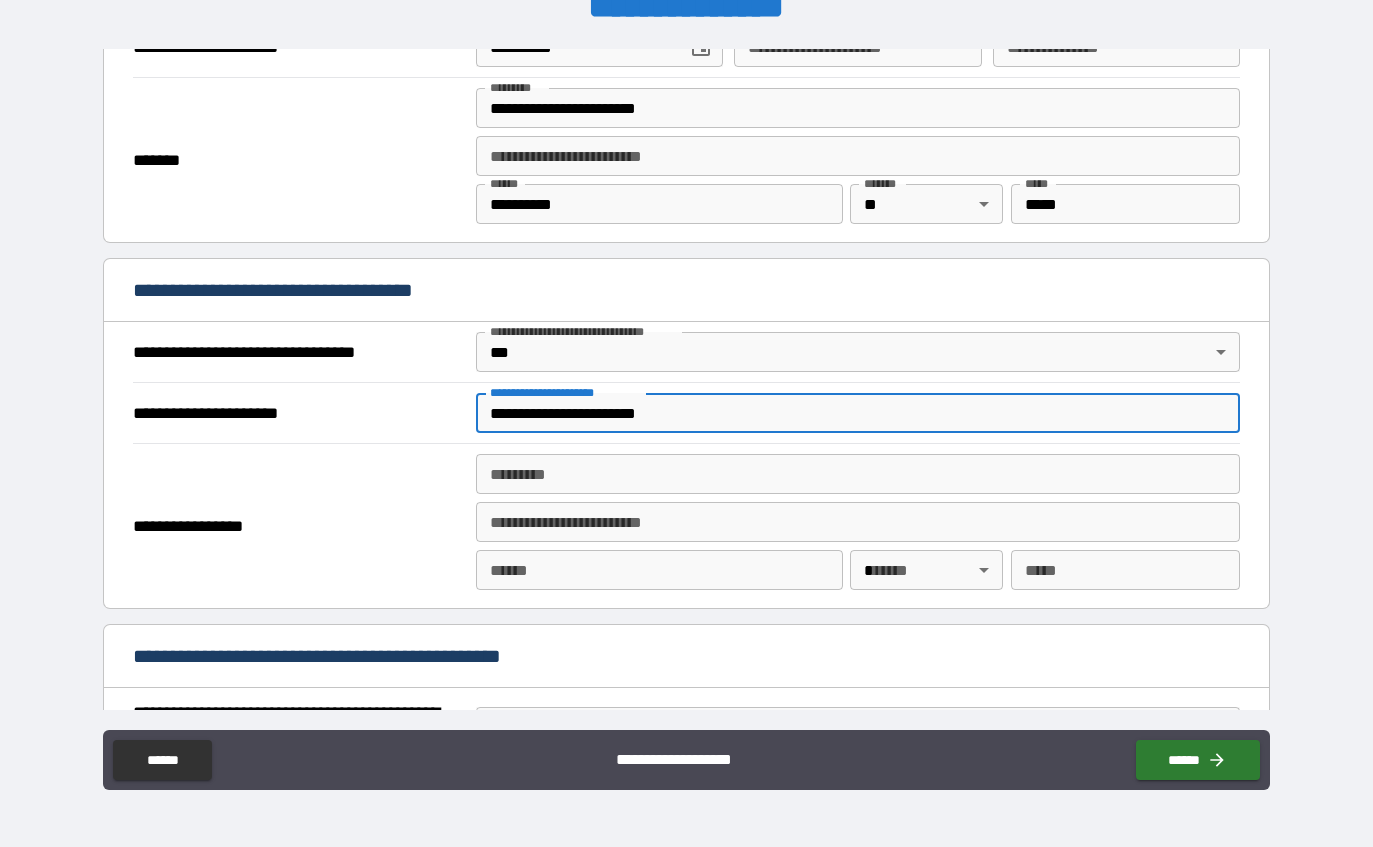 click on "**********" at bounding box center (858, 413) 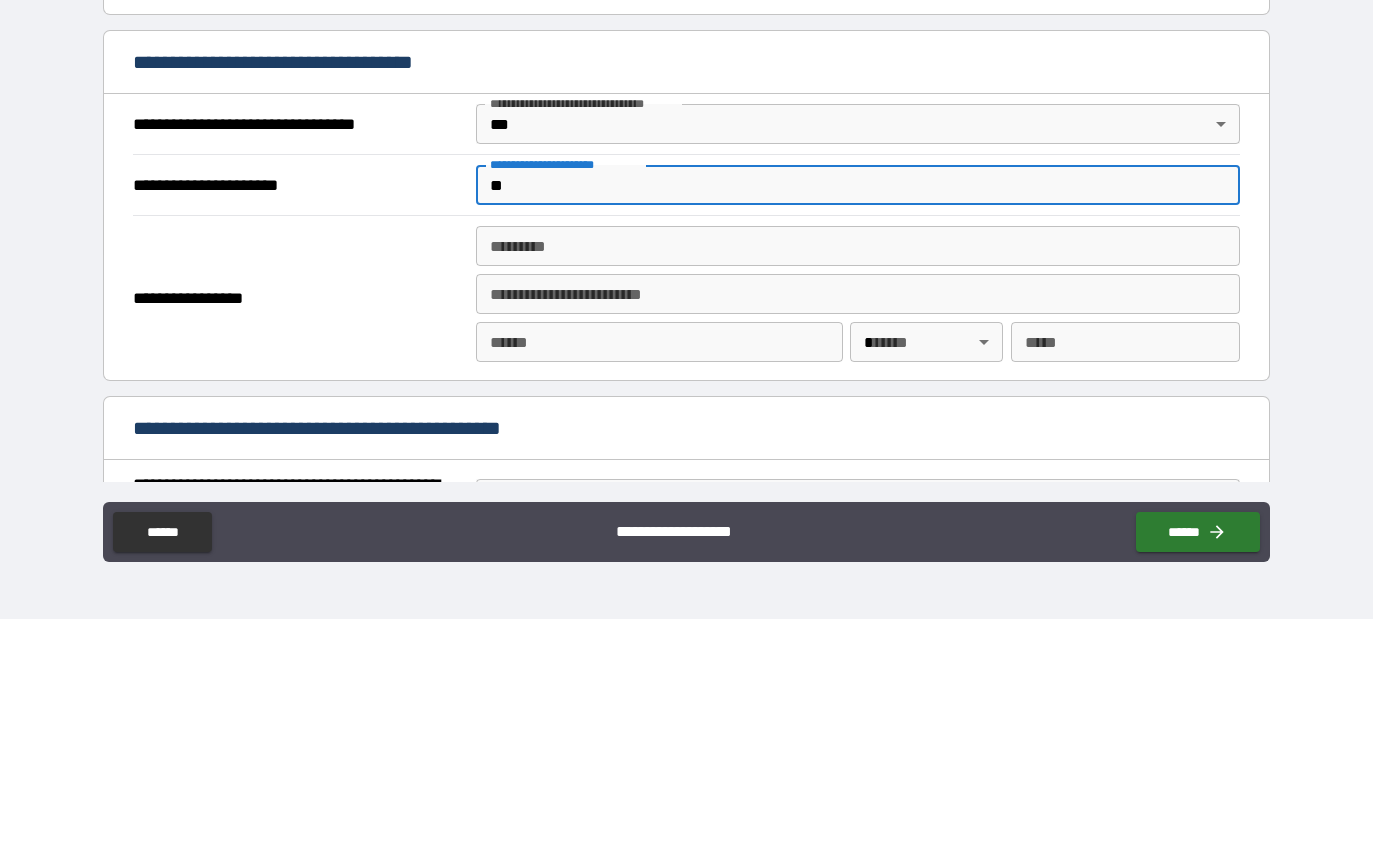 type on "*" 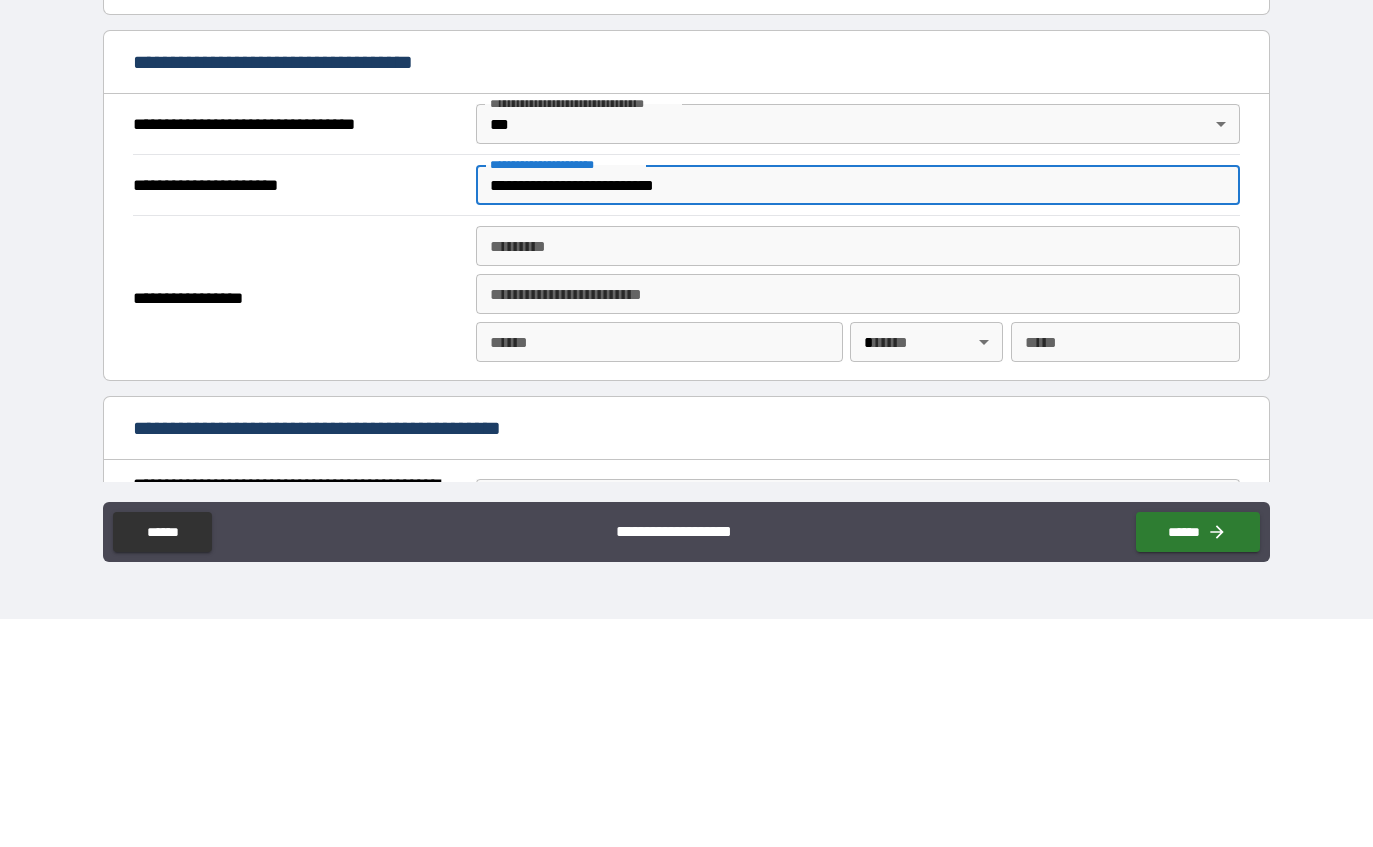 type on "**********" 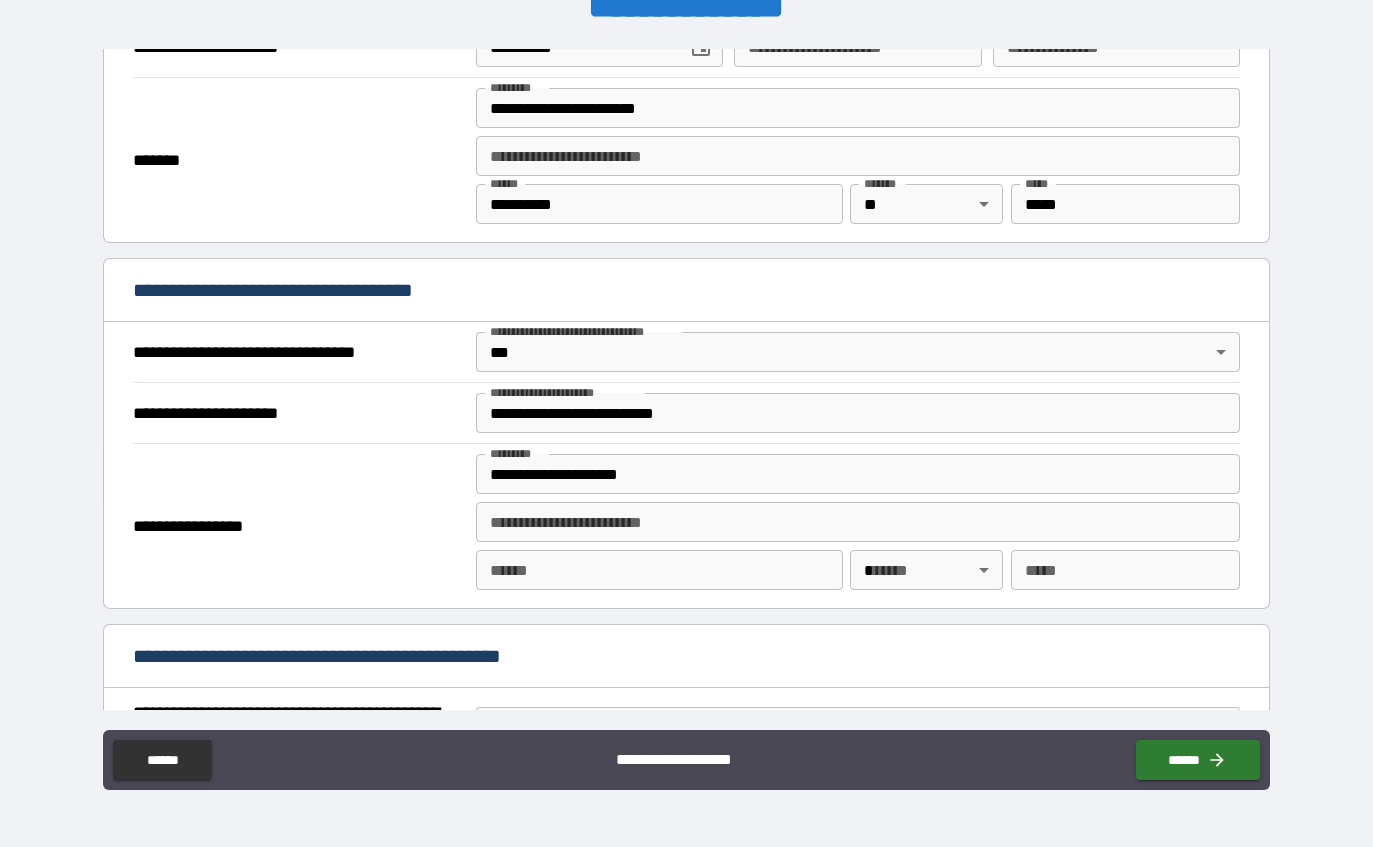 type on "**********" 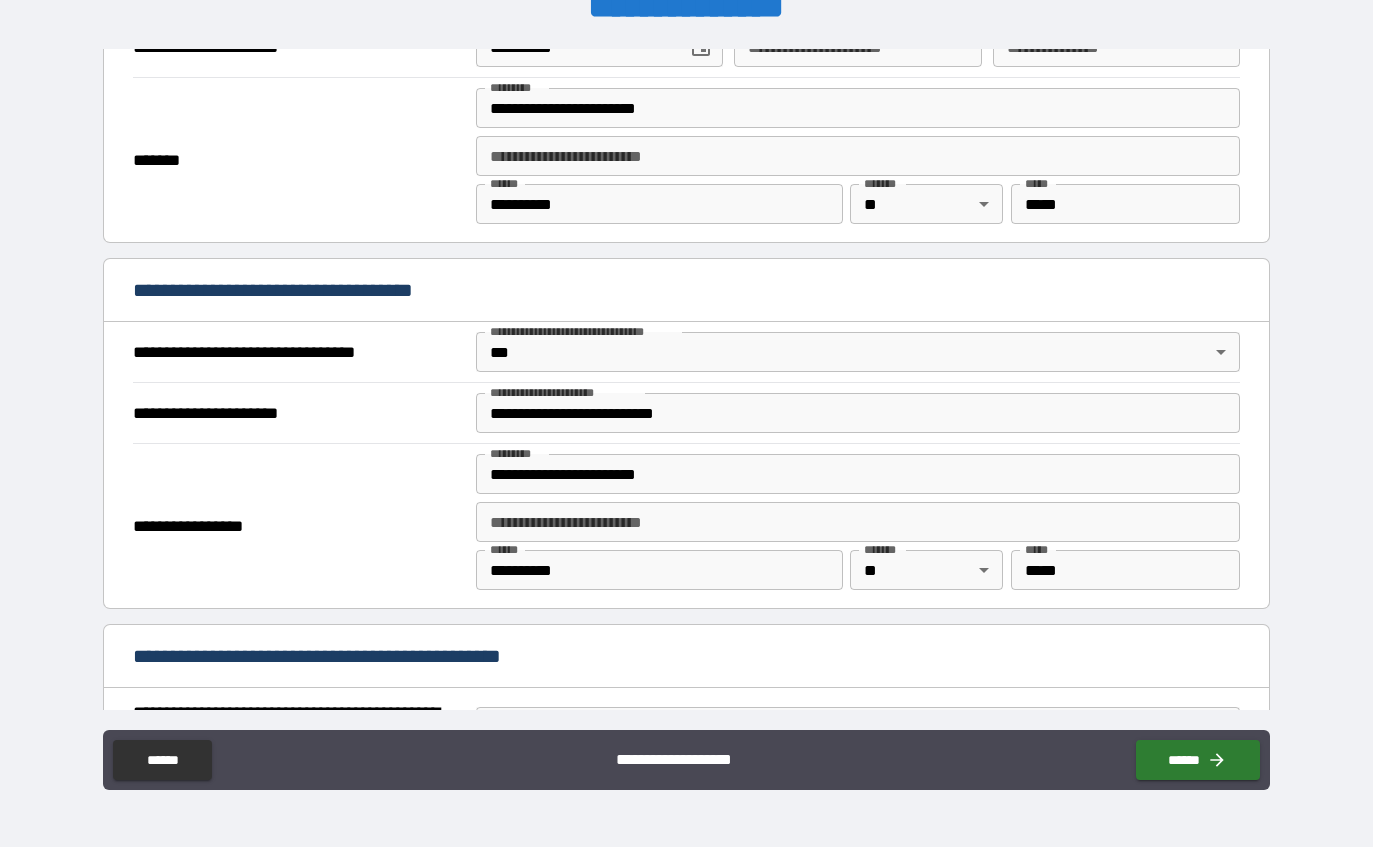 click on "*****" at bounding box center [1125, 570] 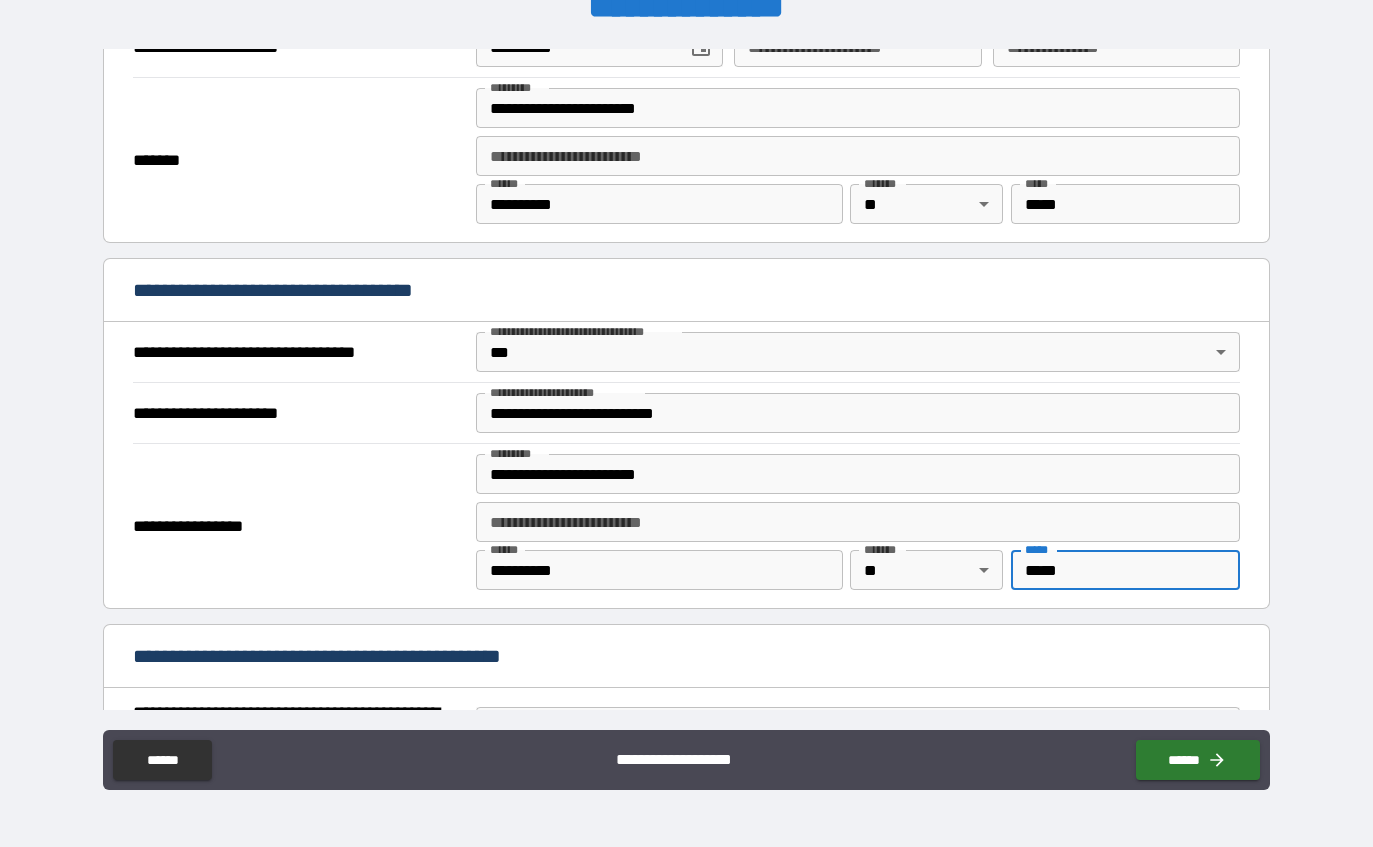 type on "*****" 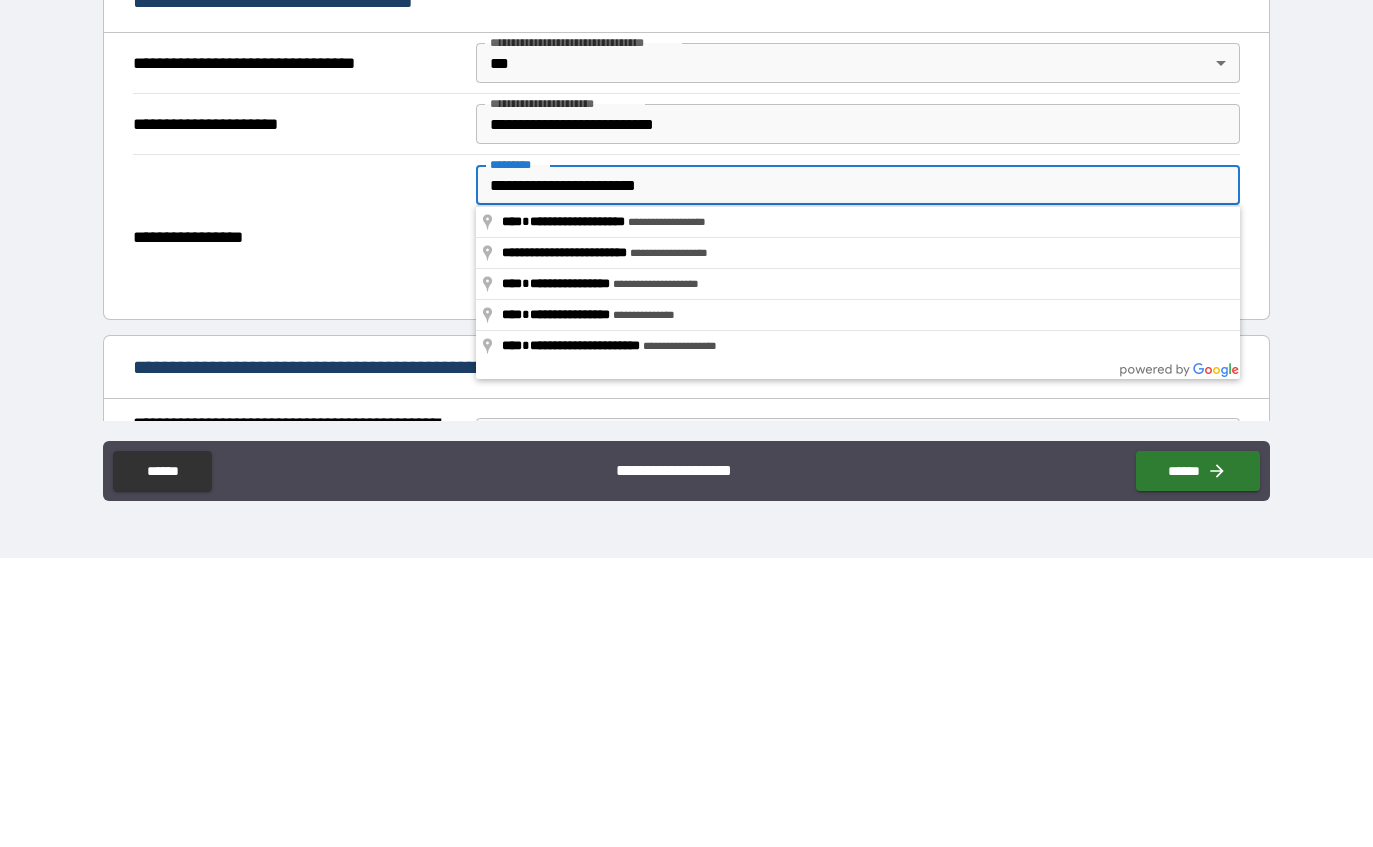 type on "**********" 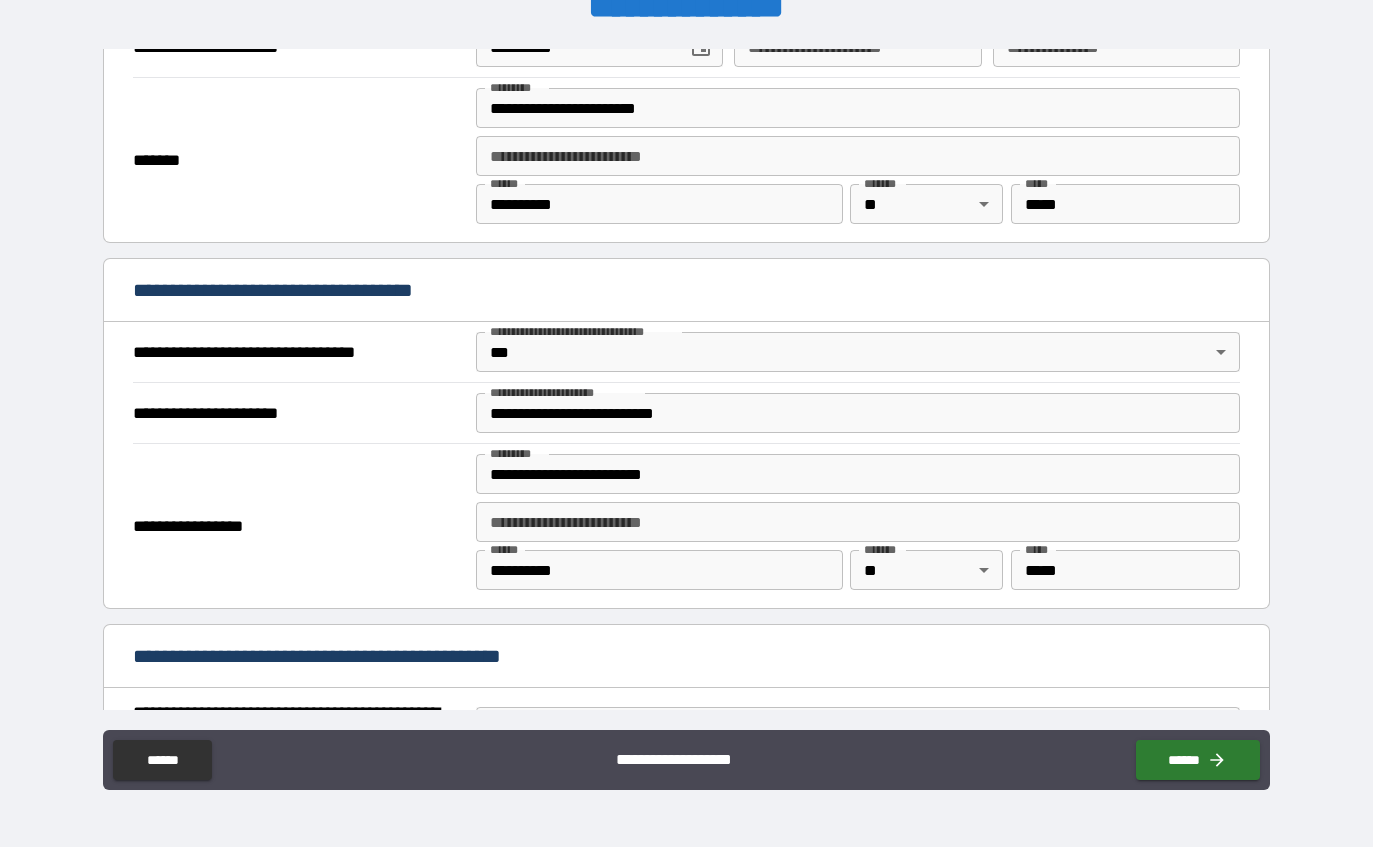 click on "*****" at bounding box center (1125, 570) 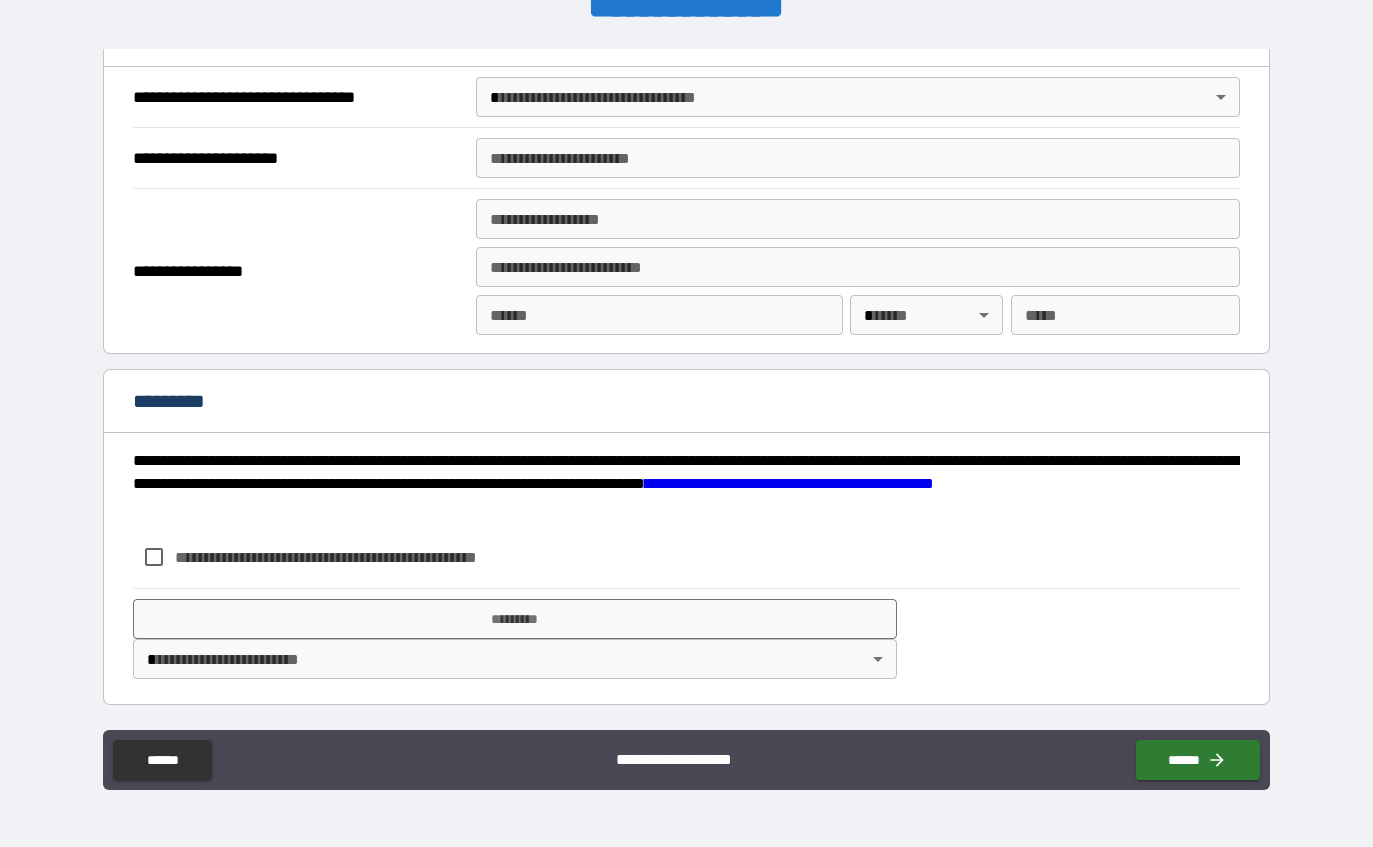 scroll, scrollTop: 2380, scrollLeft: 0, axis: vertical 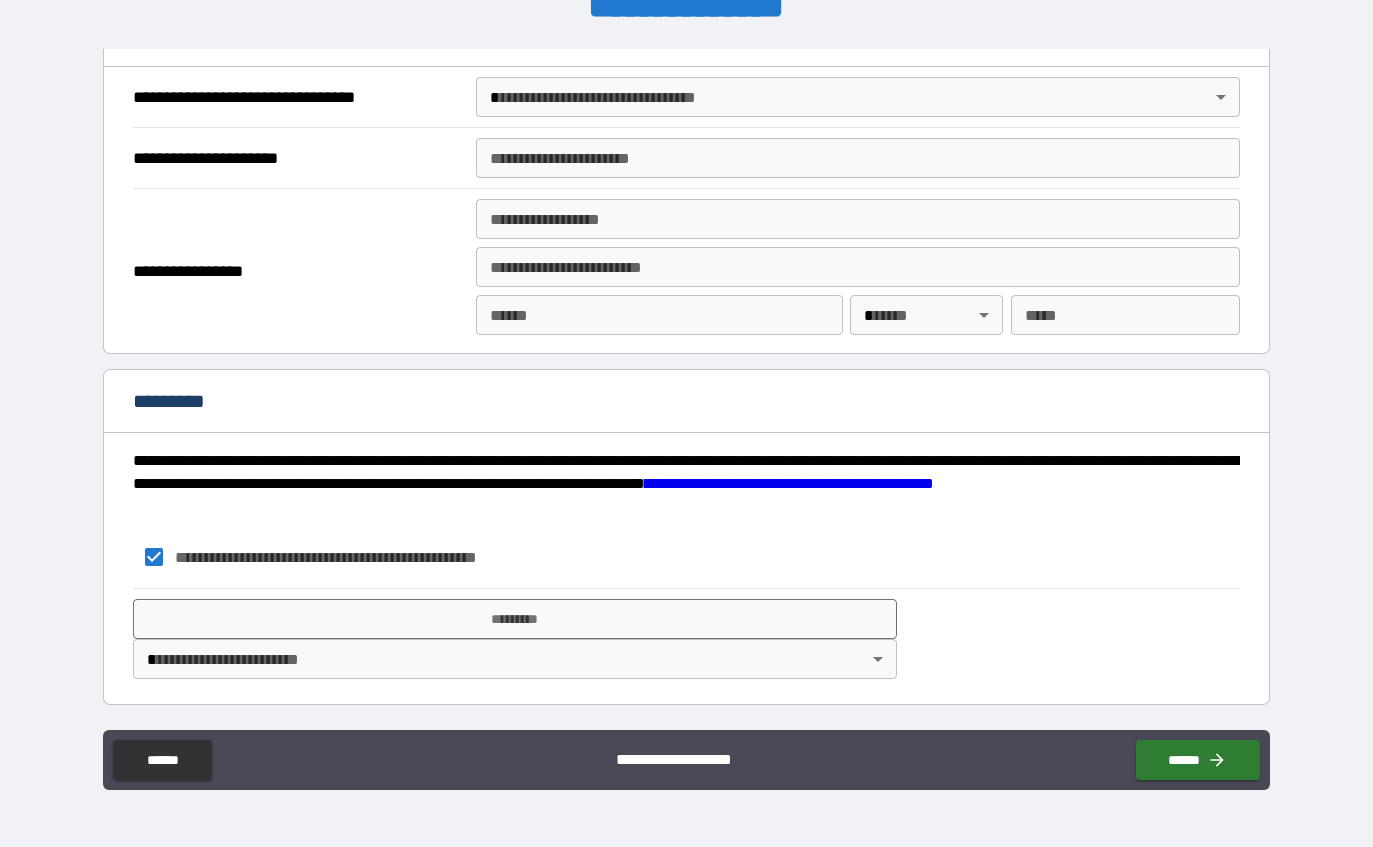 click on "*********" at bounding box center [515, 619] 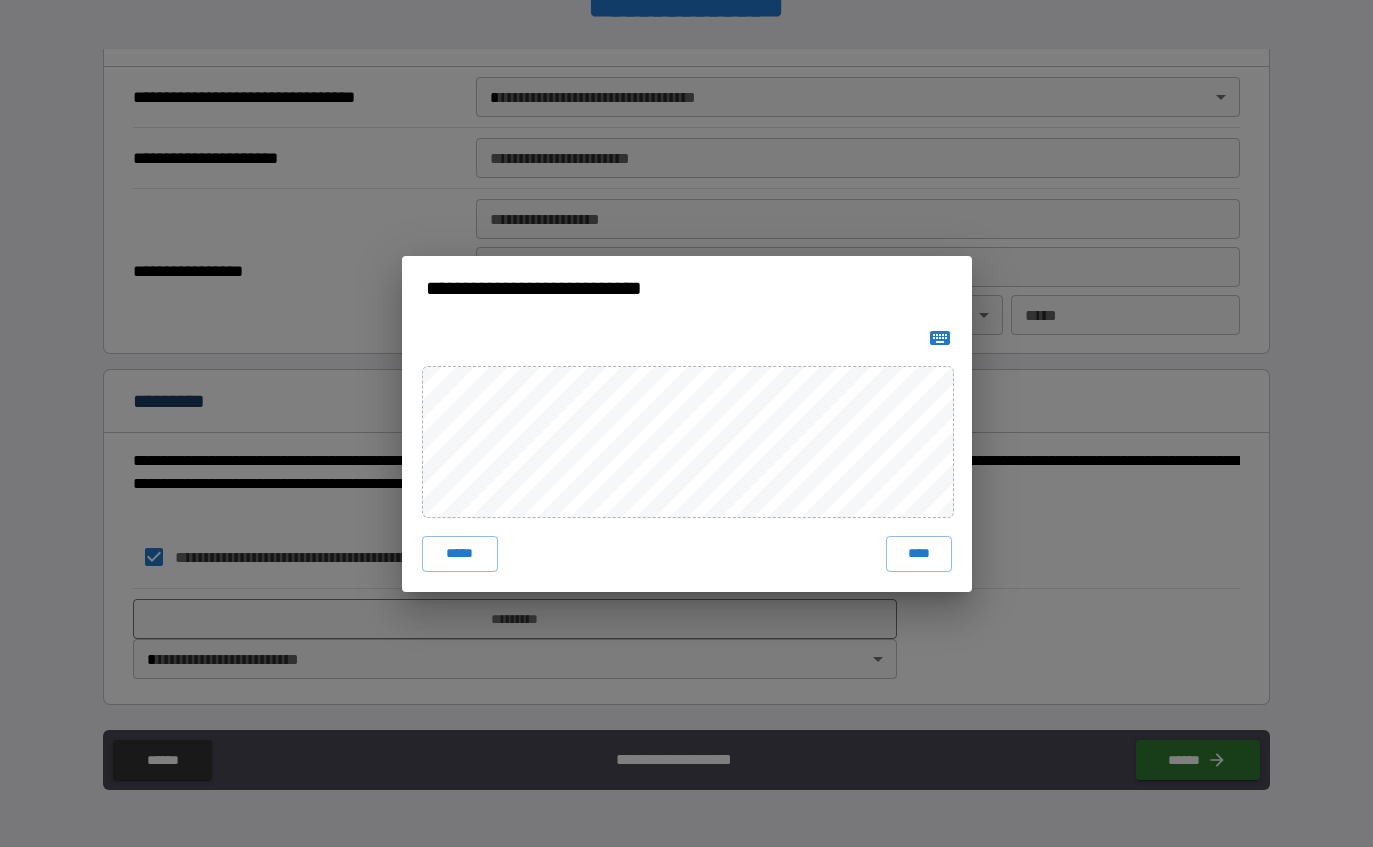 click on "****" at bounding box center (919, 554) 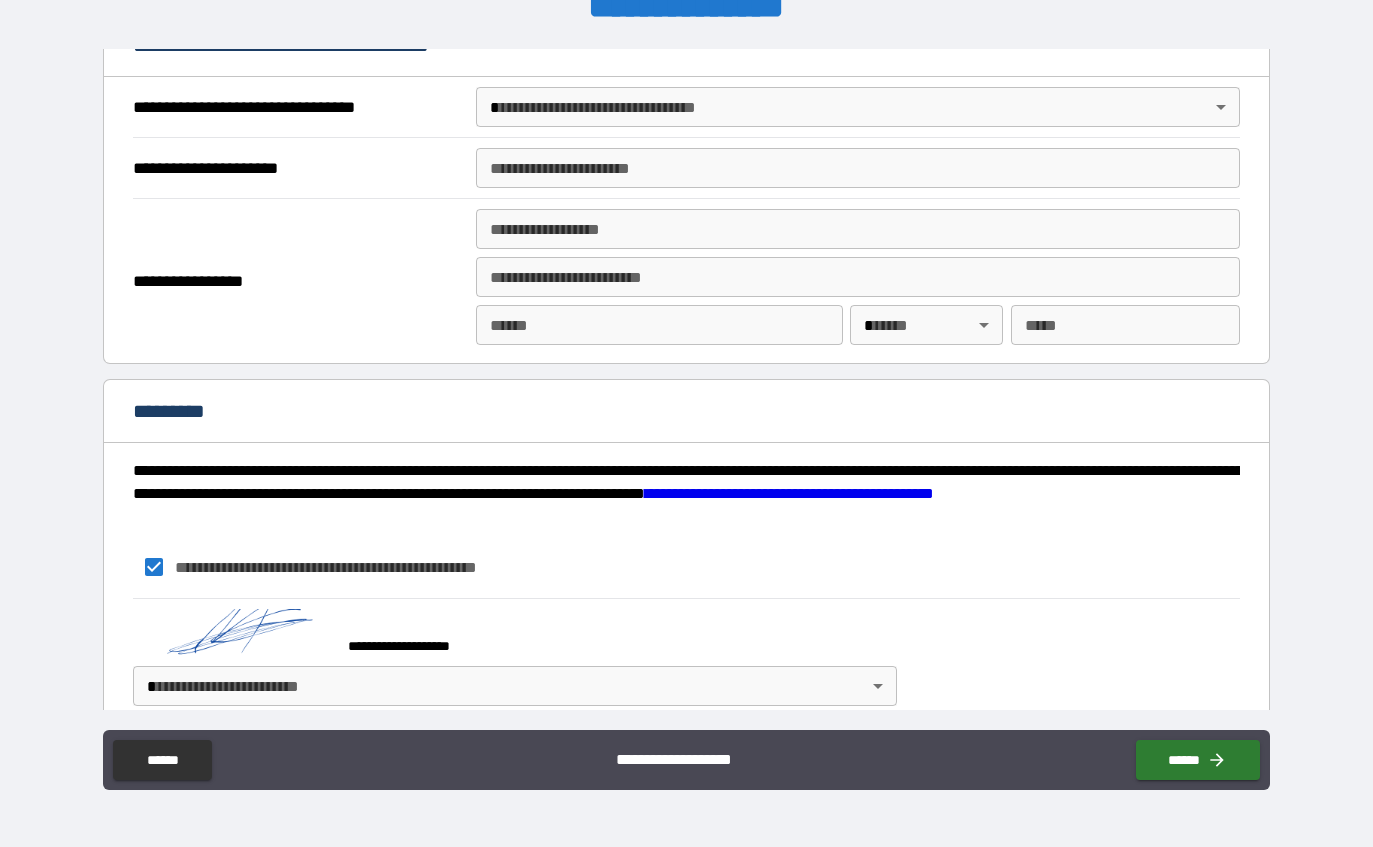 click 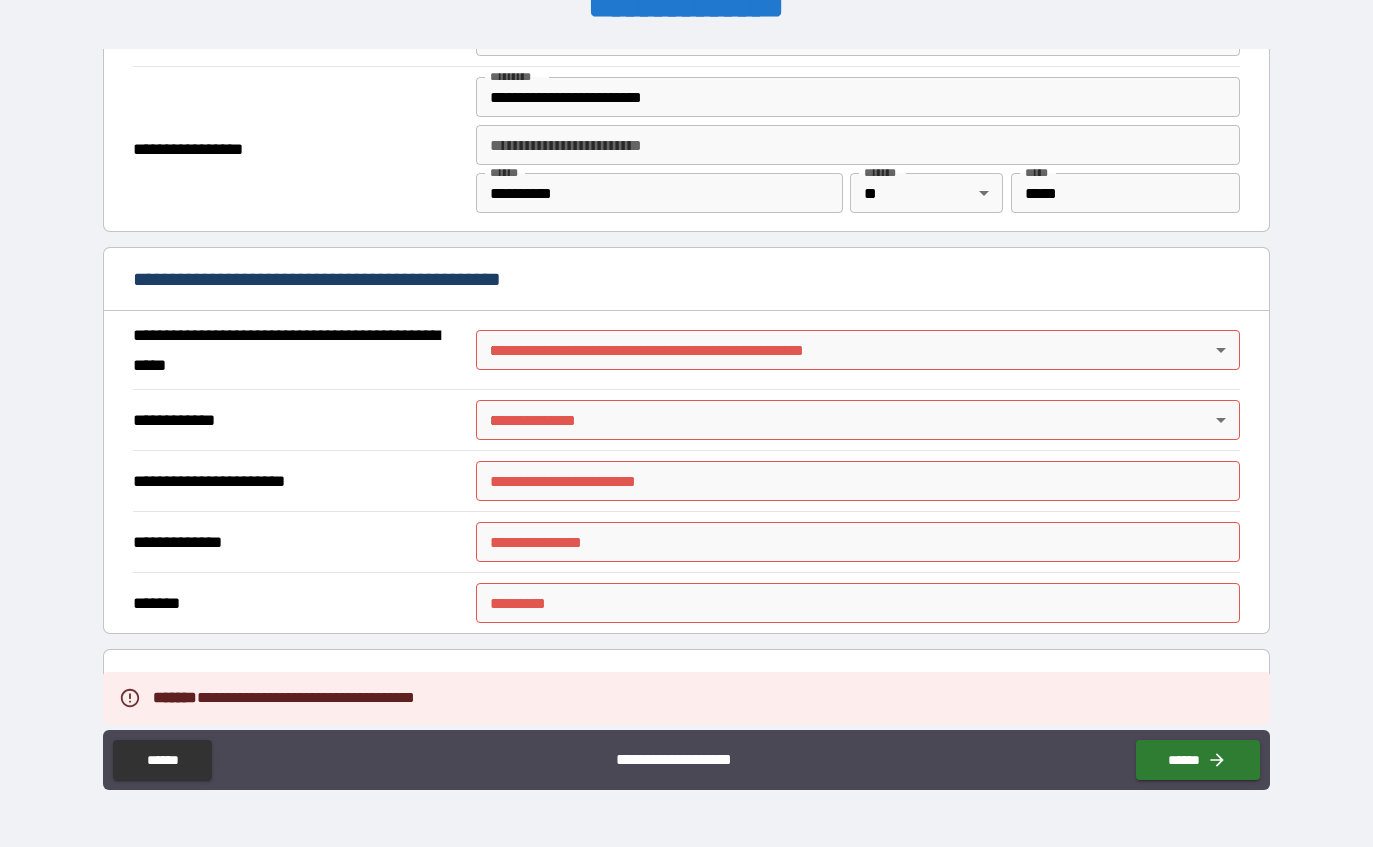 scroll, scrollTop: 1308, scrollLeft: 0, axis: vertical 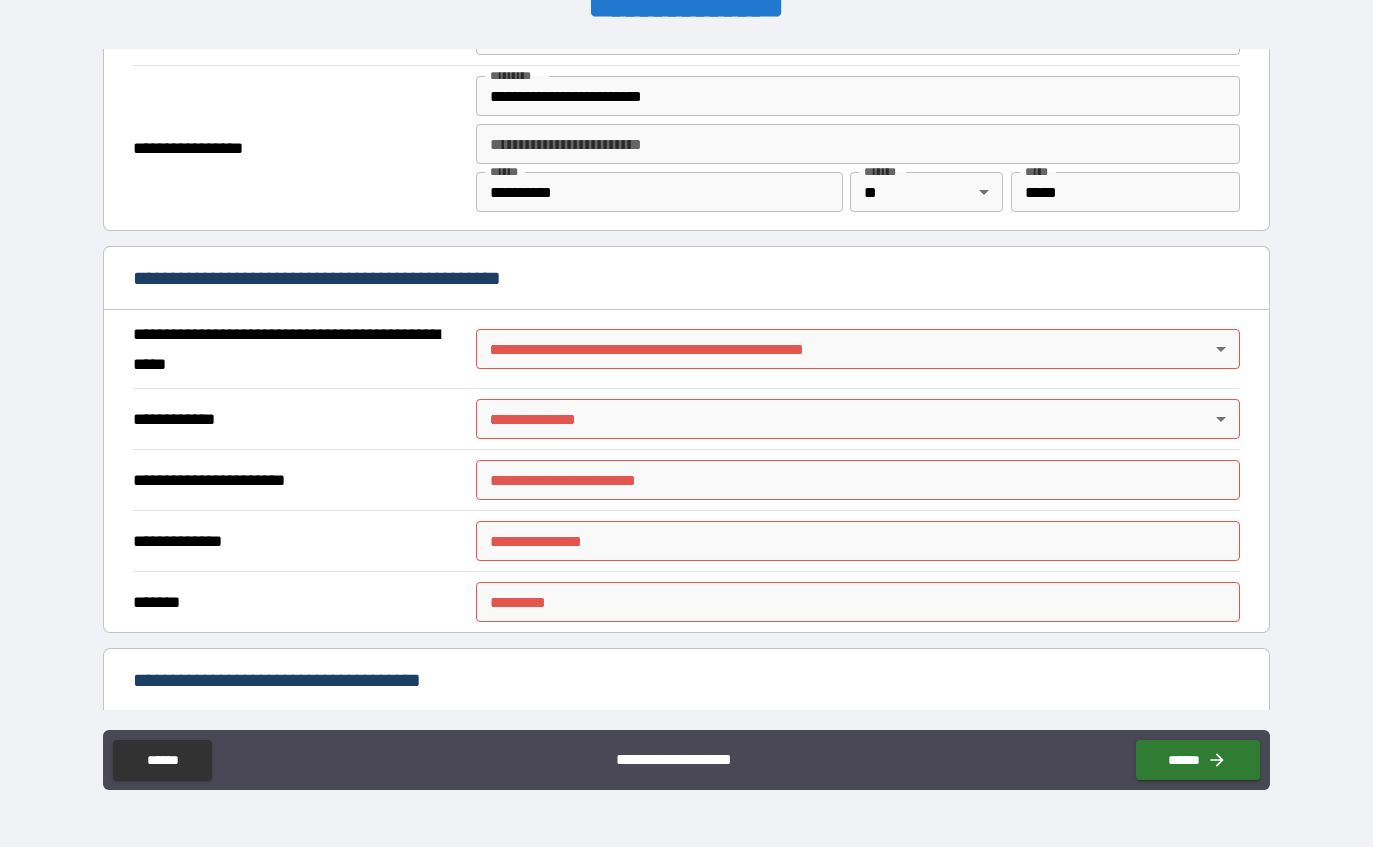 click on "**********" at bounding box center [686, 391] 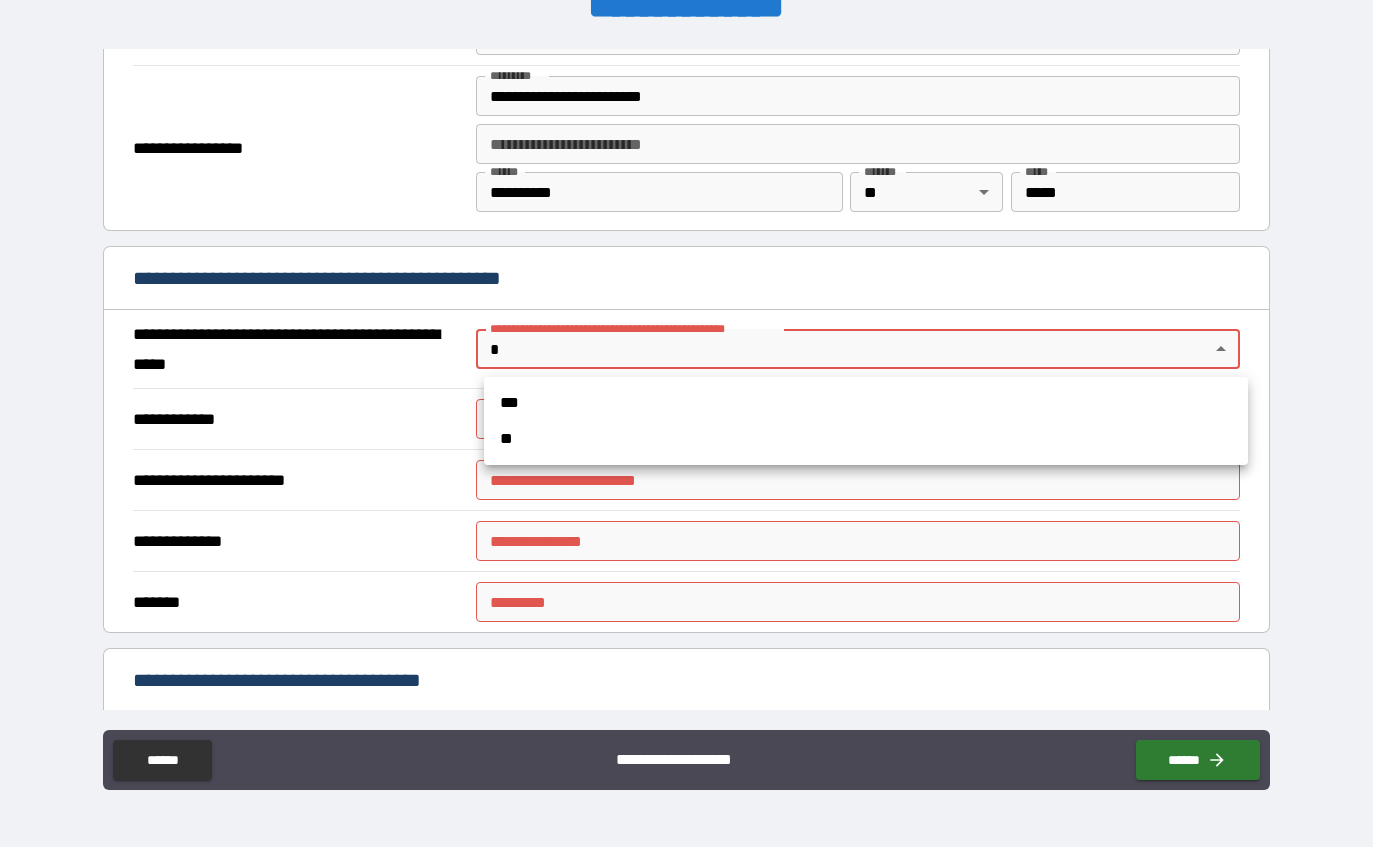 click on "**" at bounding box center (866, 439) 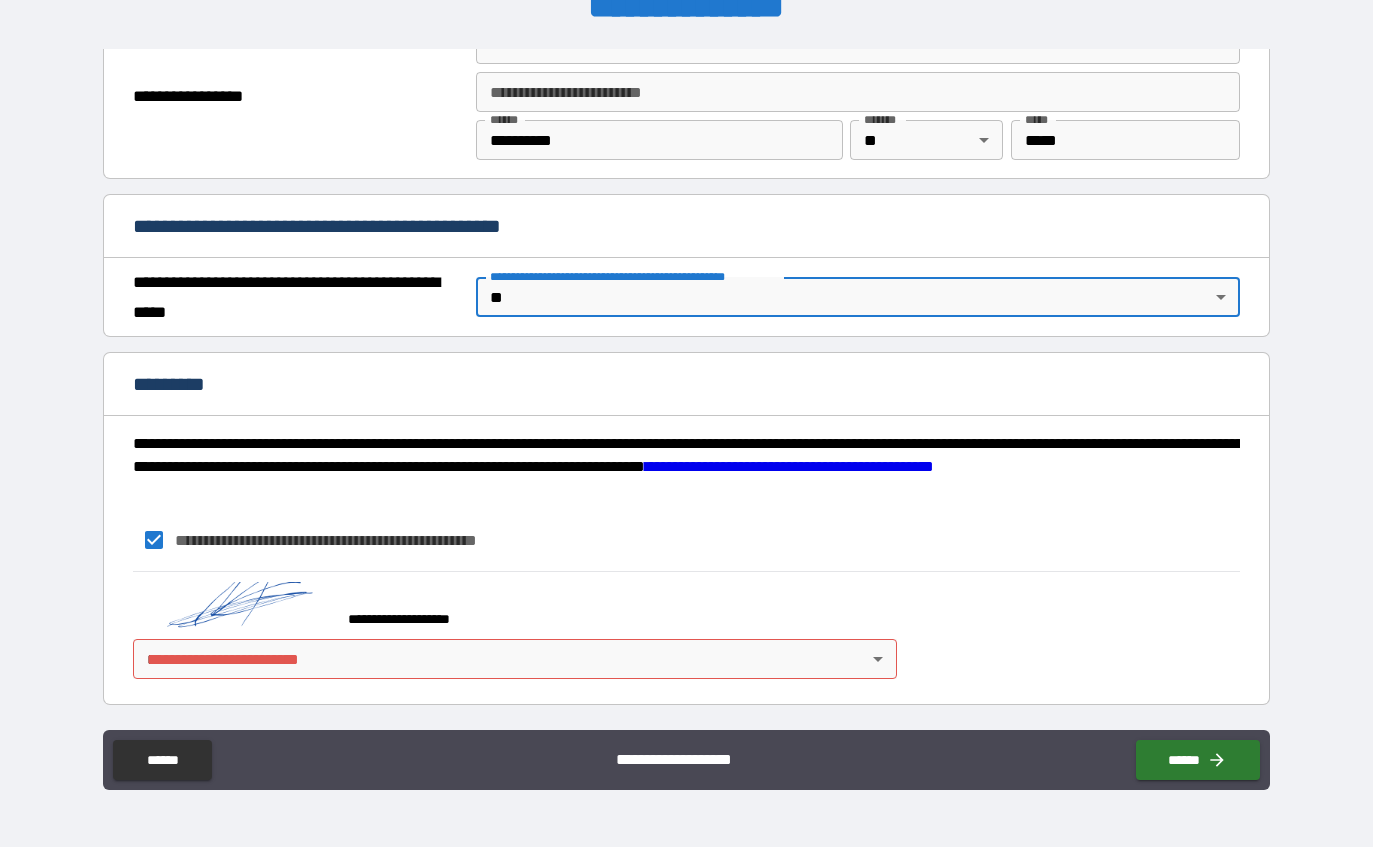 scroll, scrollTop: 1360, scrollLeft: 0, axis: vertical 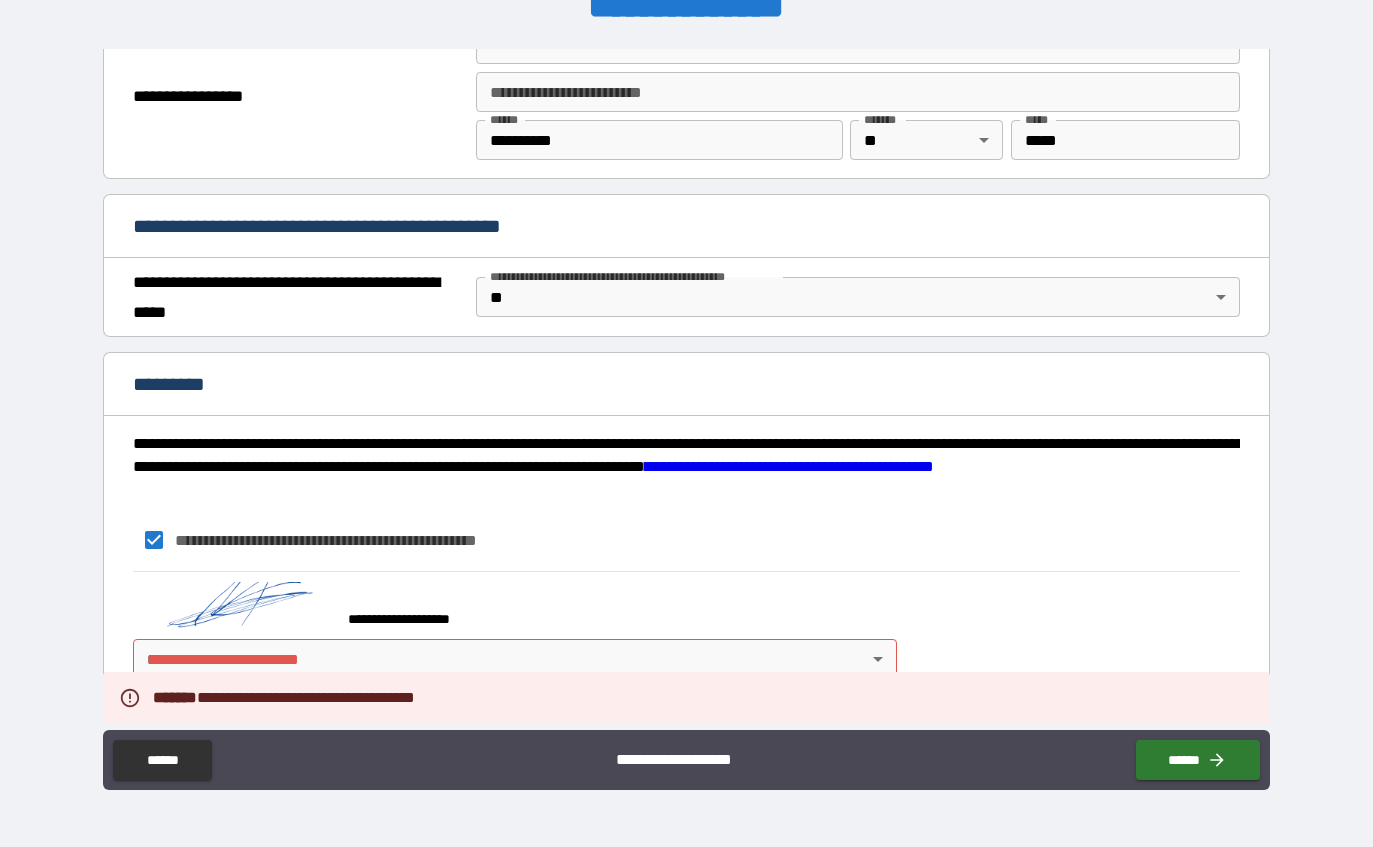 click on "**********" at bounding box center (686, 391) 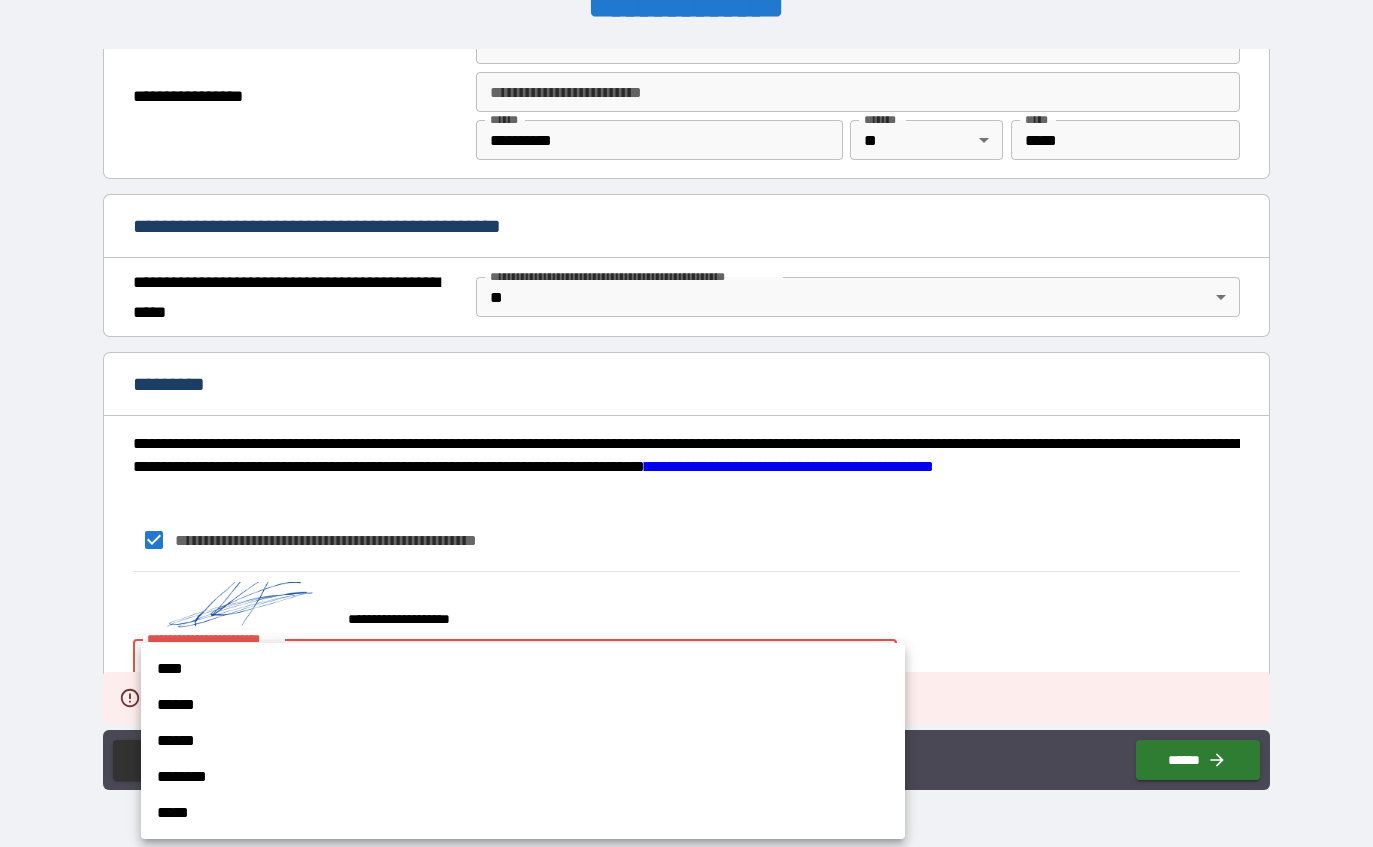 click on "****" at bounding box center [523, 669] 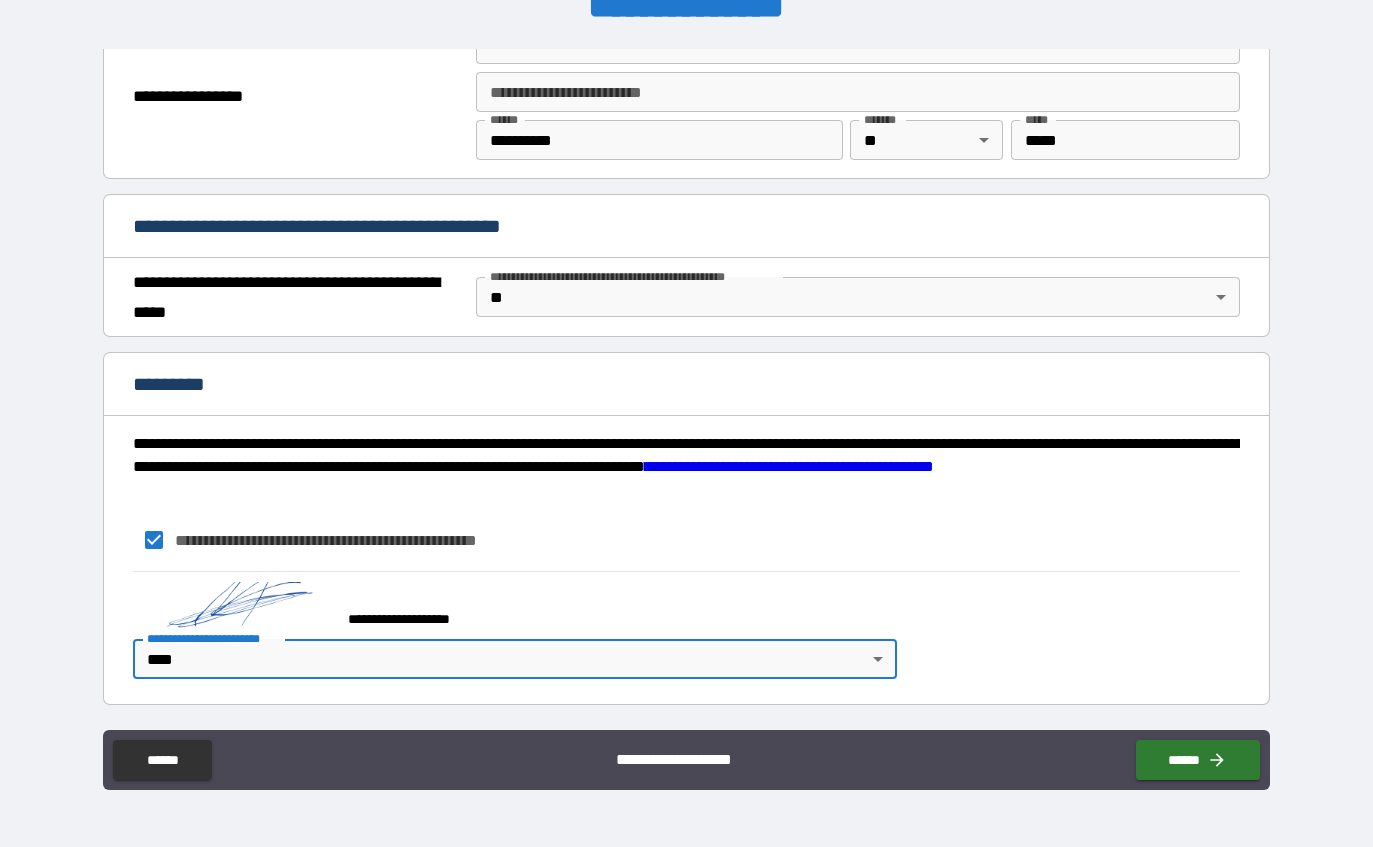 scroll, scrollTop: 1360, scrollLeft: 0, axis: vertical 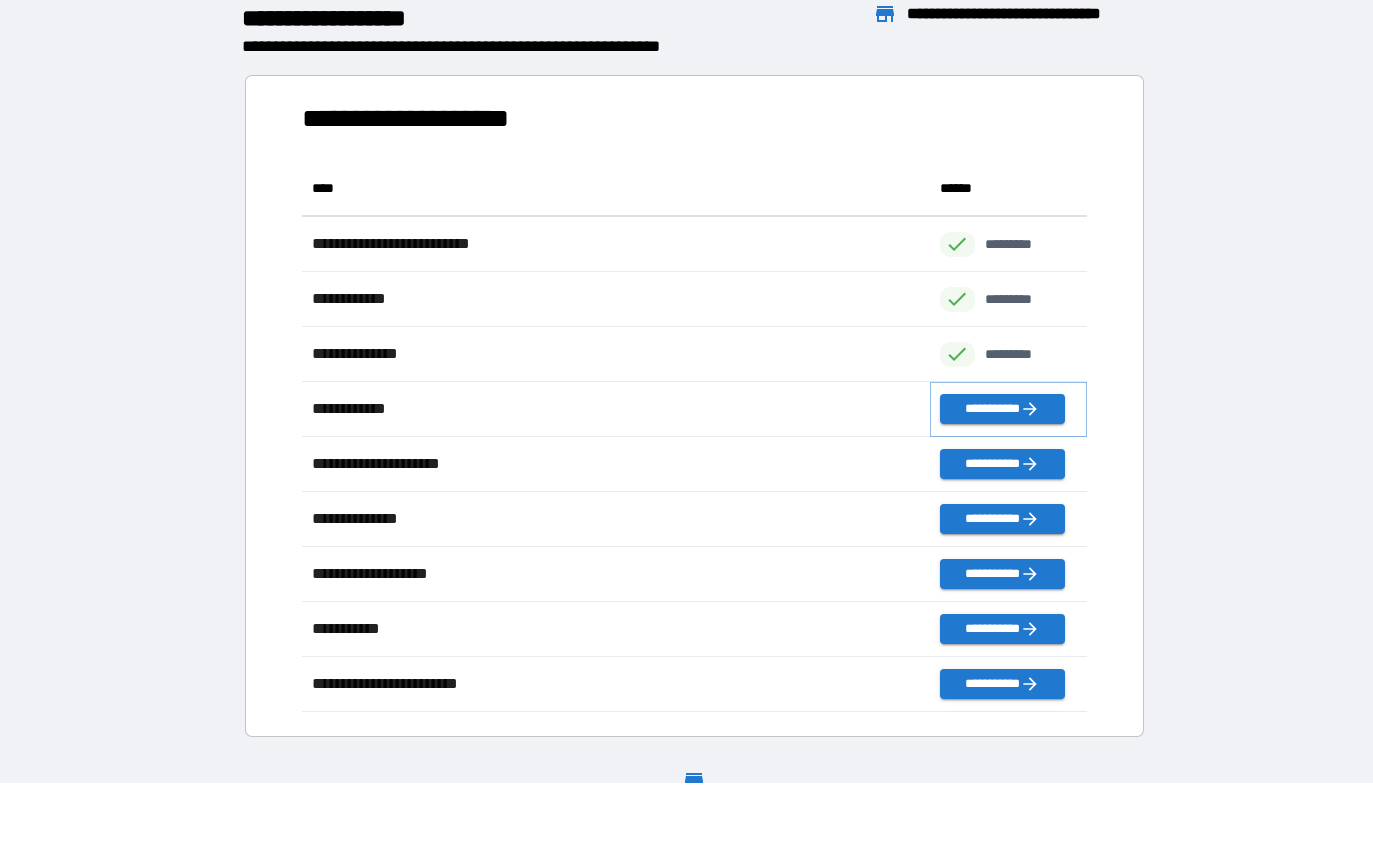 click on "**********" at bounding box center (1002, 409) 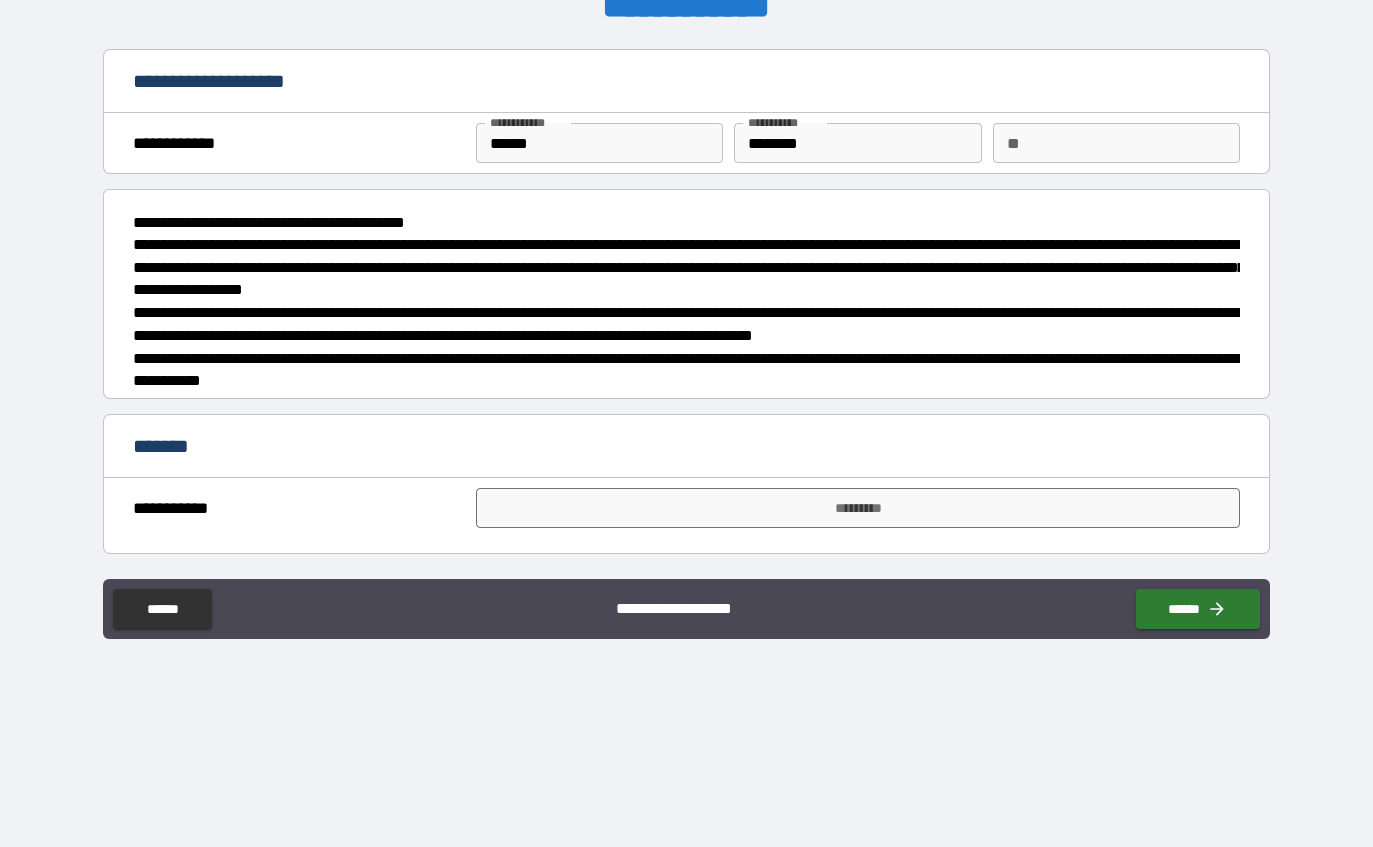 click on "*********" at bounding box center [858, 508] 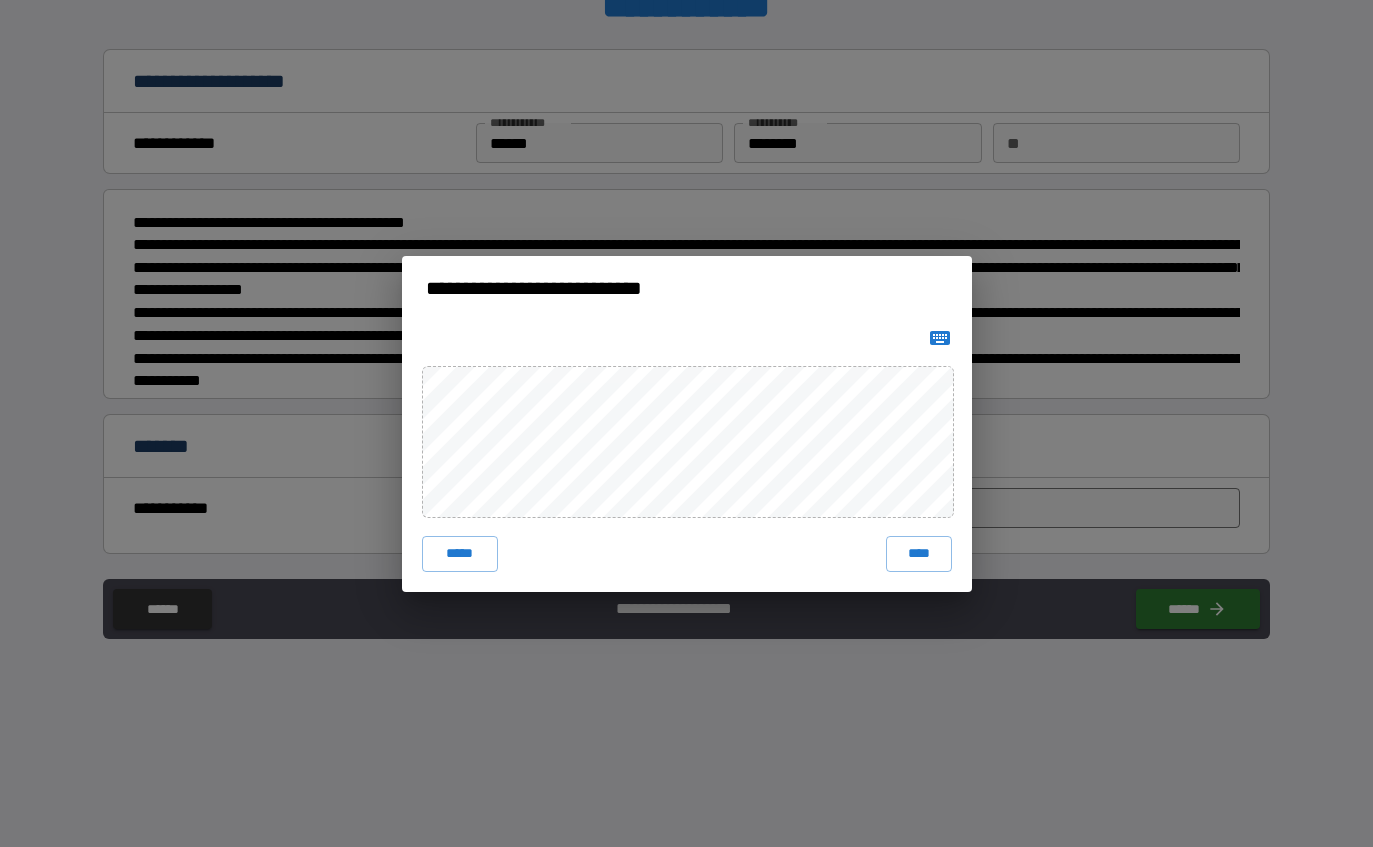 click on "****" at bounding box center (919, 554) 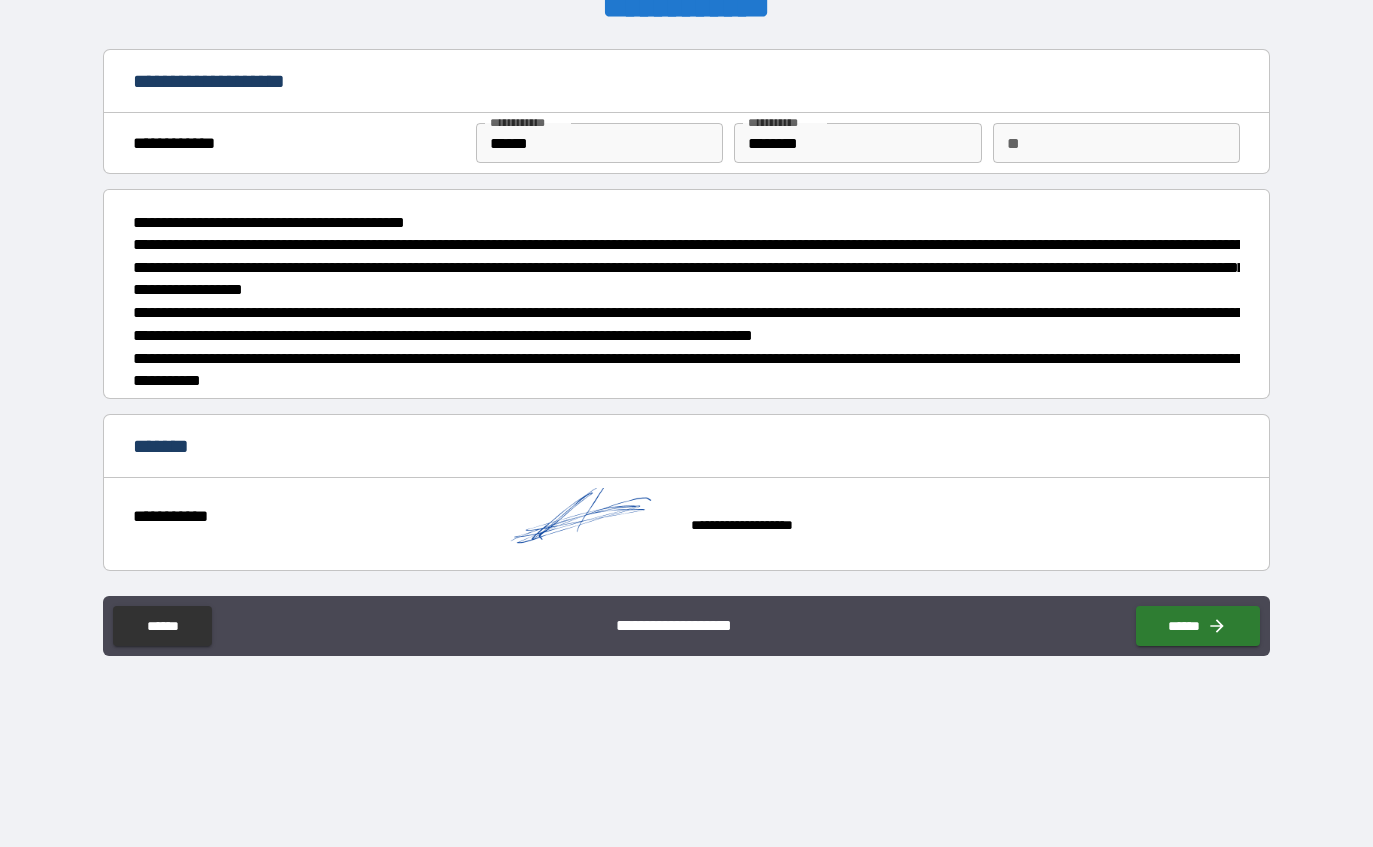 click 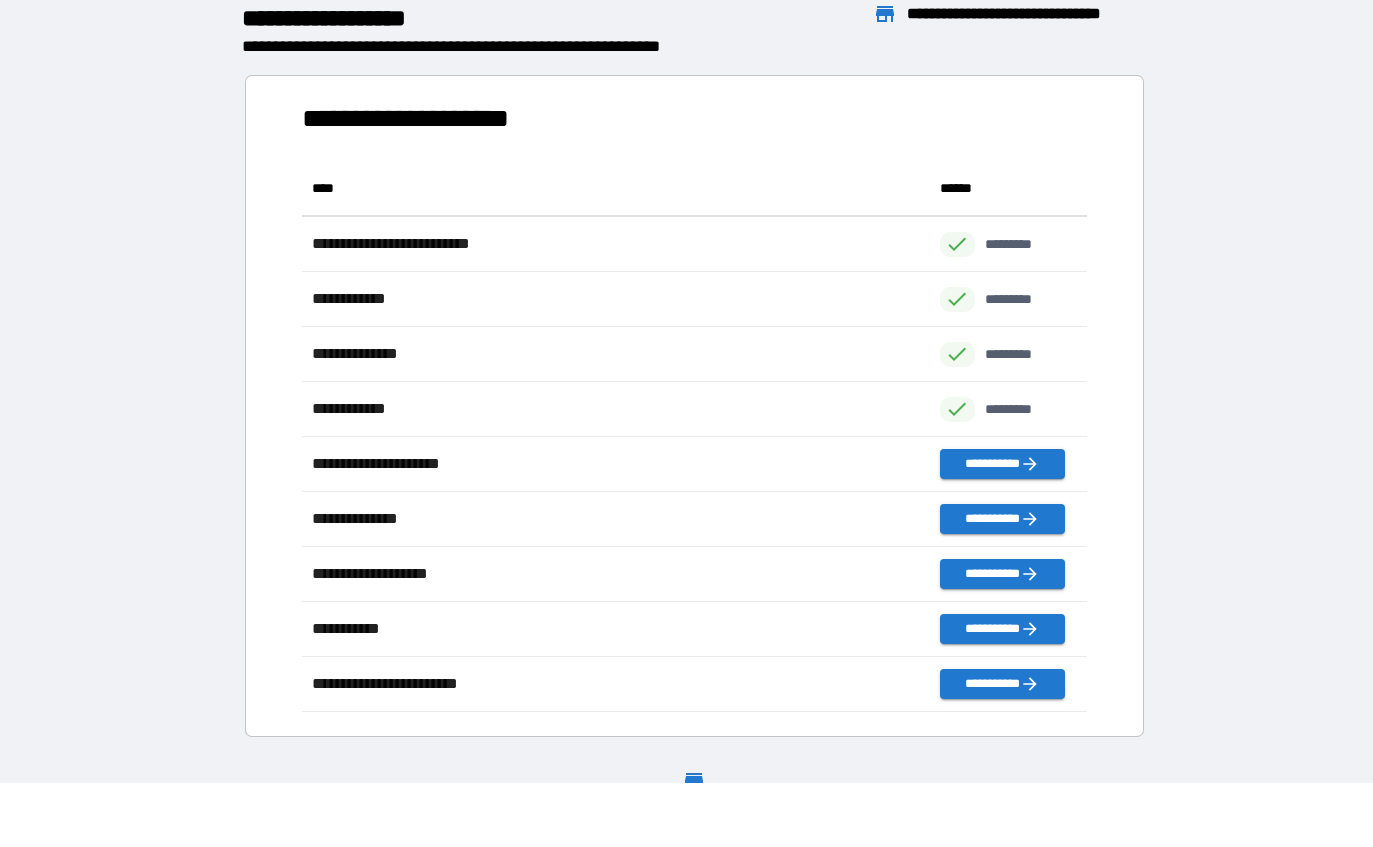 scroll, scrollTop: 1, scrollLeft: 1, axis: both 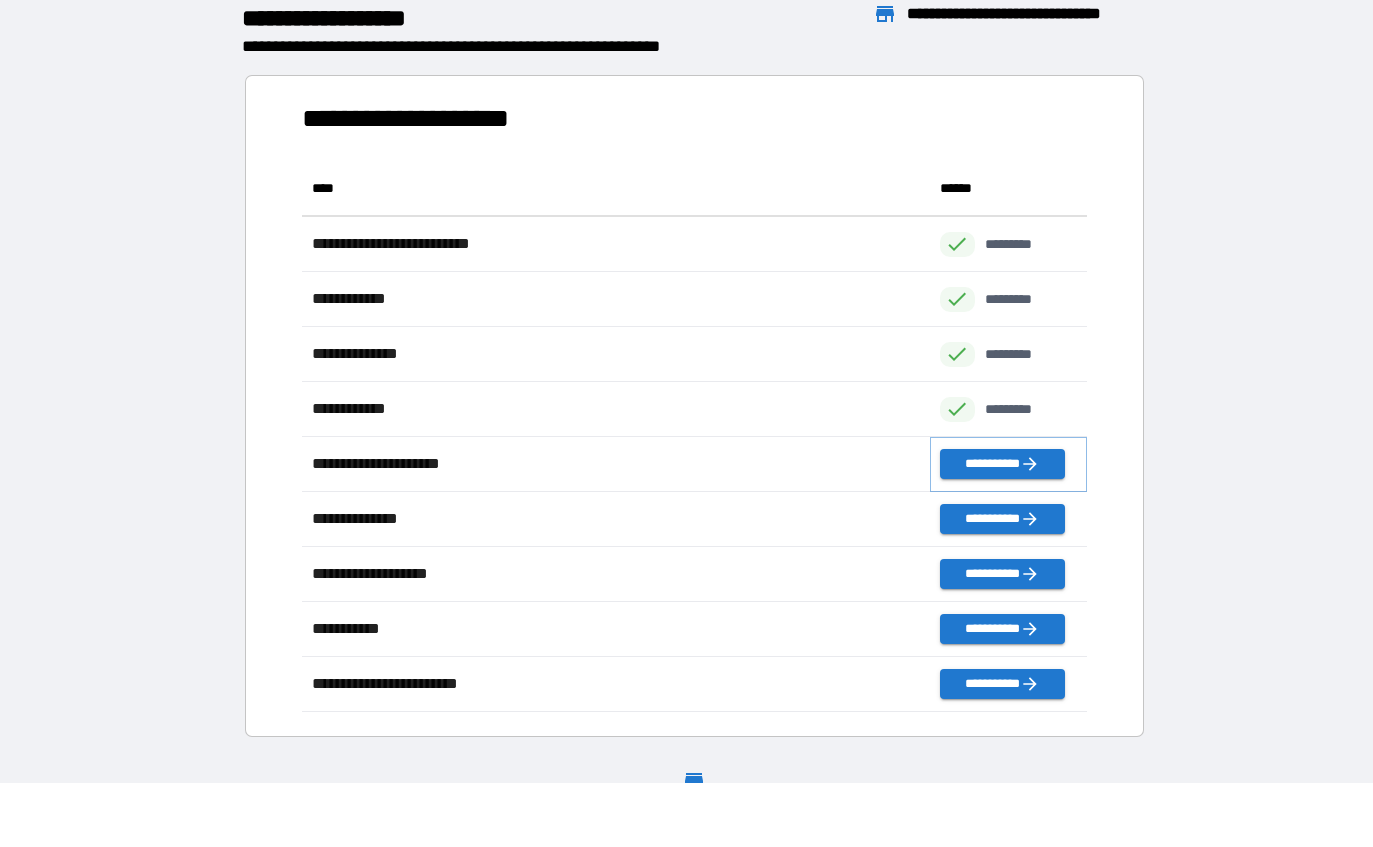 click on "**********" at bounding box center [1002, 464] 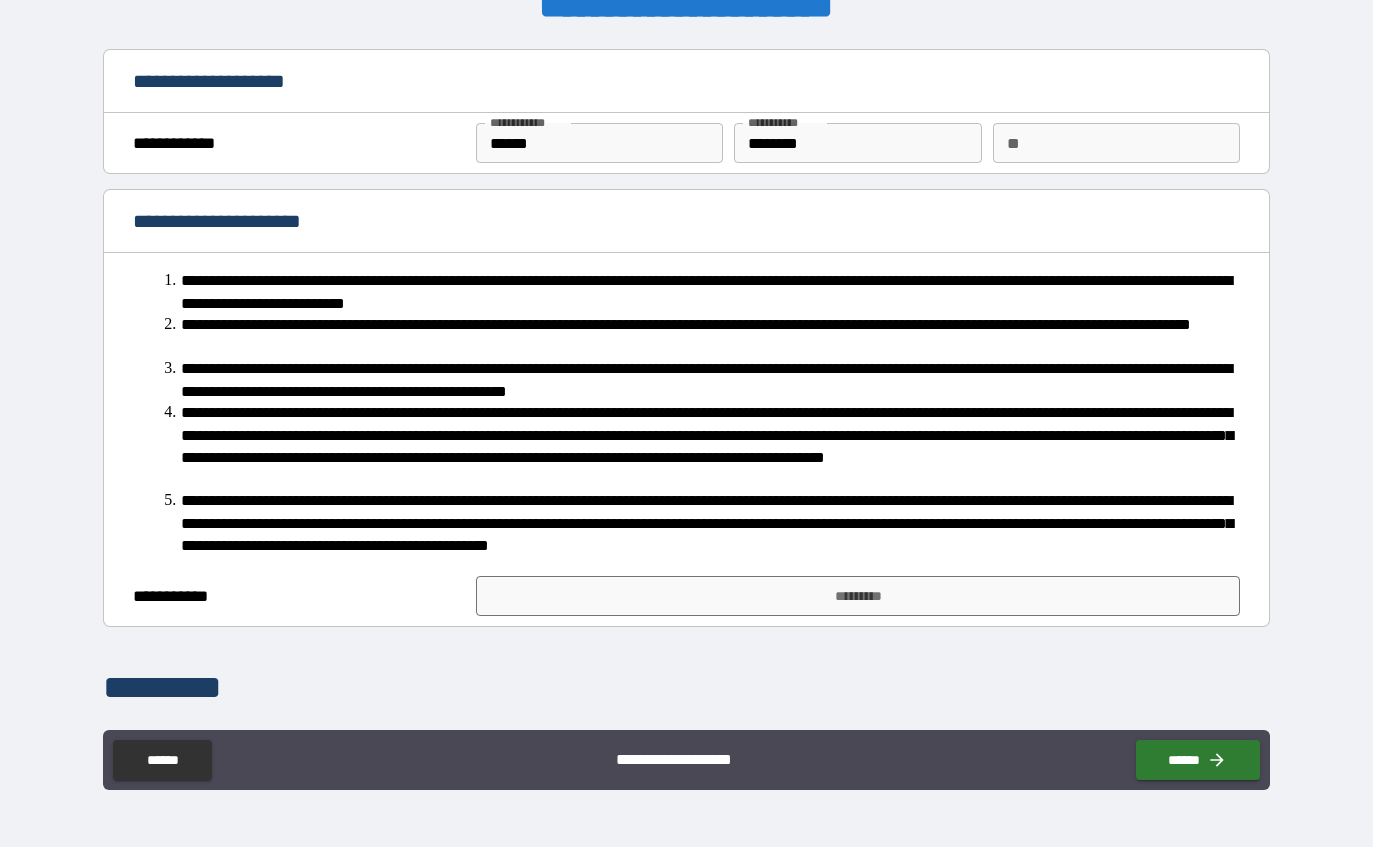 click on "*********" at bounding box center (858, 596) 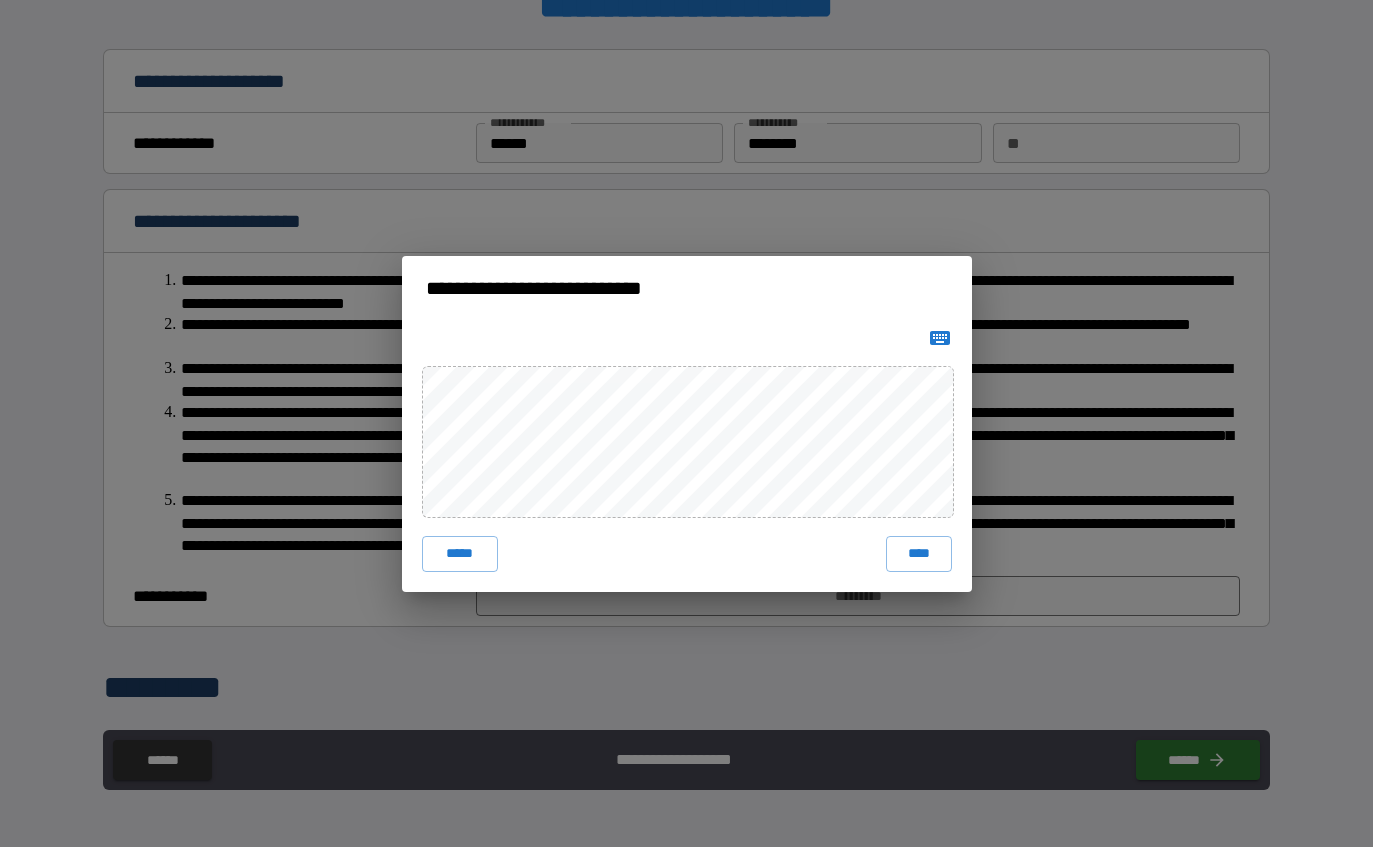 click on "****" at bounding box center (919, 554) 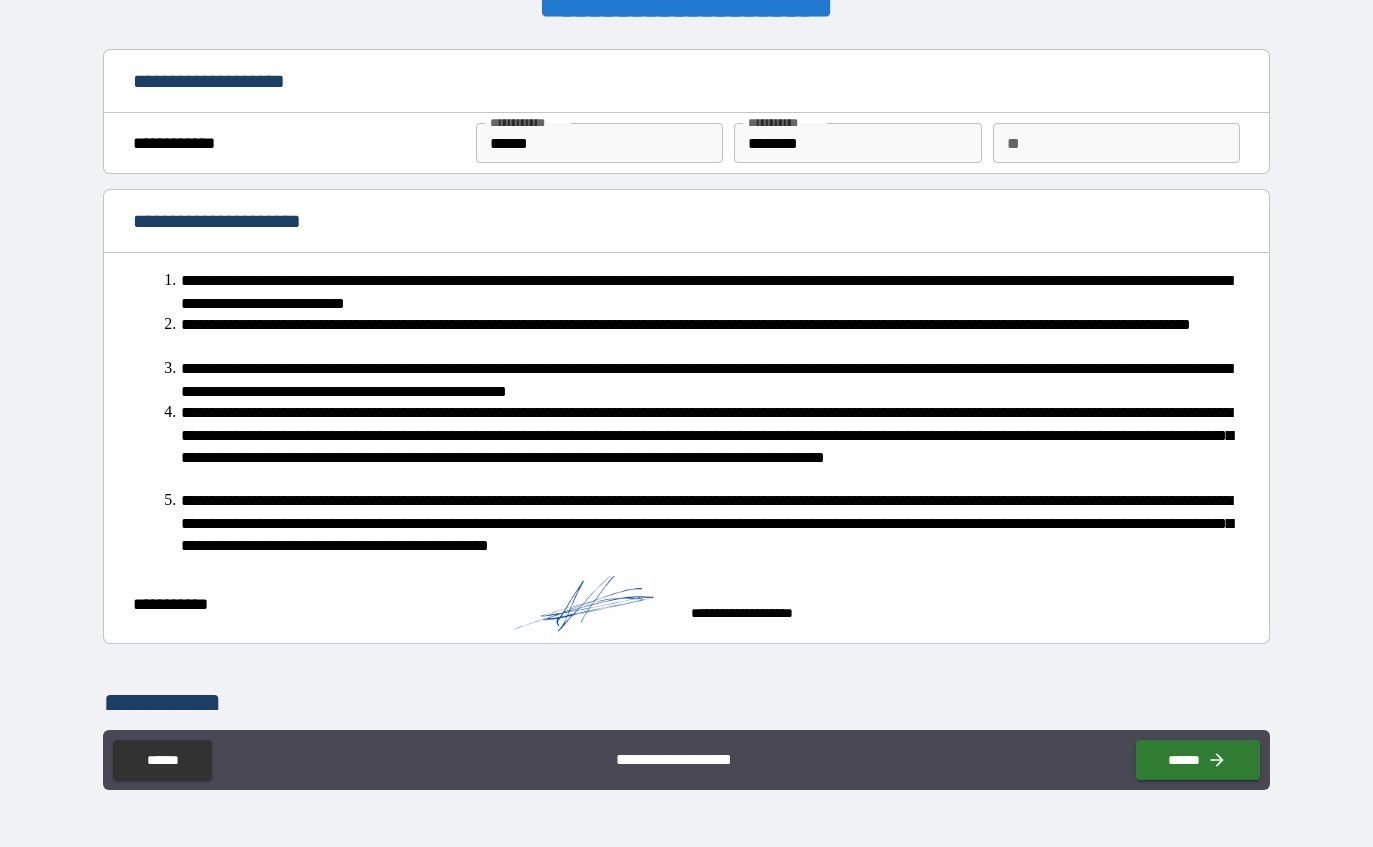 click on "******" at bounding box center (1198, 760) 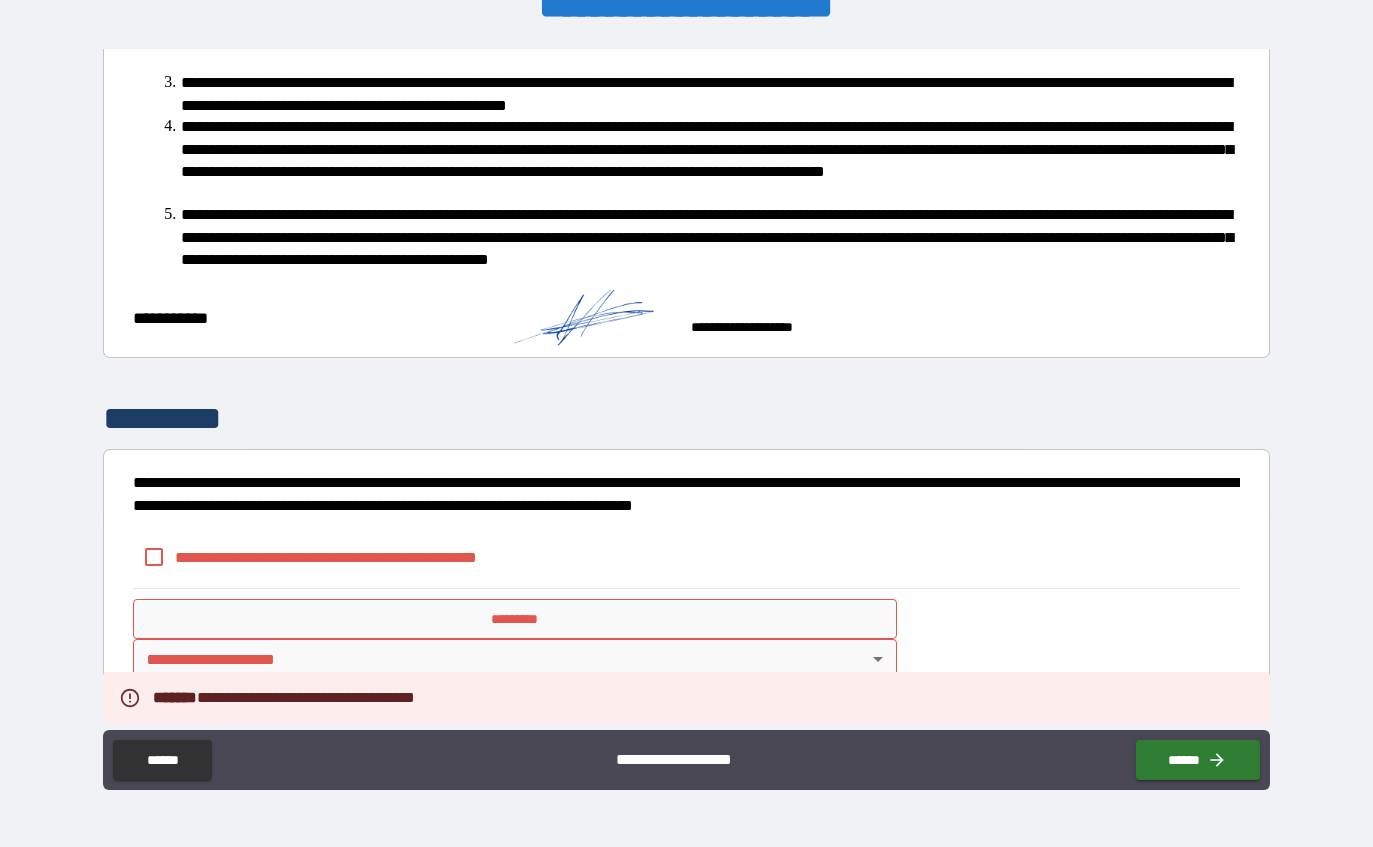 scroll, scrollTop: 286, scrollLeft: 0, axis: vertical 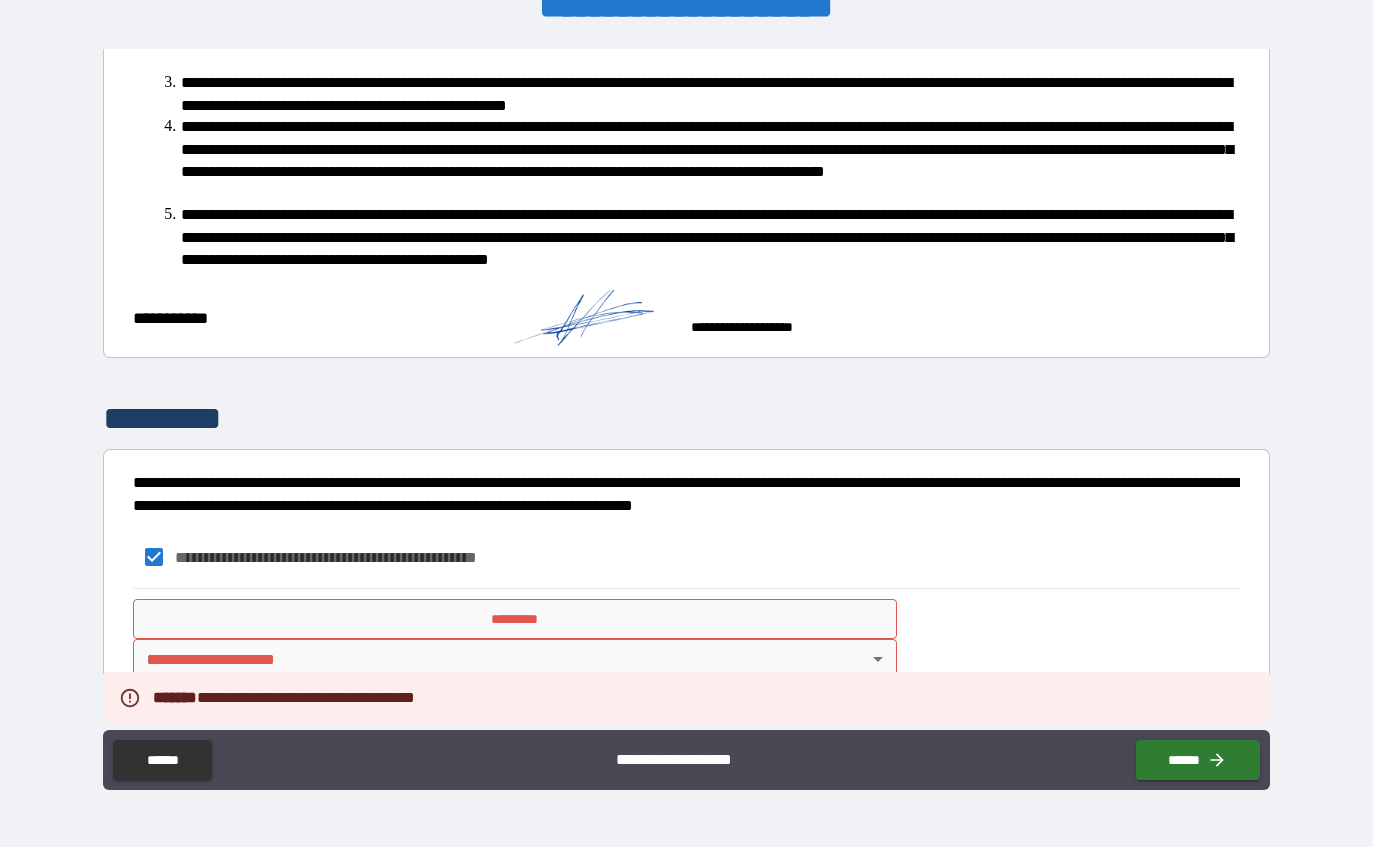 click on "*********" at bounding box center (515, 619) 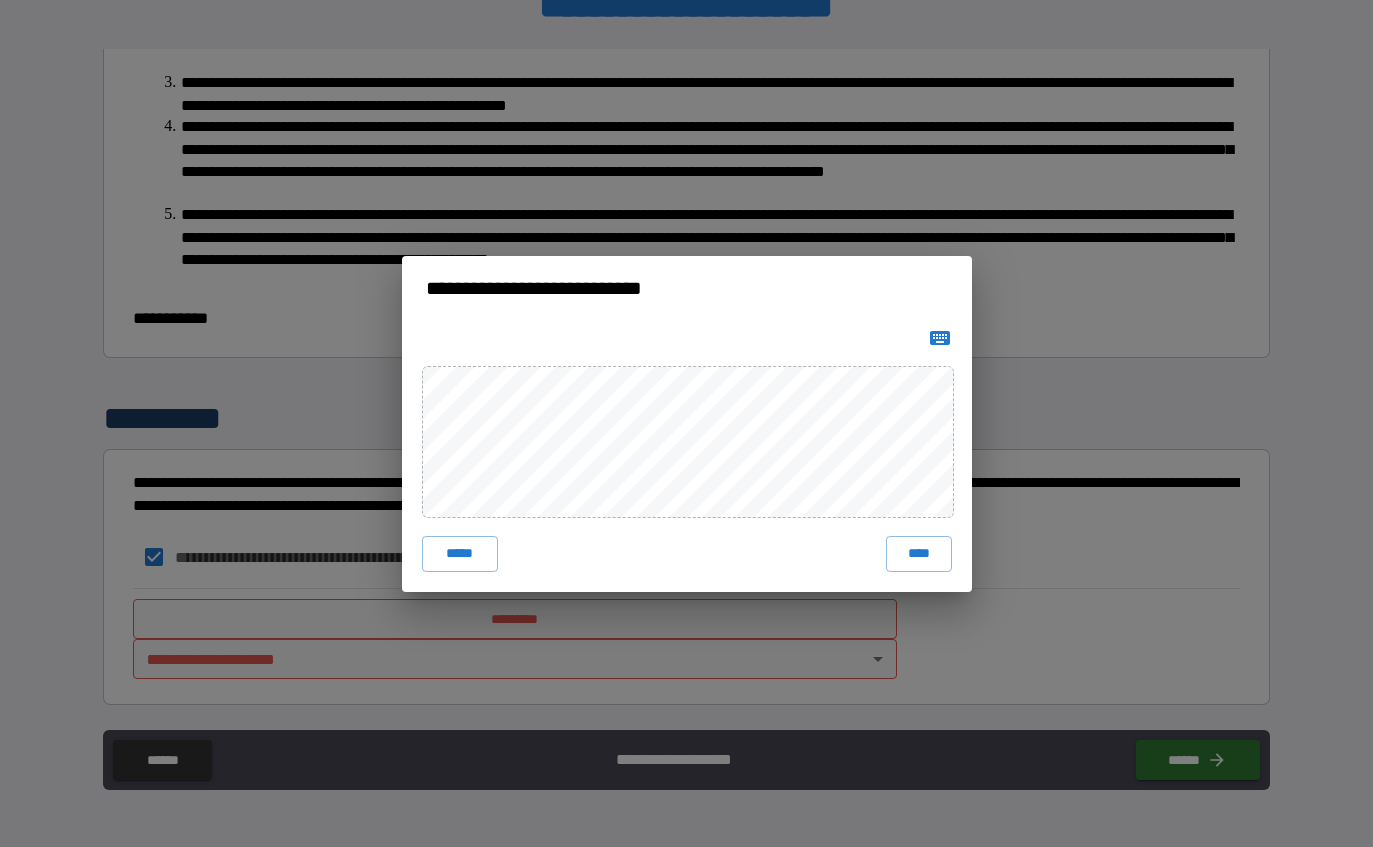 click on "****" at bounding box center (919, 554) 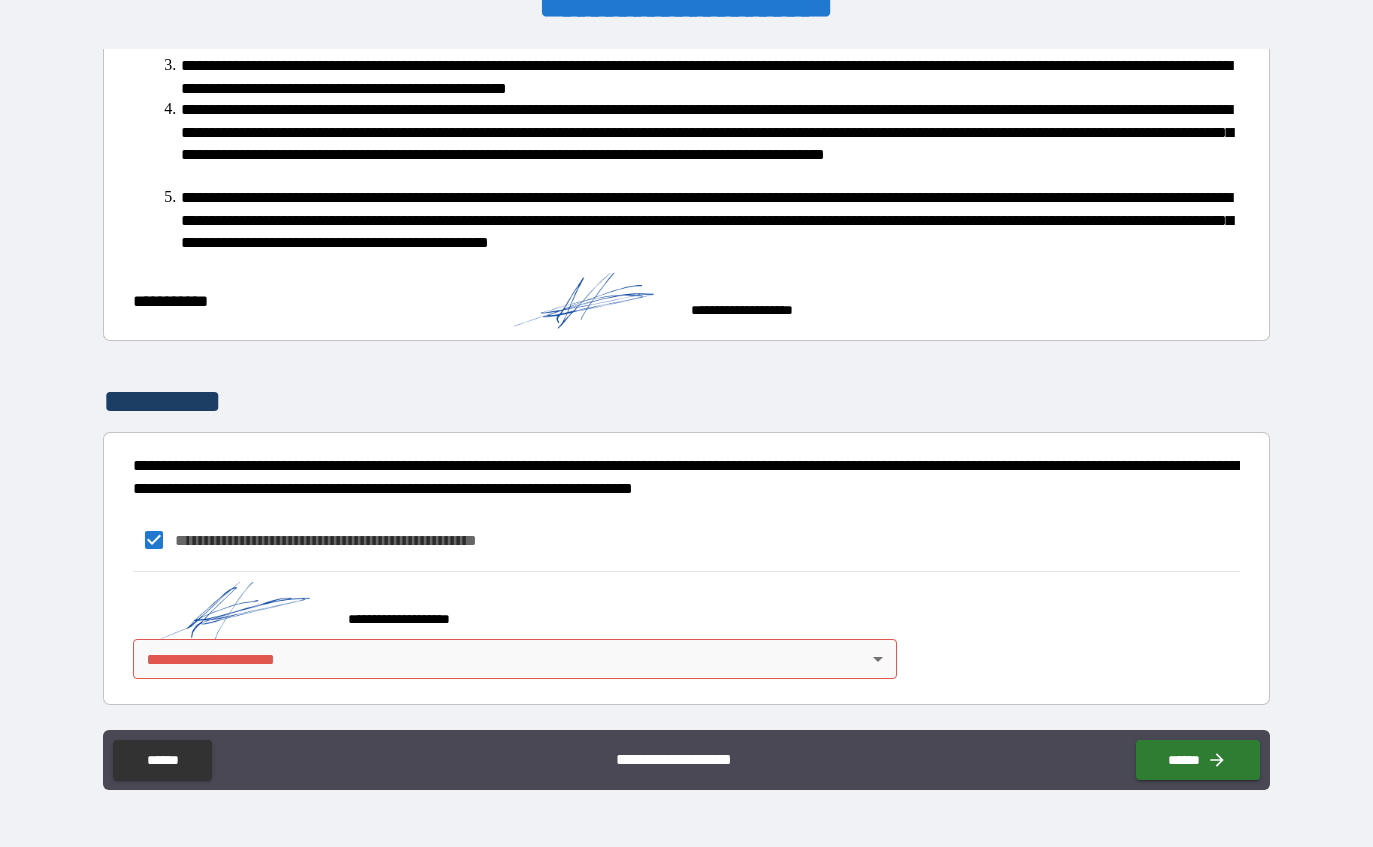 scroll, scrollTop: 303, scrollLeft: 0, axis: vertical 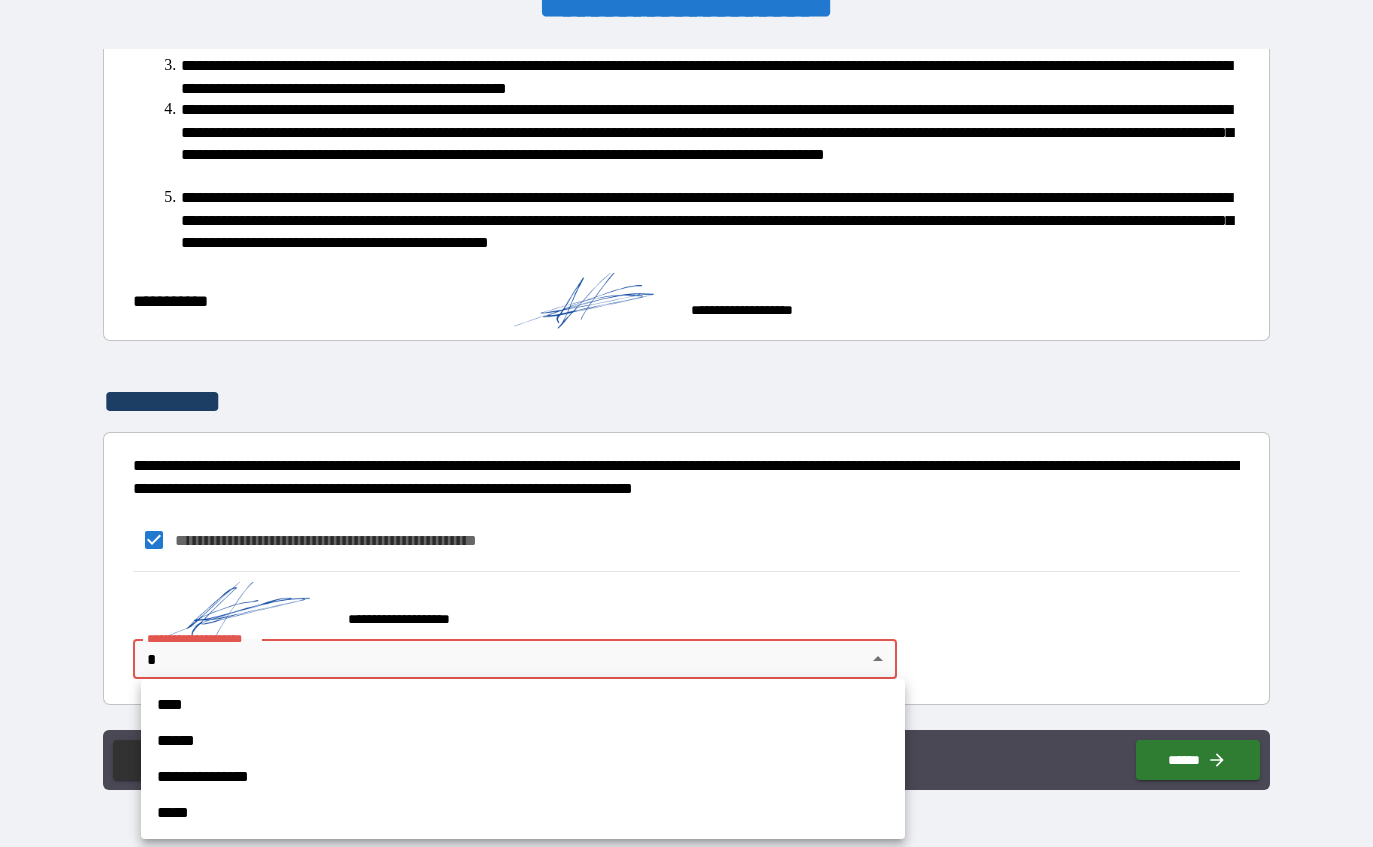 click on "****" at bounding box center [523, 705] 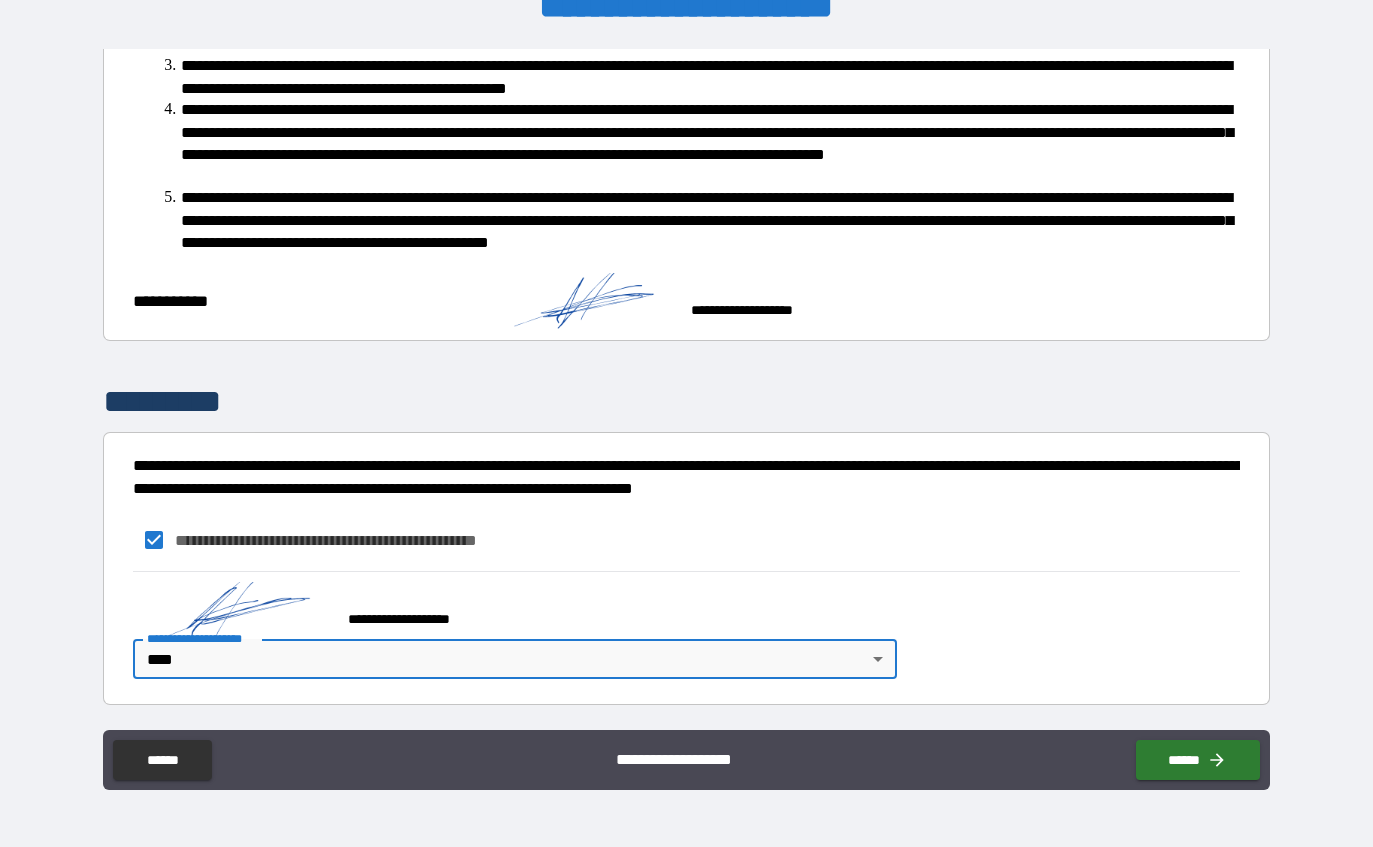 click 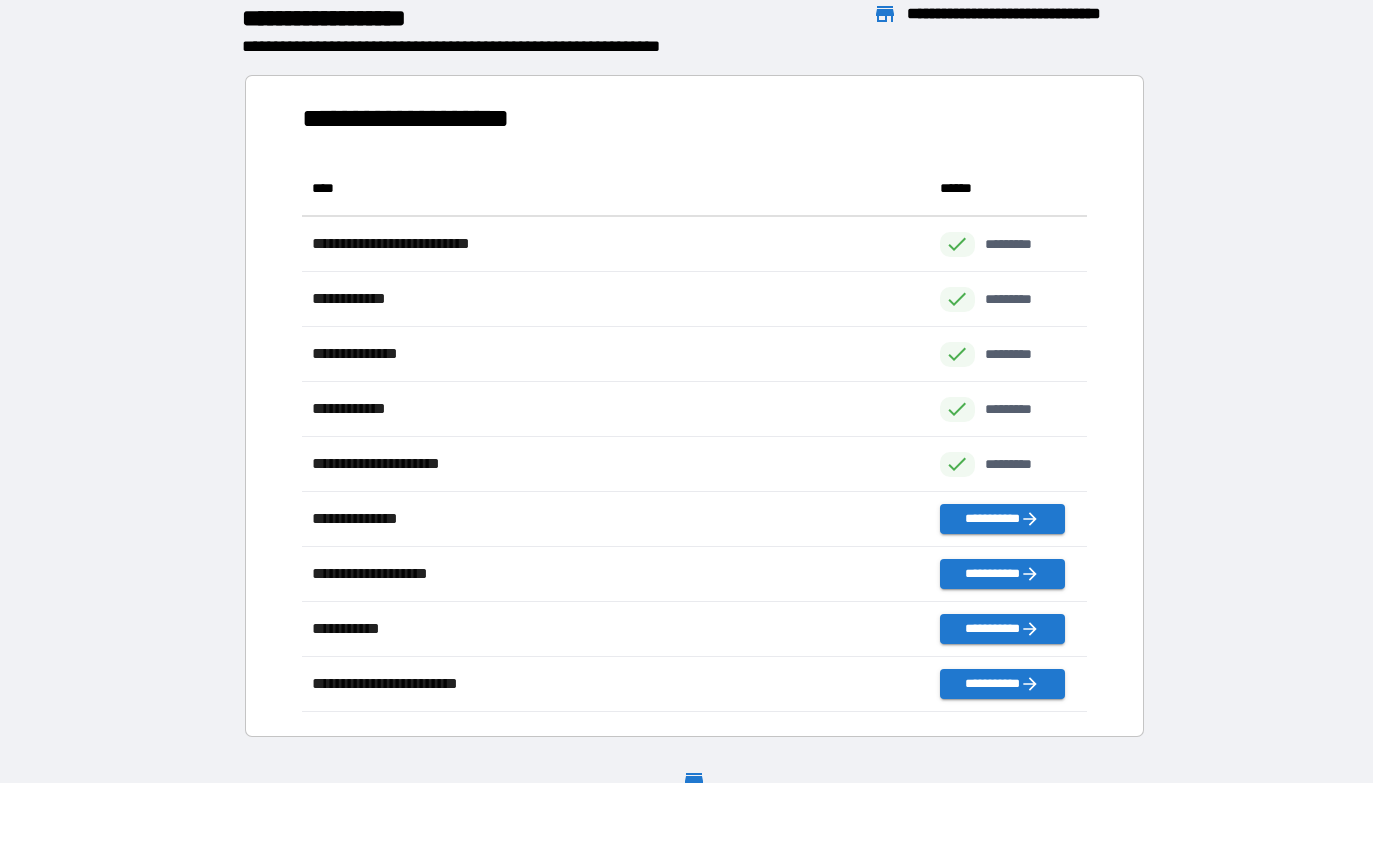 scroll, scrollTop: 1, scrollLeft: 1, axis: both 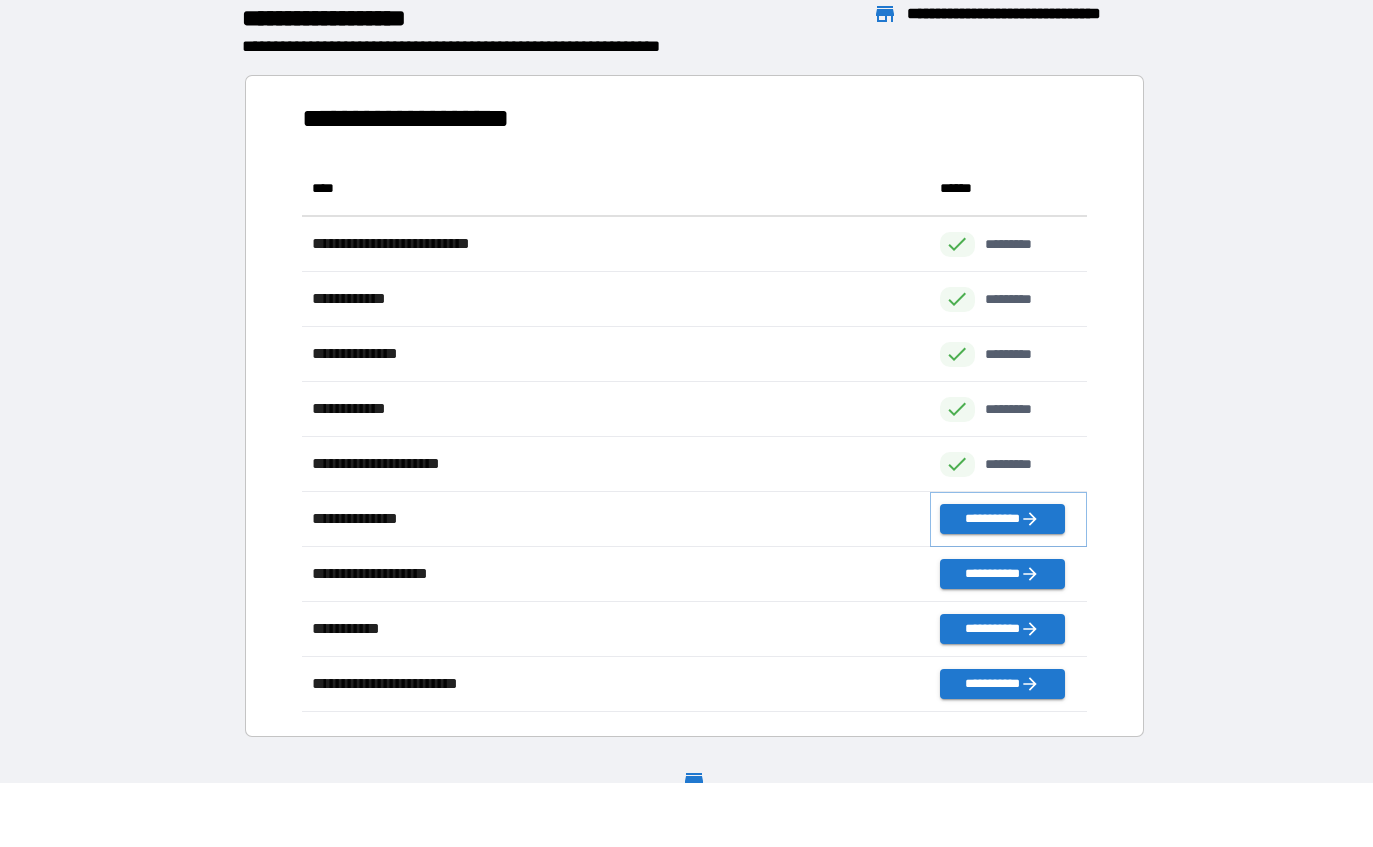 click on "**********" at bounding box center (1002, 519) 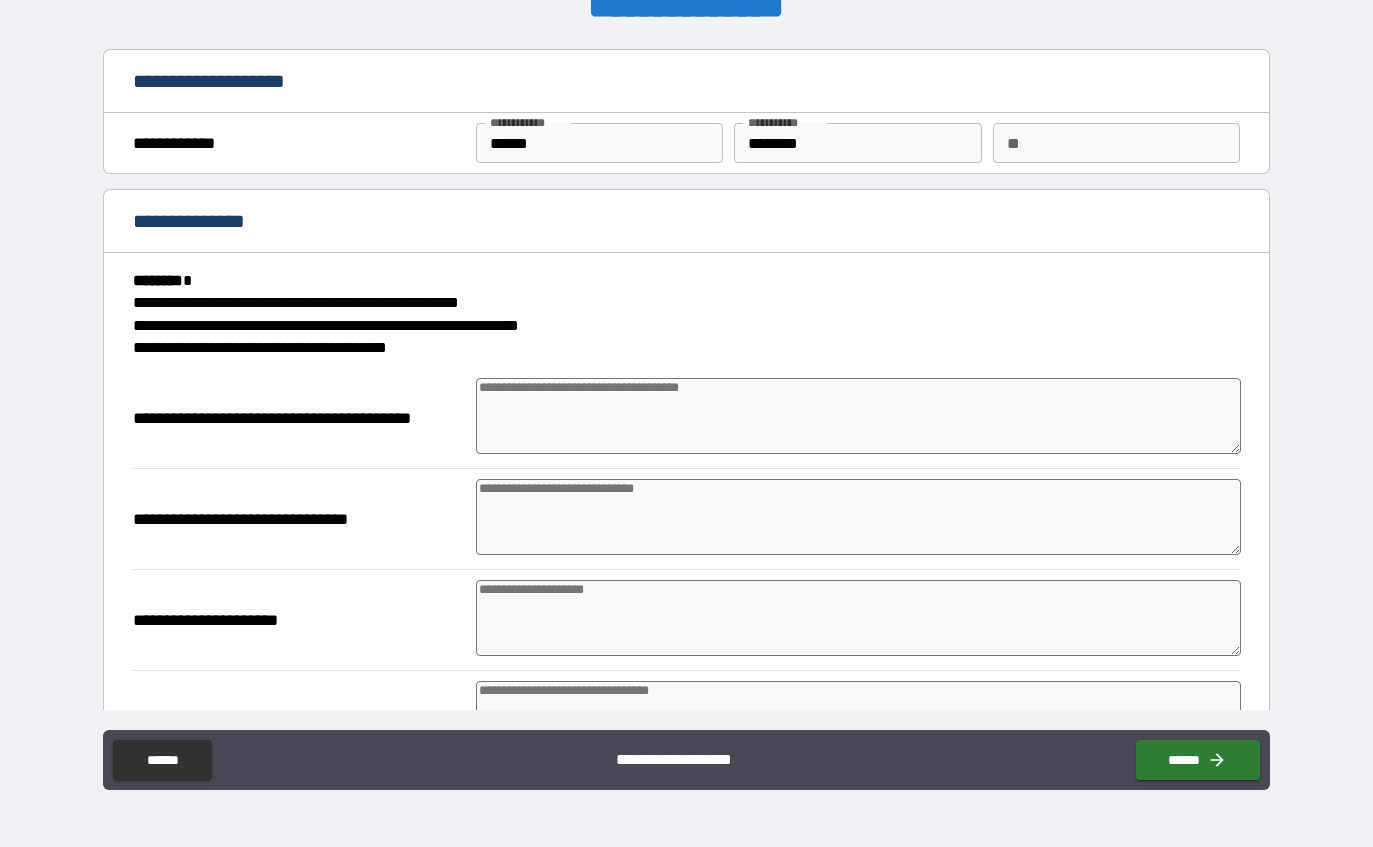 type on "*" 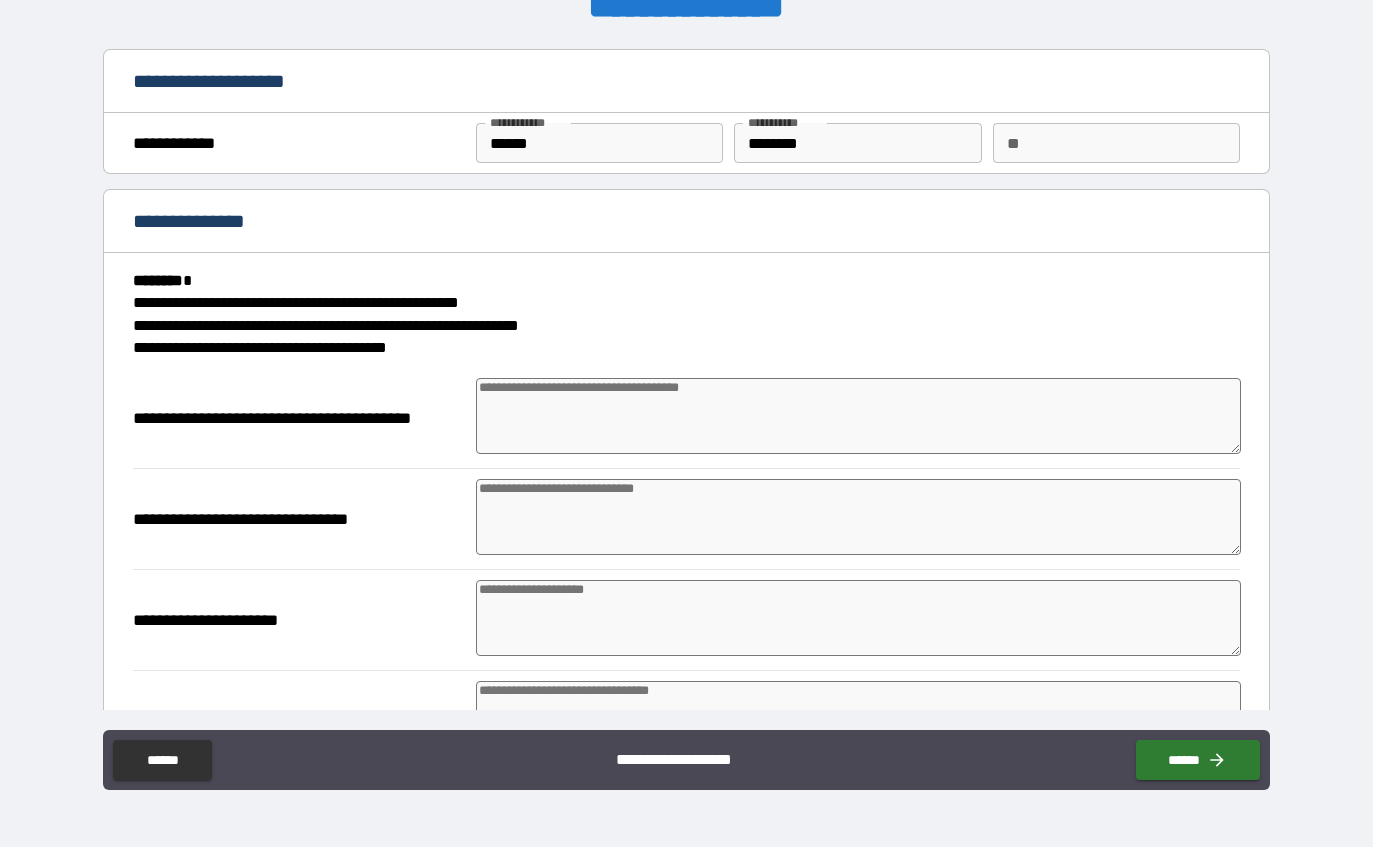 type on "*" 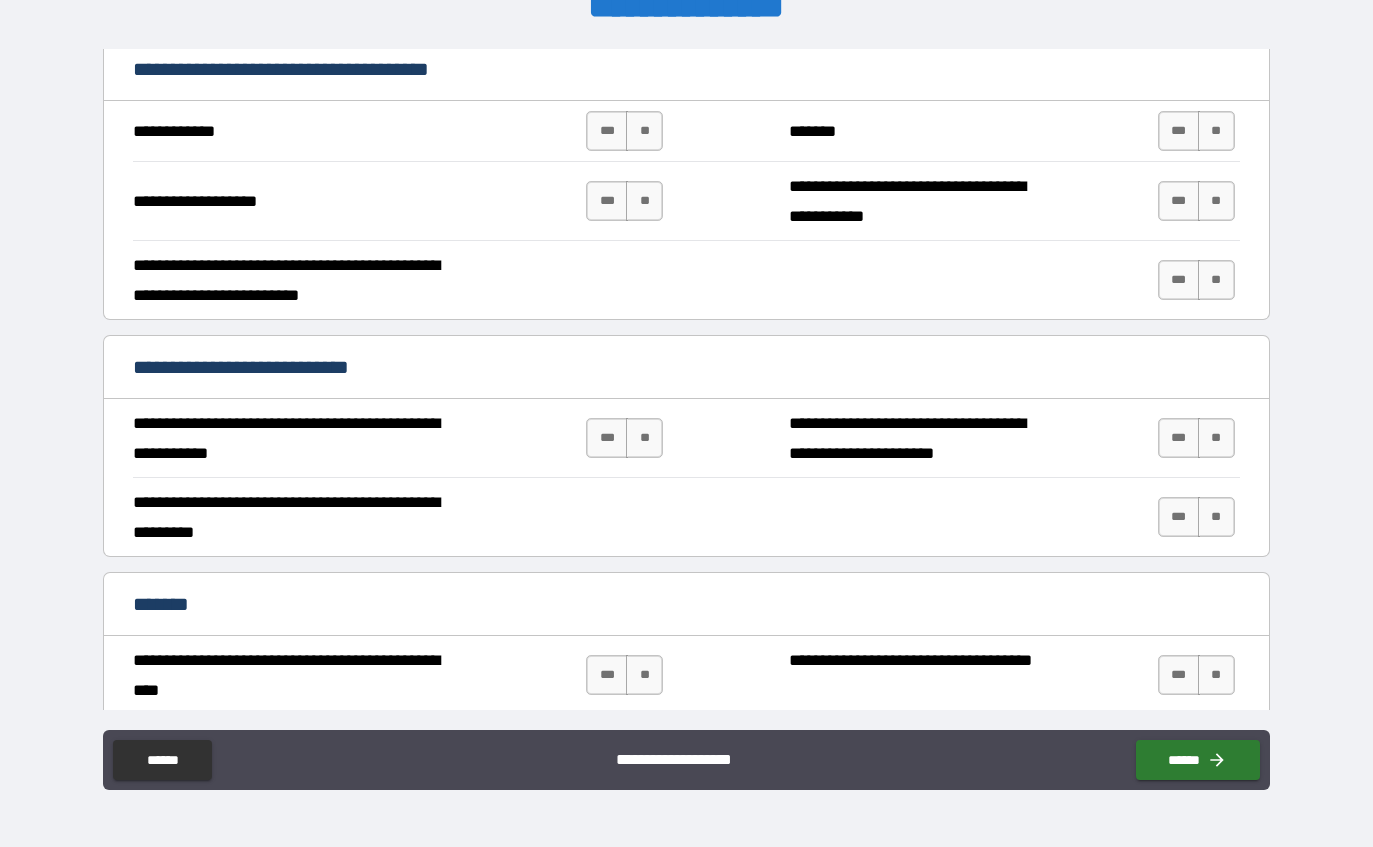 scroll, scrollTop: 1436, scrollLeft: 0, axis: vertical 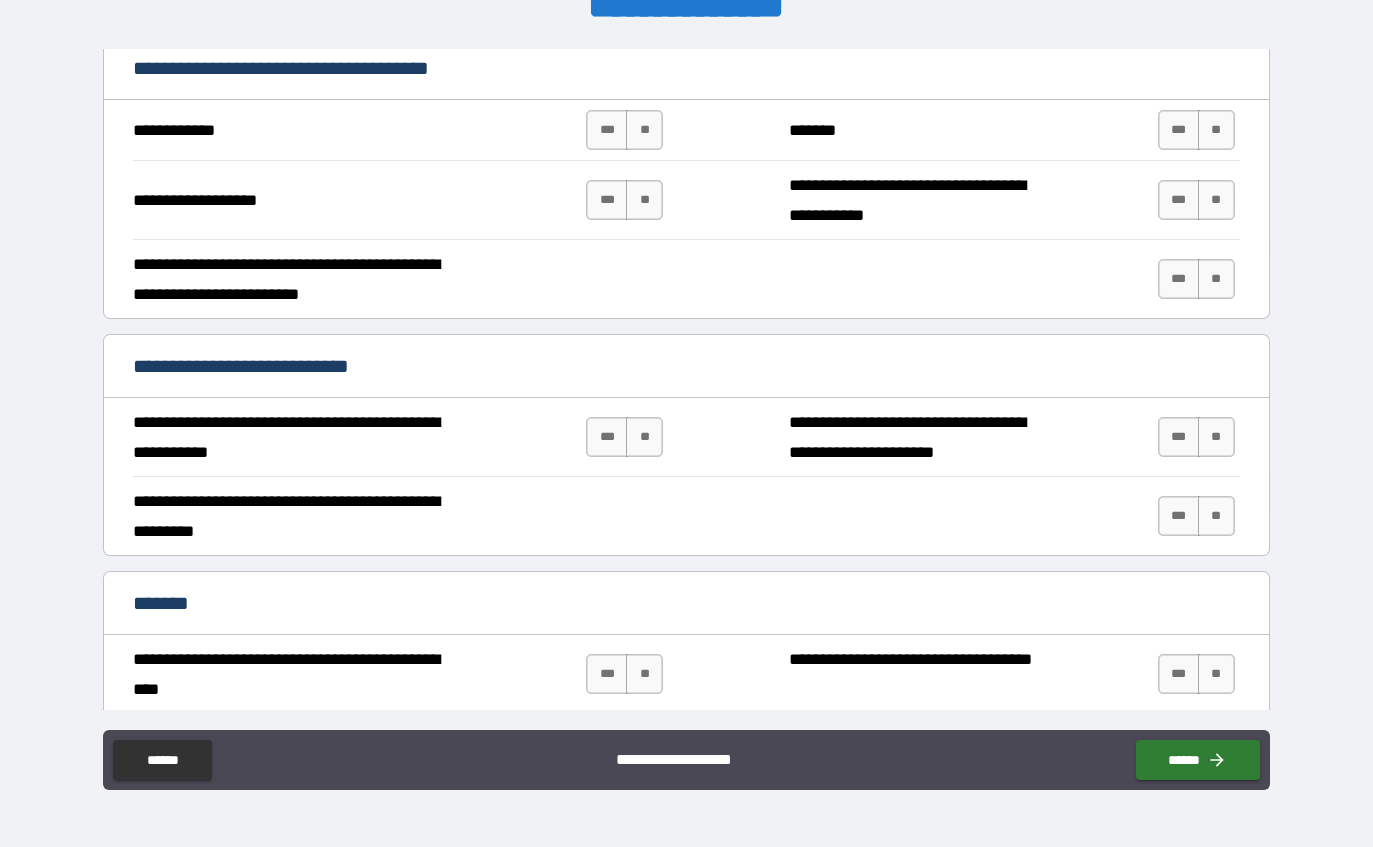 click on "***" at bounding box center (607, 130) 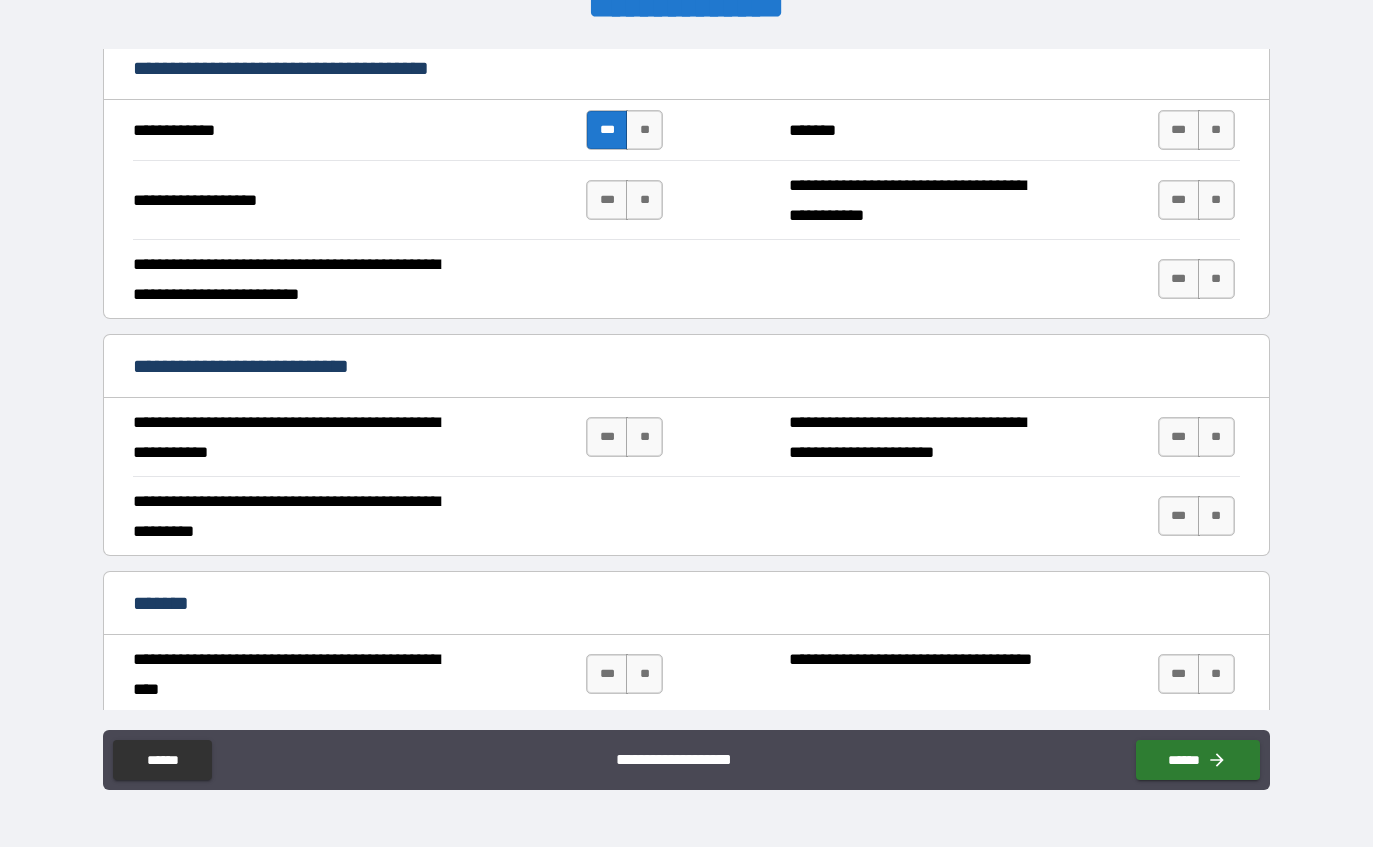 type on "*" 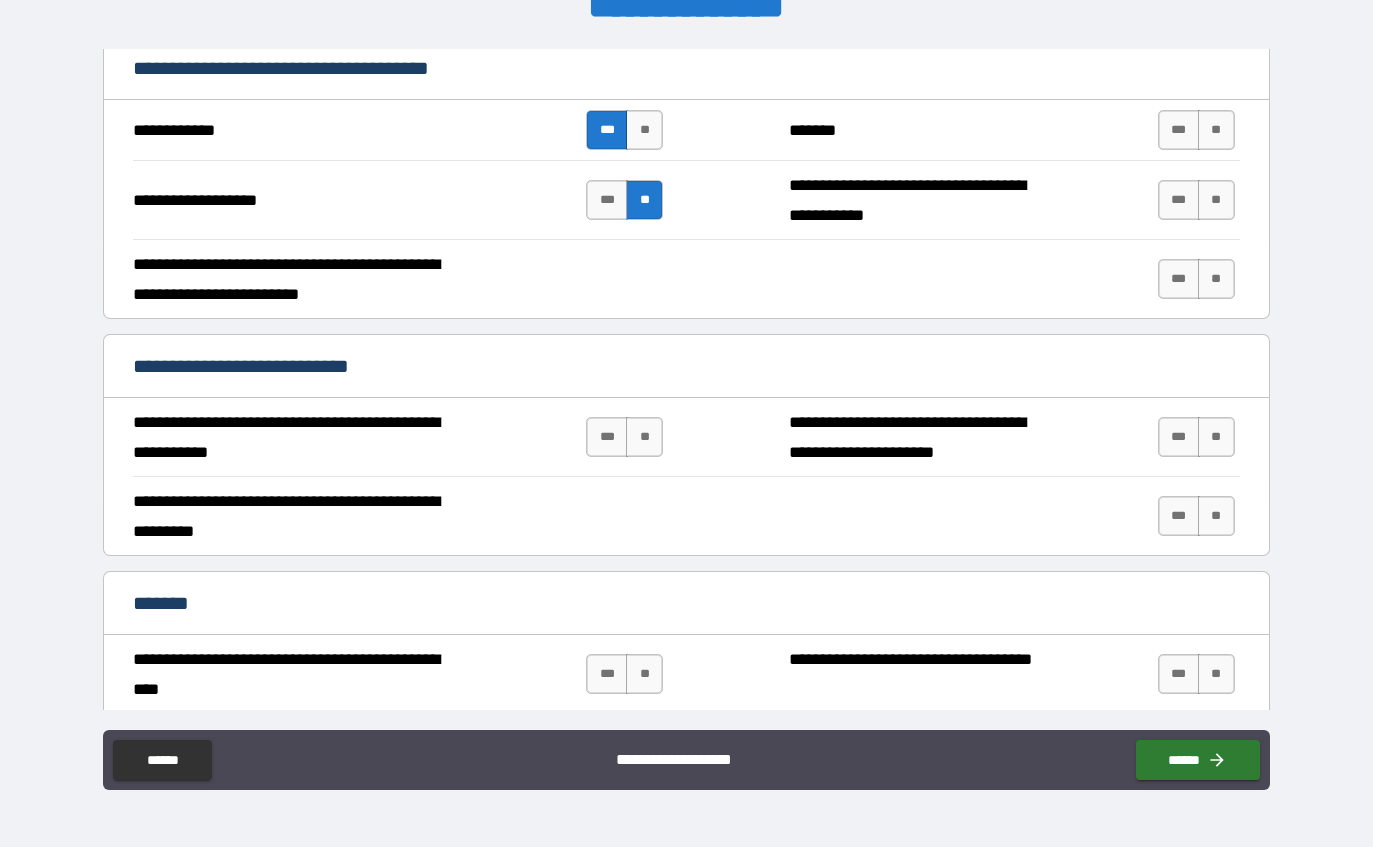 type on "*" 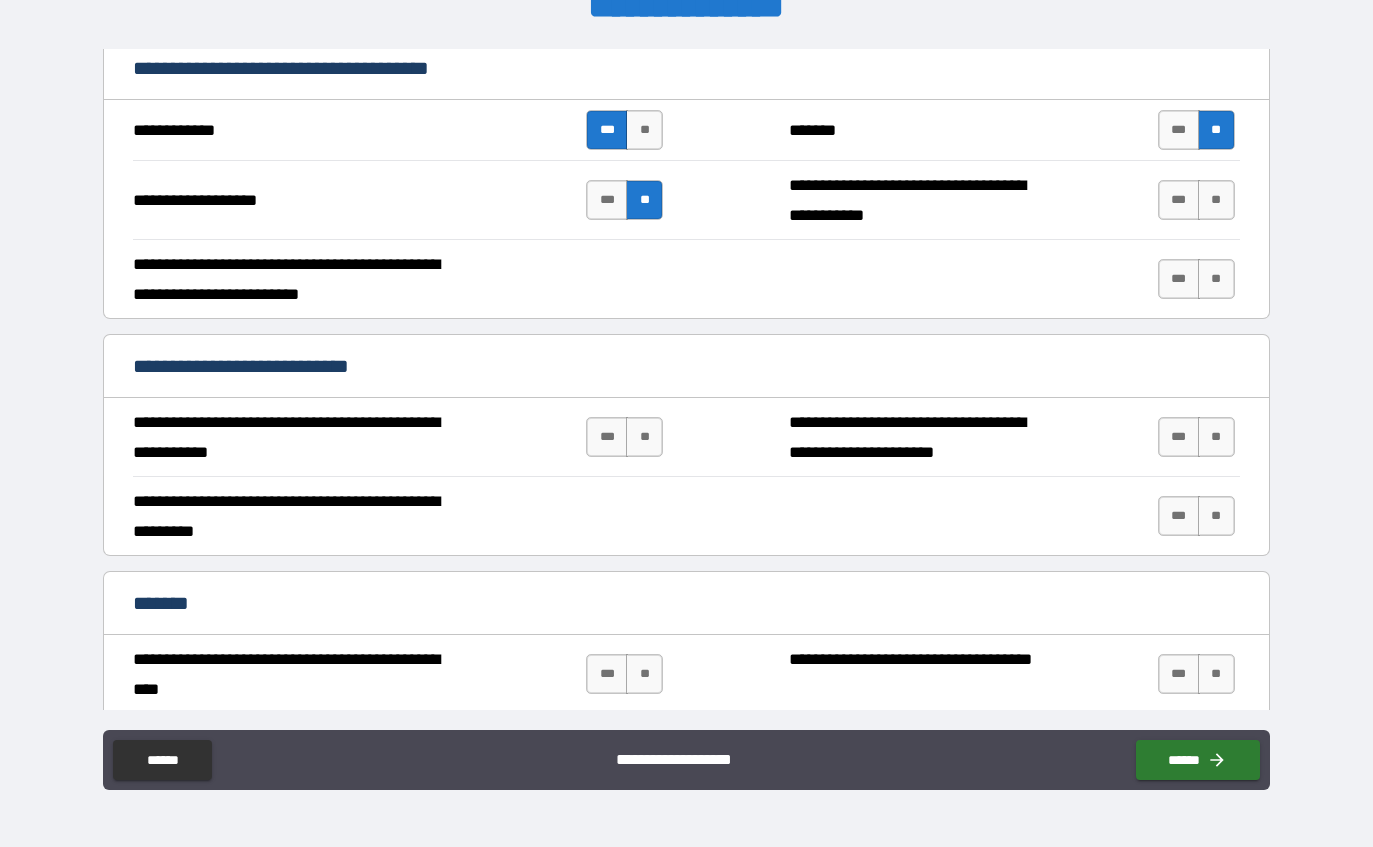 type on "*" 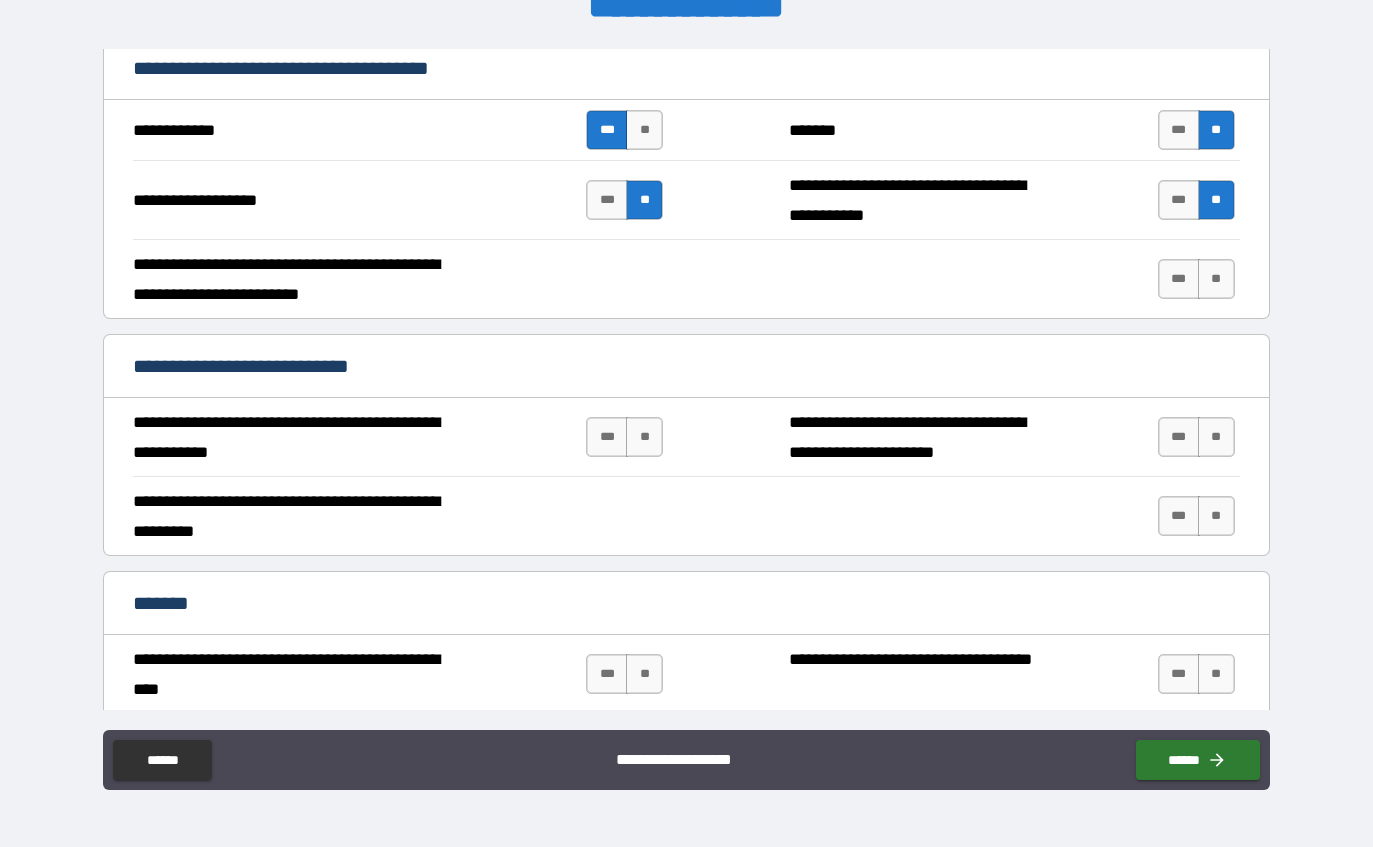 type on "*" 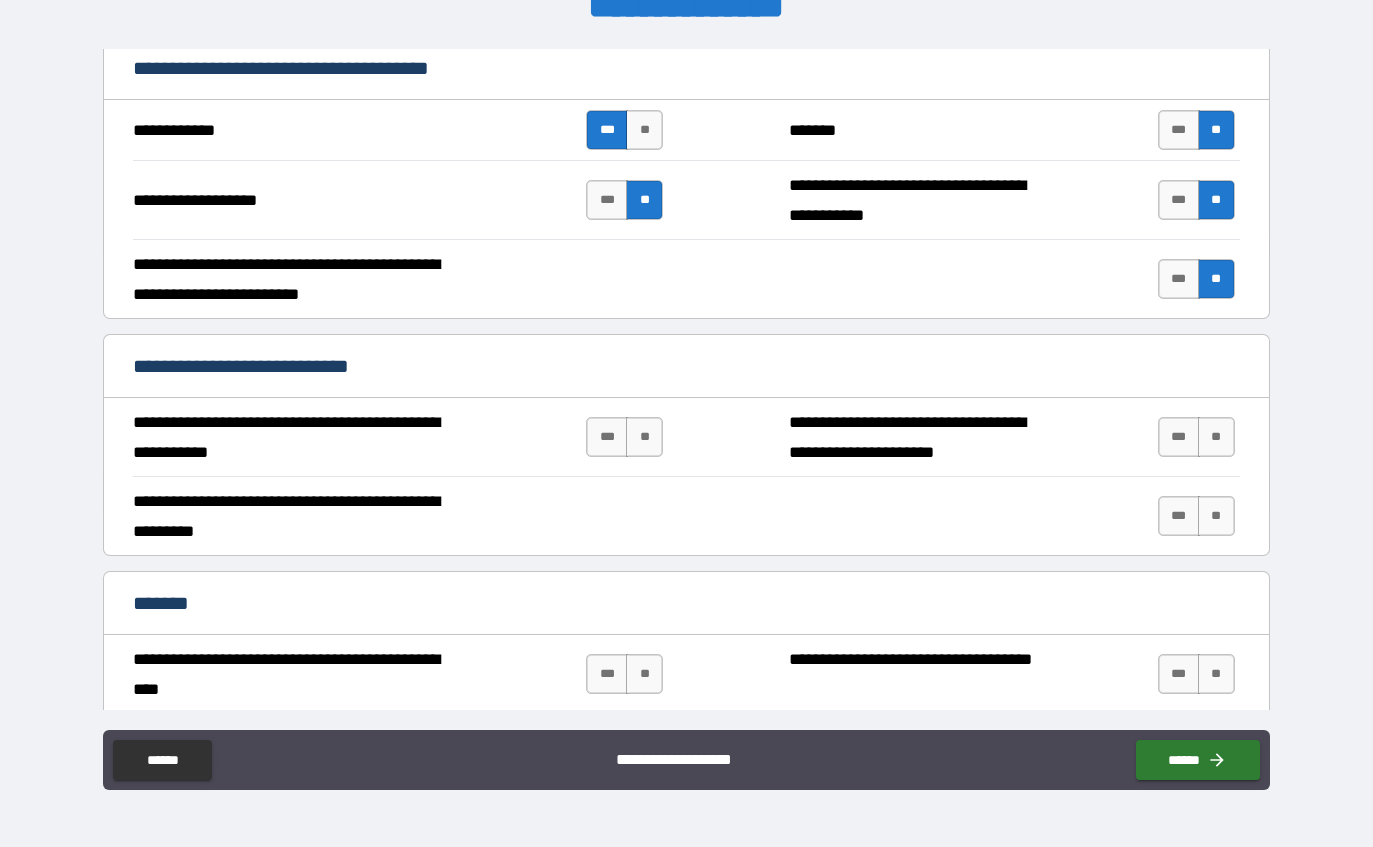 type on "*" 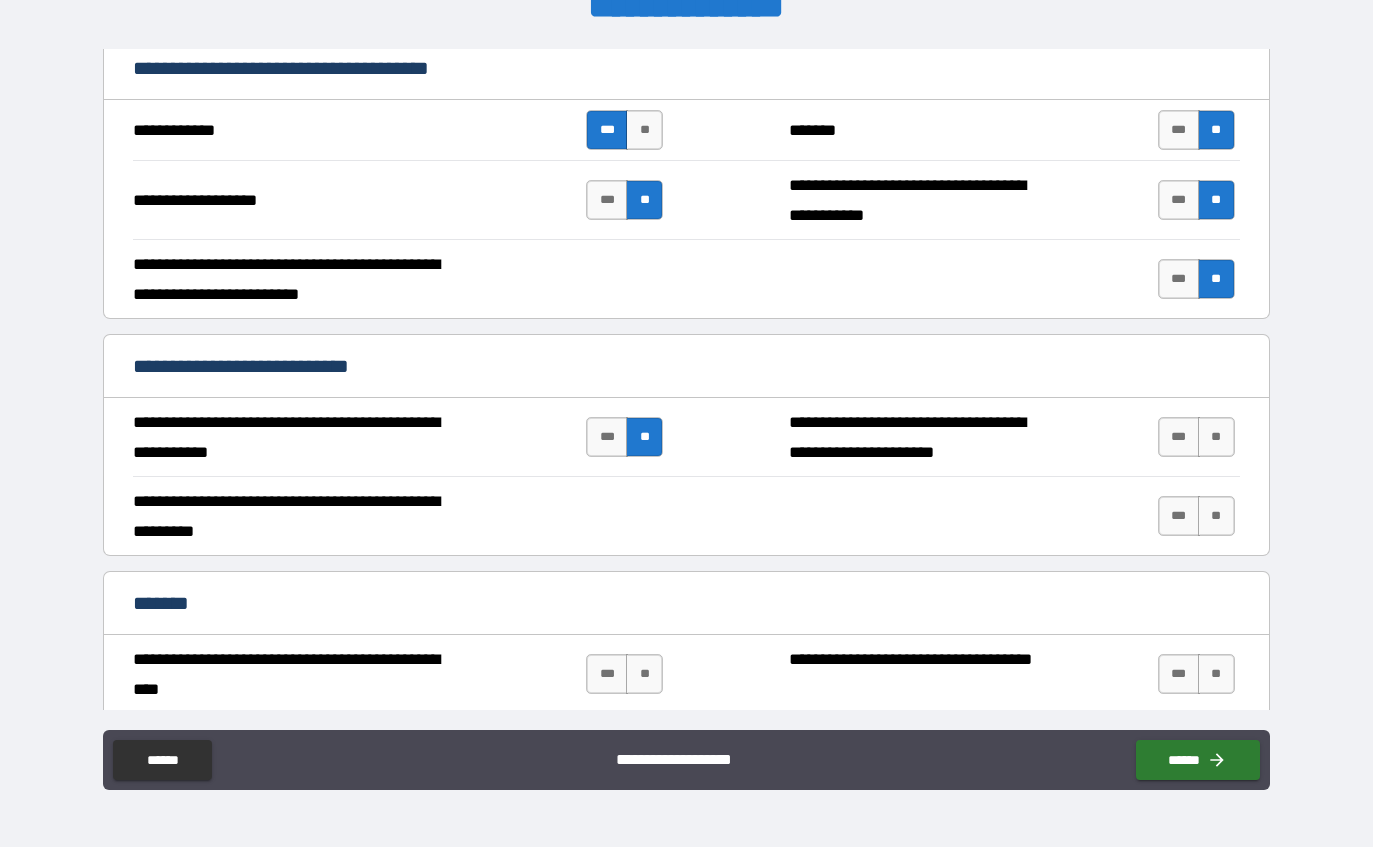 type on "*" 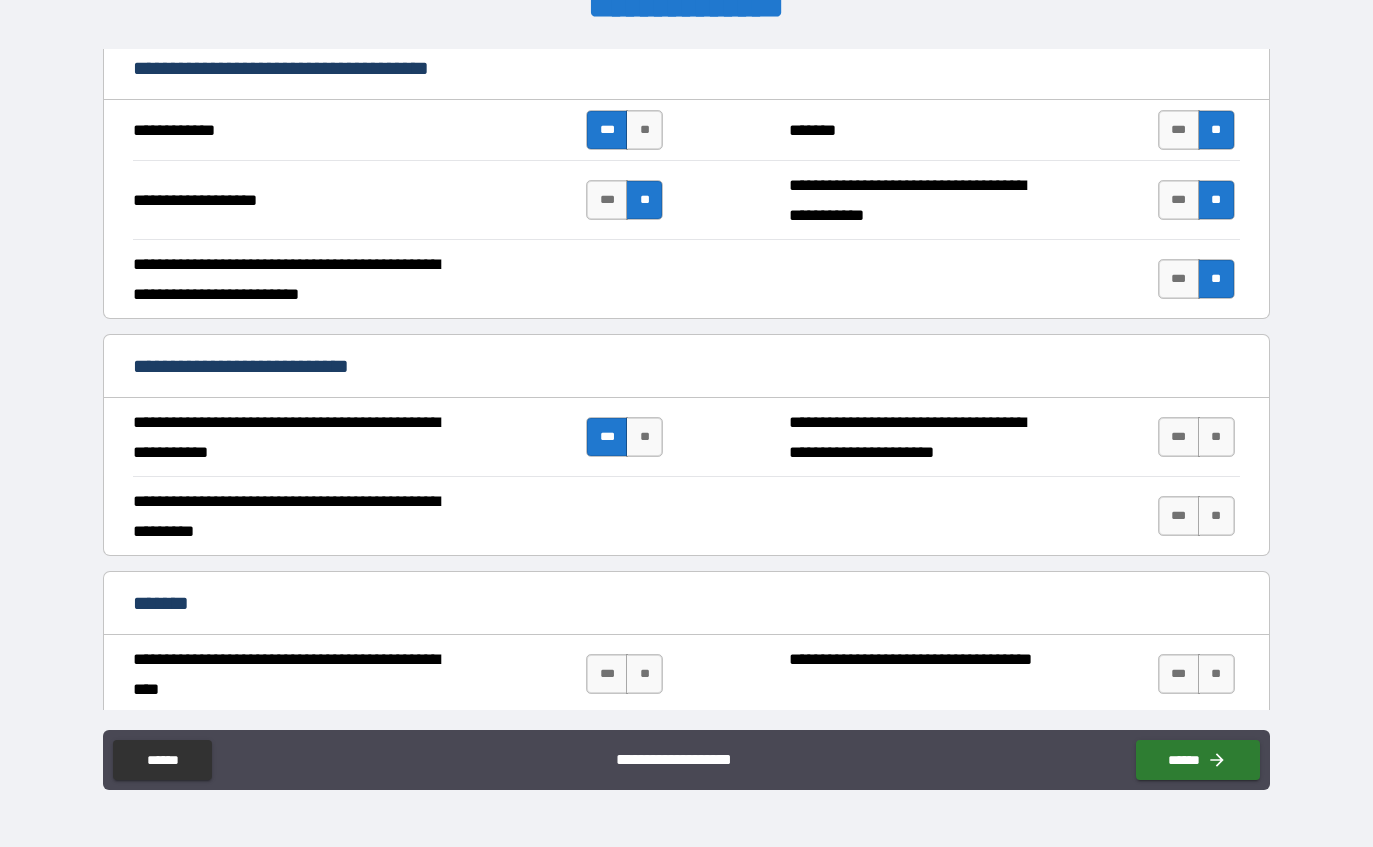 type on "*" 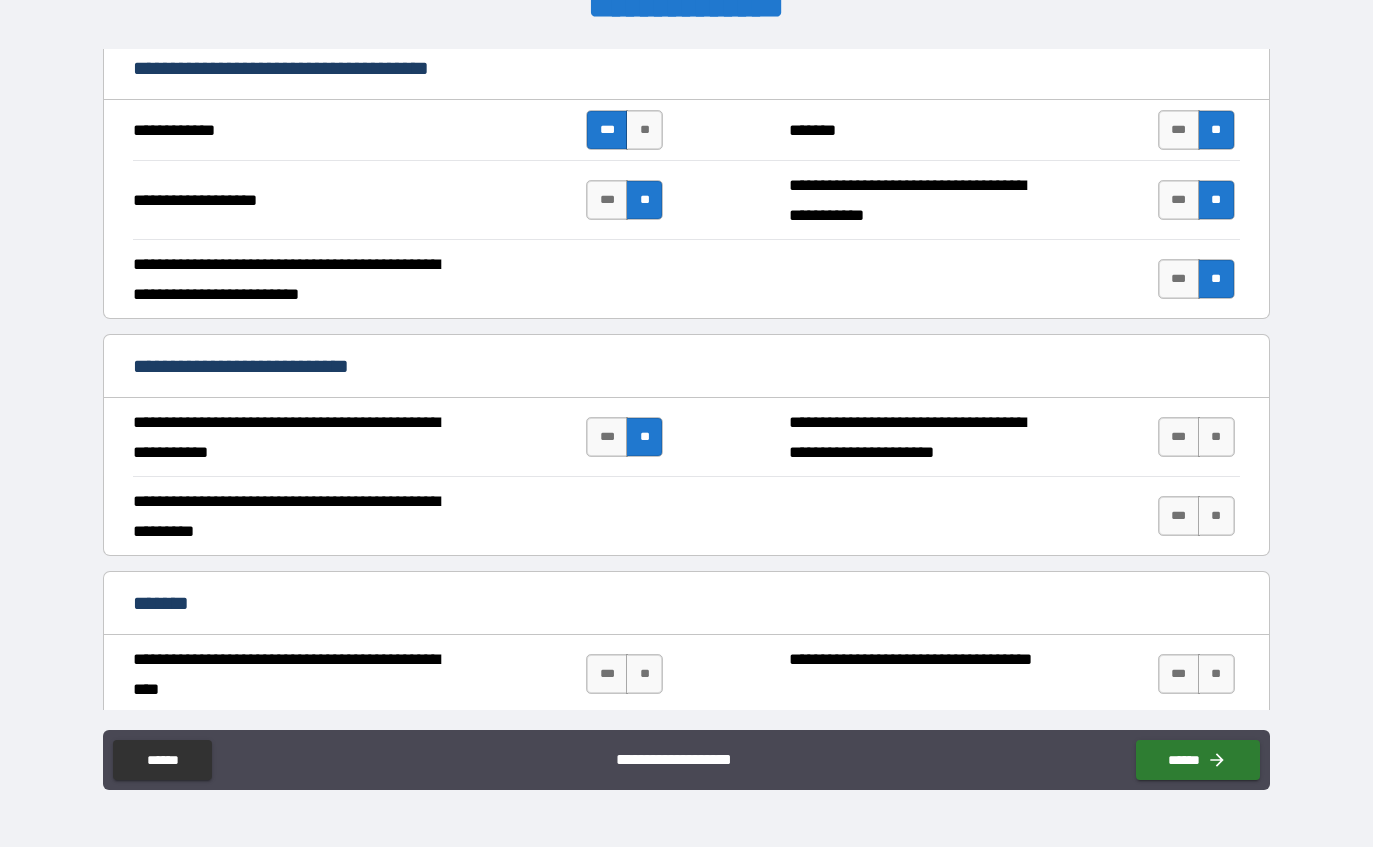 click on "**" at bounding box center (1216, 516) 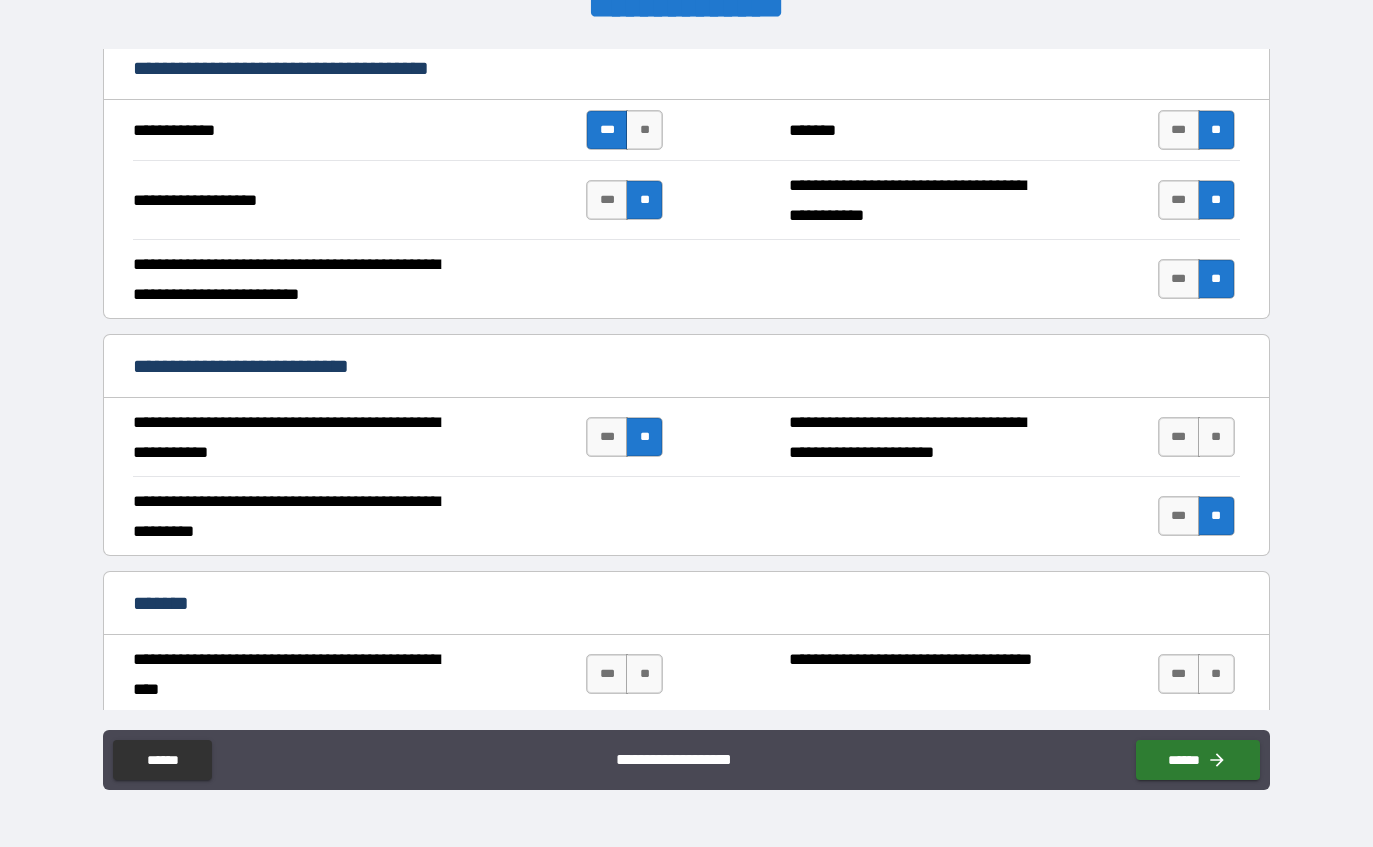 click on "***" at bounding box center [1179, 516] 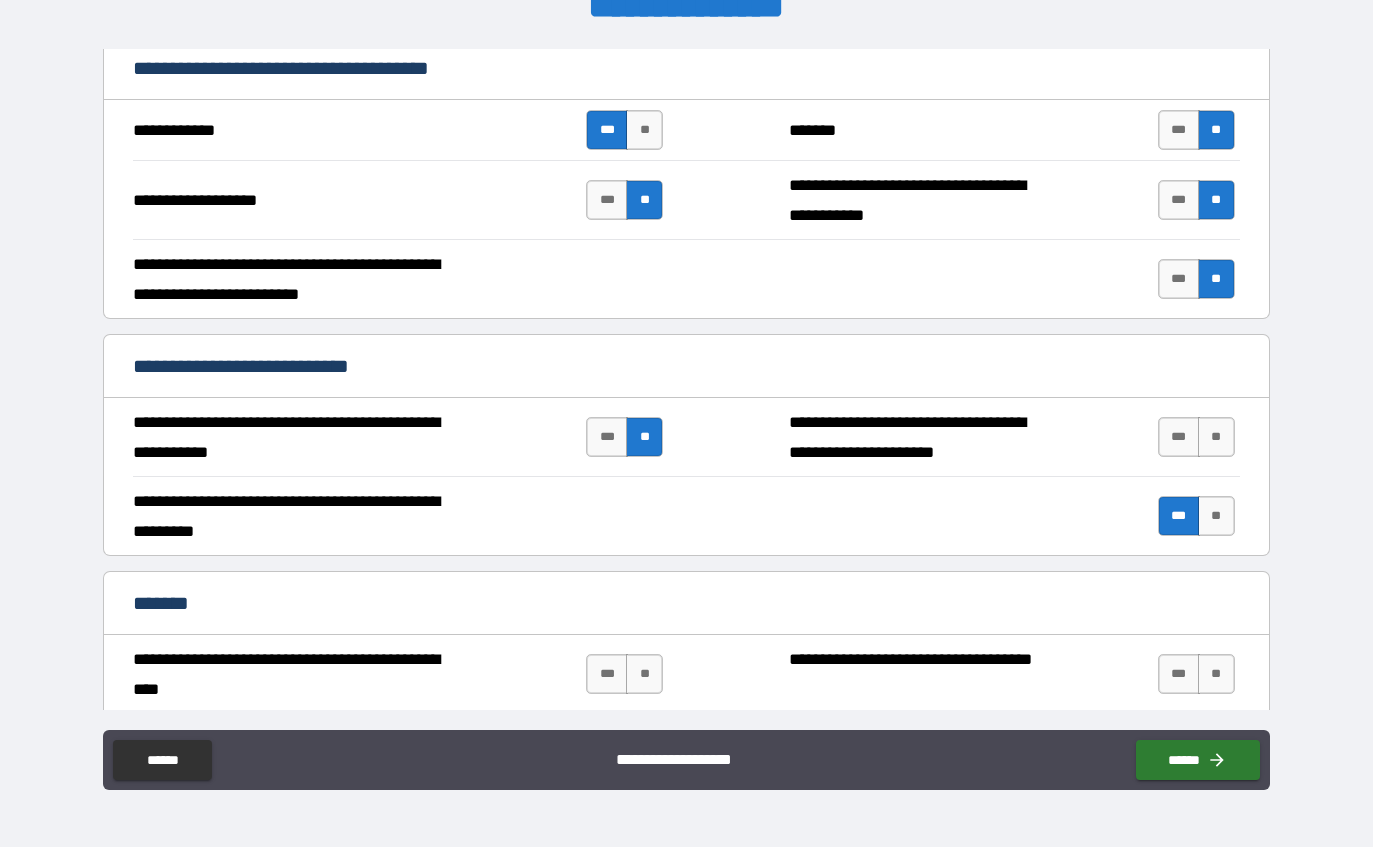 click on "**" at bounding box center (1216, 437) 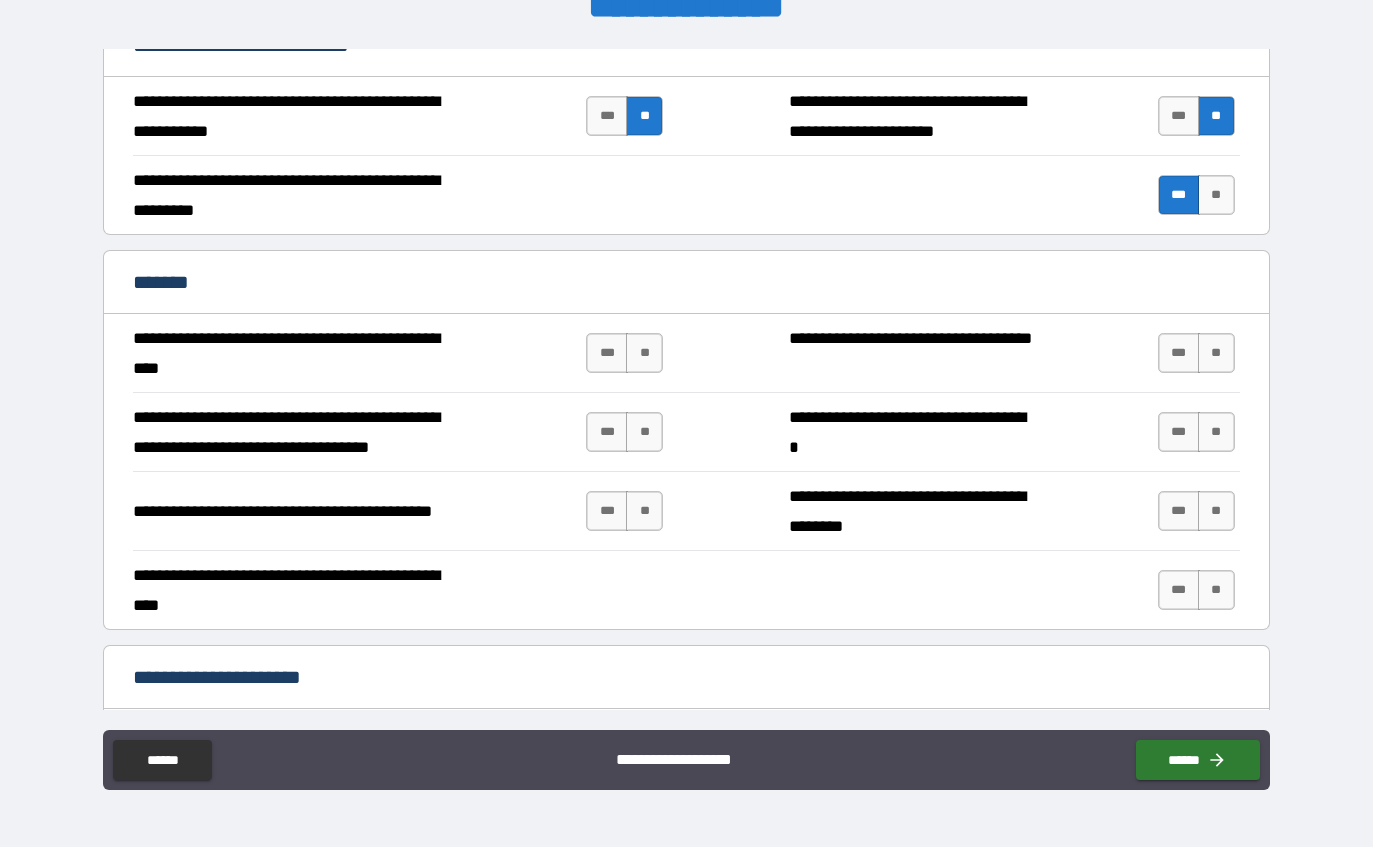 scroll, scrollTop: 1757, scrollLeft: 0, axis: vertical 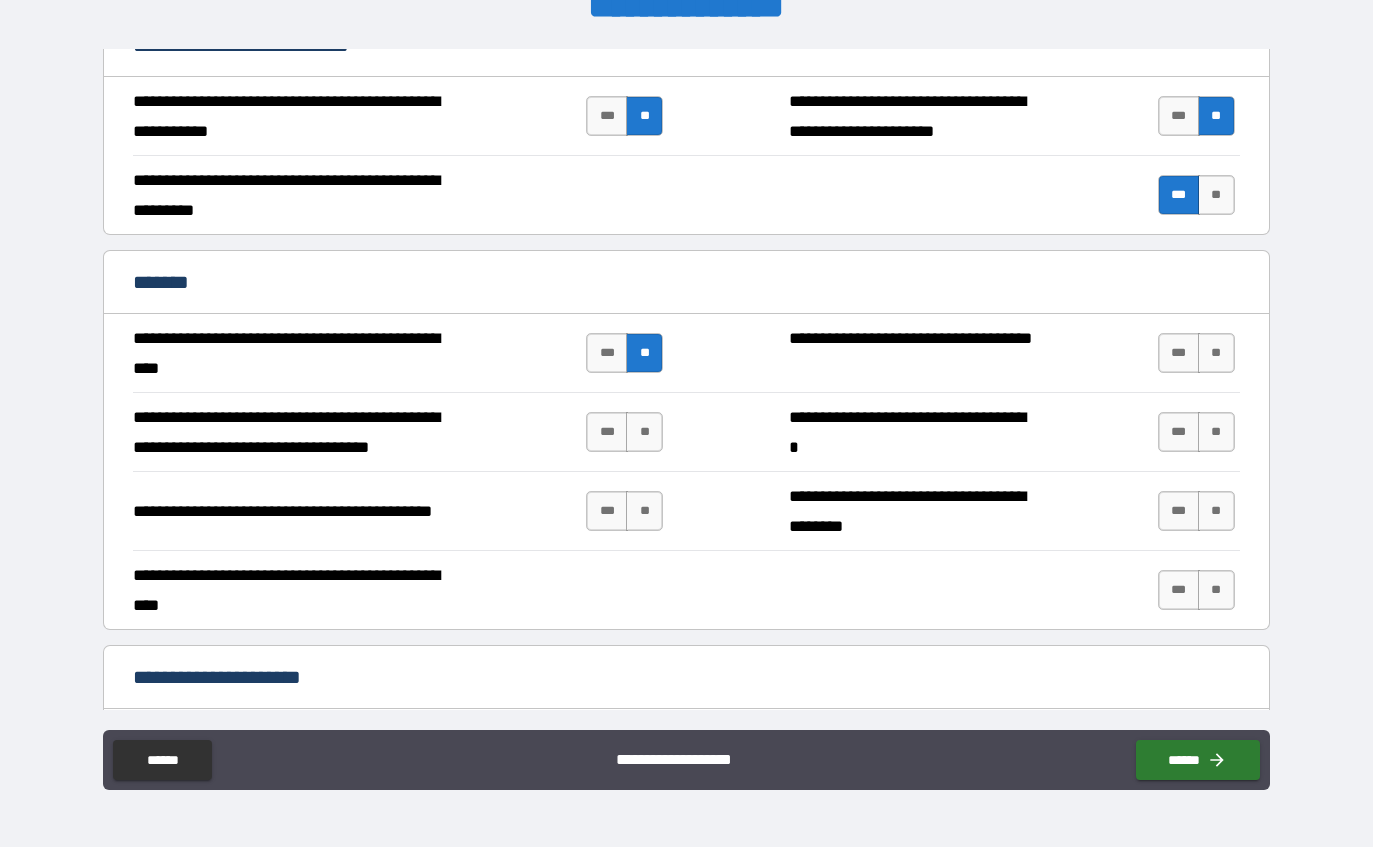 click on "**" at bounding box center (644, 432) 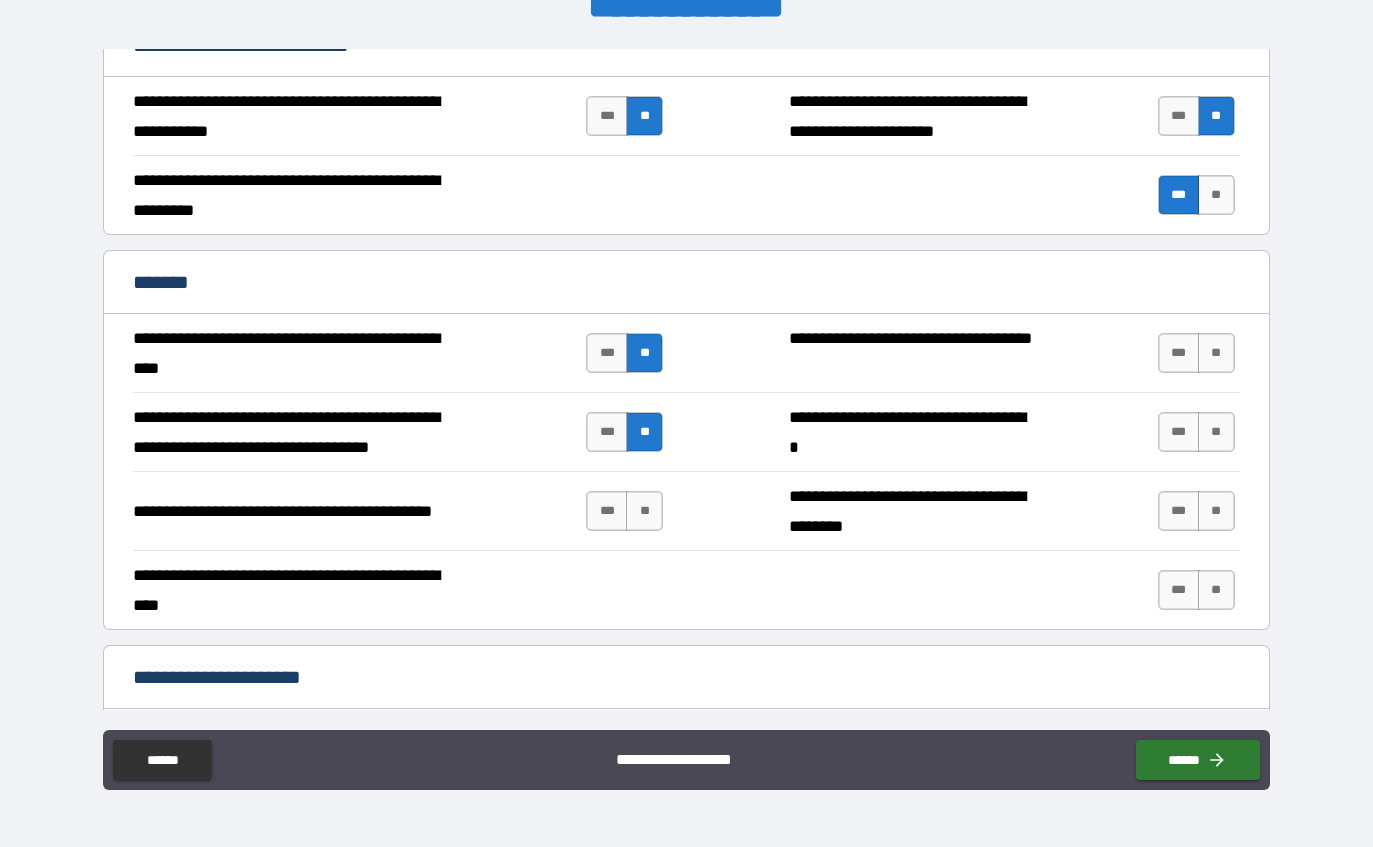 click on "**" at bounding box center (644, 511) 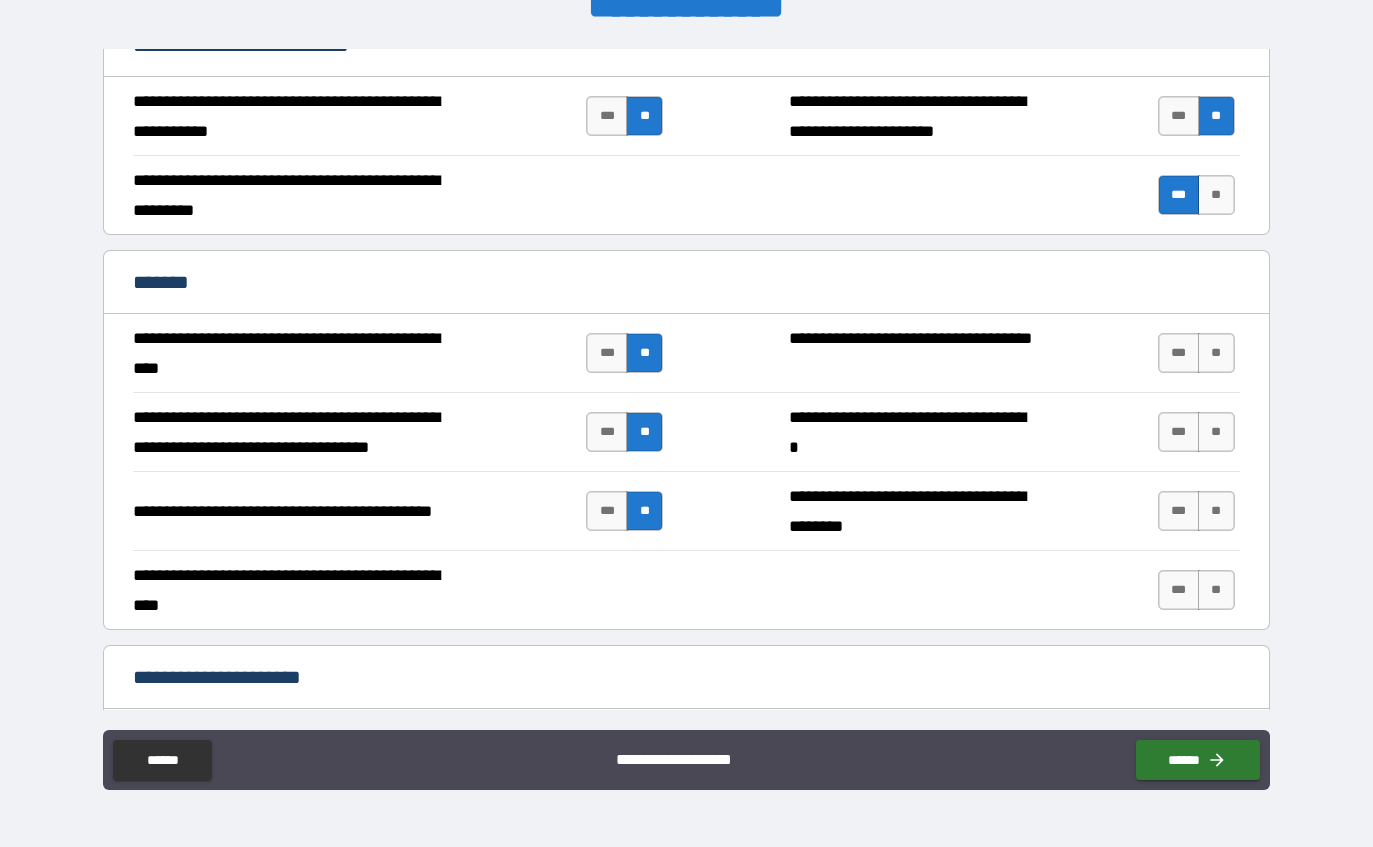 click on "**" at bounding box center (1216, 511) 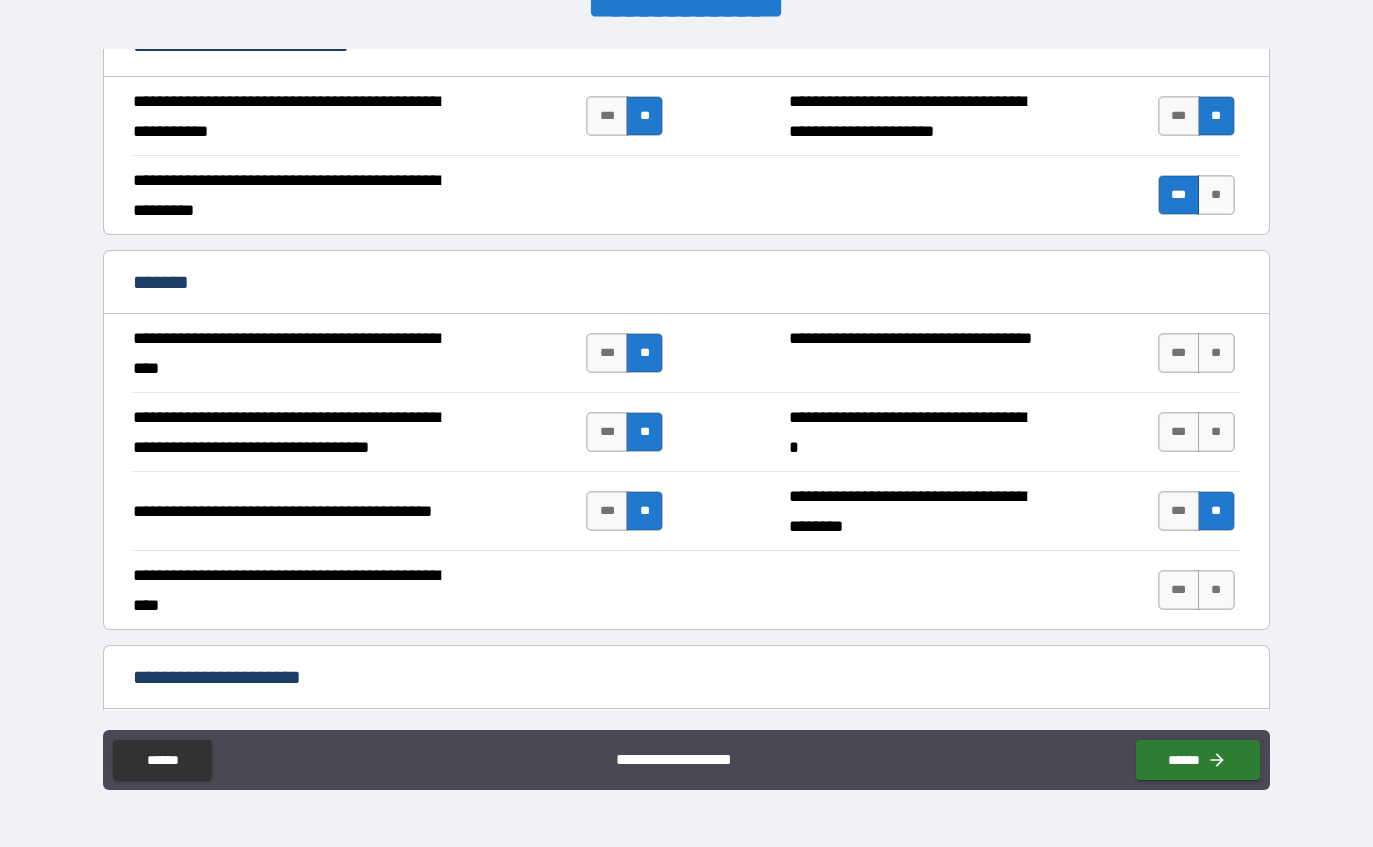 click on "**" at bounding box center (1216, 432) 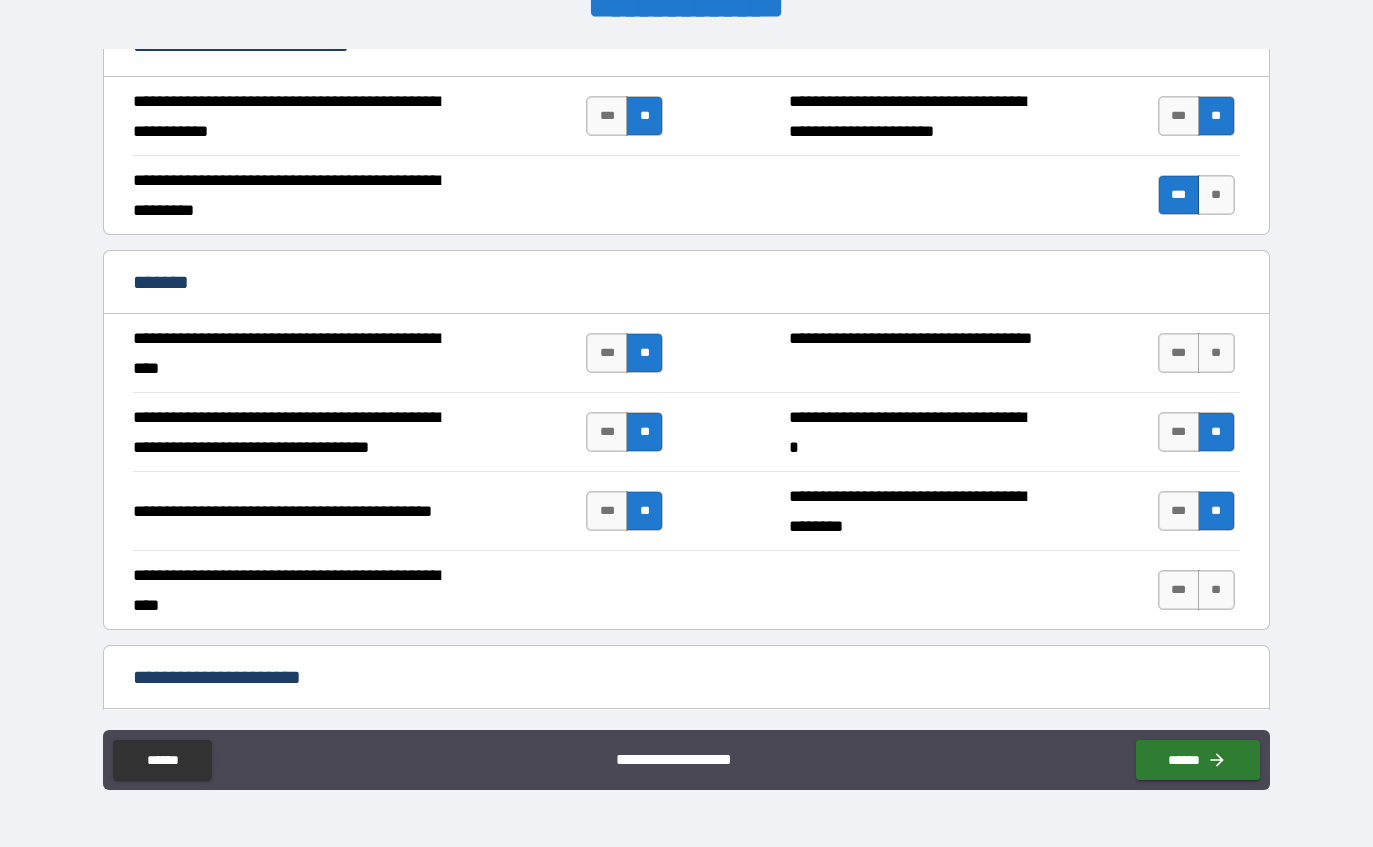 click on "**" at bounding box center [1216, 353] 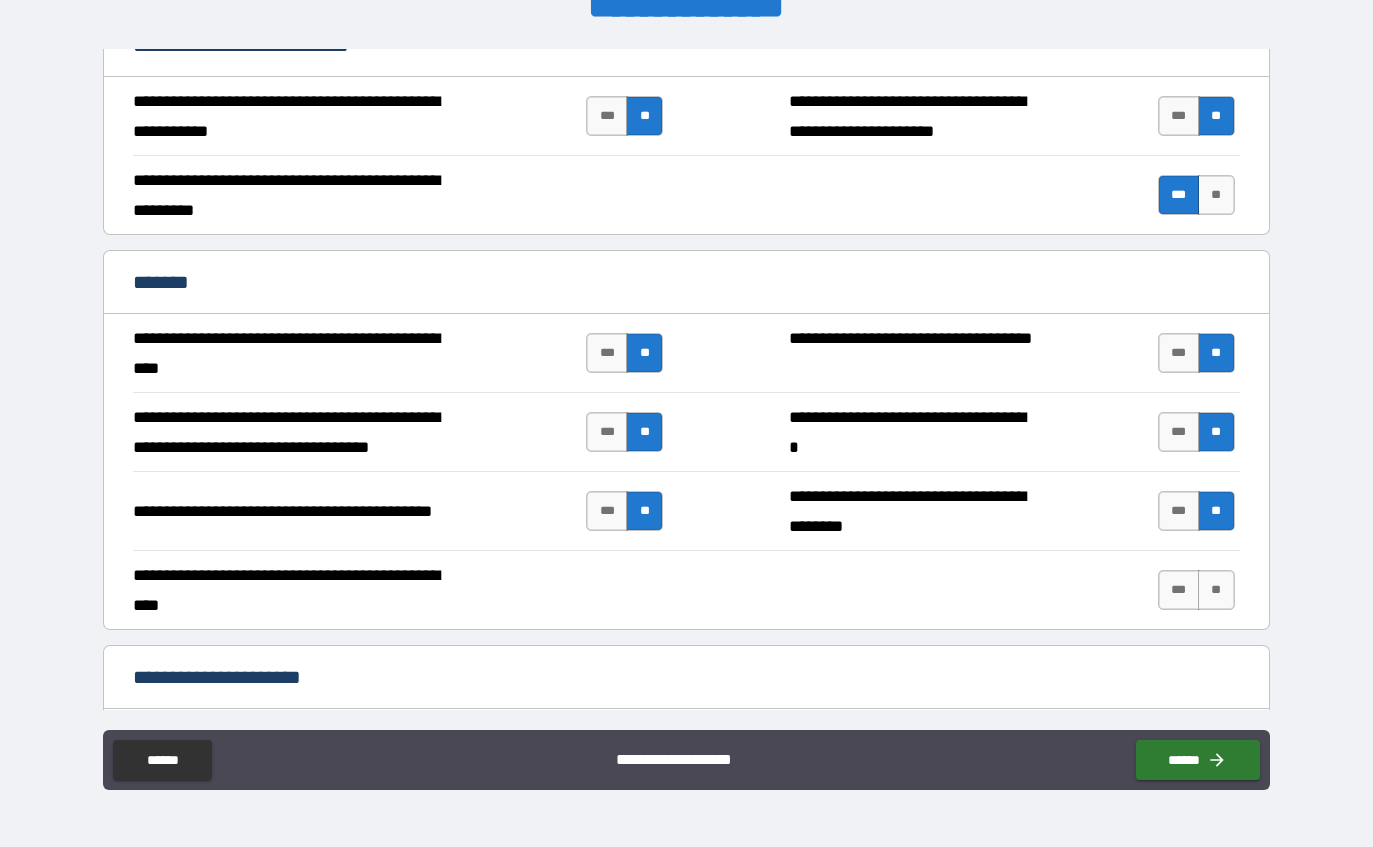 click on "**" at bounding box center [1216, 590] 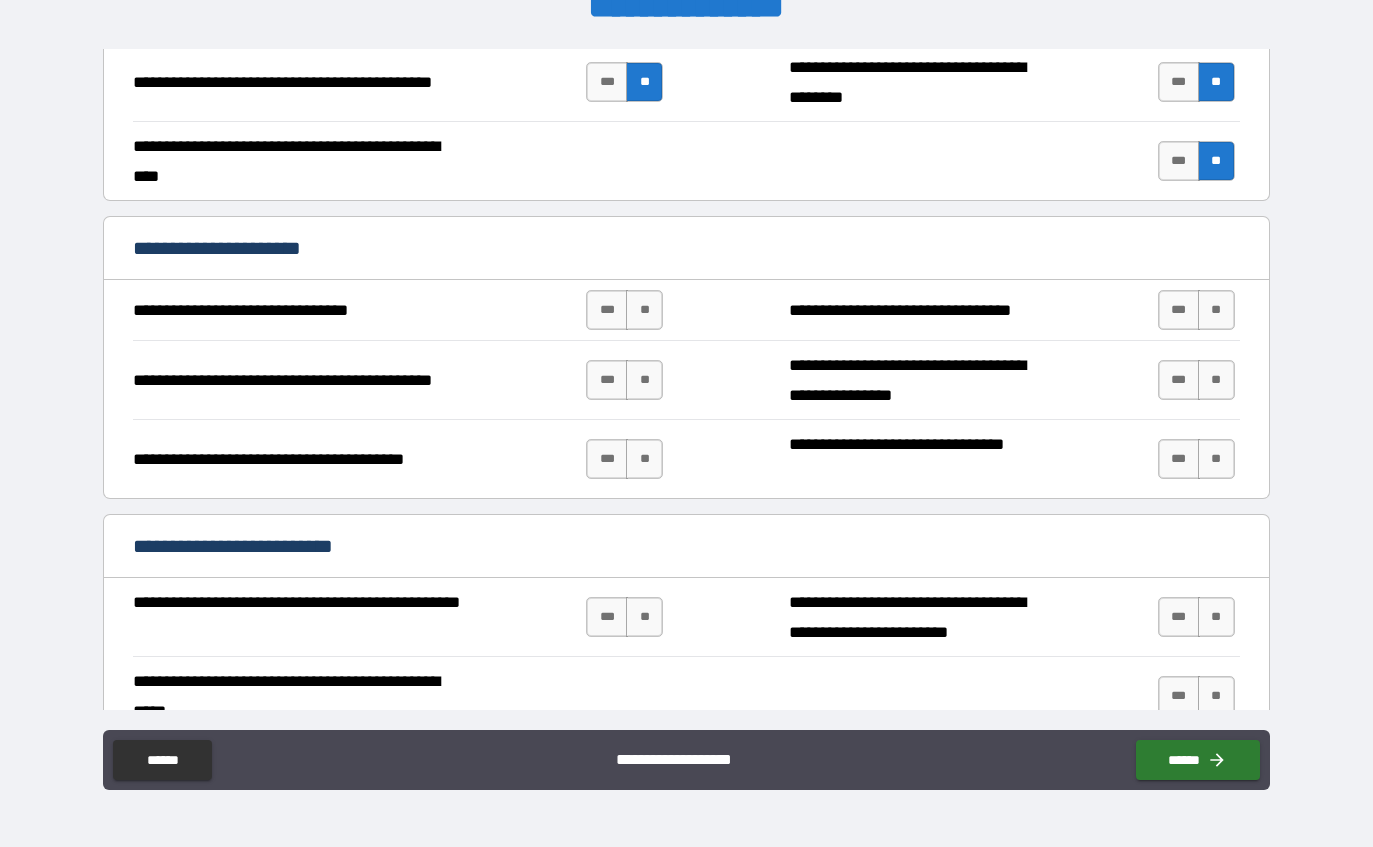 scroll, scrollTop: 2187, scrollLeft: 0, axis: vertical 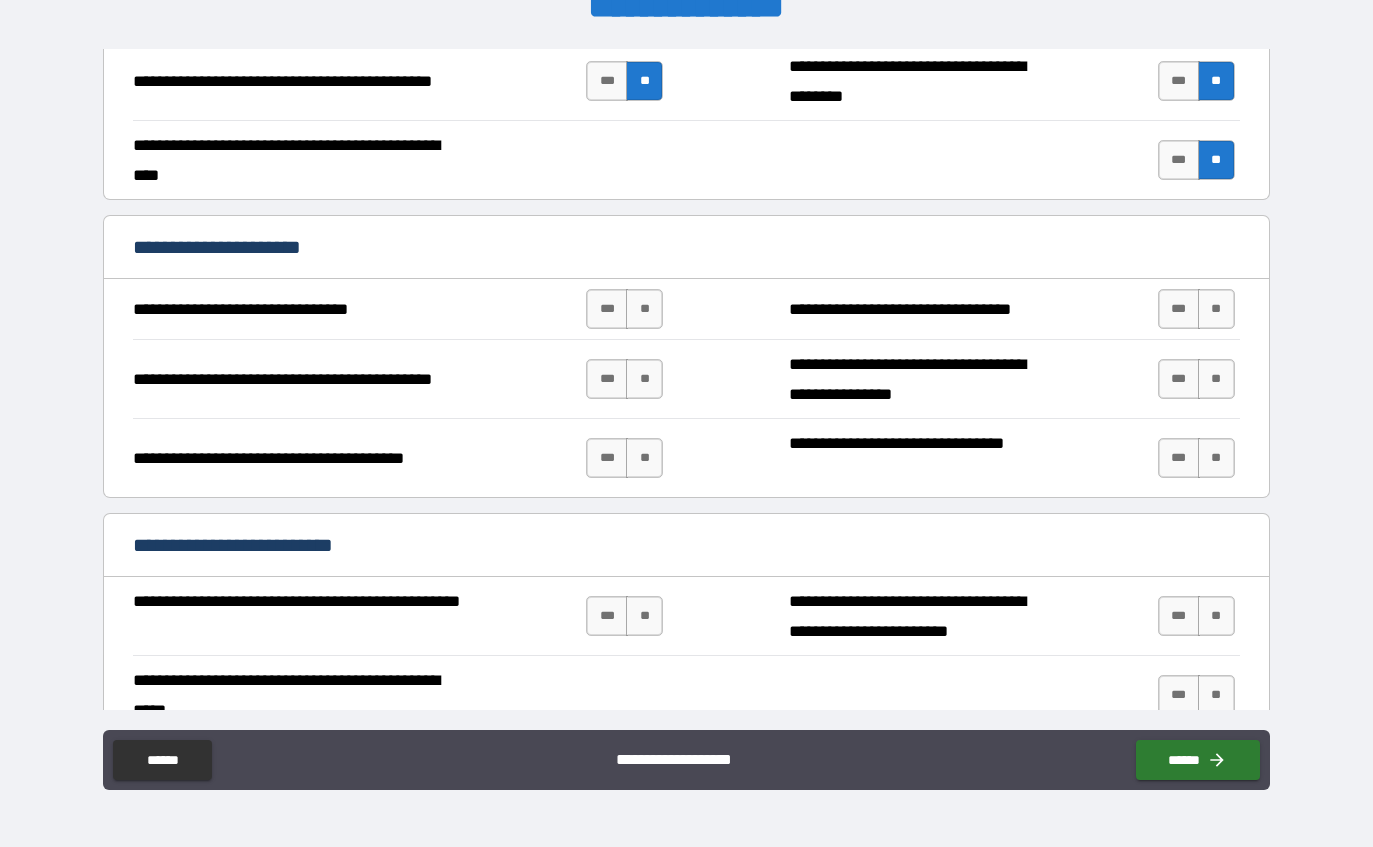 click on "**********" at bounding box center (686, 309) 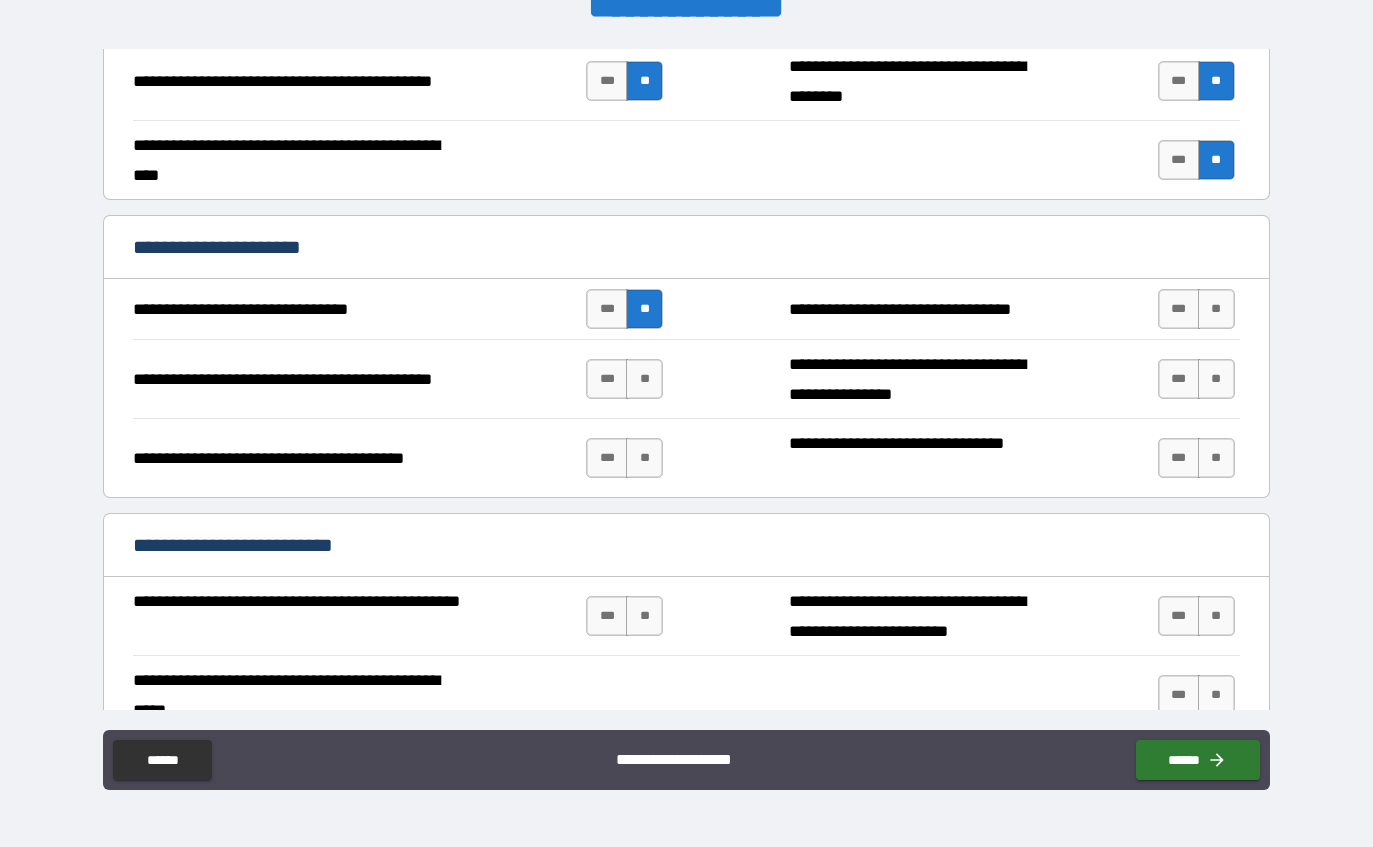 click on "**" at bounding box center [644, 379] 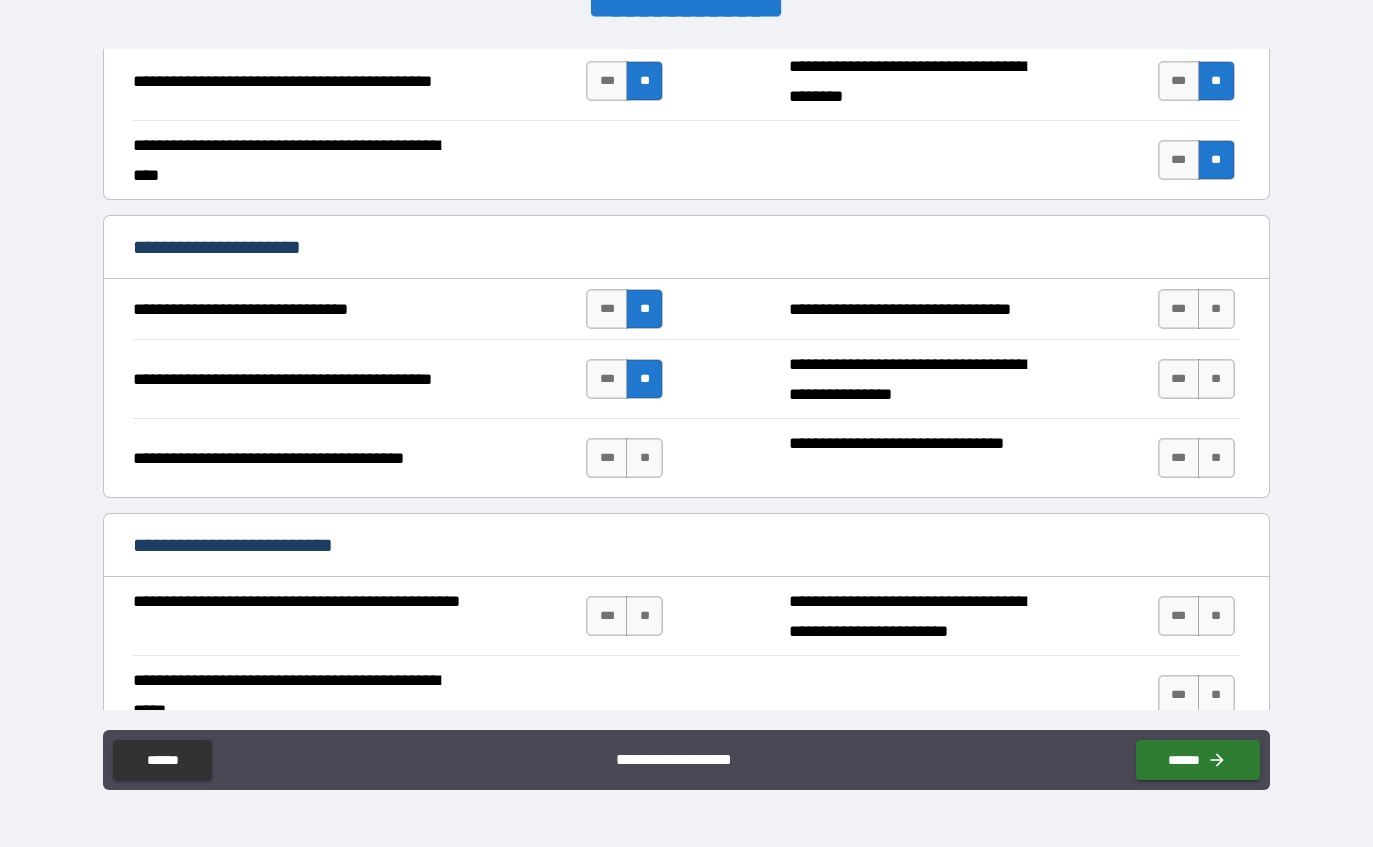 click on "**" at bounding box center (644, 458) 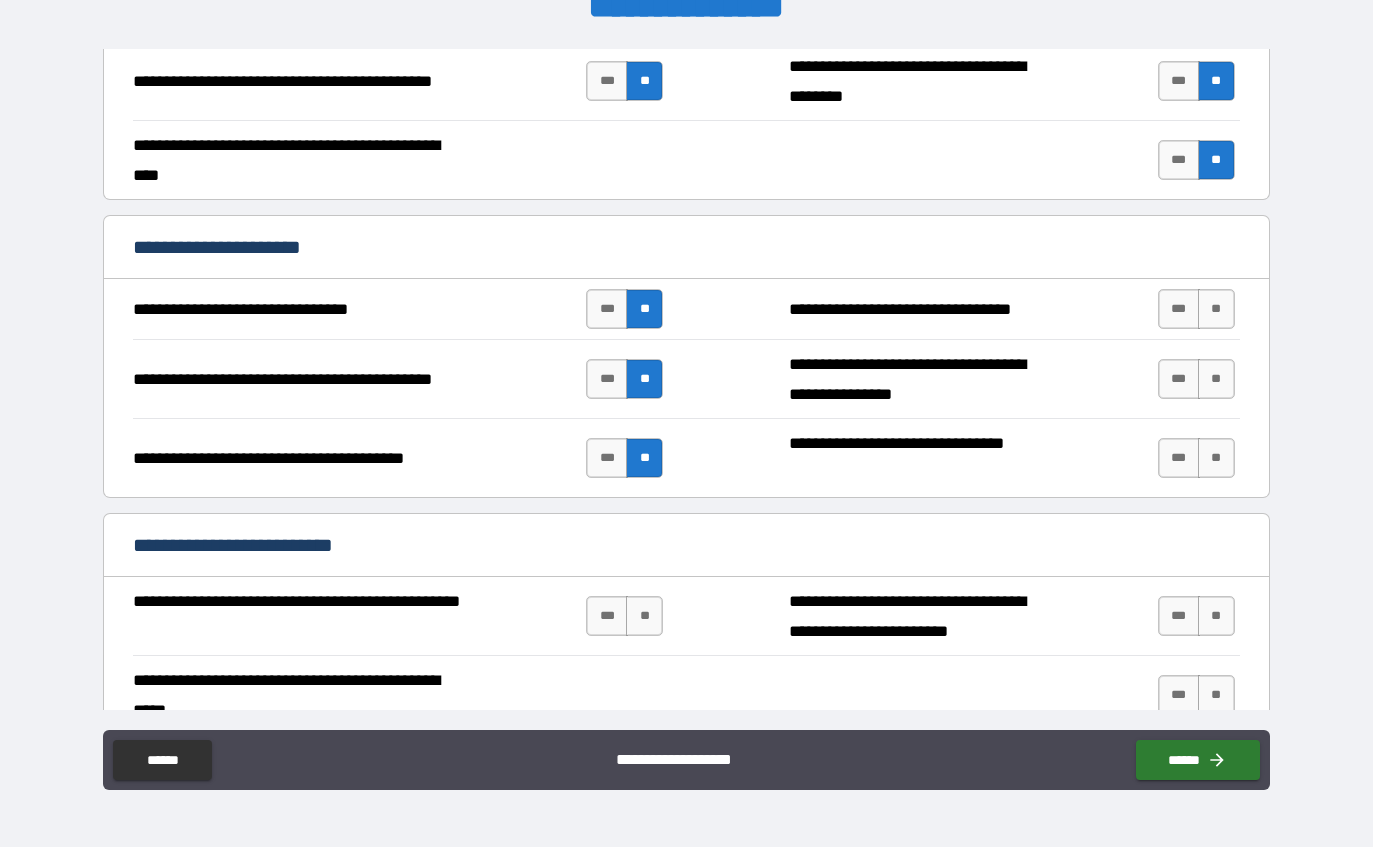 click on "**" at bounding box center [1216, 309] 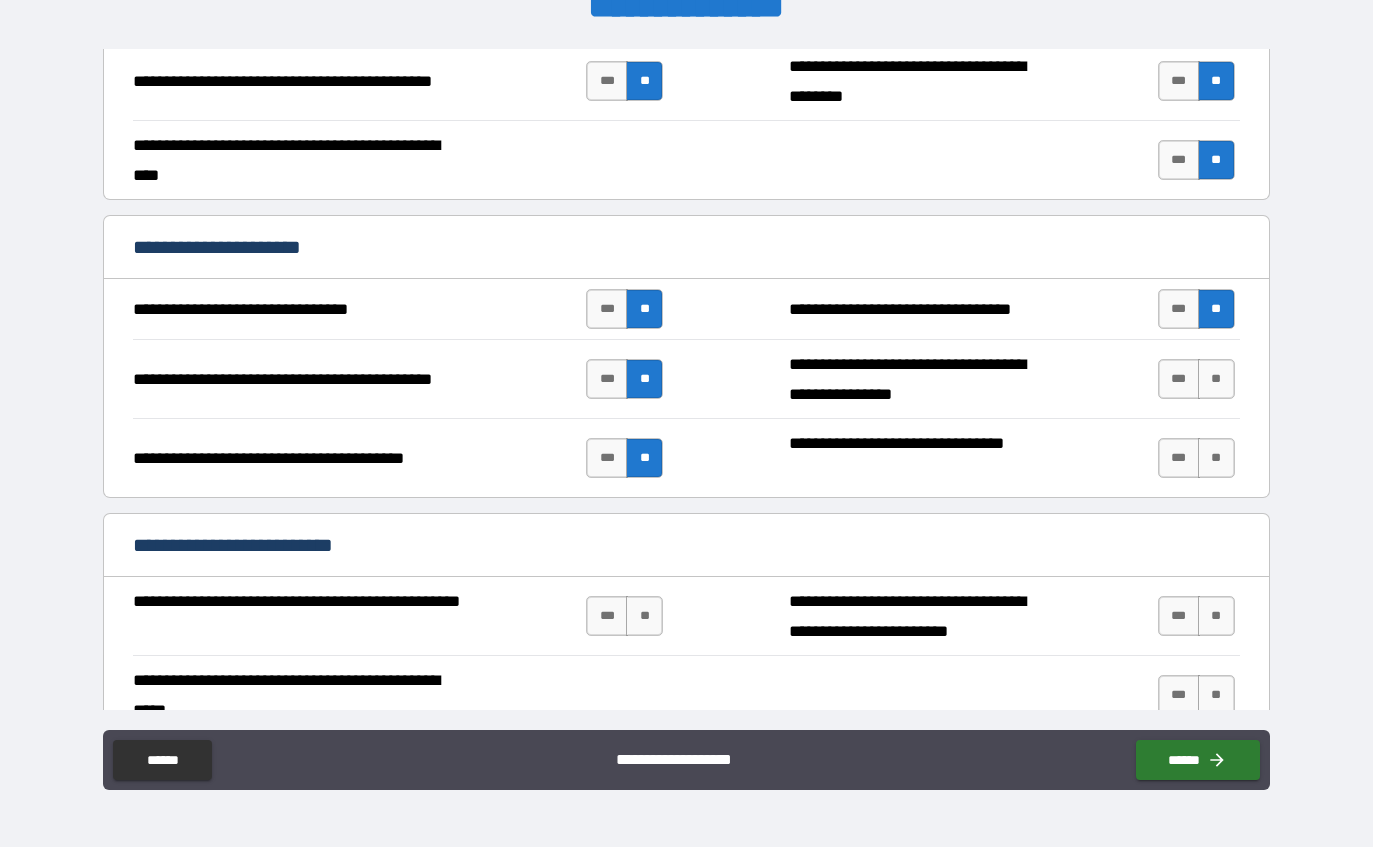 click on "**" at bounding box center [1216, 379] 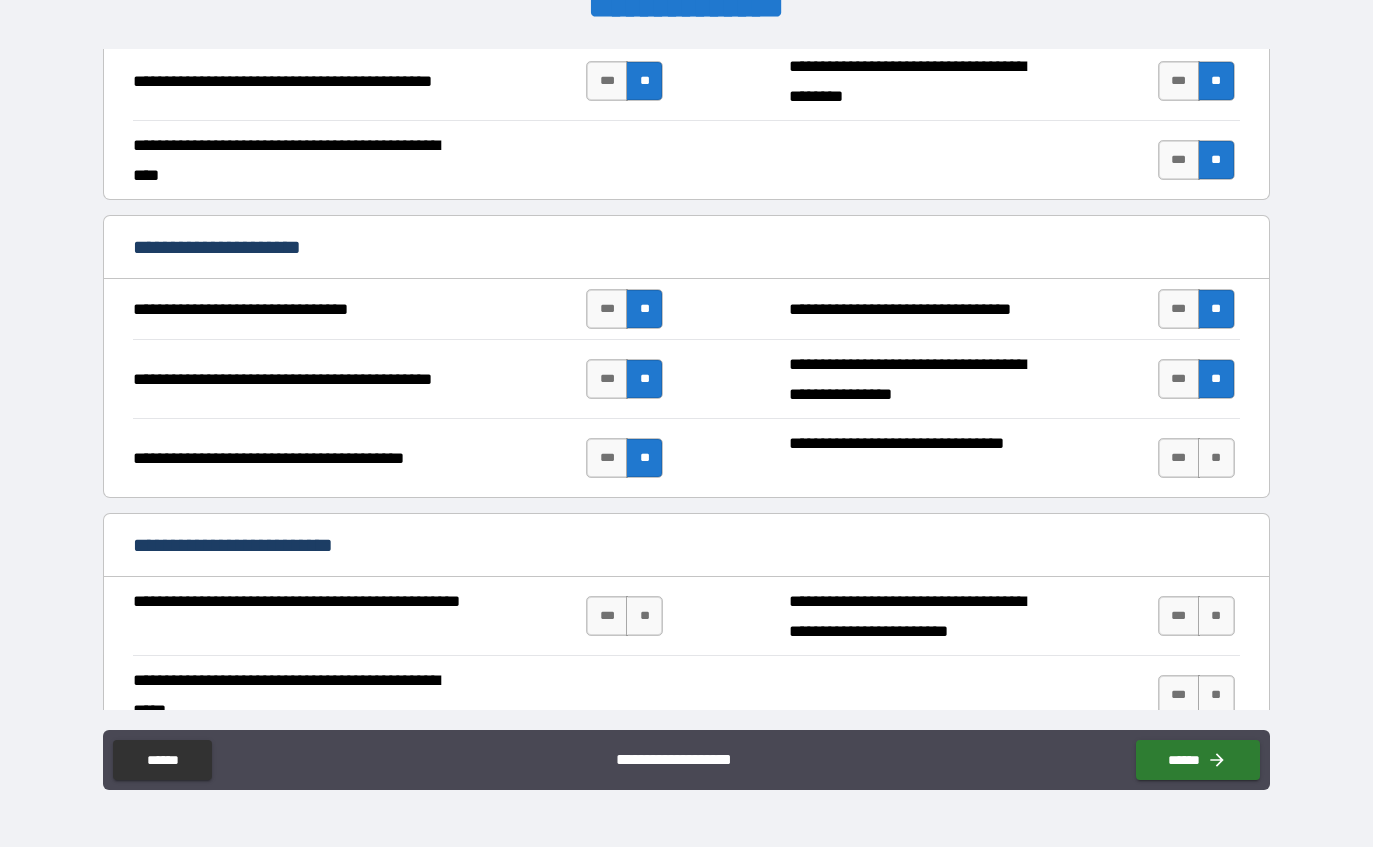 click on "**" at bounding box center [1216, 458] 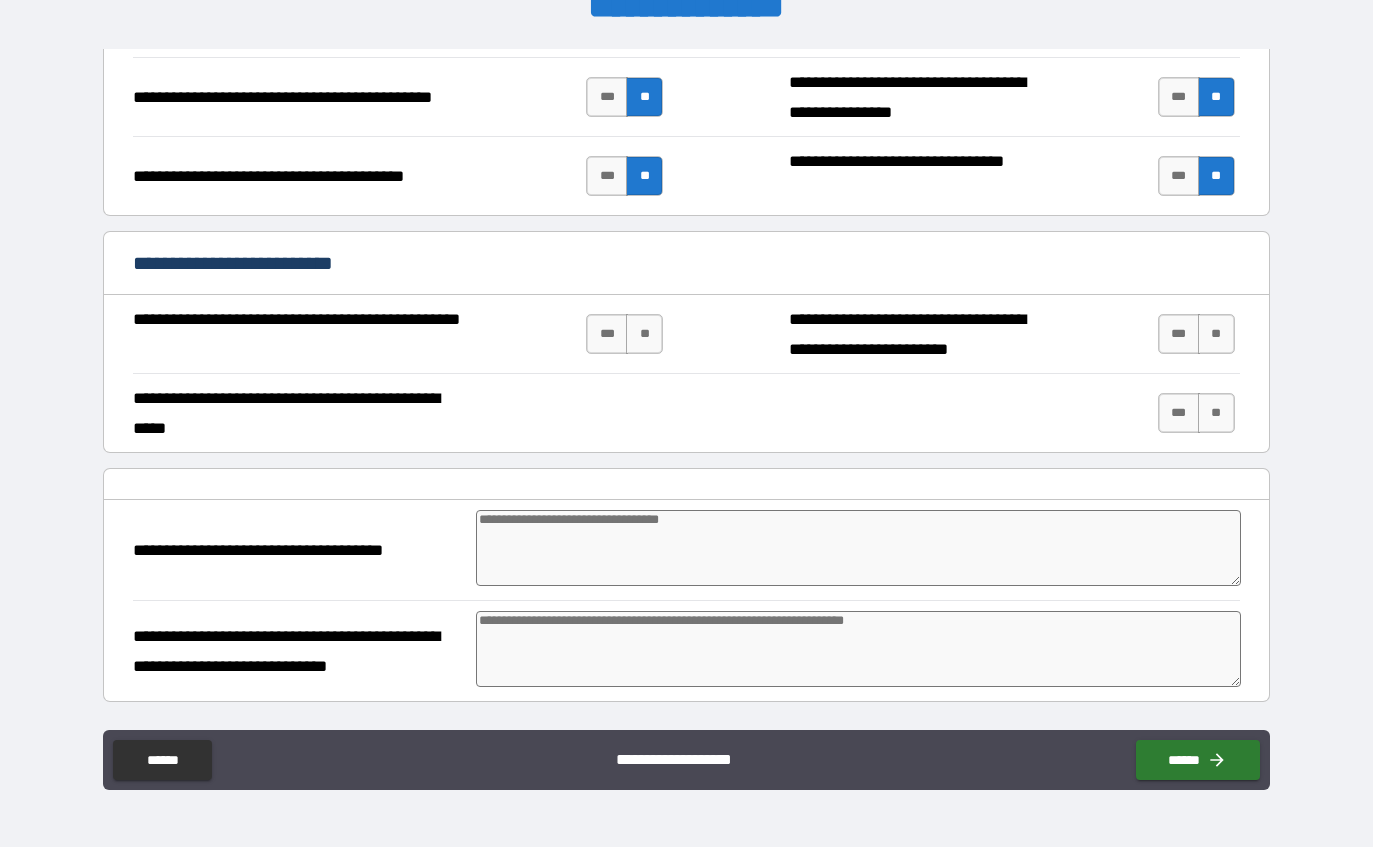 scroll, scrollTop: 2471, scrollLeft: 0, axis: vertical 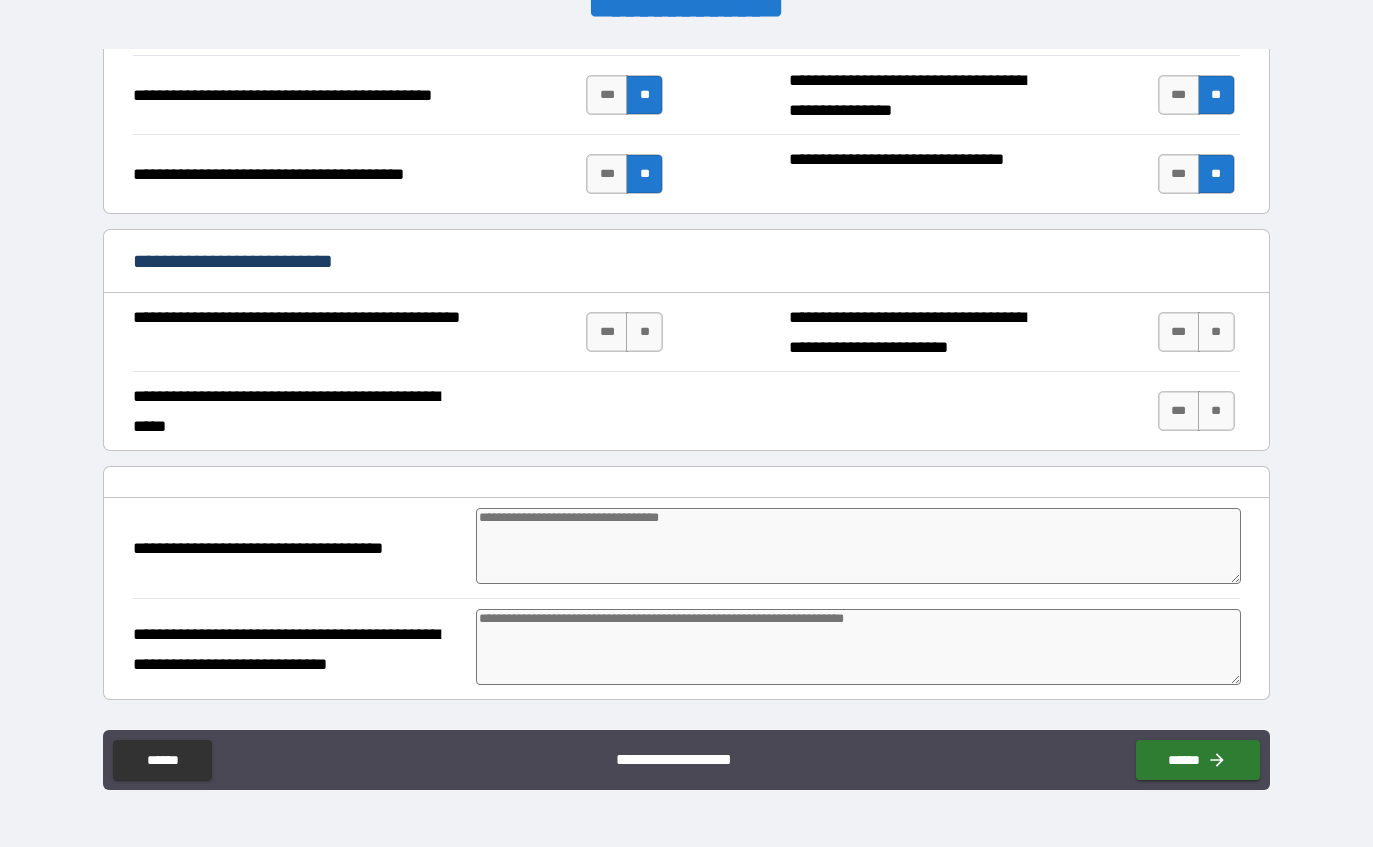 click on "**" at bounding box center [644, 332] 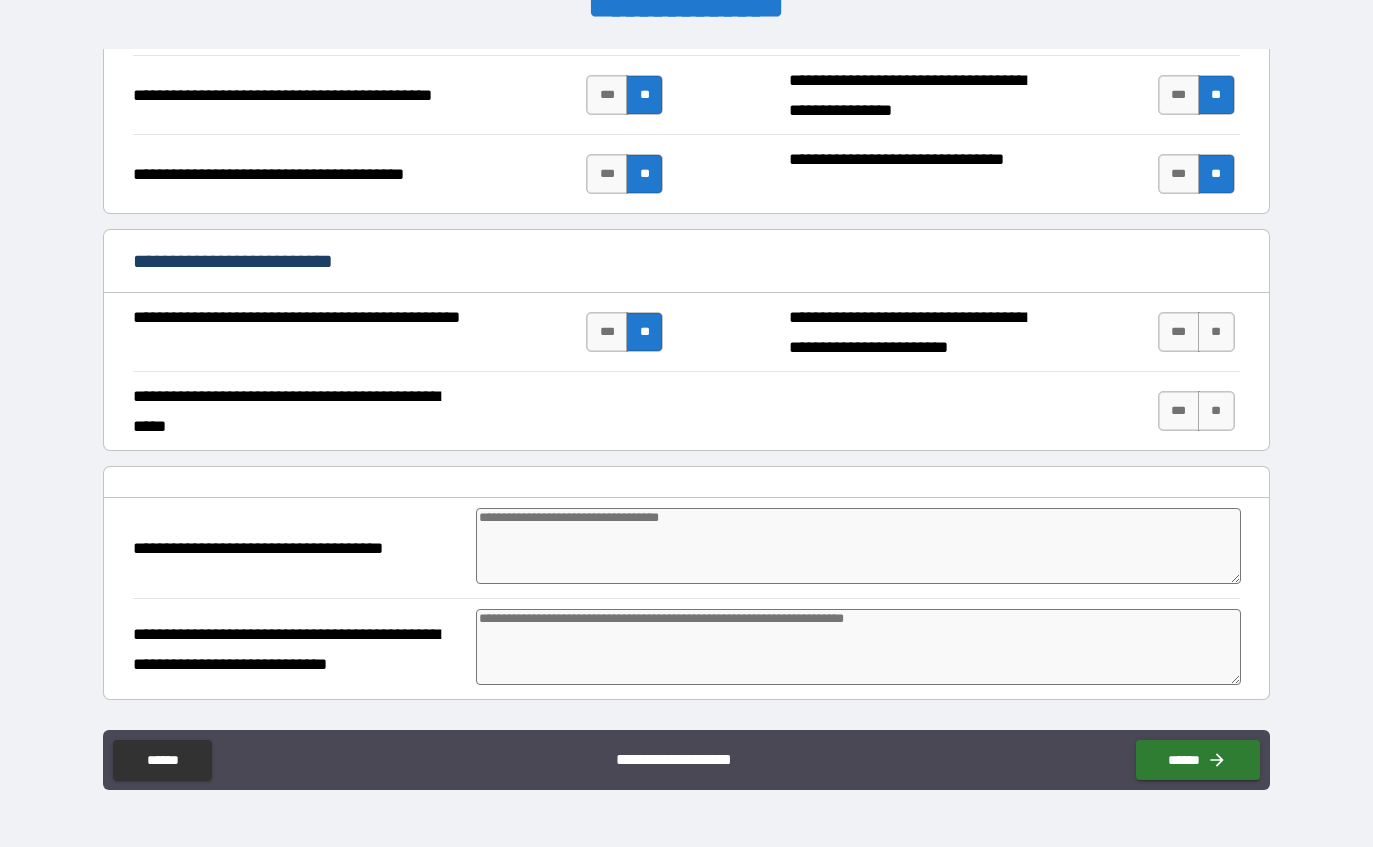 click on "***" at bounding box center (607, 332) 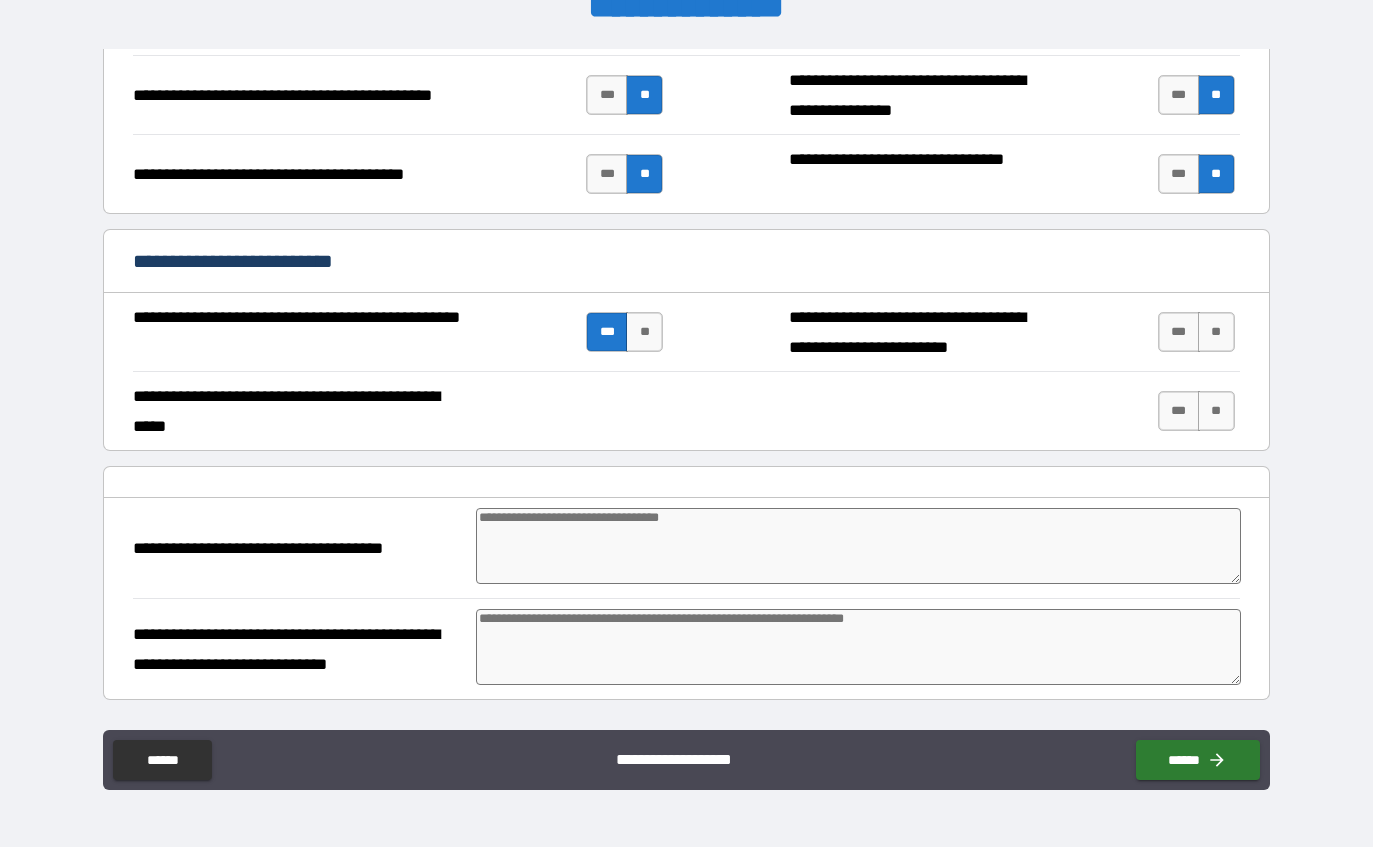 click on "***" at bounding box center (1179, 332) 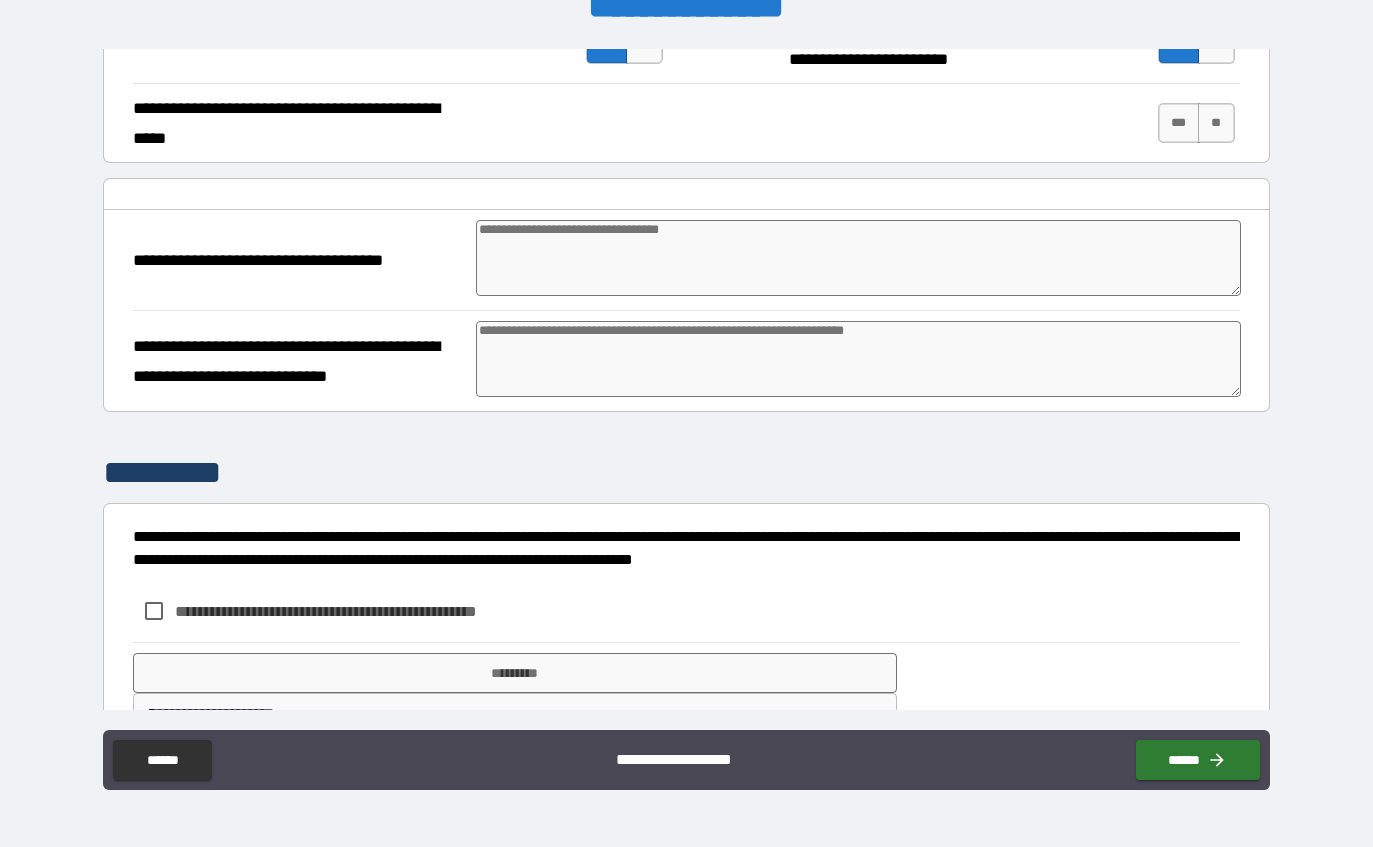 scroll, scrollTop: 2760, scrollLeft: 0, axis: vertical 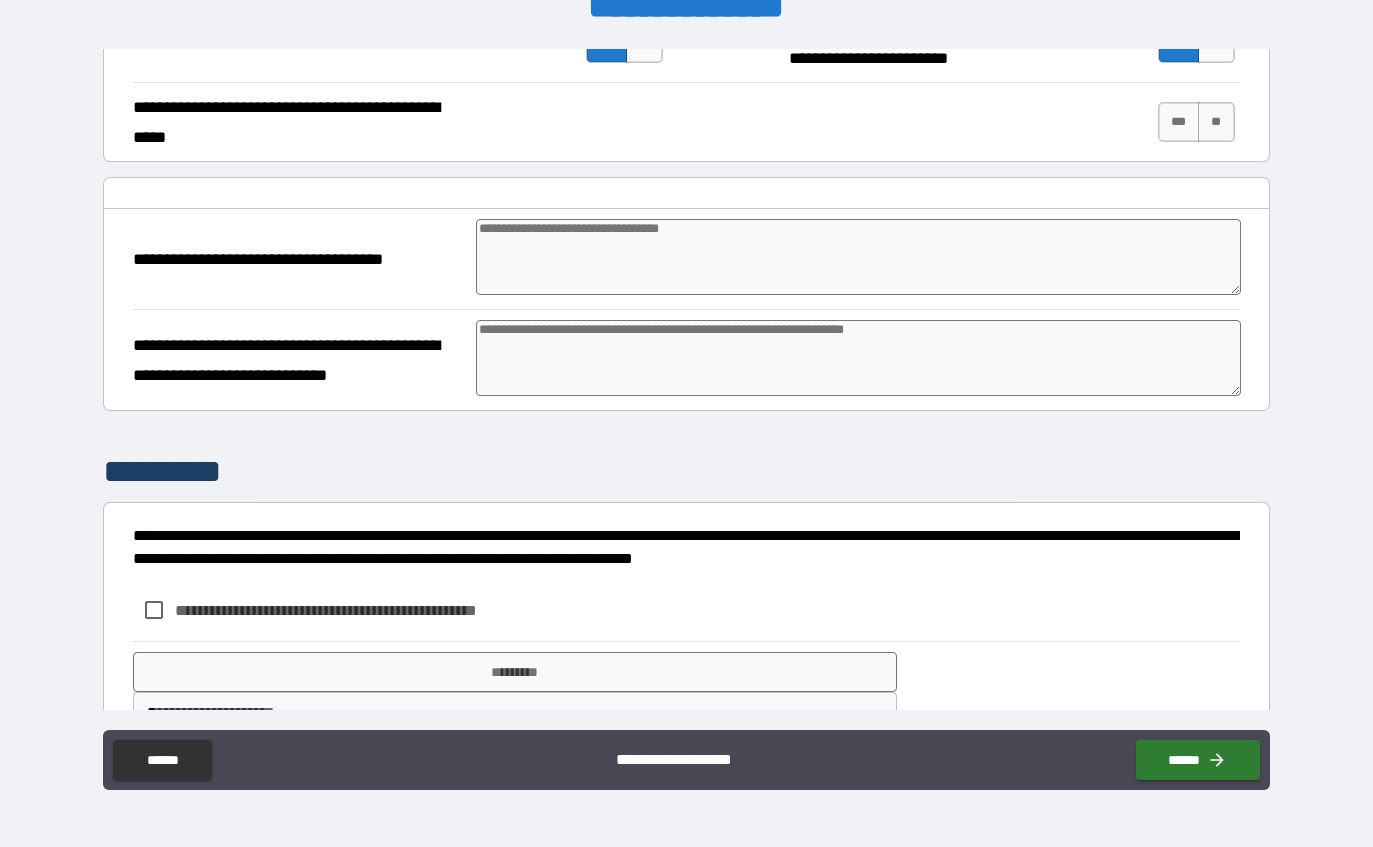 click at bounding box center [858, 257] 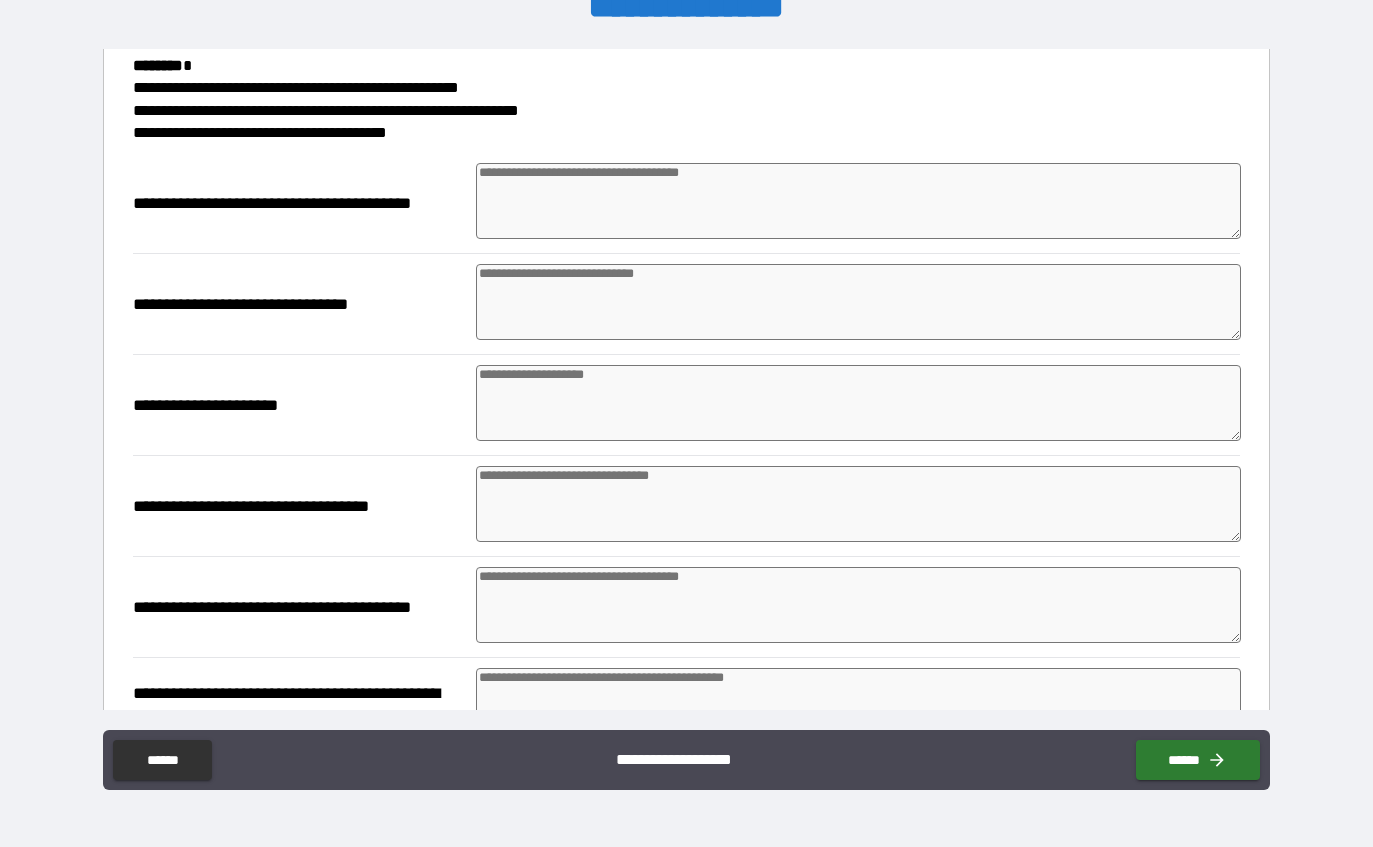 scroll, scrollTop: 214, scrollLeft: 0, axis: vertical 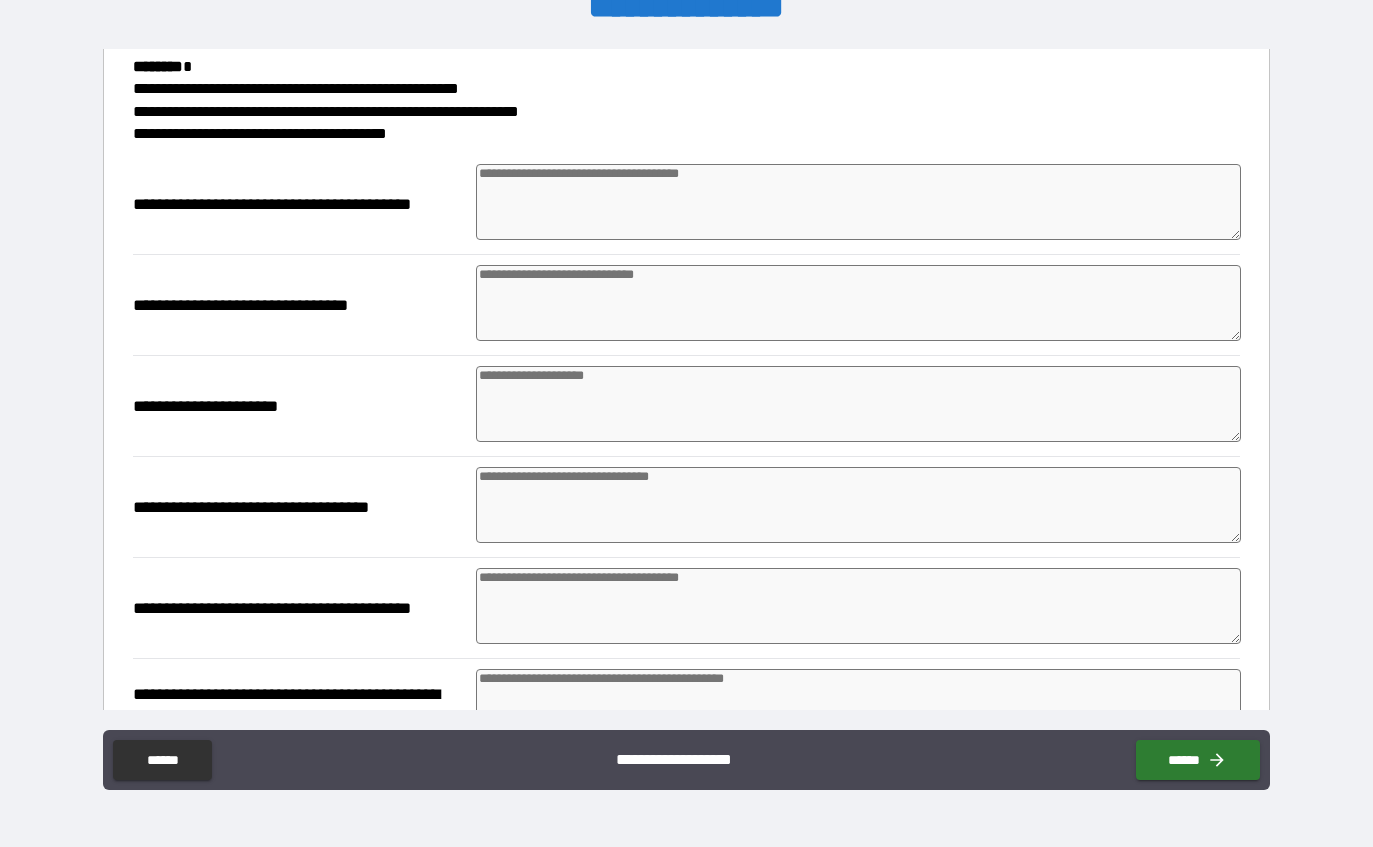 click at bounding box center [858, 404] 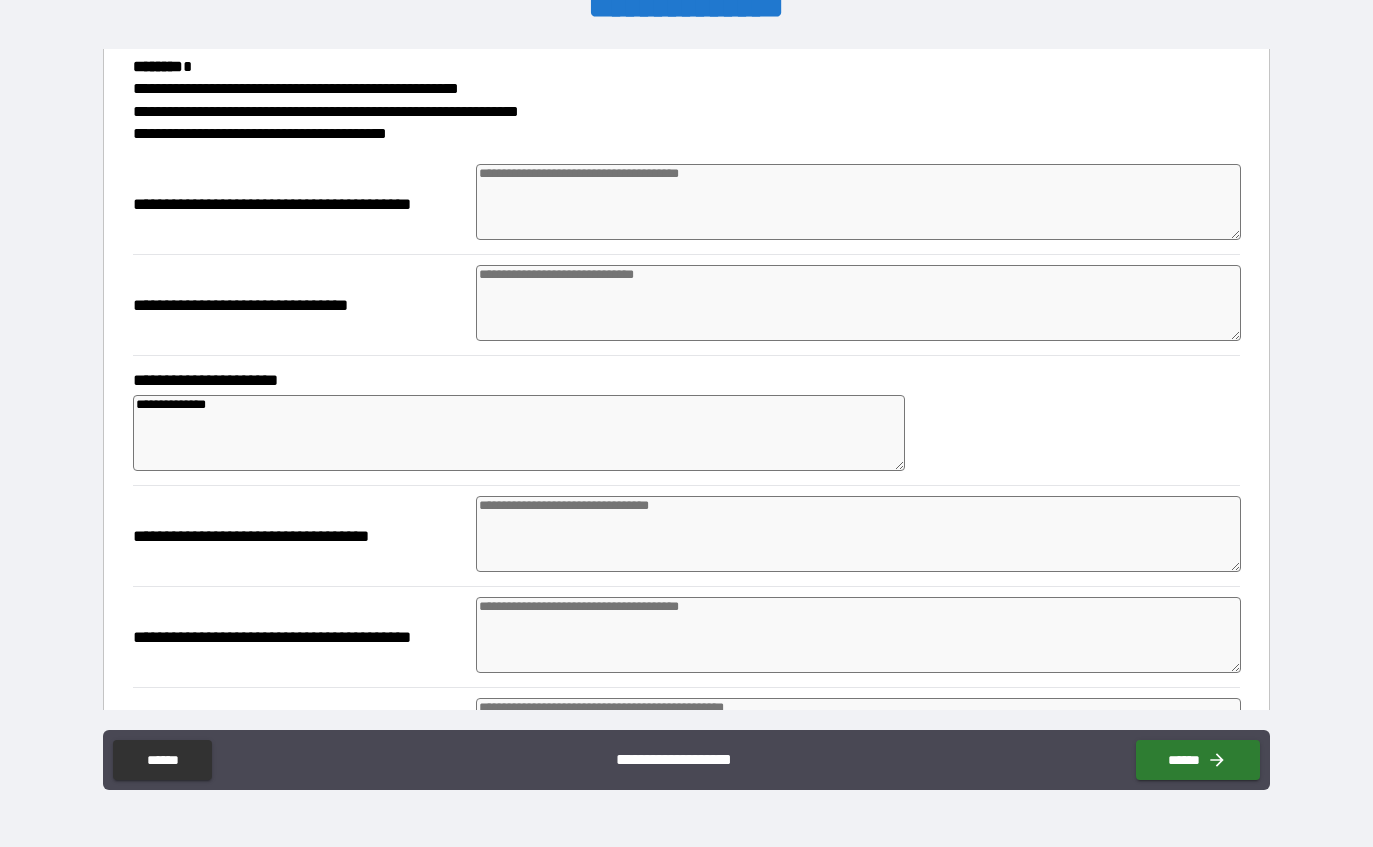 click at bounding box center [858, 303] 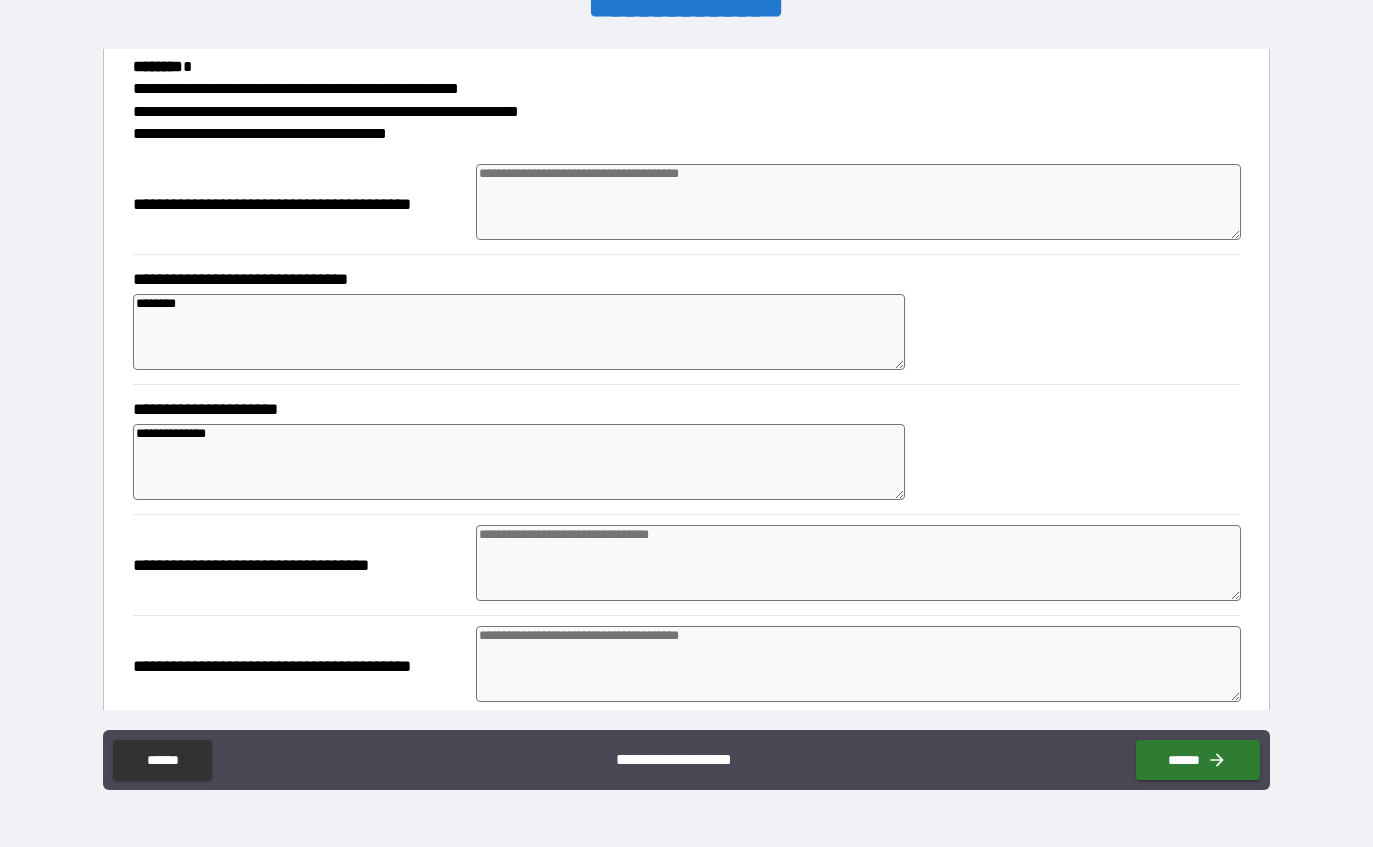 click on "********" at bounding box center (519, 332) 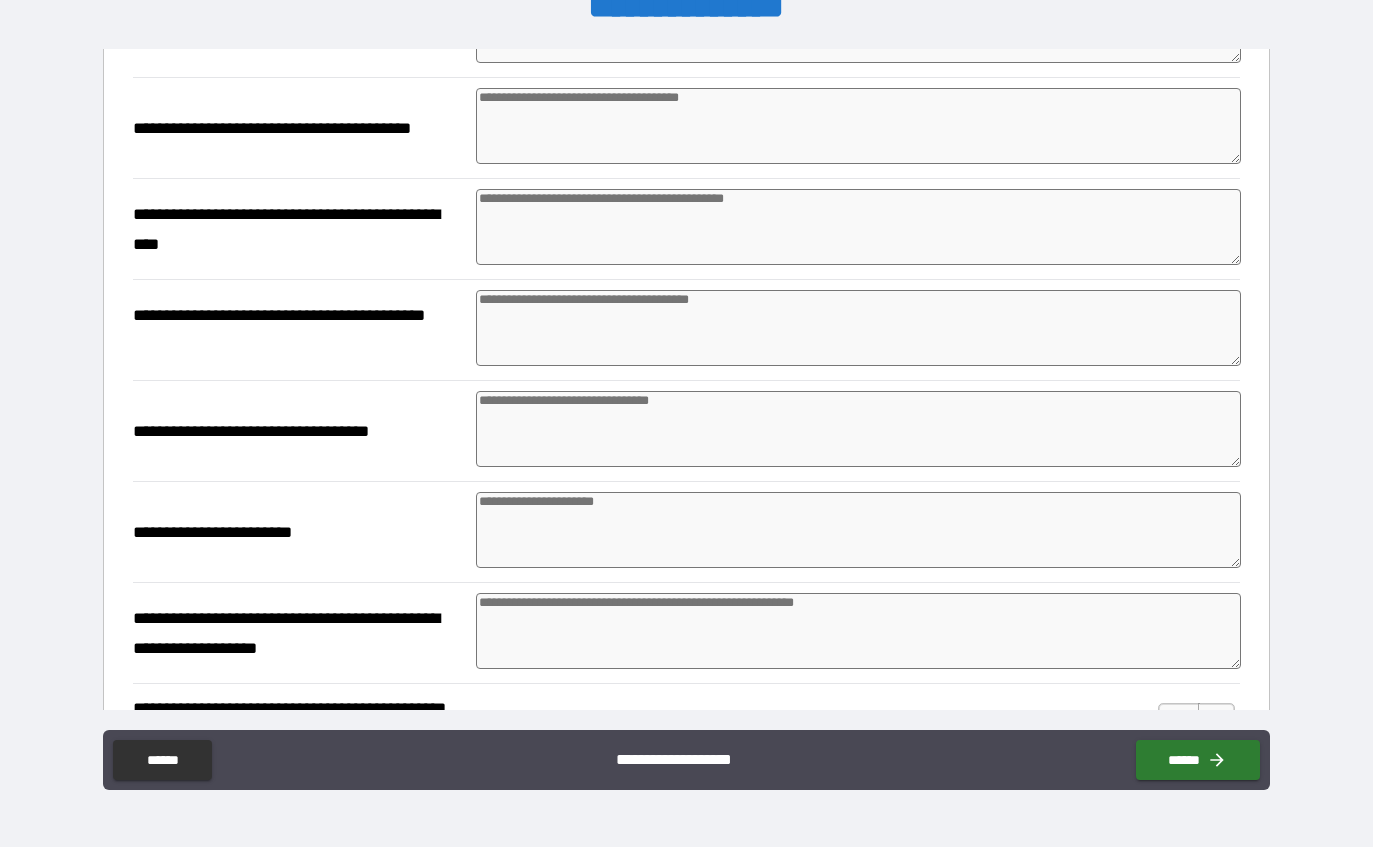scroll, scrollTop: 782, scrollLeft: 0, axis: vertical 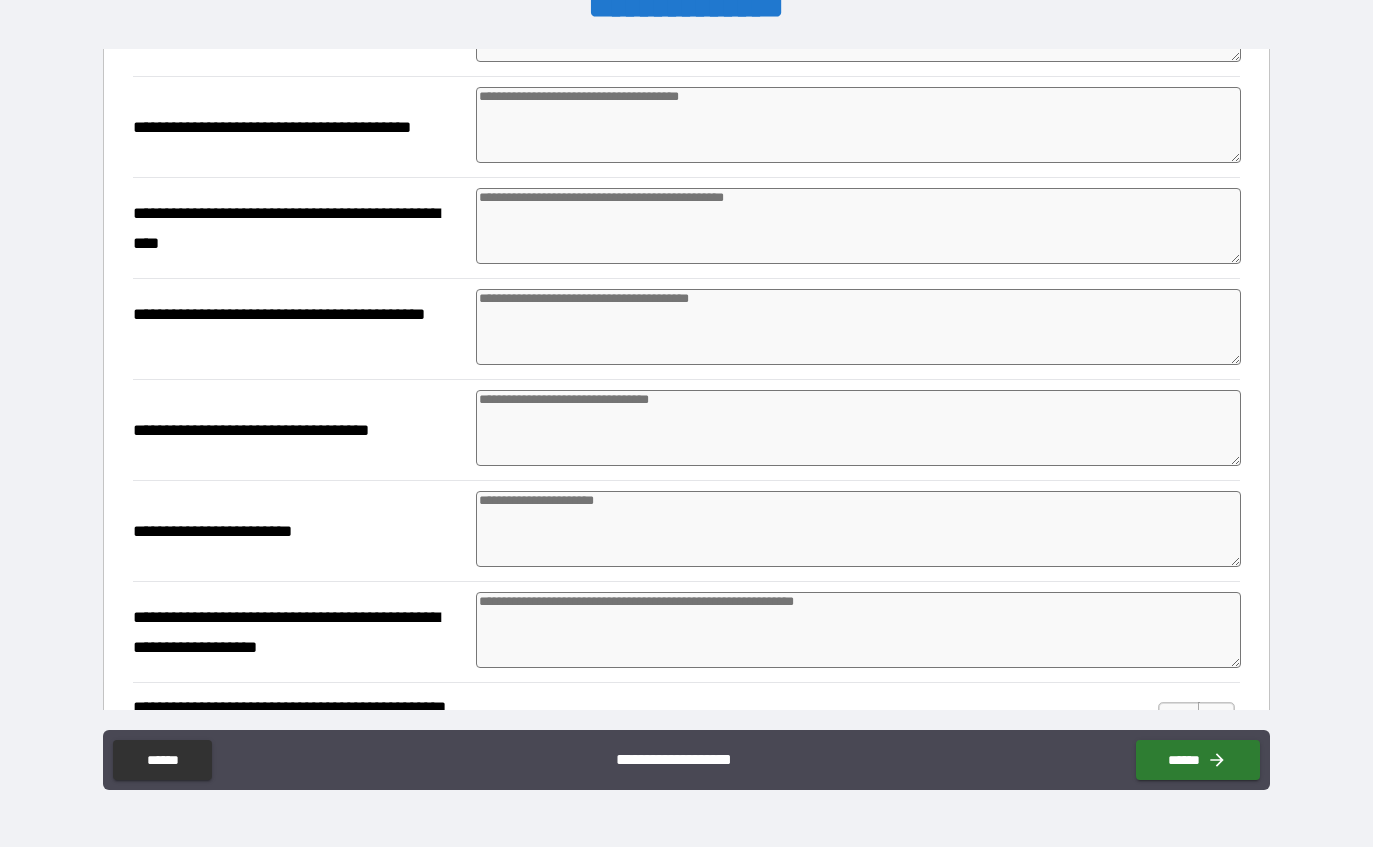 click at bounding box center [858, 529] 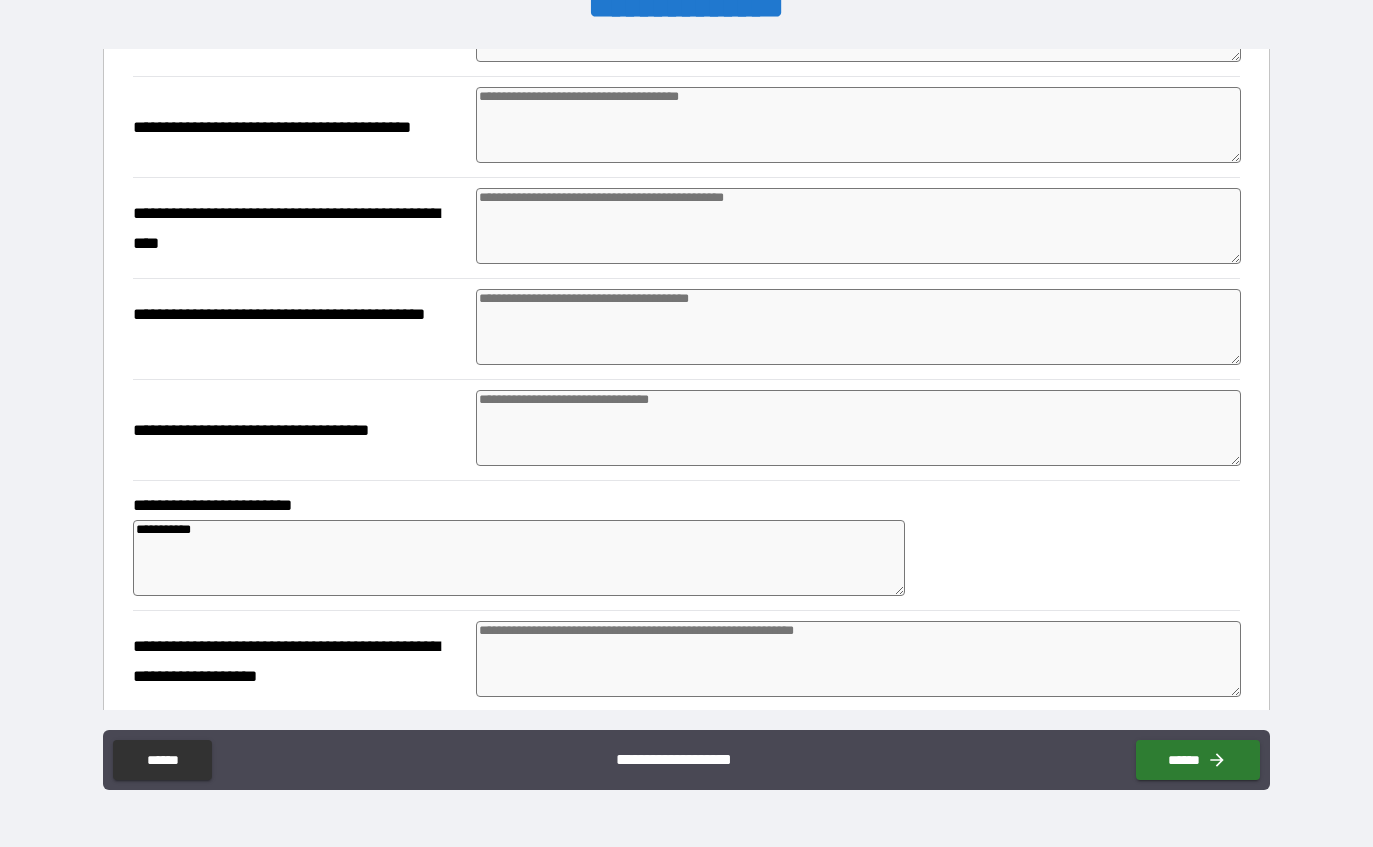 click on "**" at bounding box center [1216, 751] 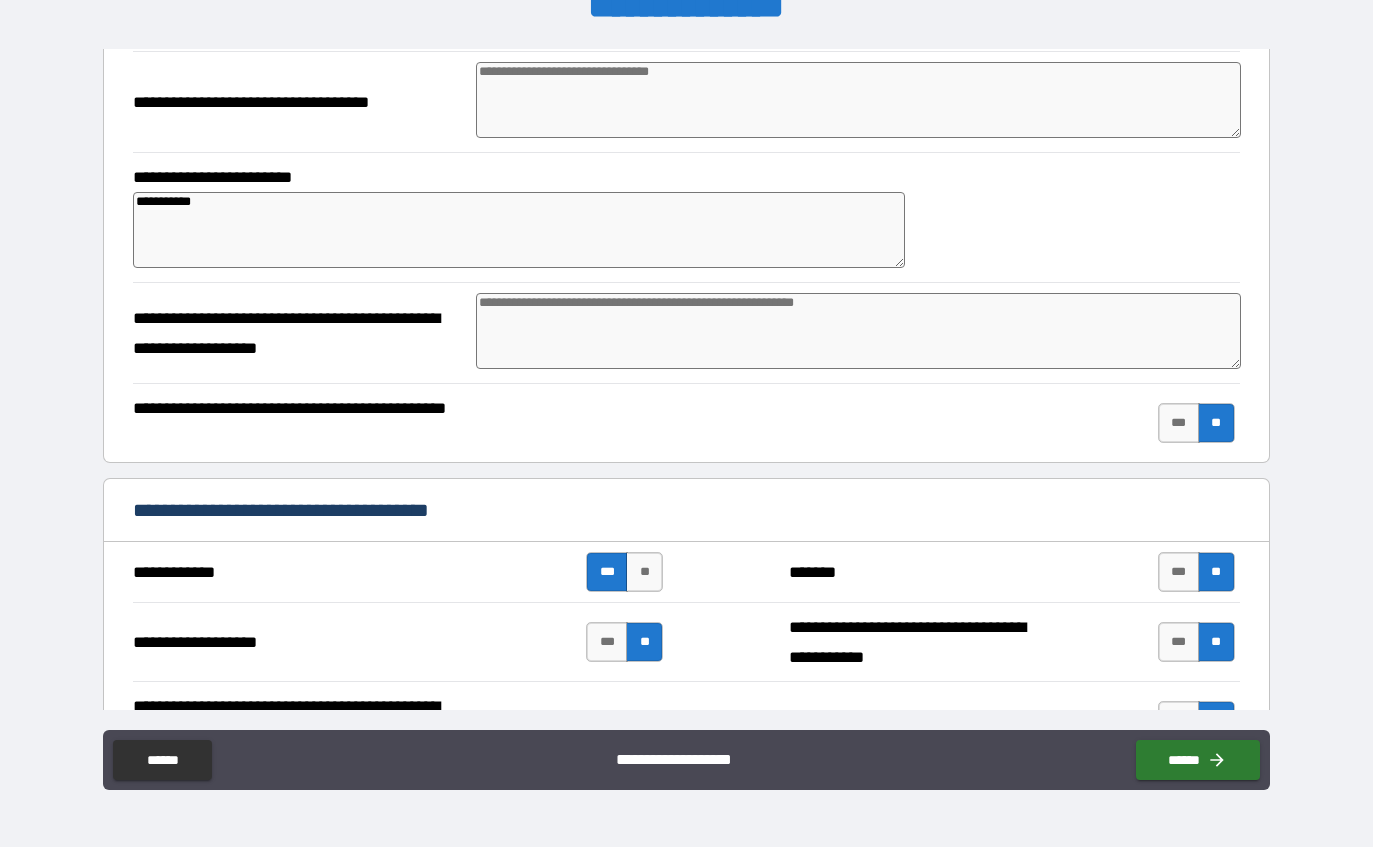 scroll, scrollTop: 990, scrollLeft: 0, axis: vertical 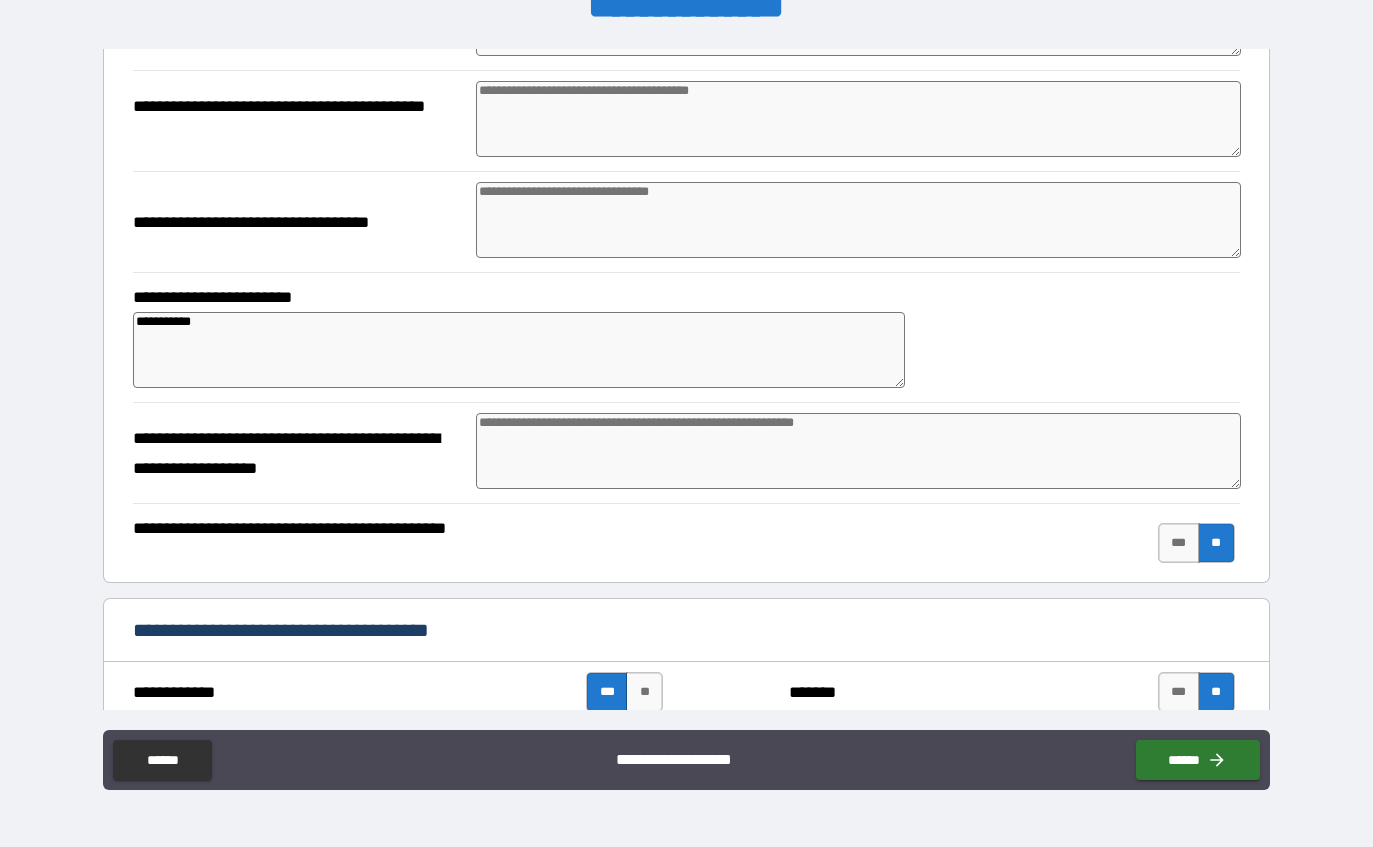 click on "***" at bounding box center [1179, 543] 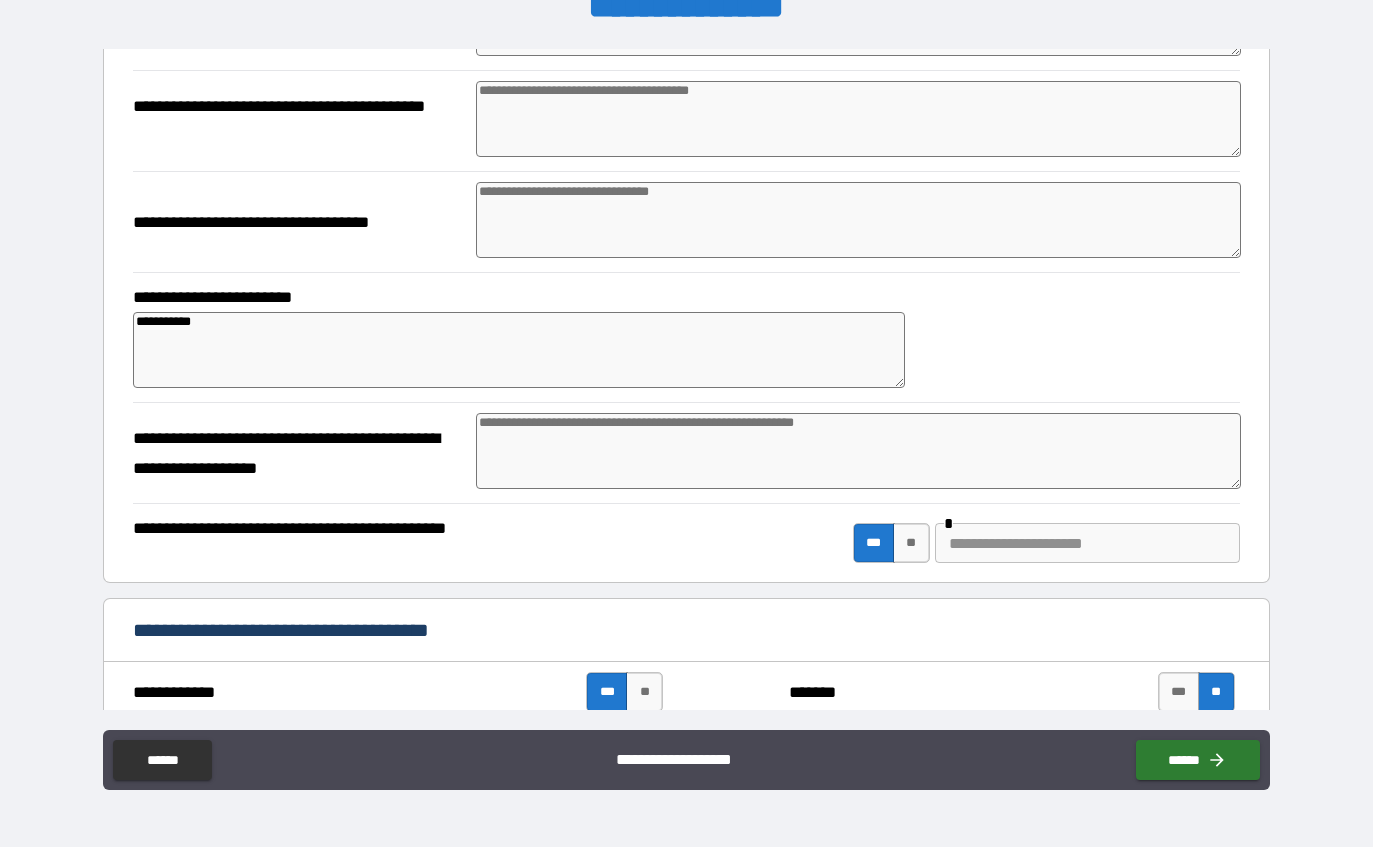 click at bounding box center [1087, 543] 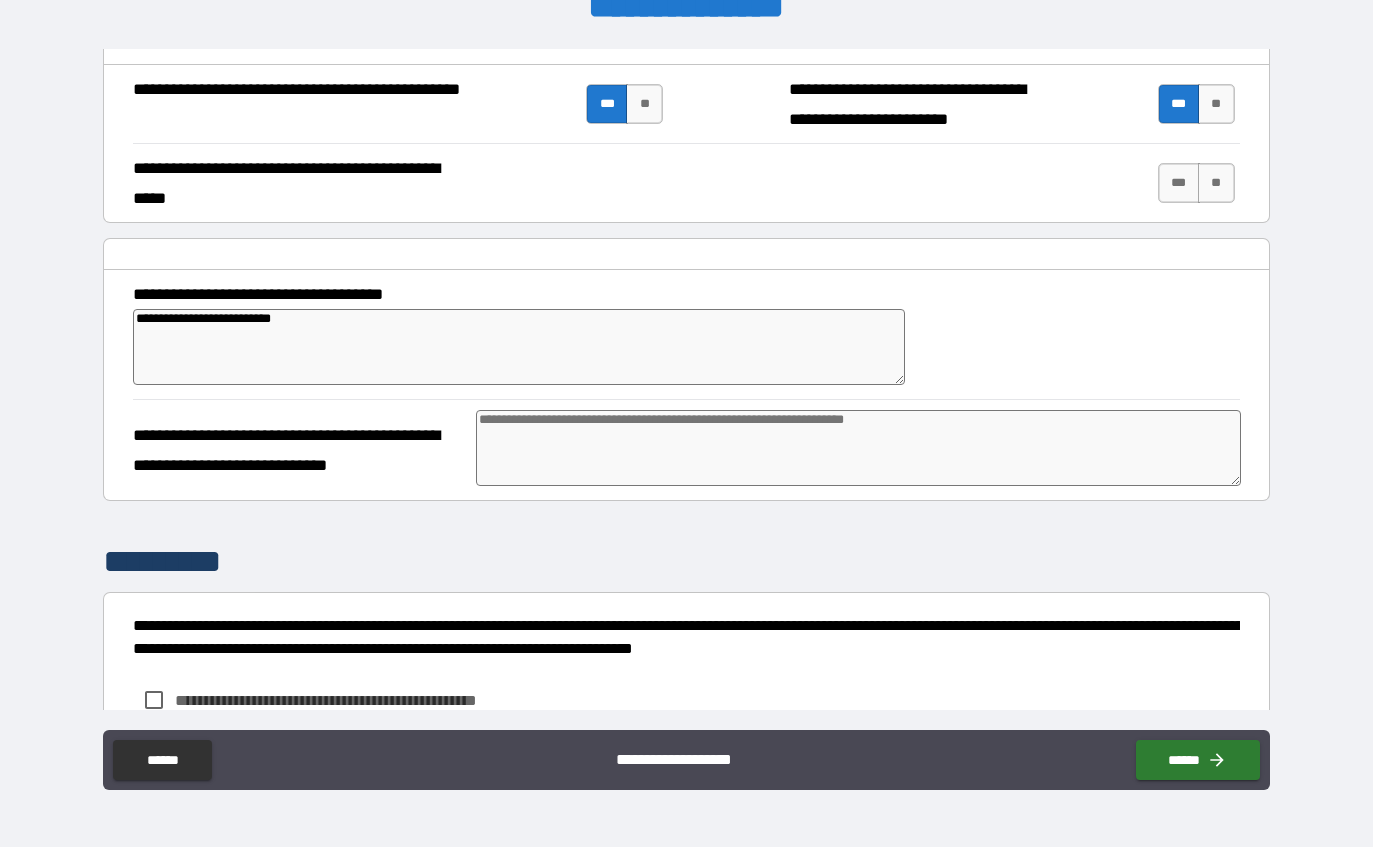 scroll, scrollTop: 2813, scrollLeft: 0, axis: vertical 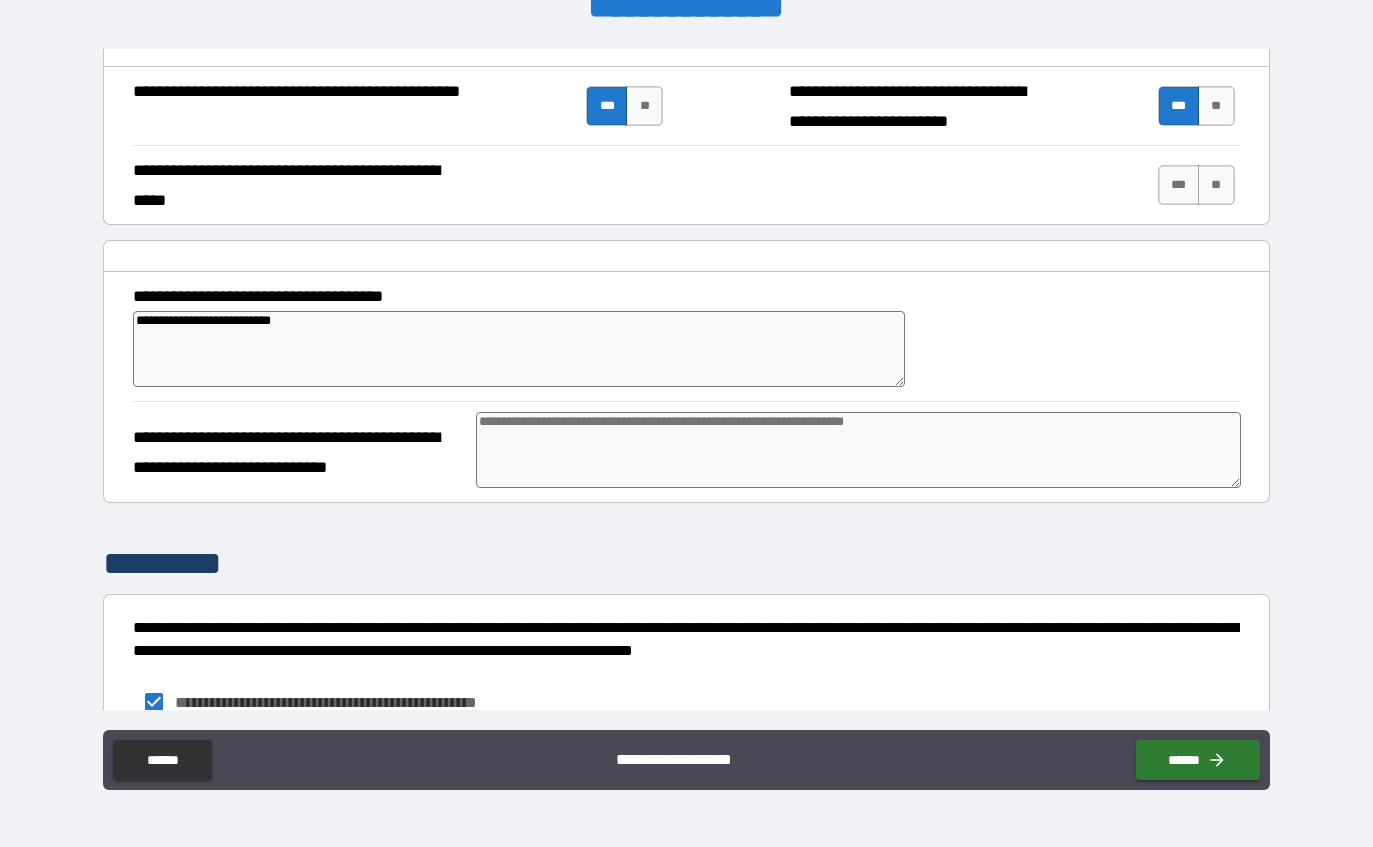 click on "*********" at bounding box center [515, 764] 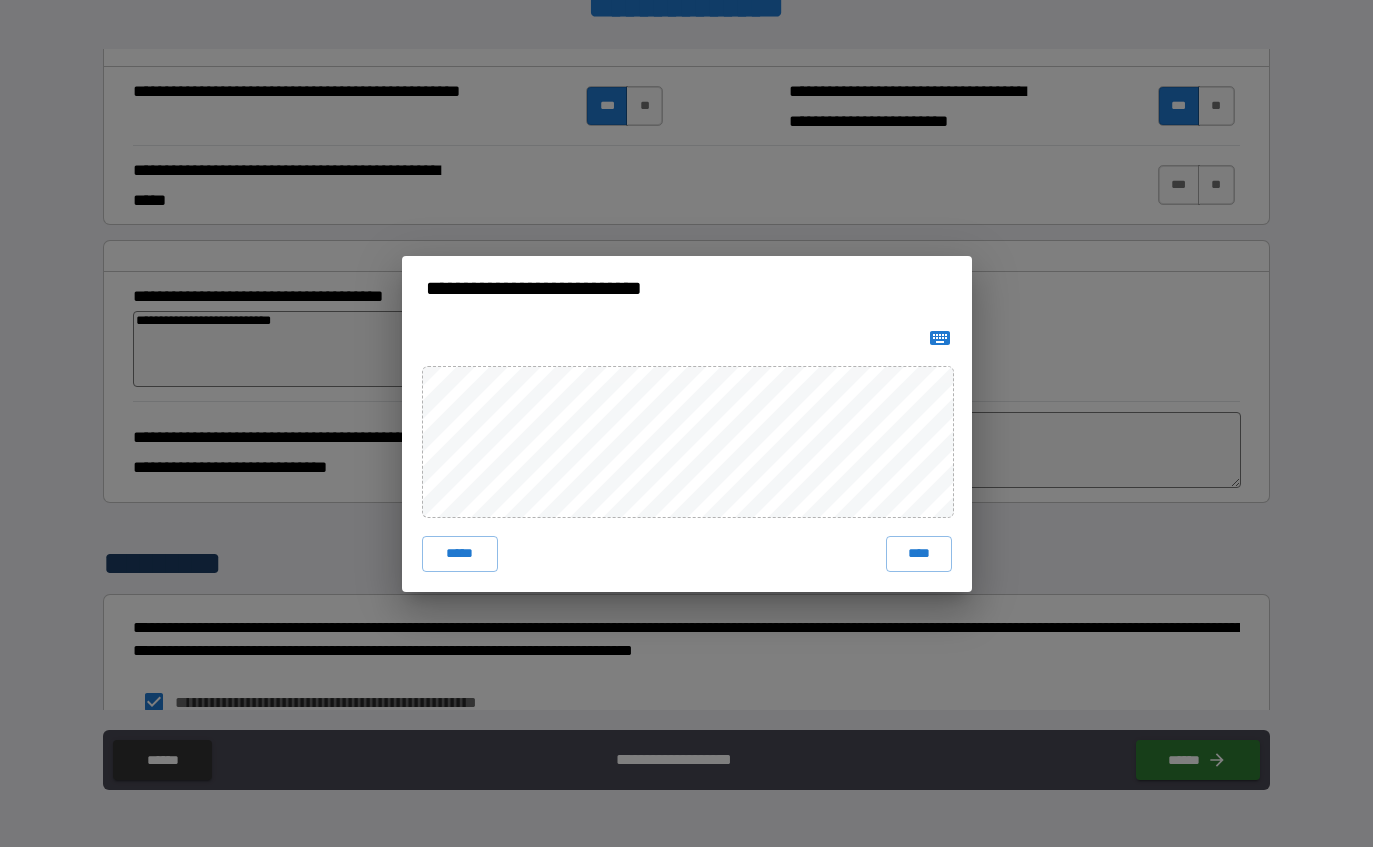 click on "****" at bounding box center (919, 554) 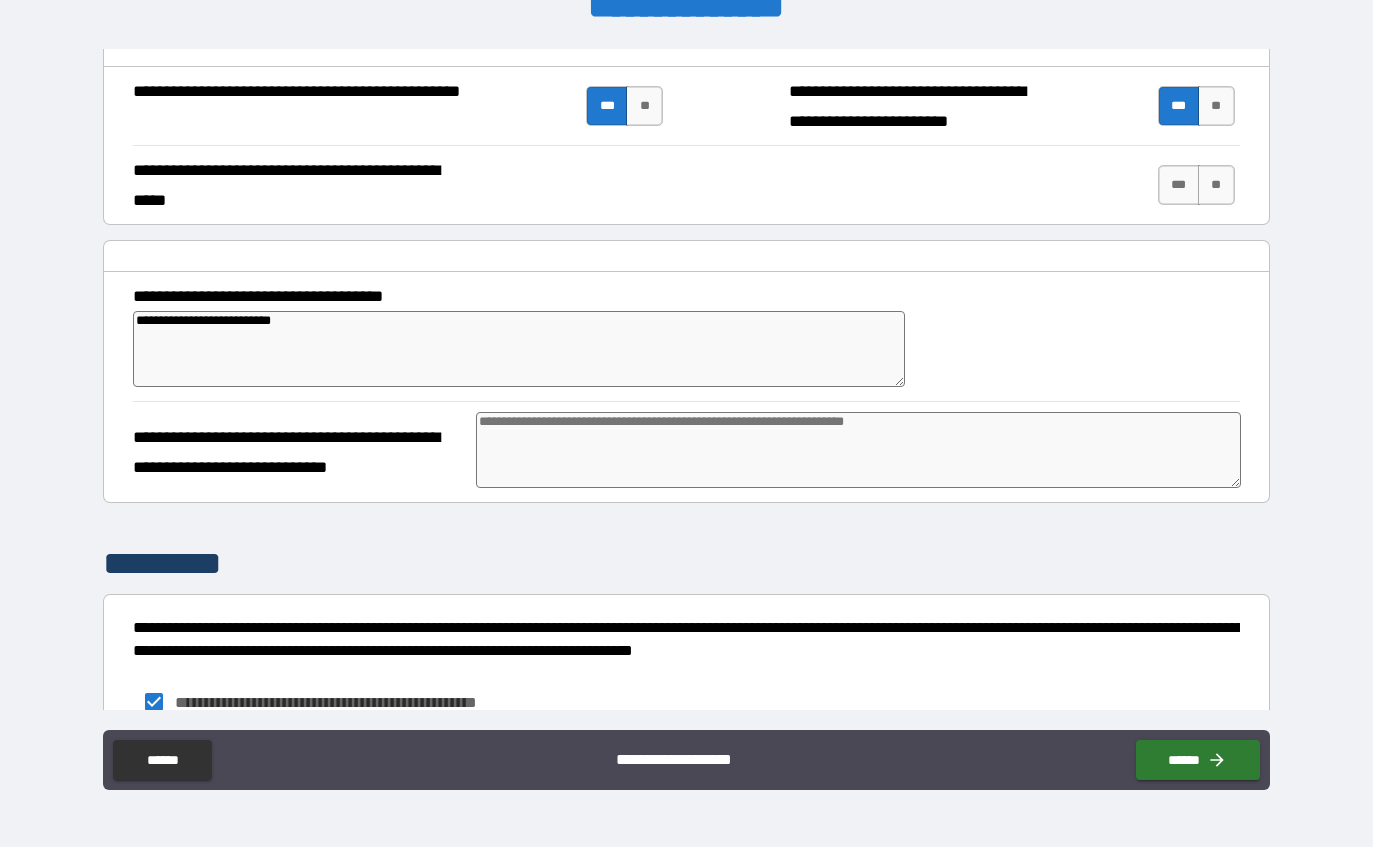scroll, scrollTop: 2803, scrollLeft: 0, axis: vertical 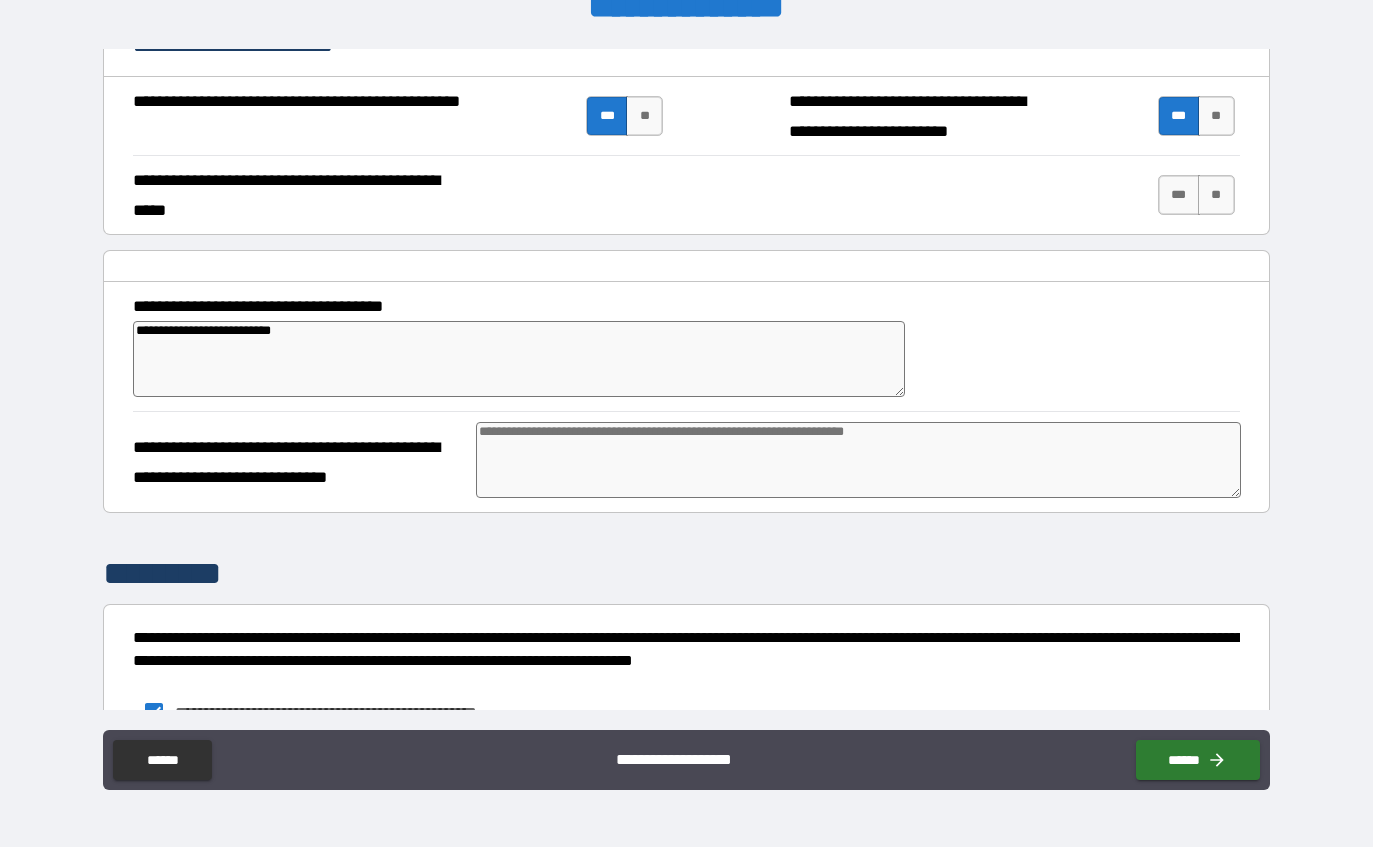 click on "**********" at bounding box center [515, 782] 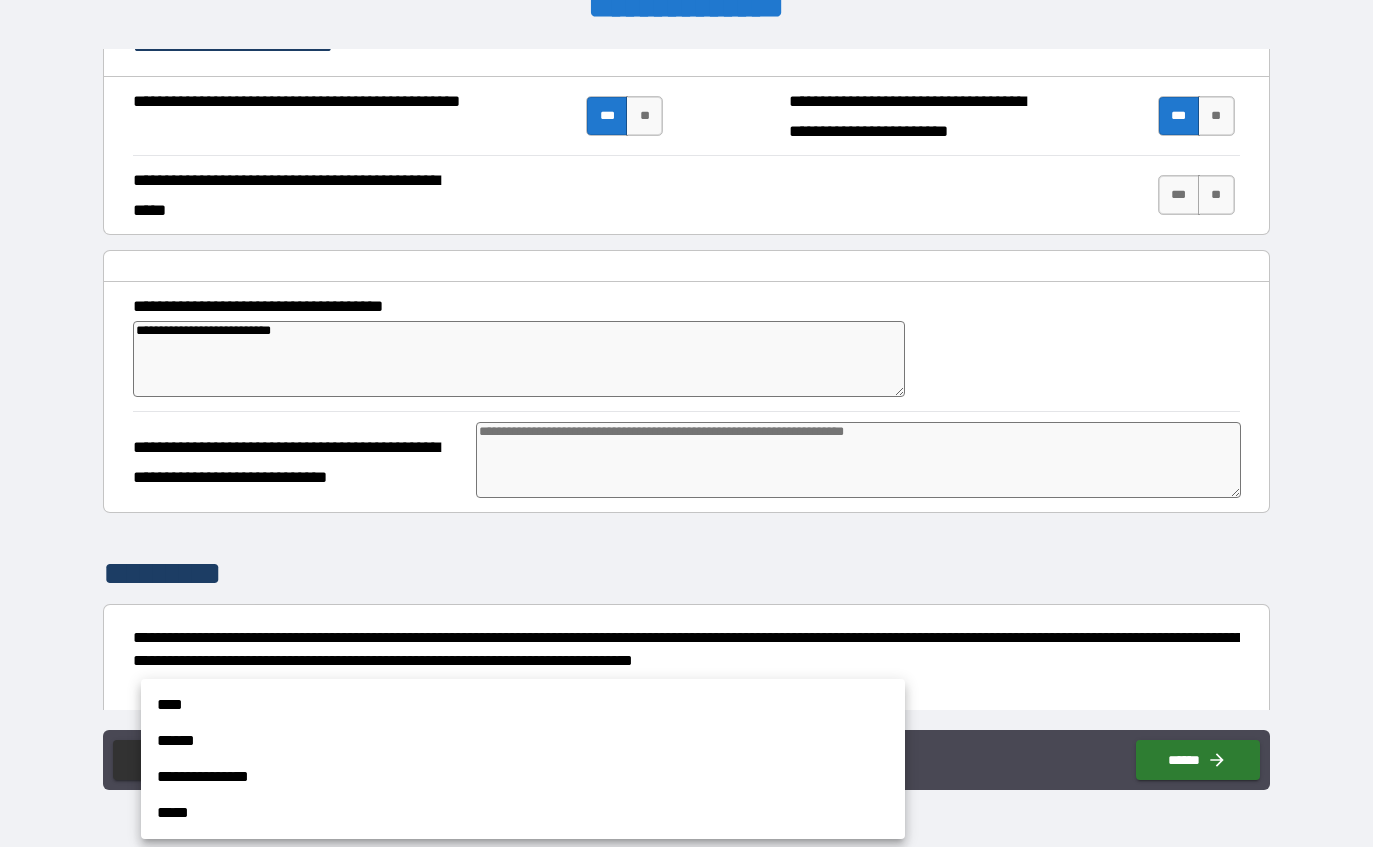click on "****" at bounding box center [523, 705] 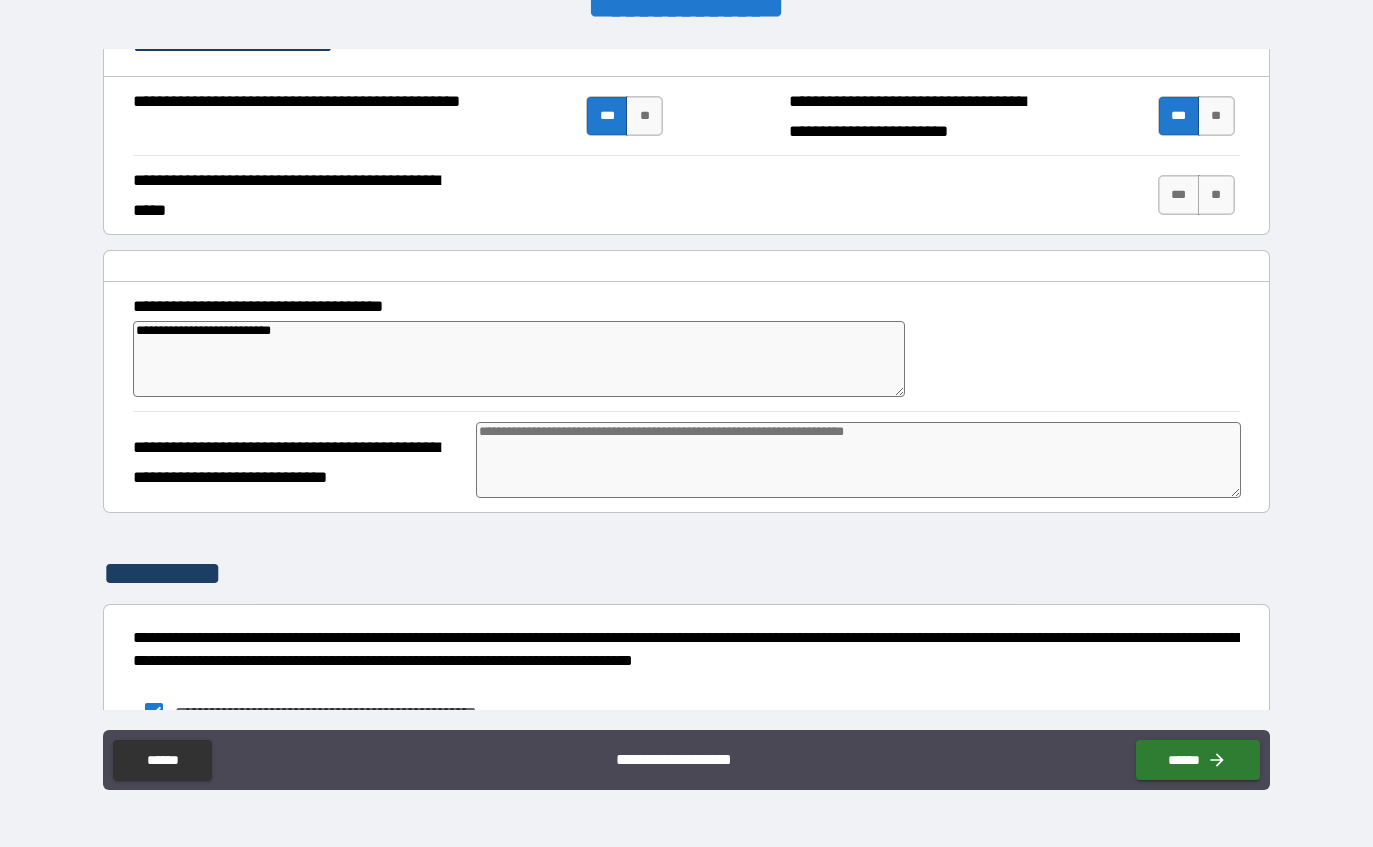 click on "******" at bounding box center [1198, 760] 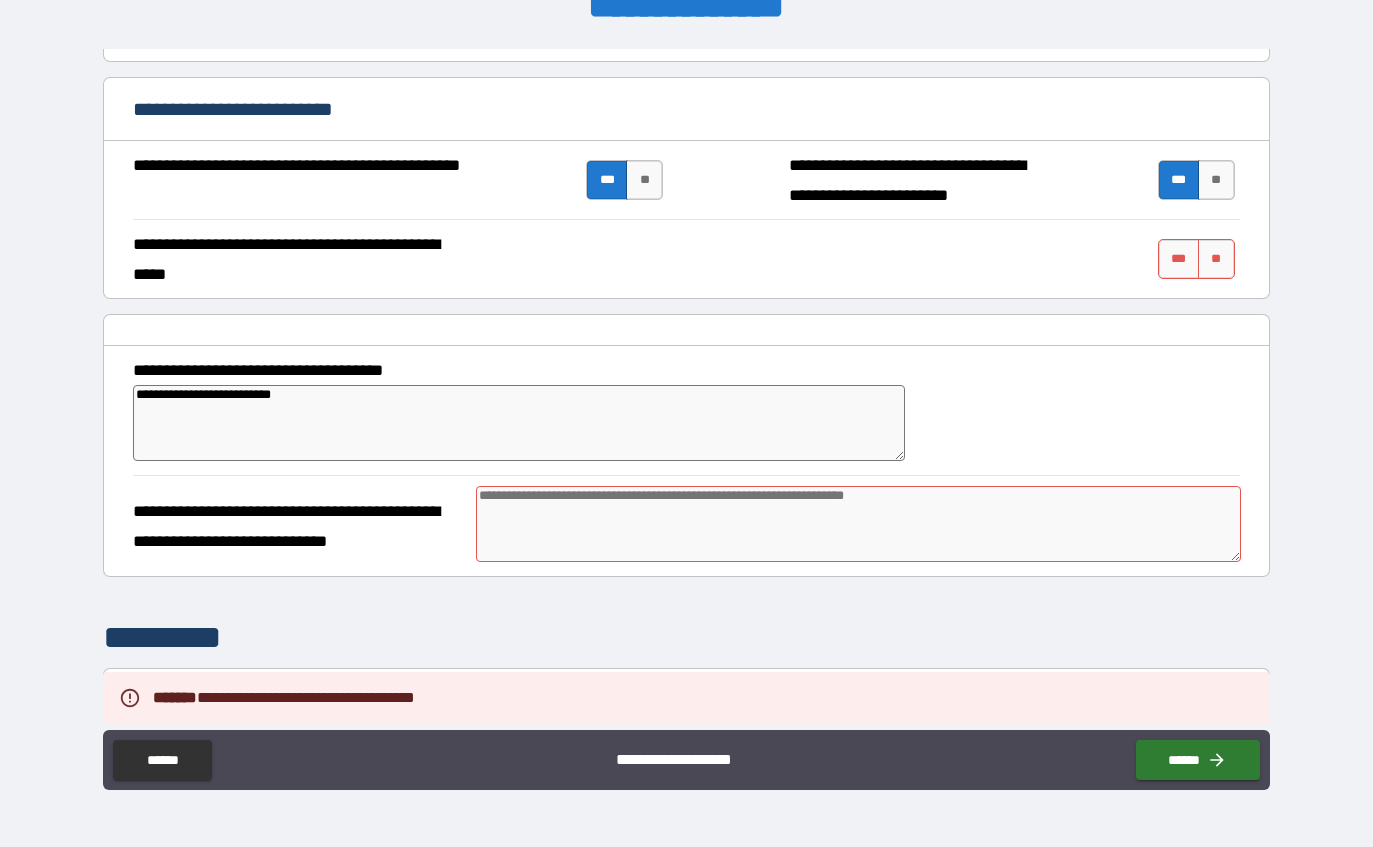 scroll, scrollTop: 2734, scrollLeft: 0, axis: vertical 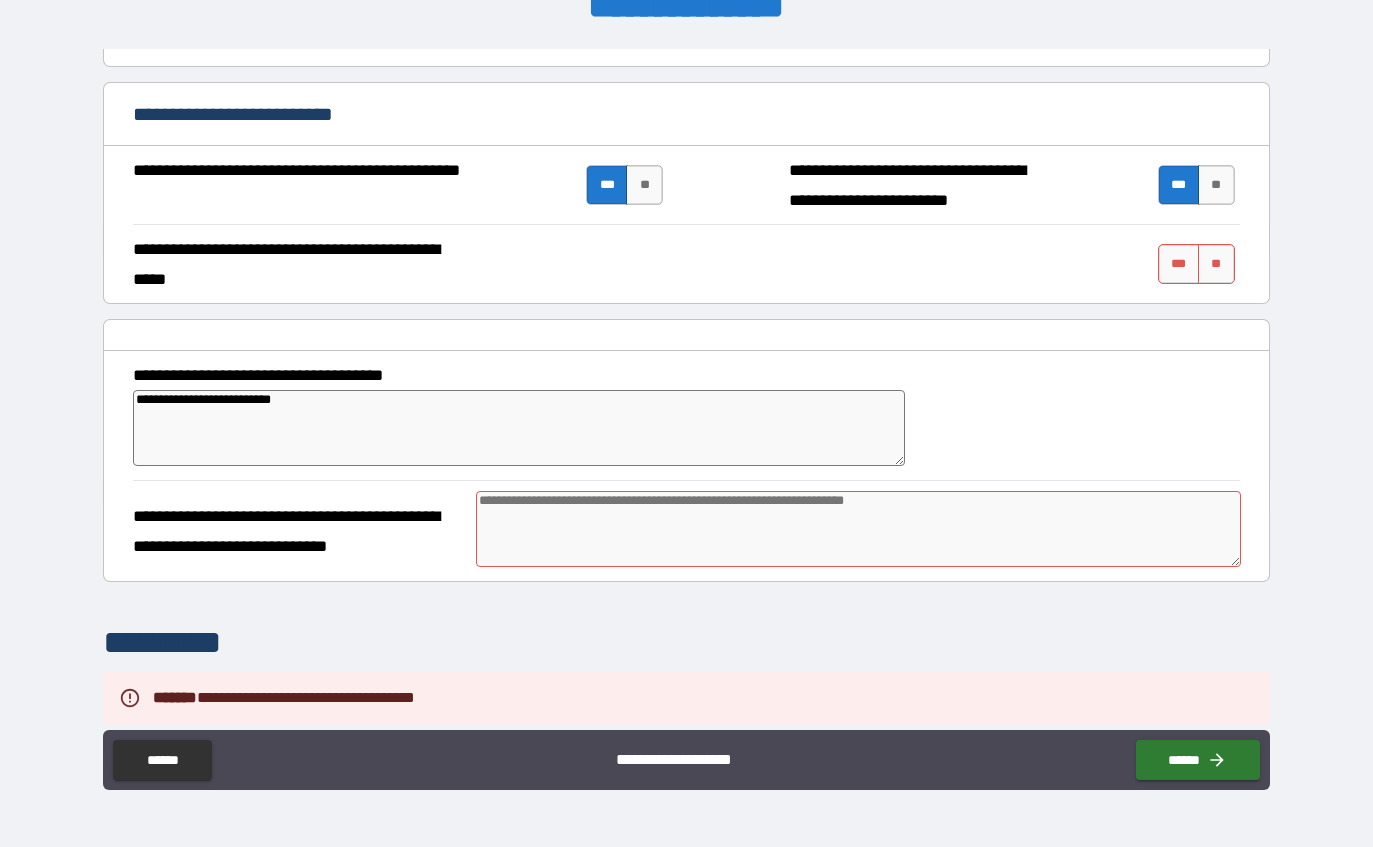 click at bounding box center (858, 529) 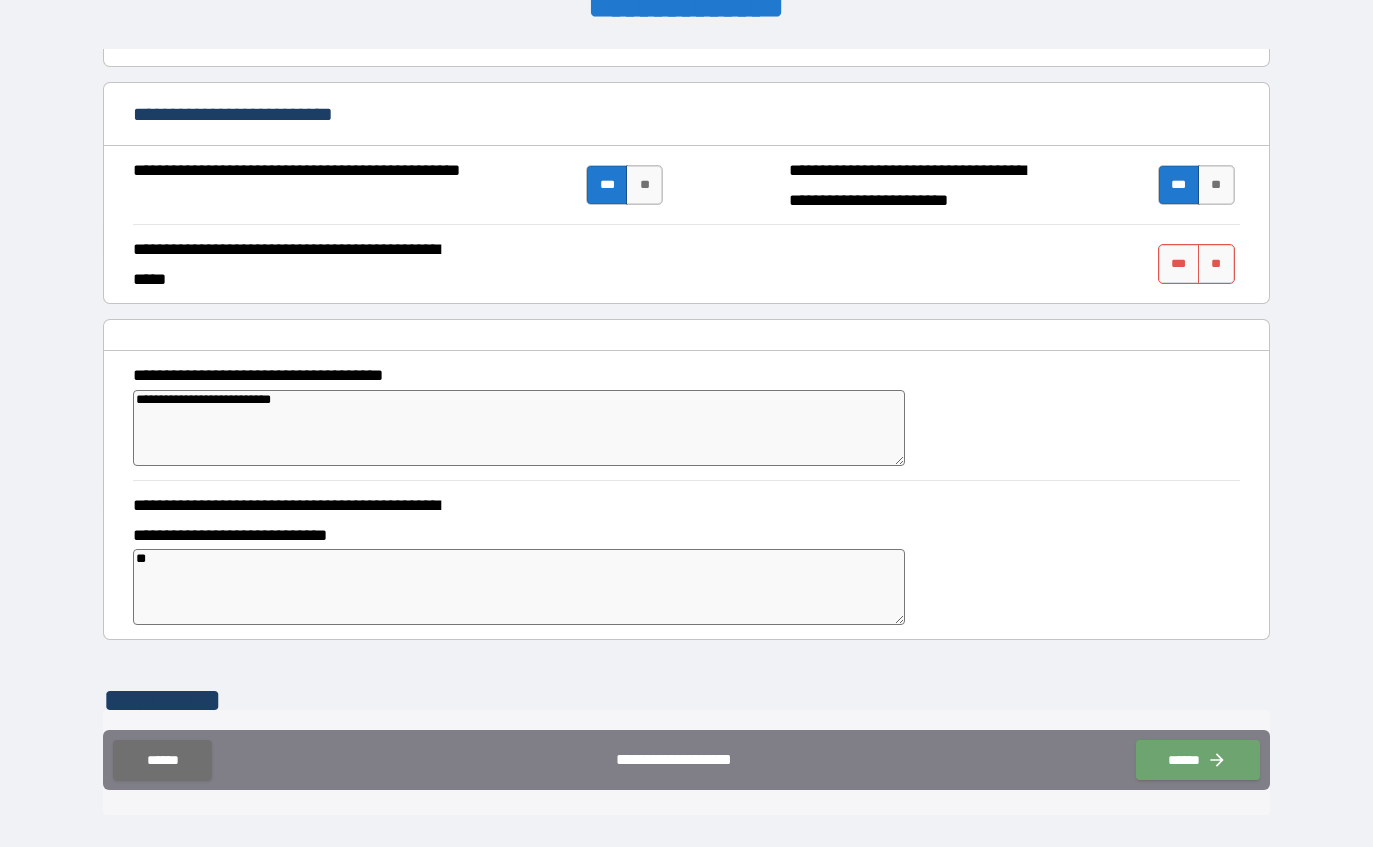 click on "******" at bounding box center (1198, 760) 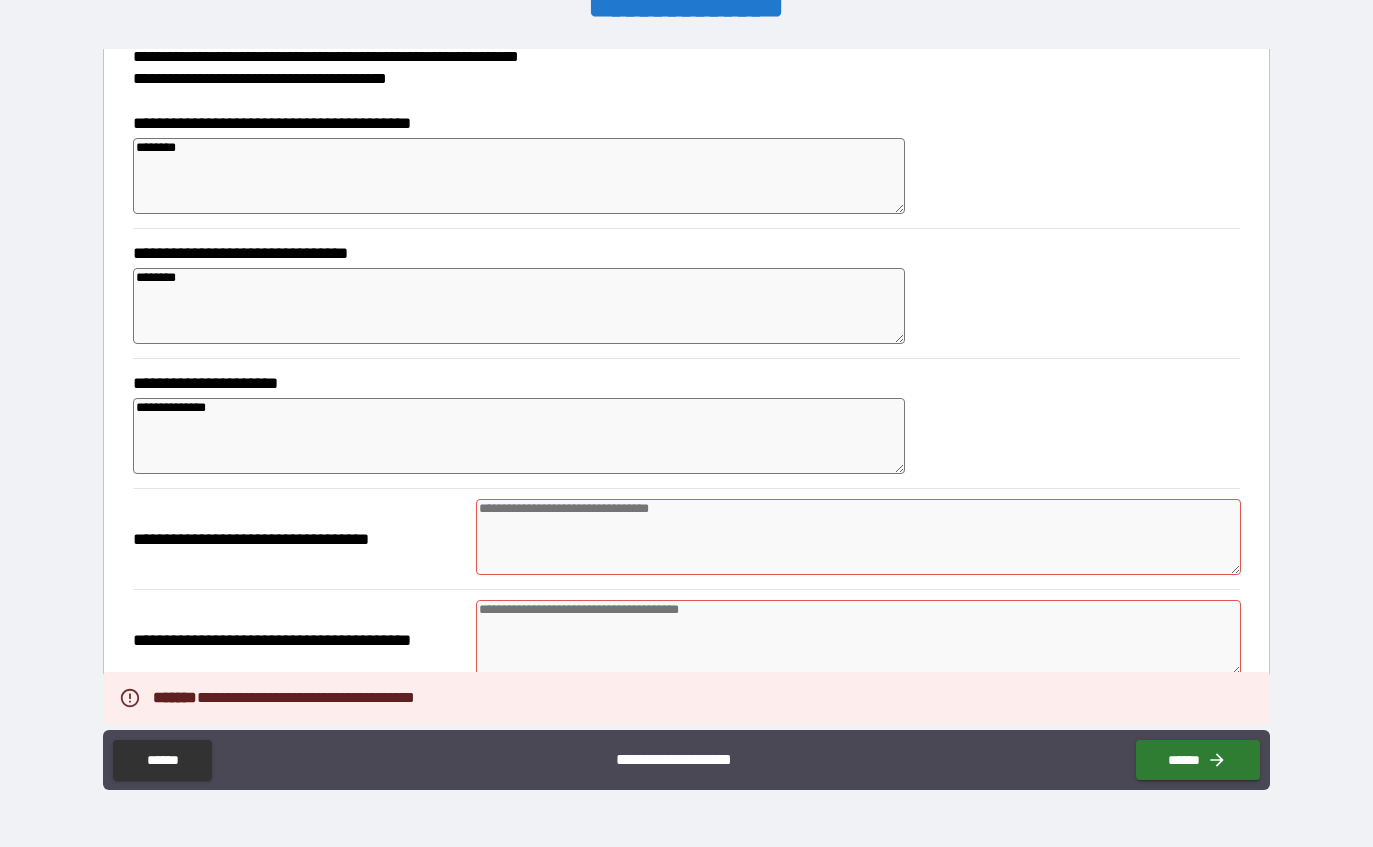 scroll, scrollTop: 368, scrollLeft: 0, axis: vertical 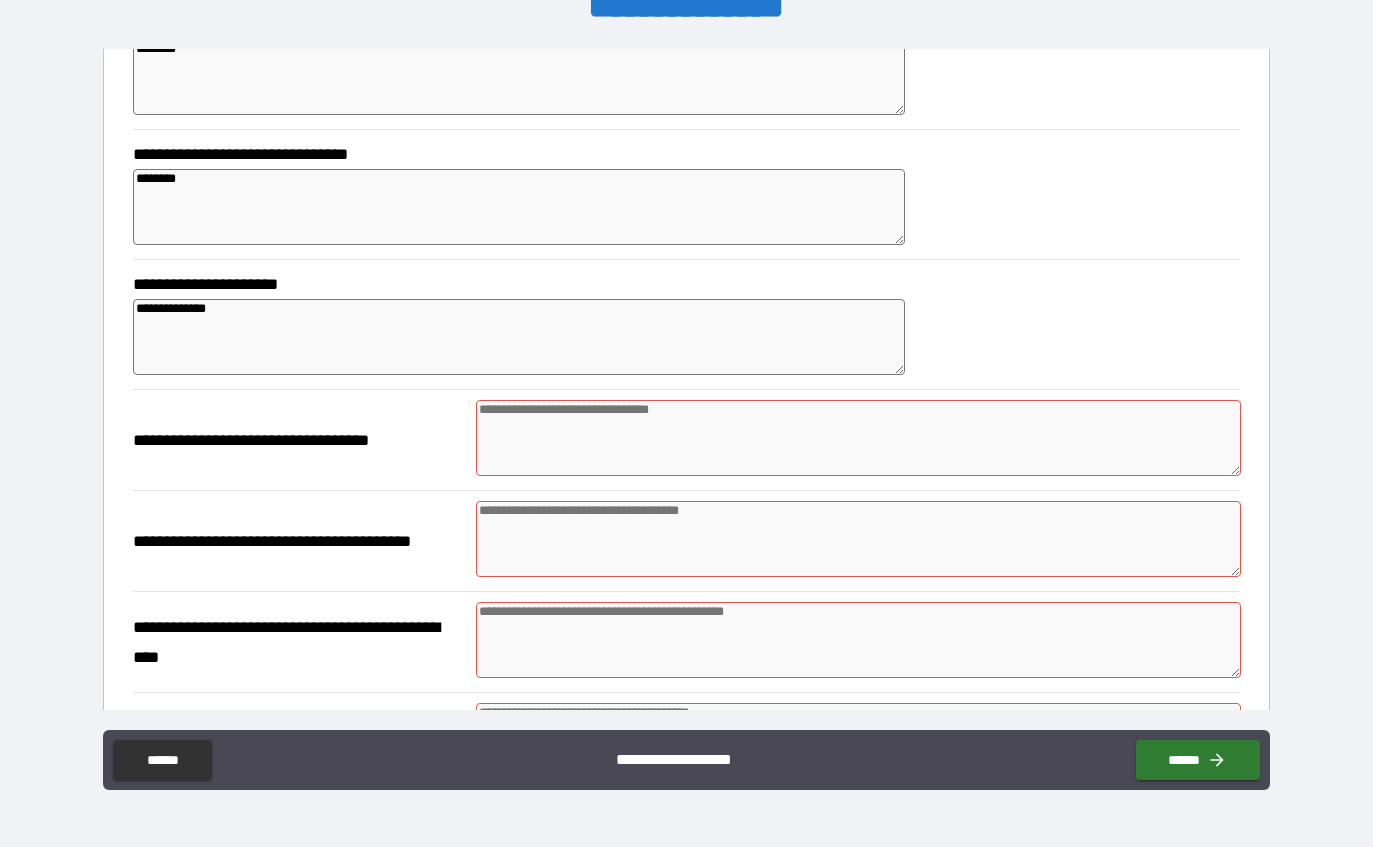 click on "**********" at bounding box center [686, 439] 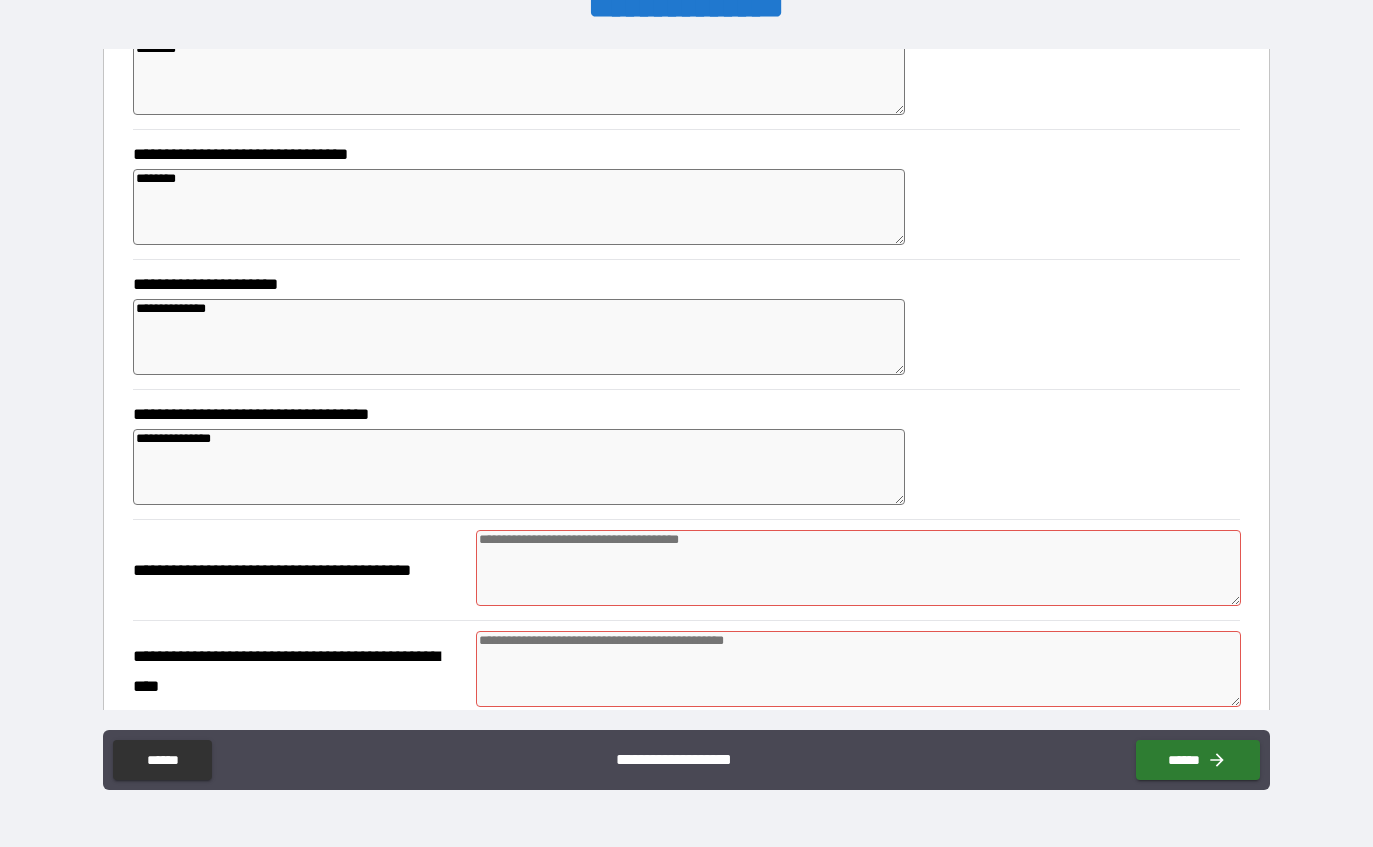 click at bounding box center [858, 568] 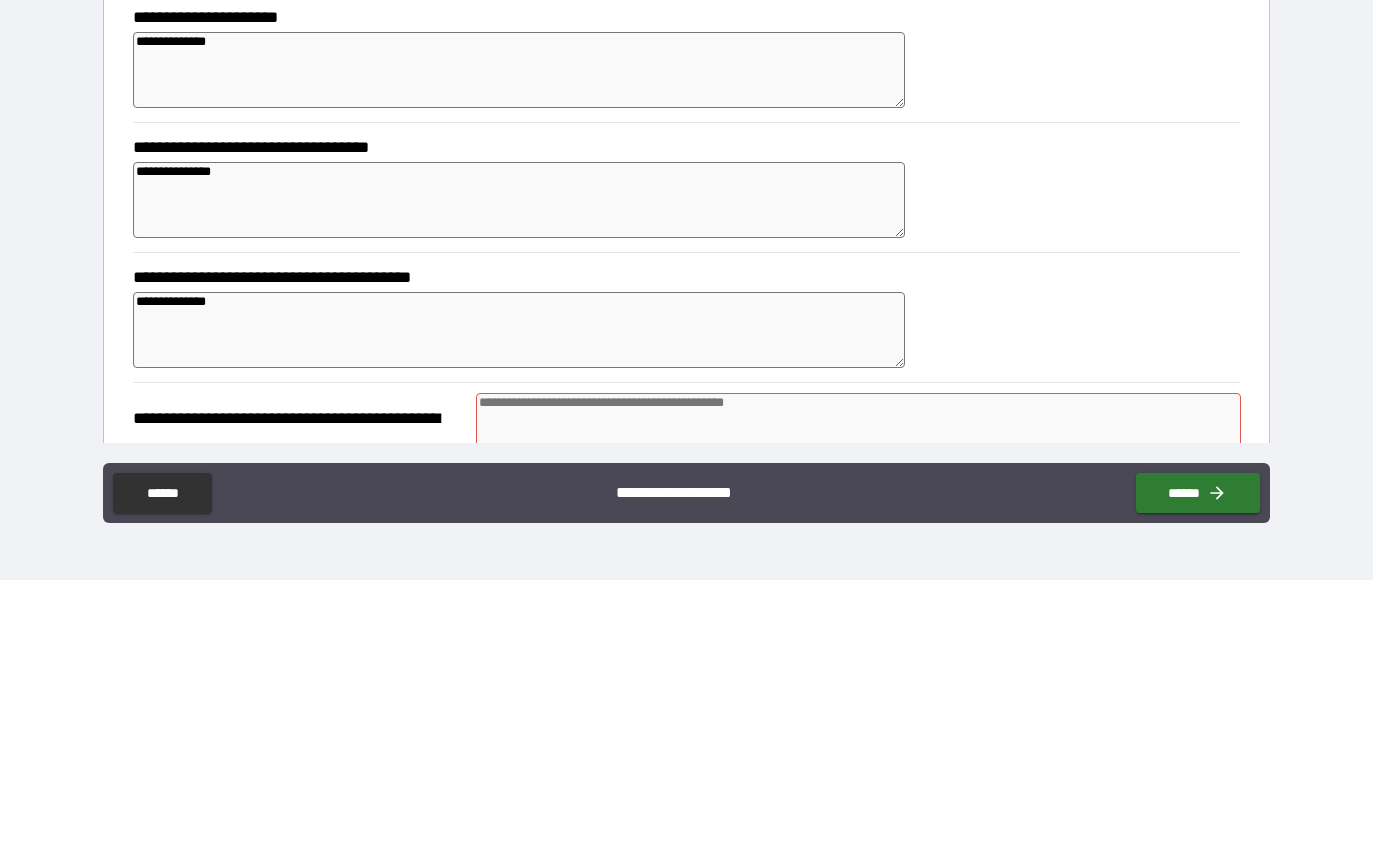 click at bounding box center [858, 698] 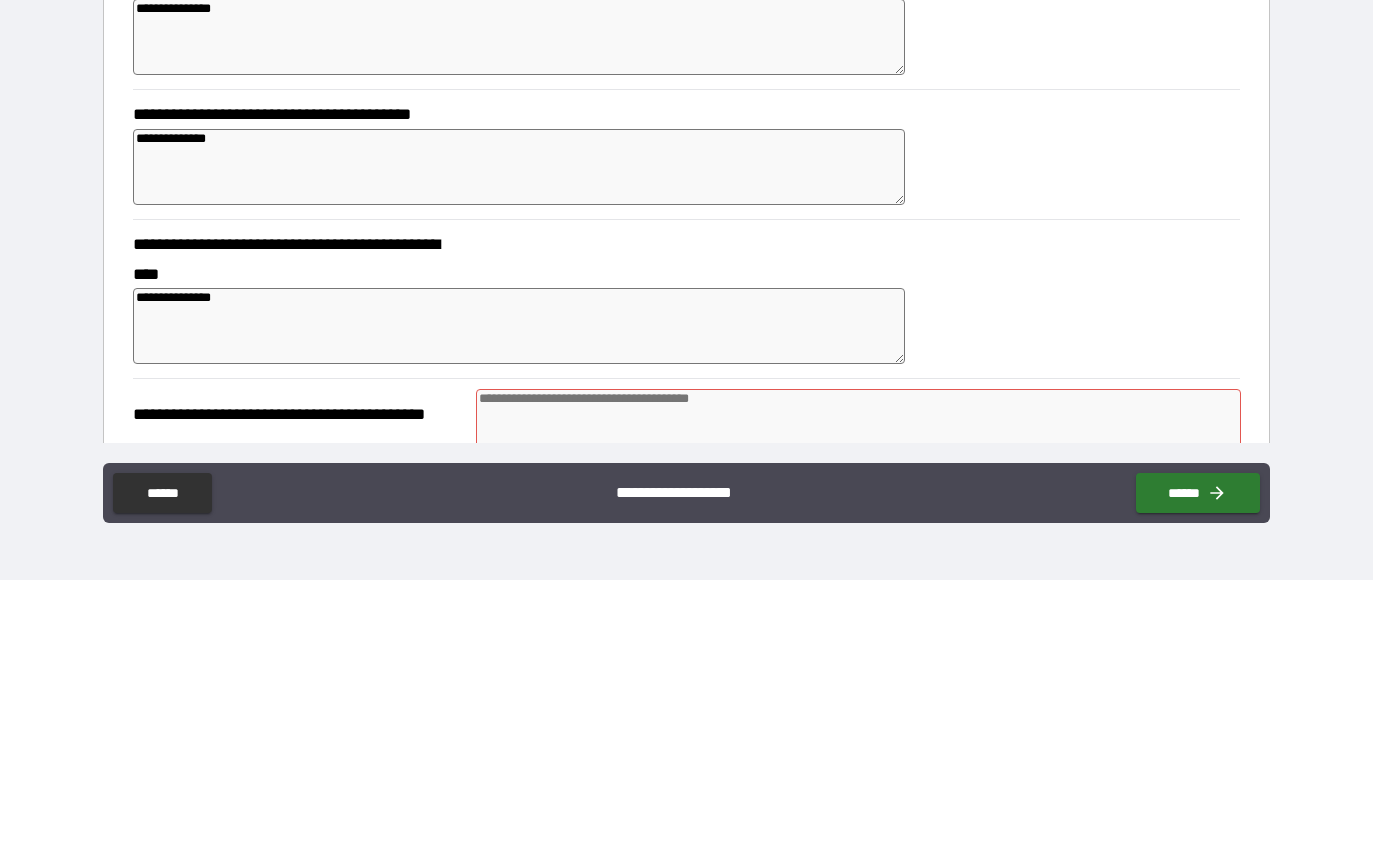 scroll, scrollTop: 532, scrollLeft: 0, axis: vertical 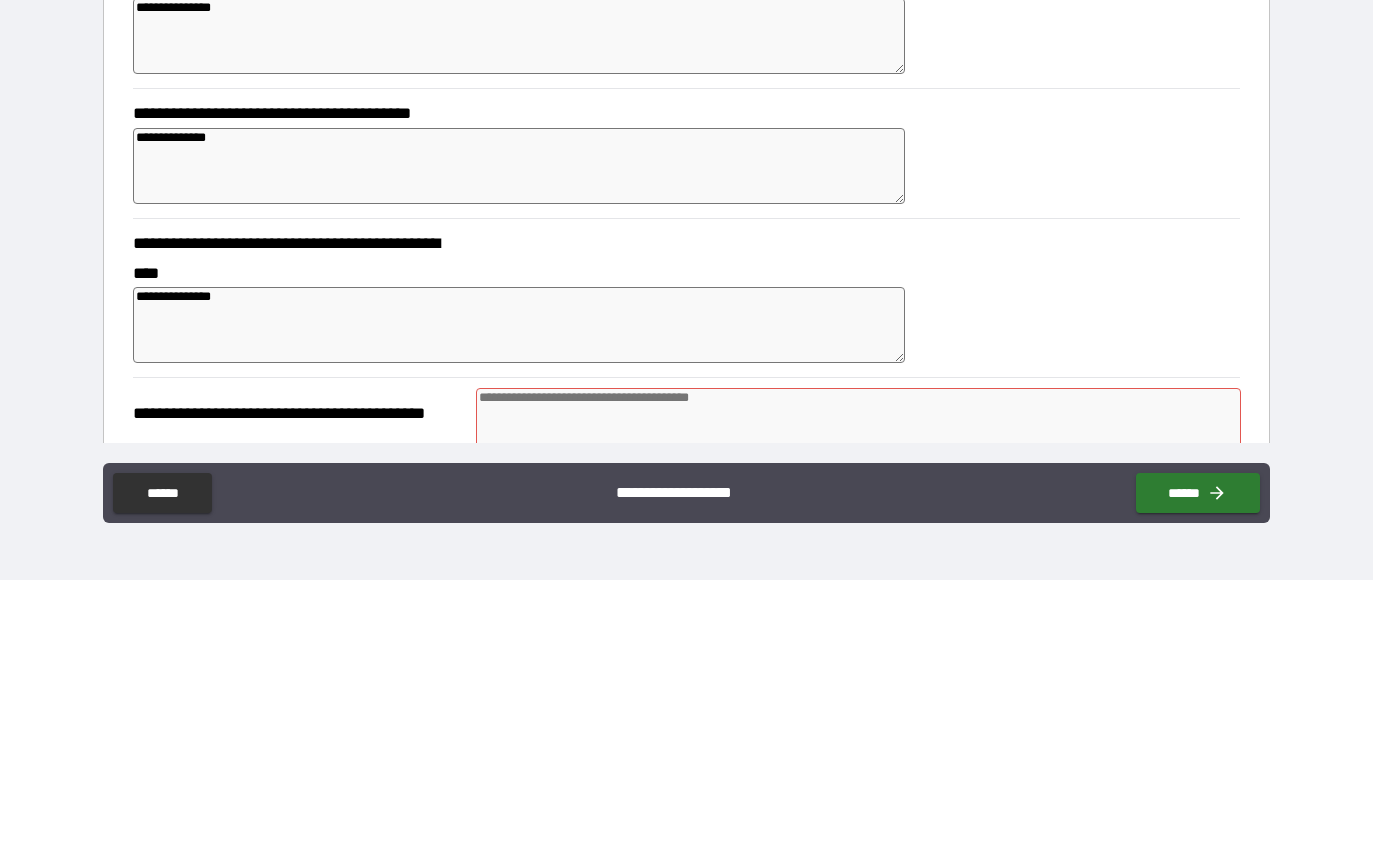 click at bounding box center [858, 693] 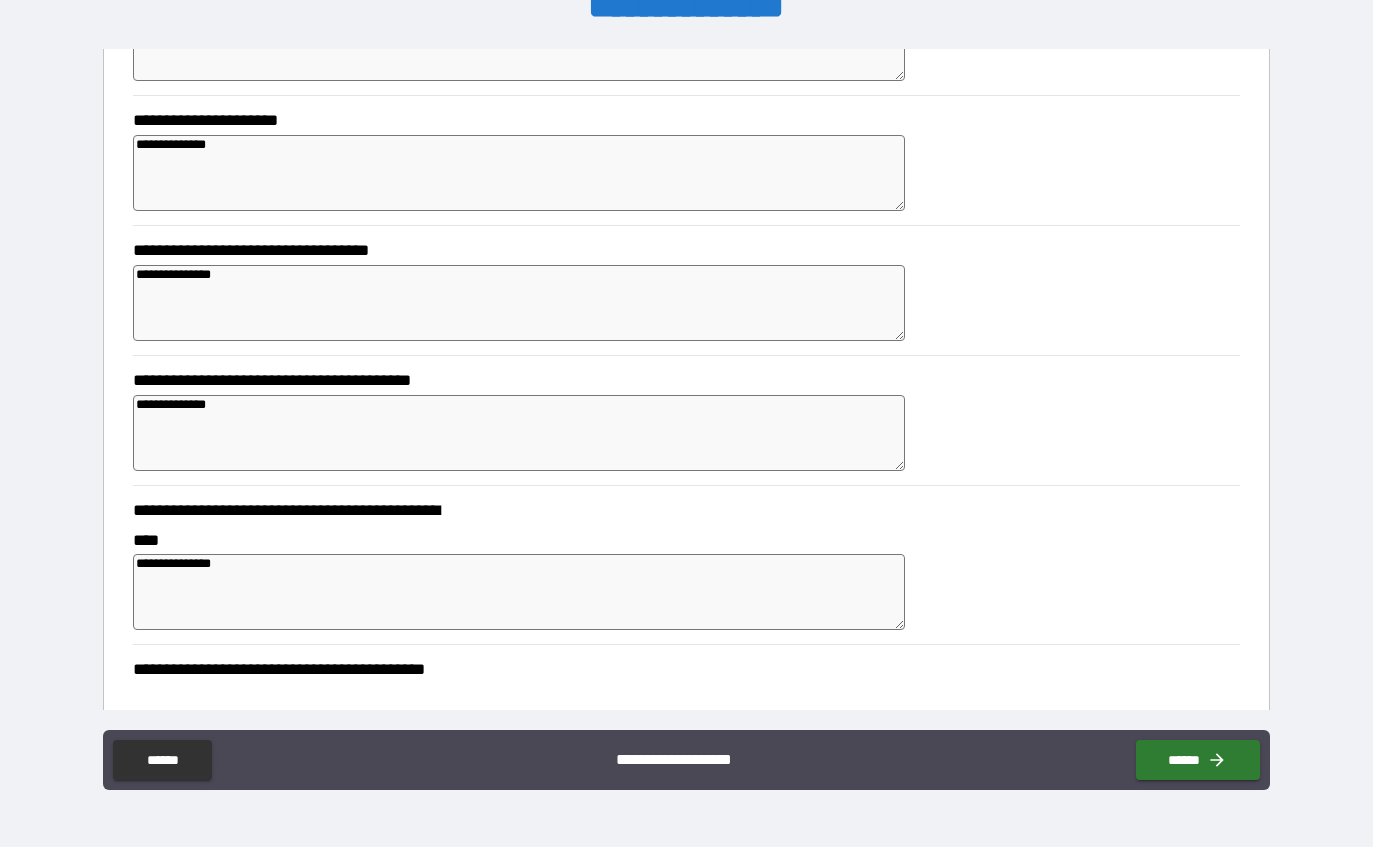 click at bounding box center (858, 852) 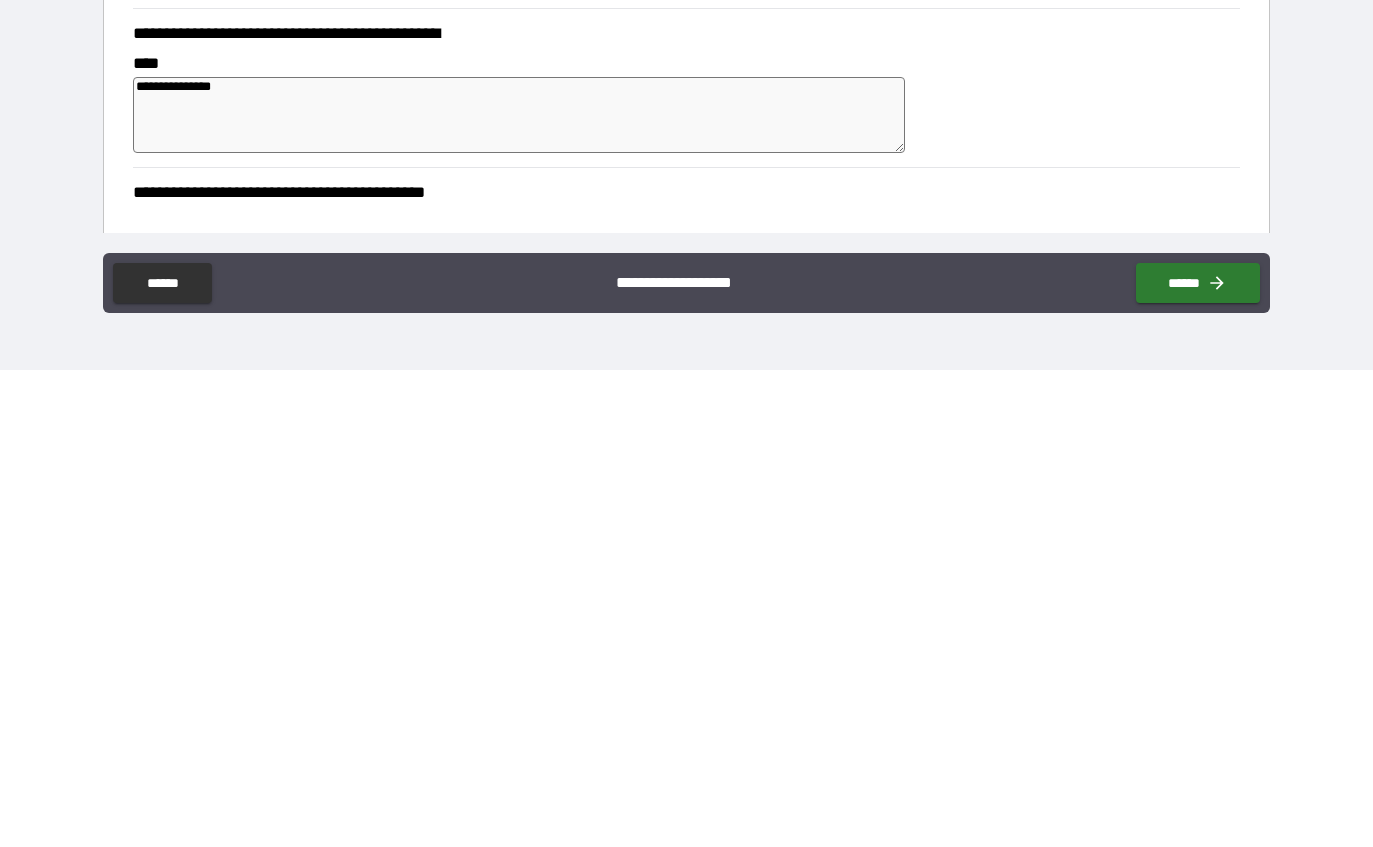click 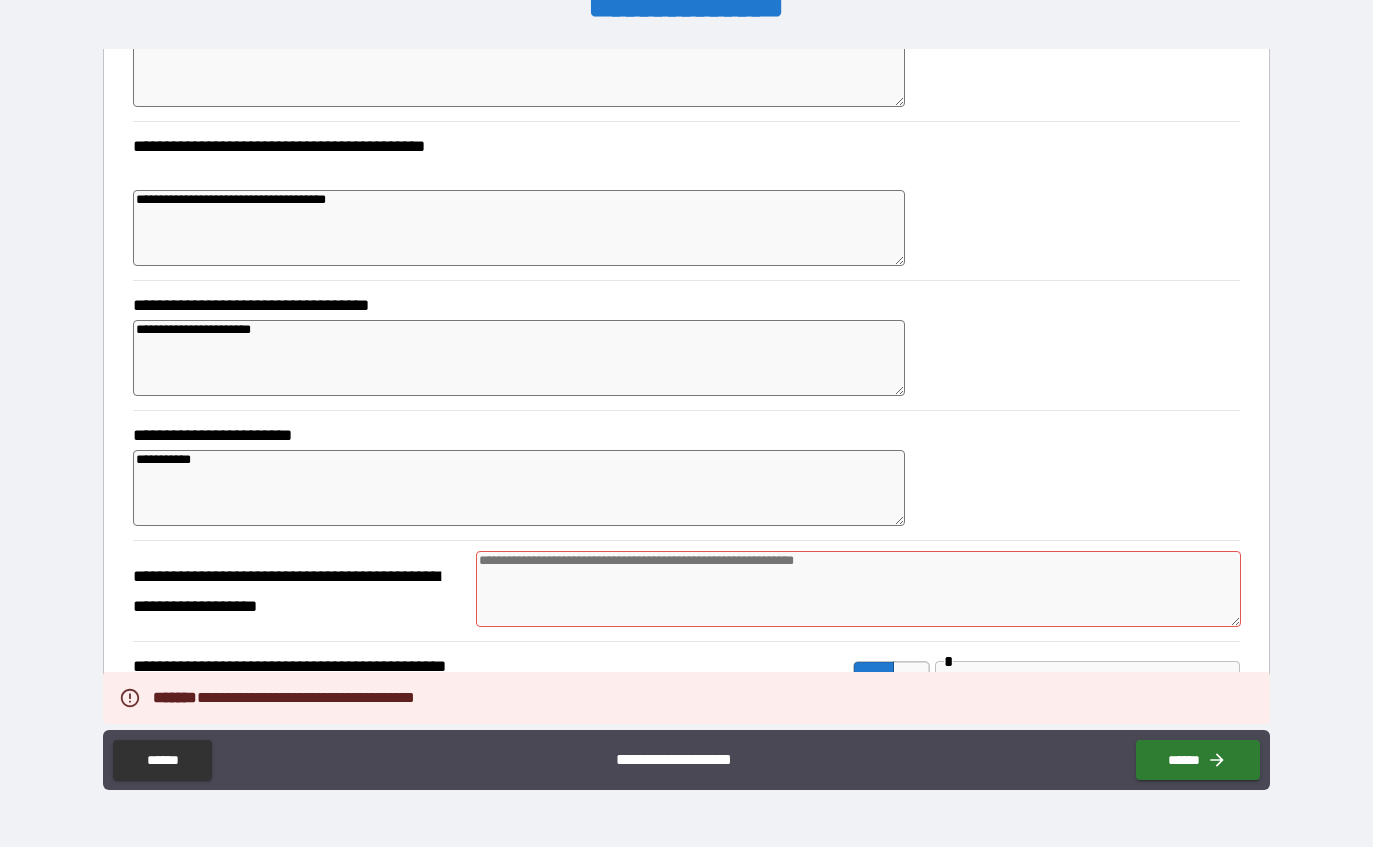 scroll, scrollTop: 1030, scrollLeft: 0, axis: vertical 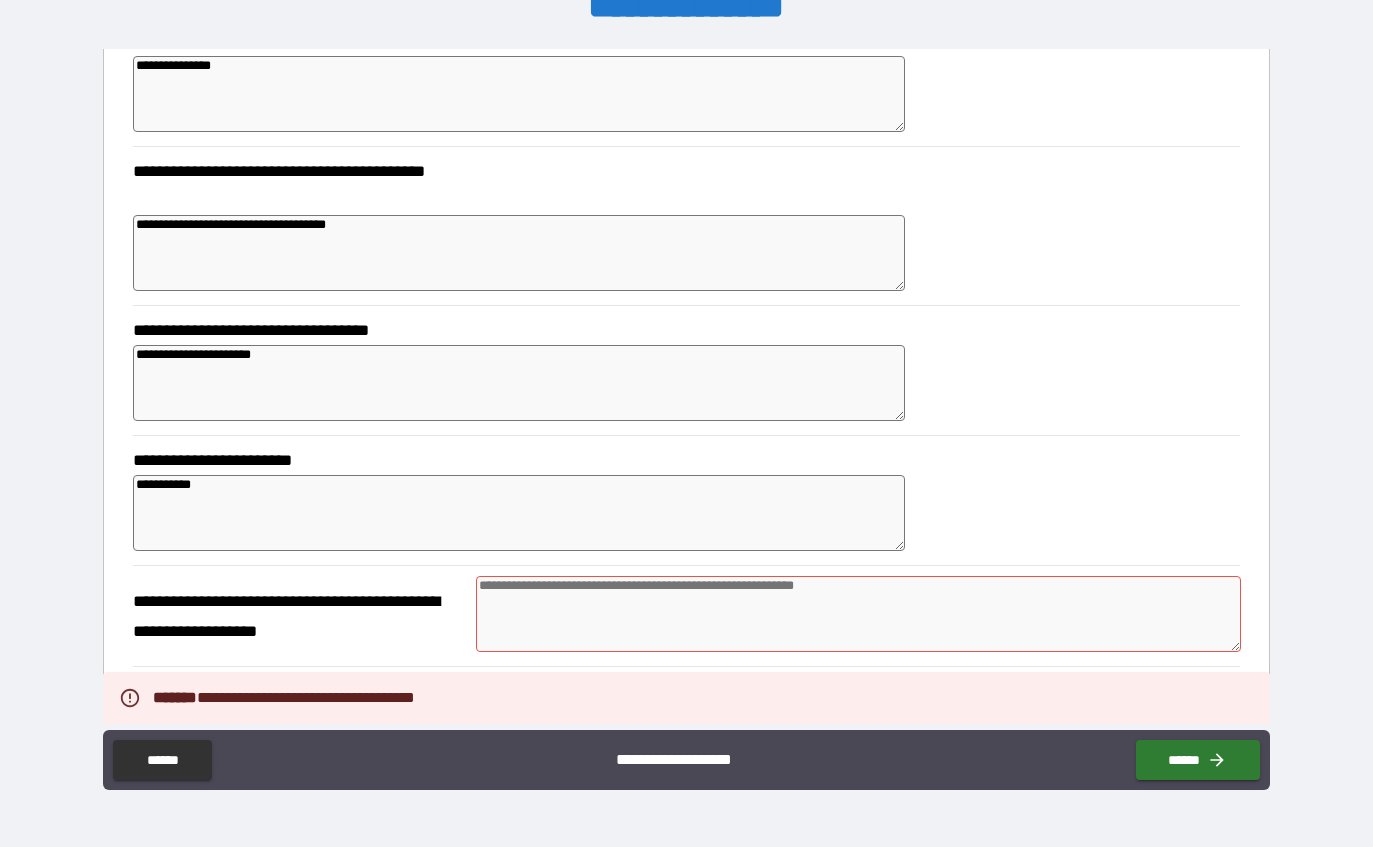 click at bounding box center (858, 614) 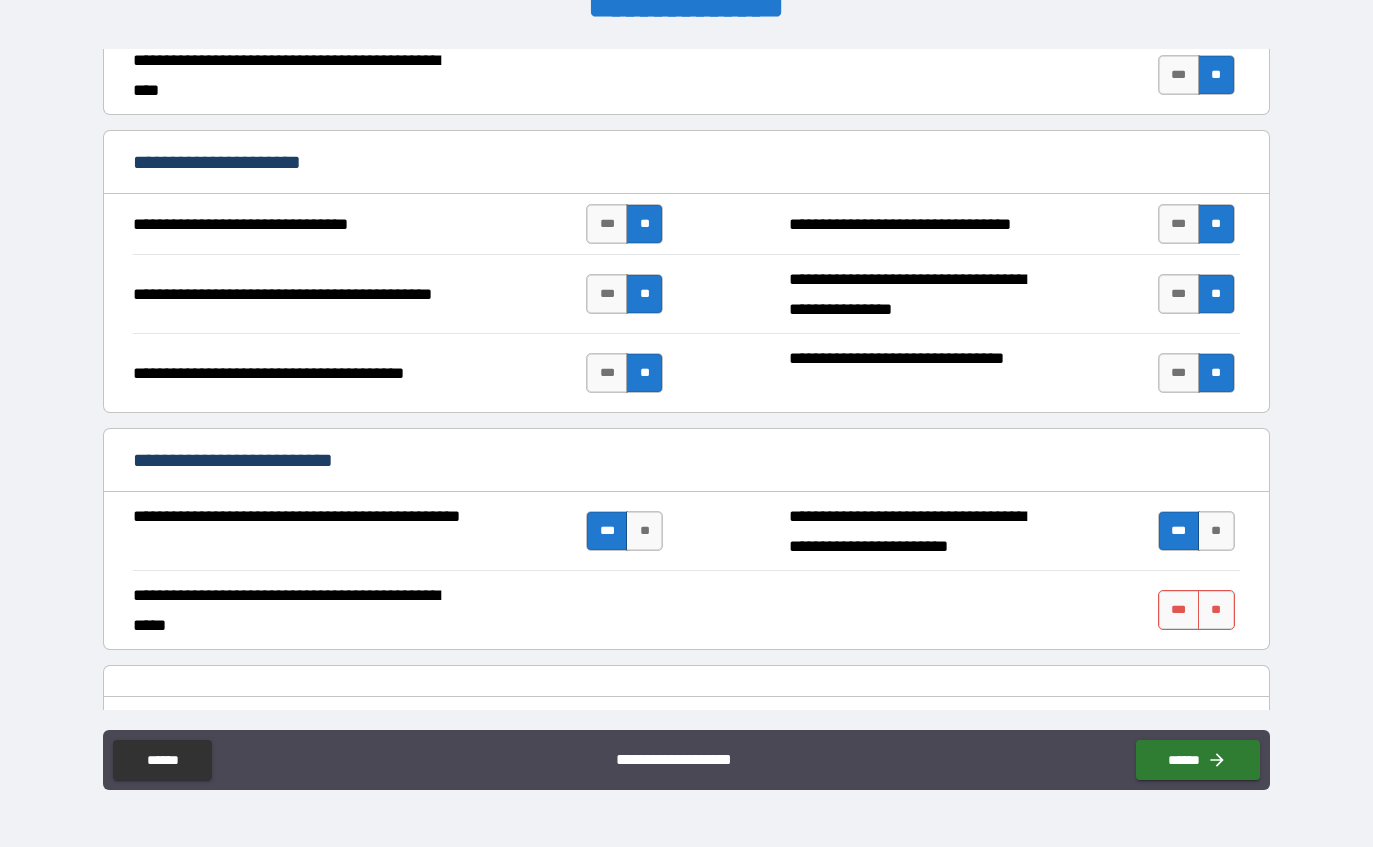 click on "******" at bounding box center (1198, 760) 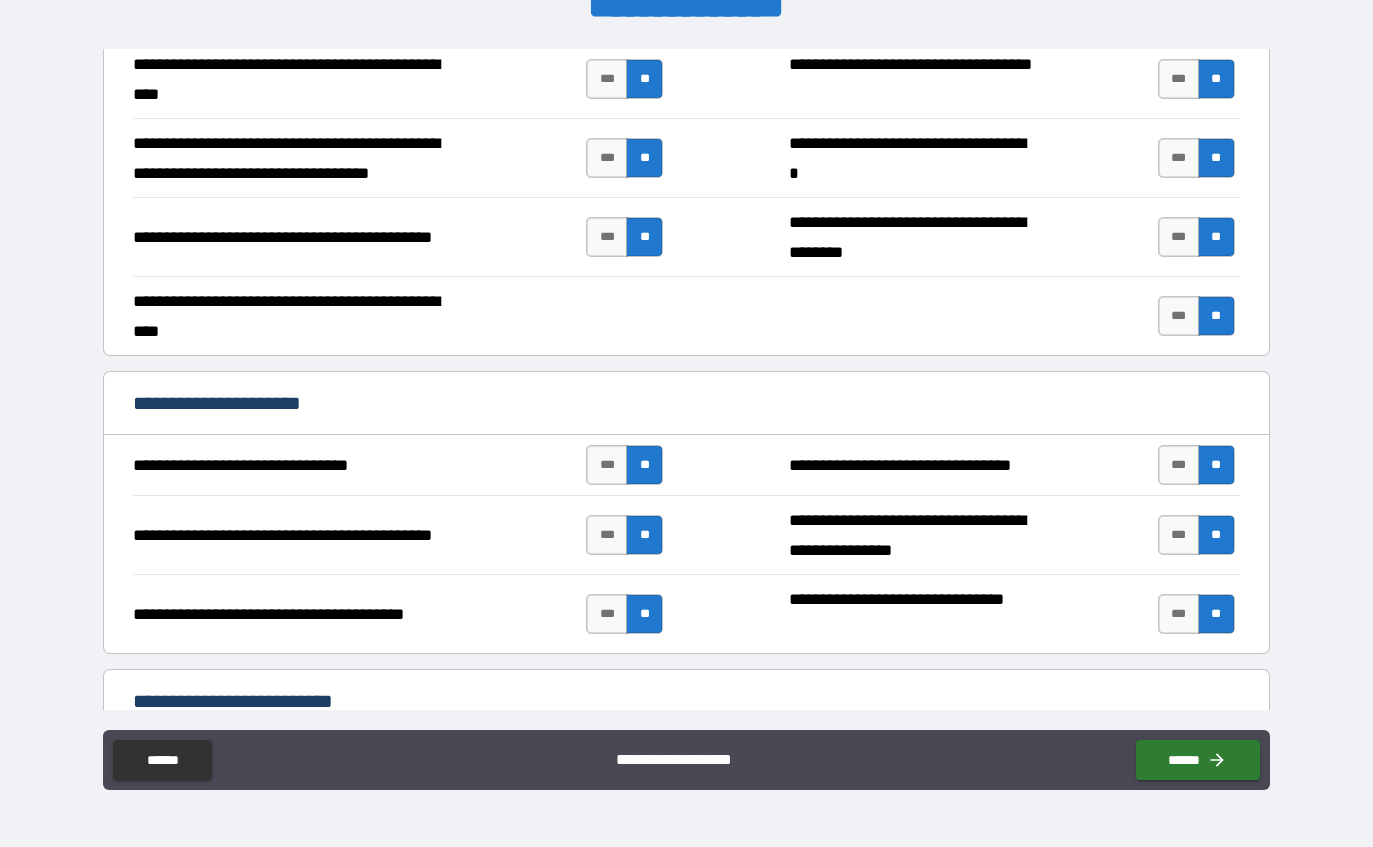 scroll, scrollTop: 2303, scrollLeft: 0, axis: vertical 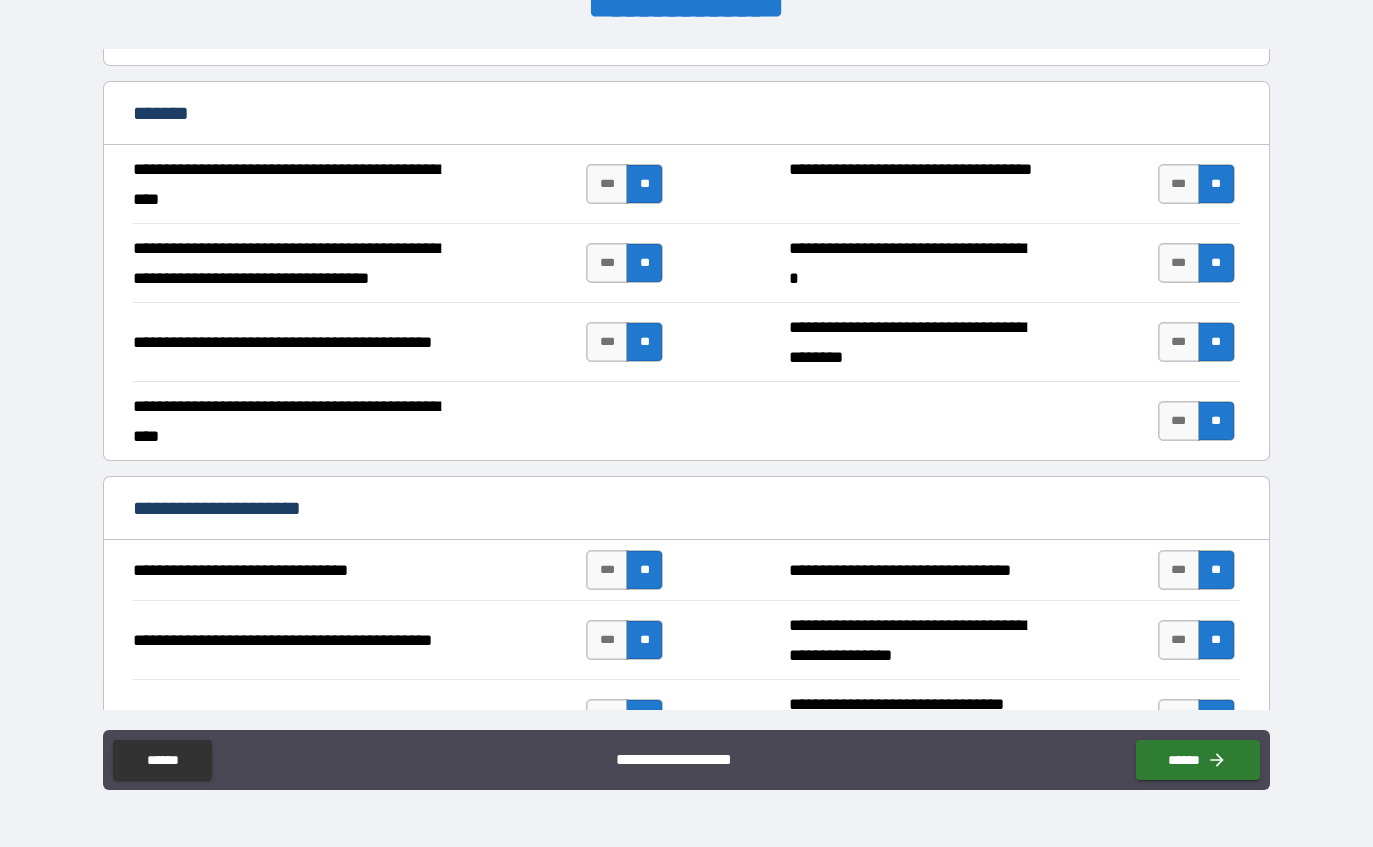 click on "**" at bounding box center (1216, 956) 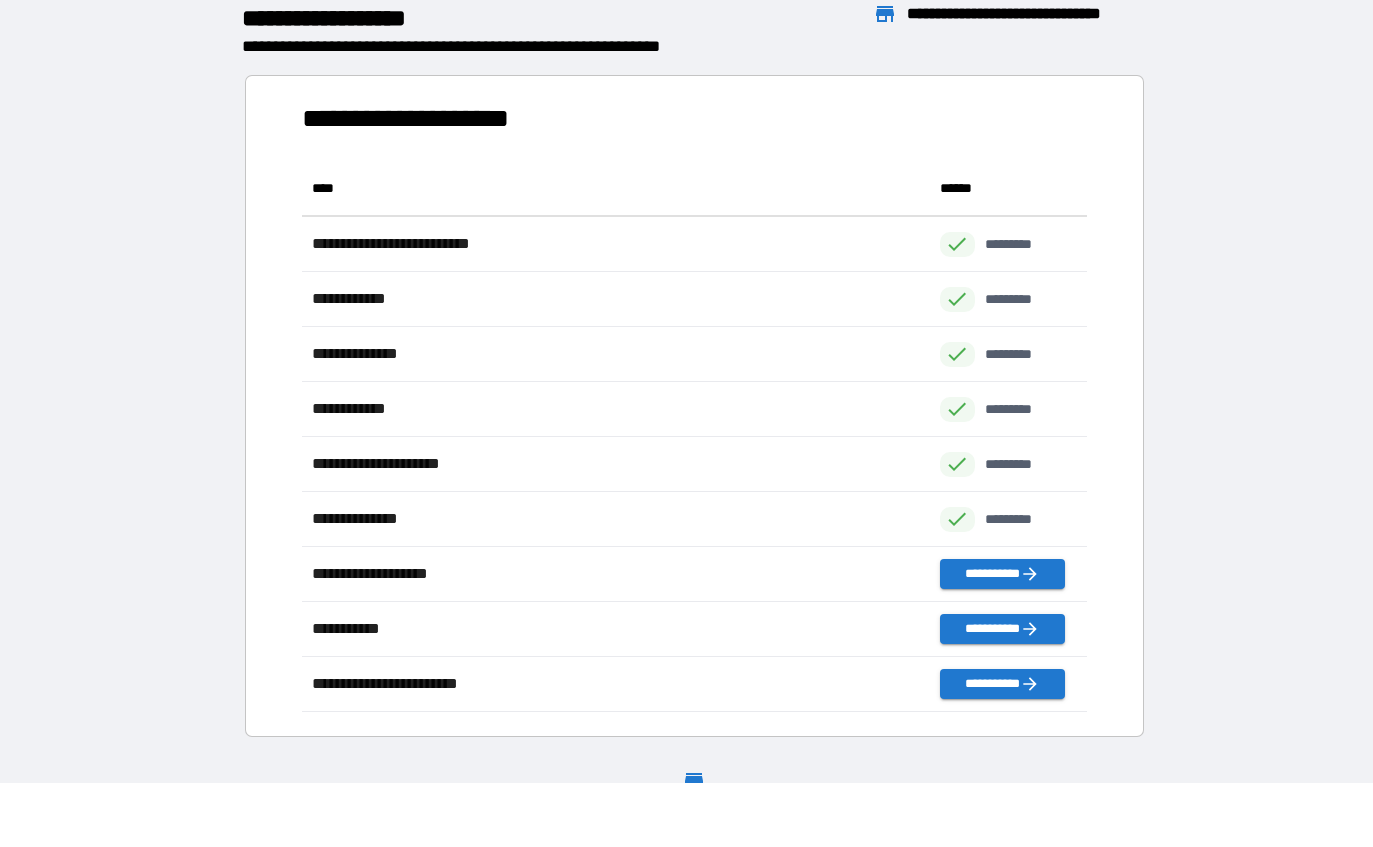 scroll, scrollTop: 551, scrollLeft: 786, axis: both 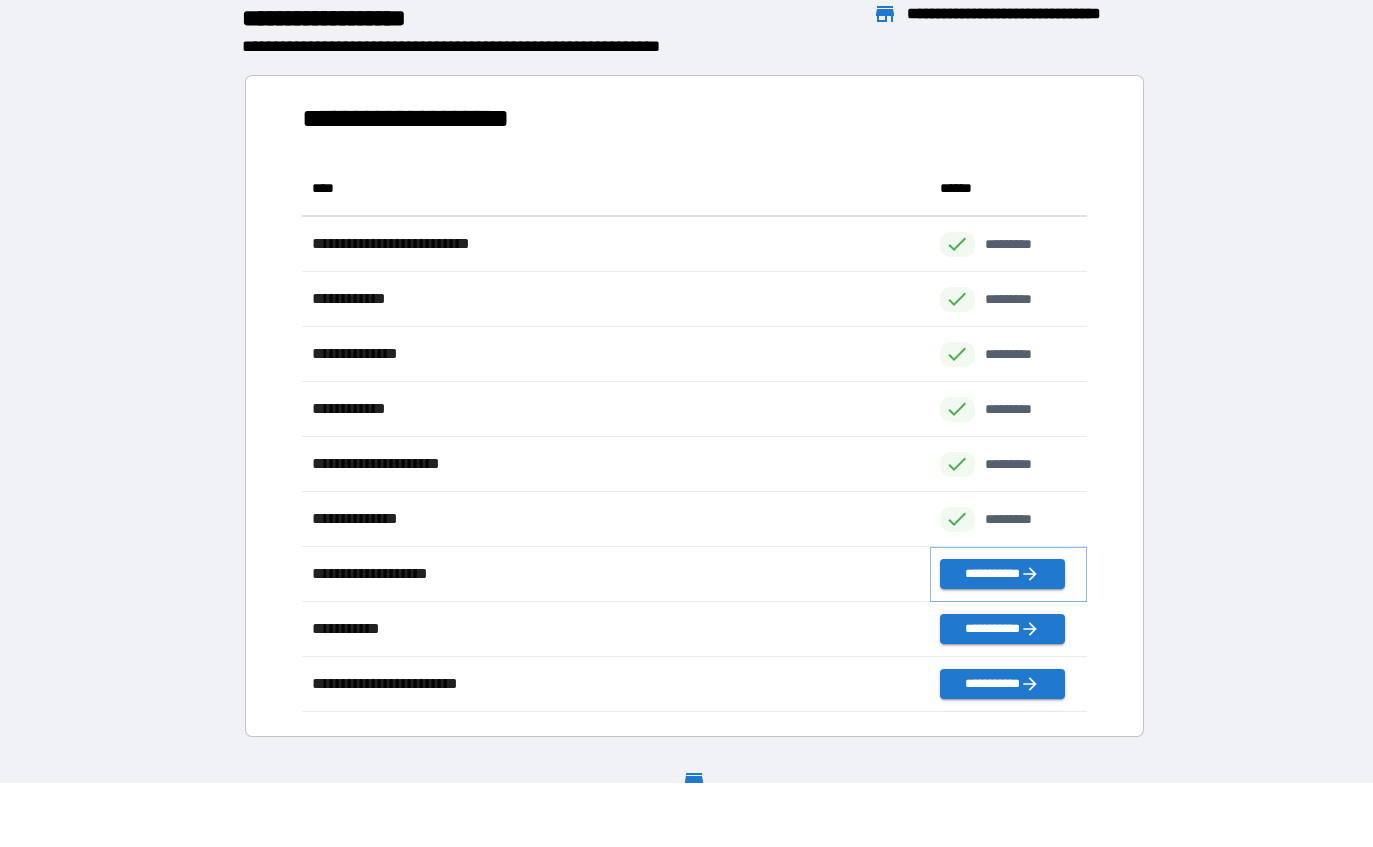 click on "**********" at bounding box center [1002, 574] 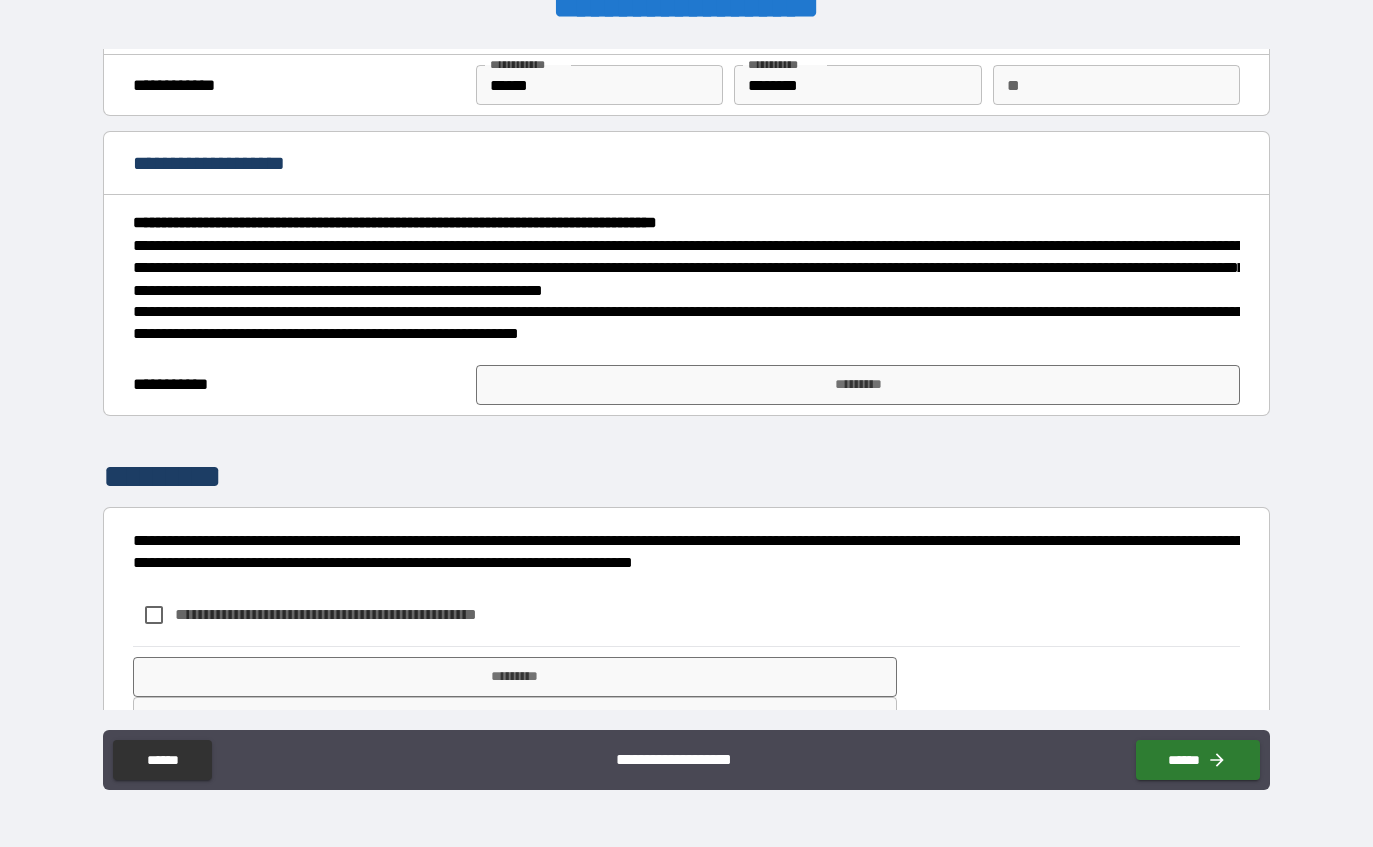 scroll, scrollTop: 59, scrollLeft: 0, axis: vertical 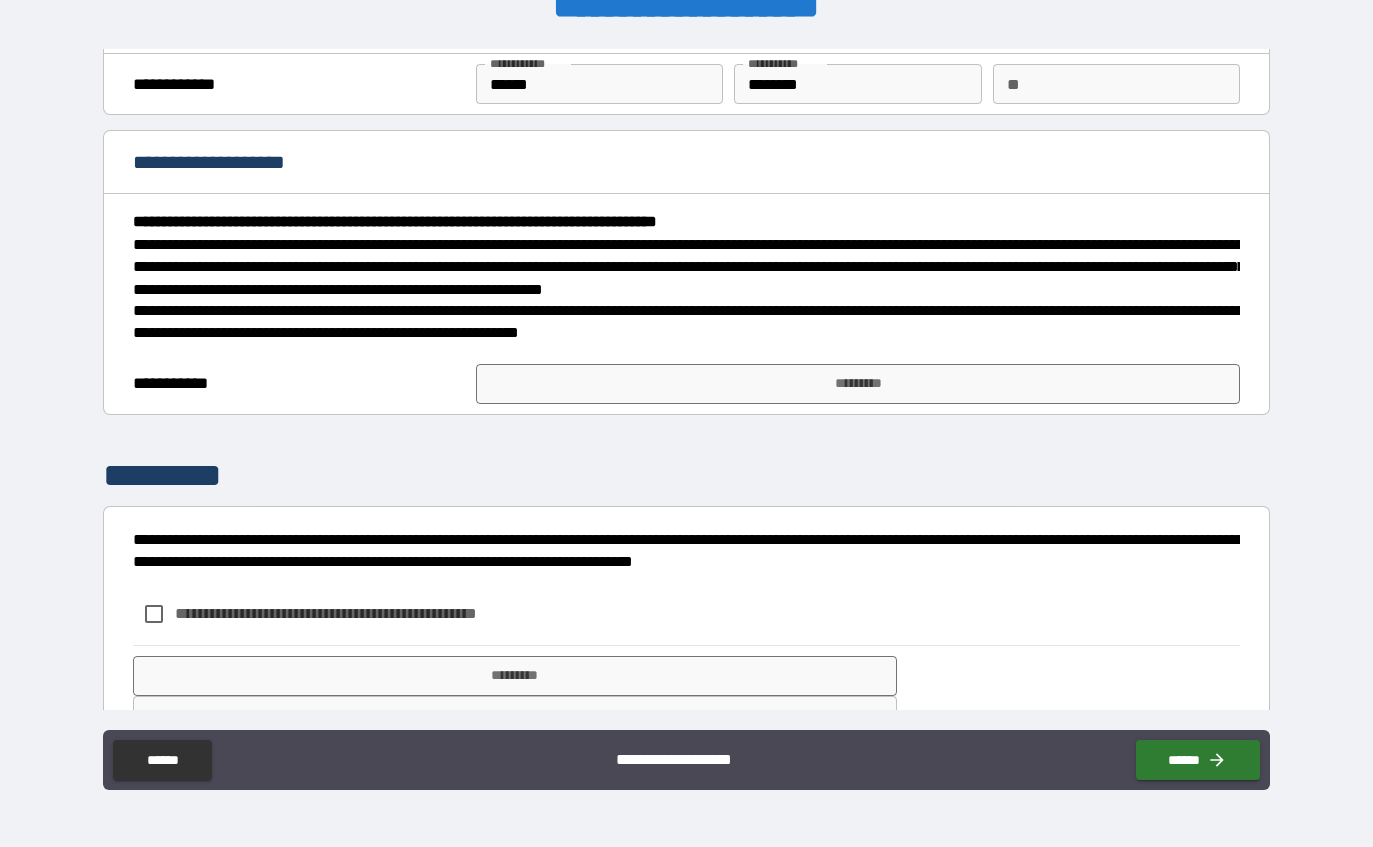 click on "*********" at bounding box center (858, 384) 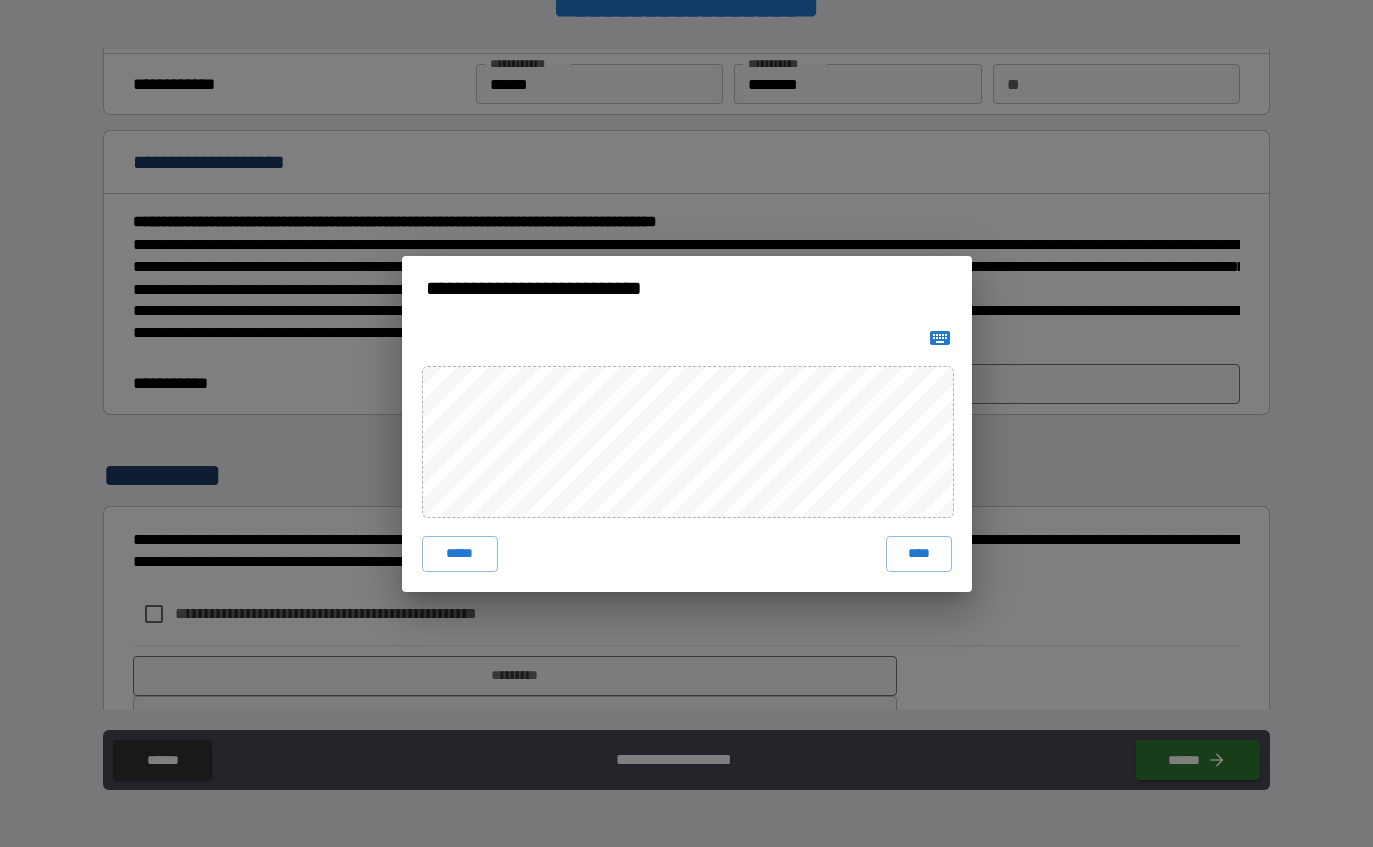 click on "****" at bounding box center (919, 554) 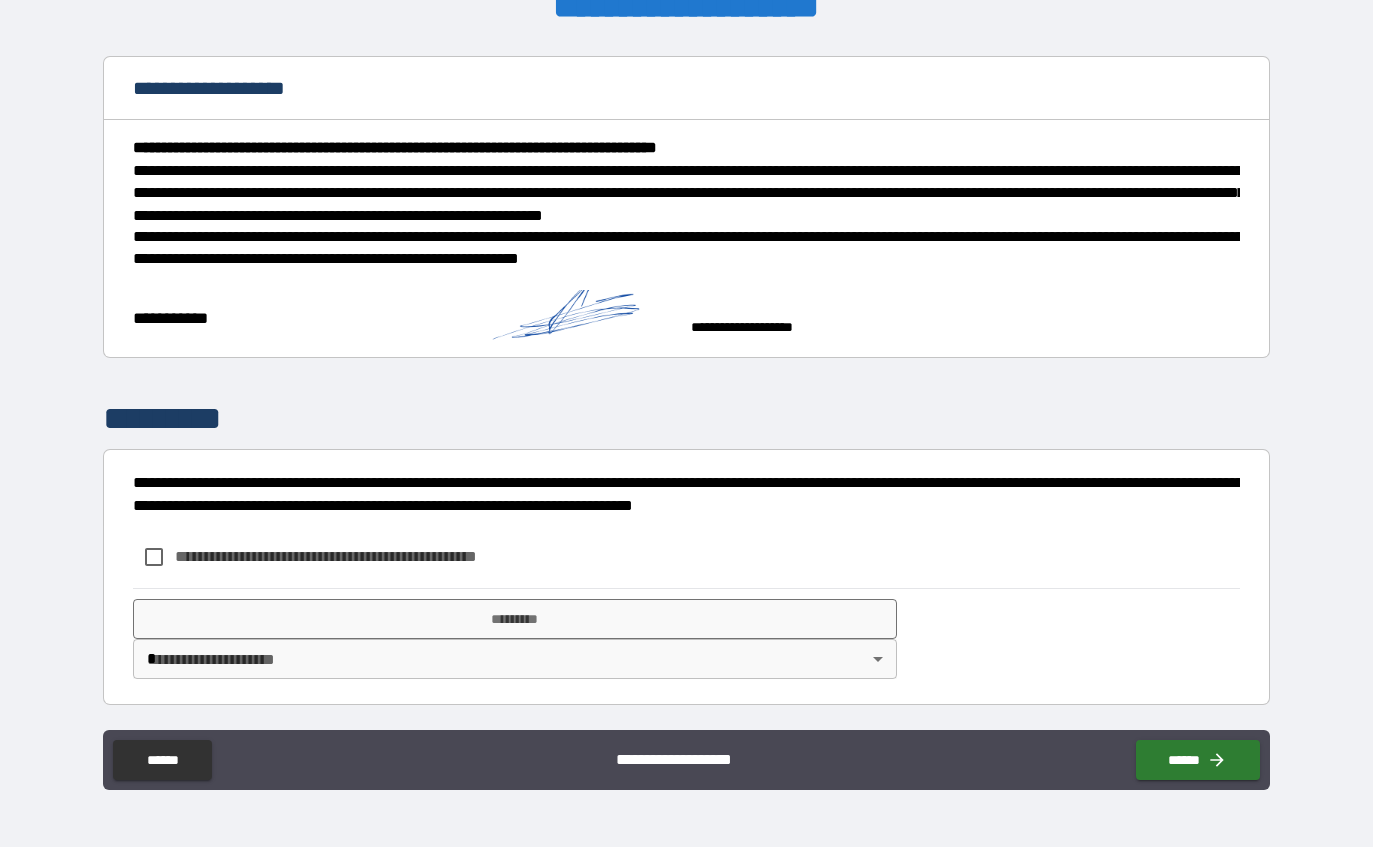 scroll, scrollTop: 132, scrollLeft: 0, axis: vertical 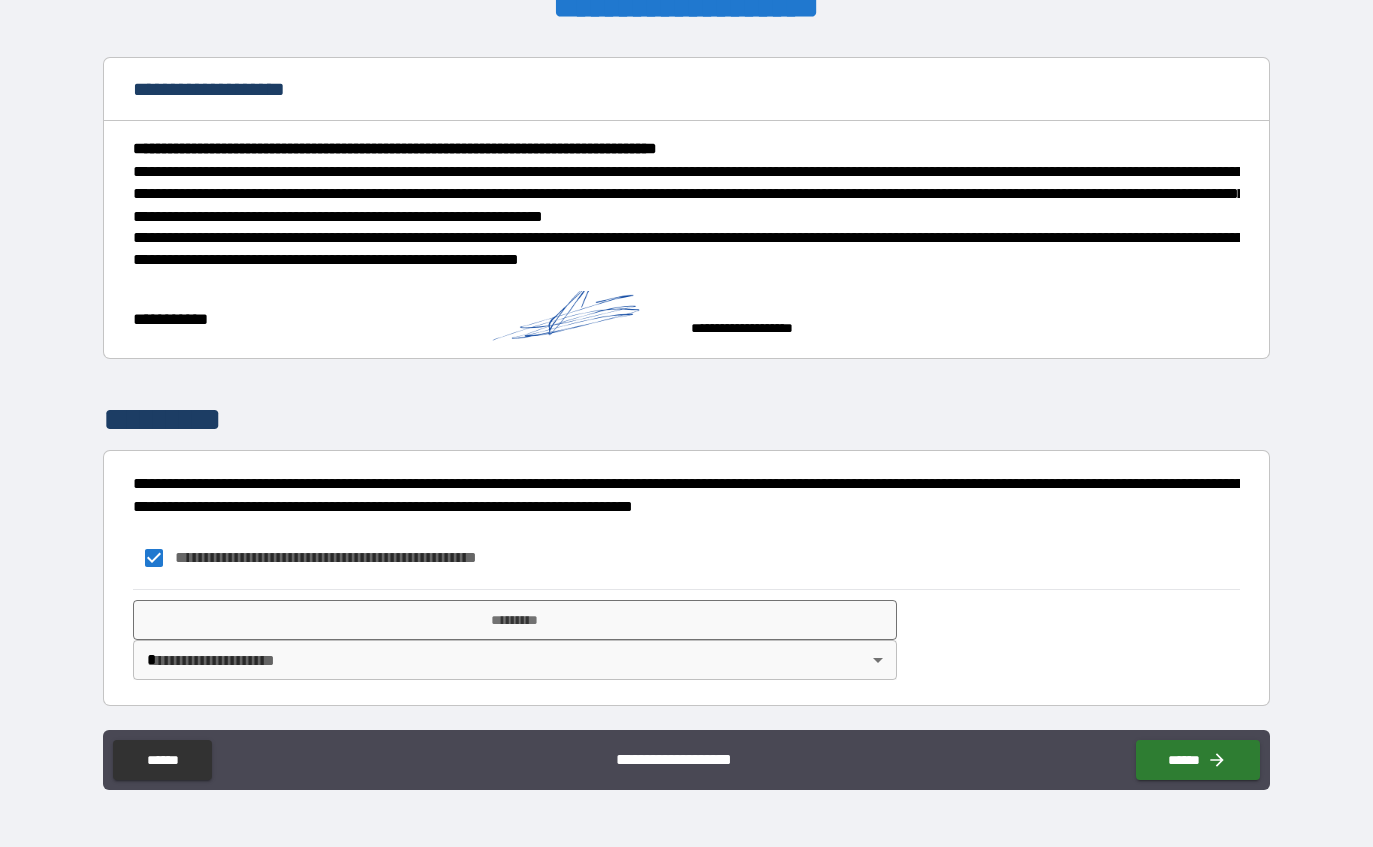click on "*********" at bounding box center [515, 620] 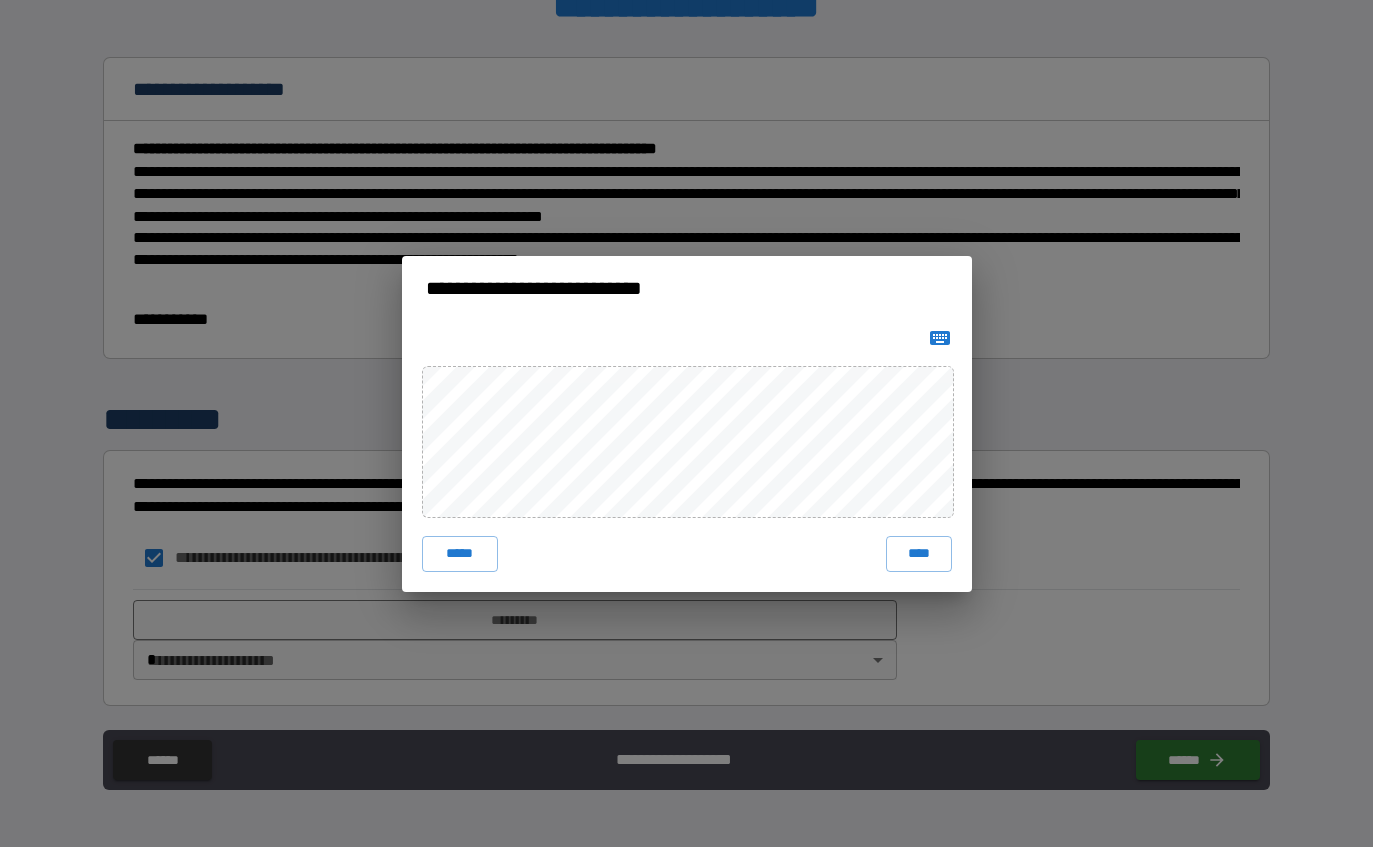 click on "****" at bounding box center (919, 554) 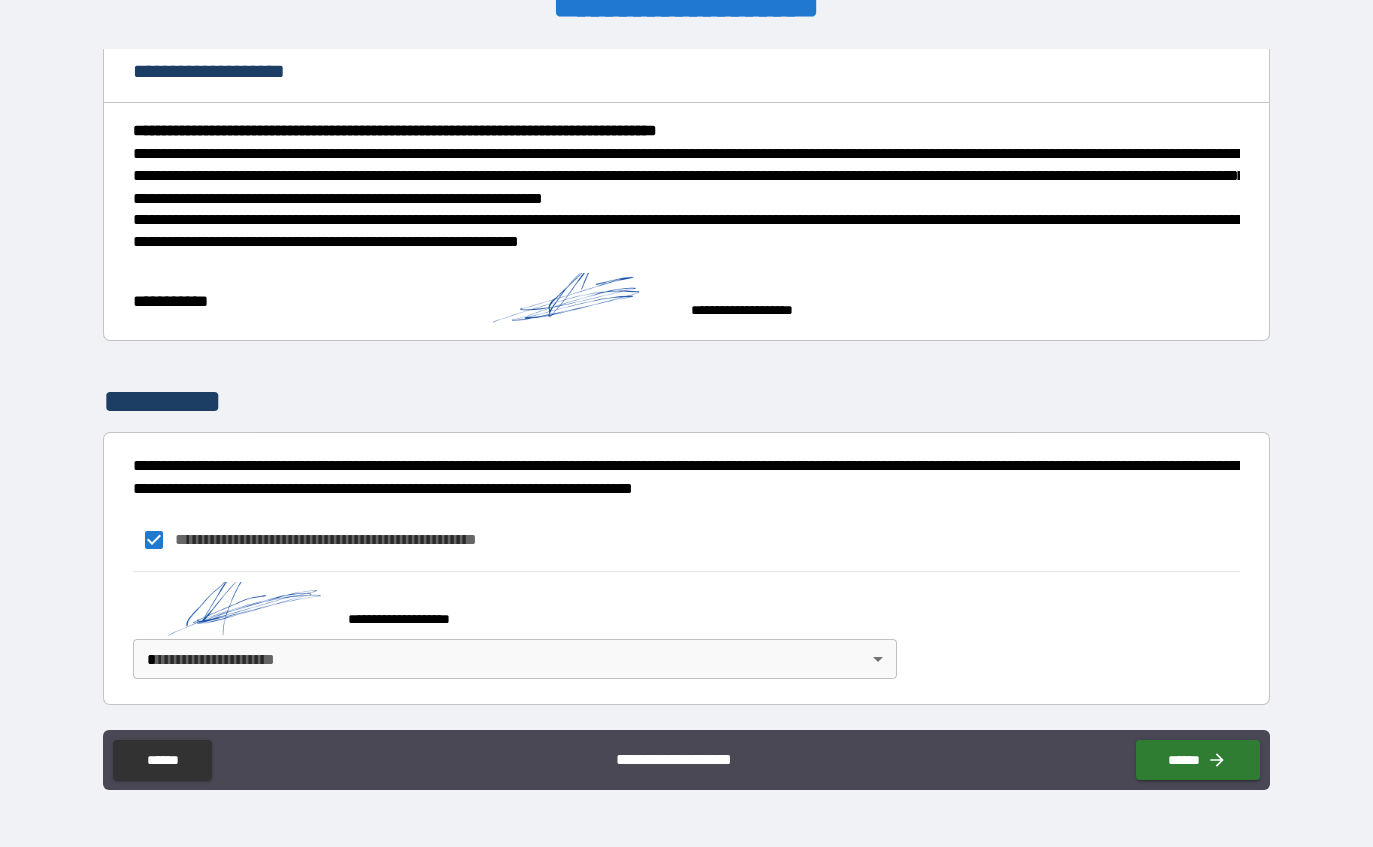 click on "******" at bounding box center [1198, 760] 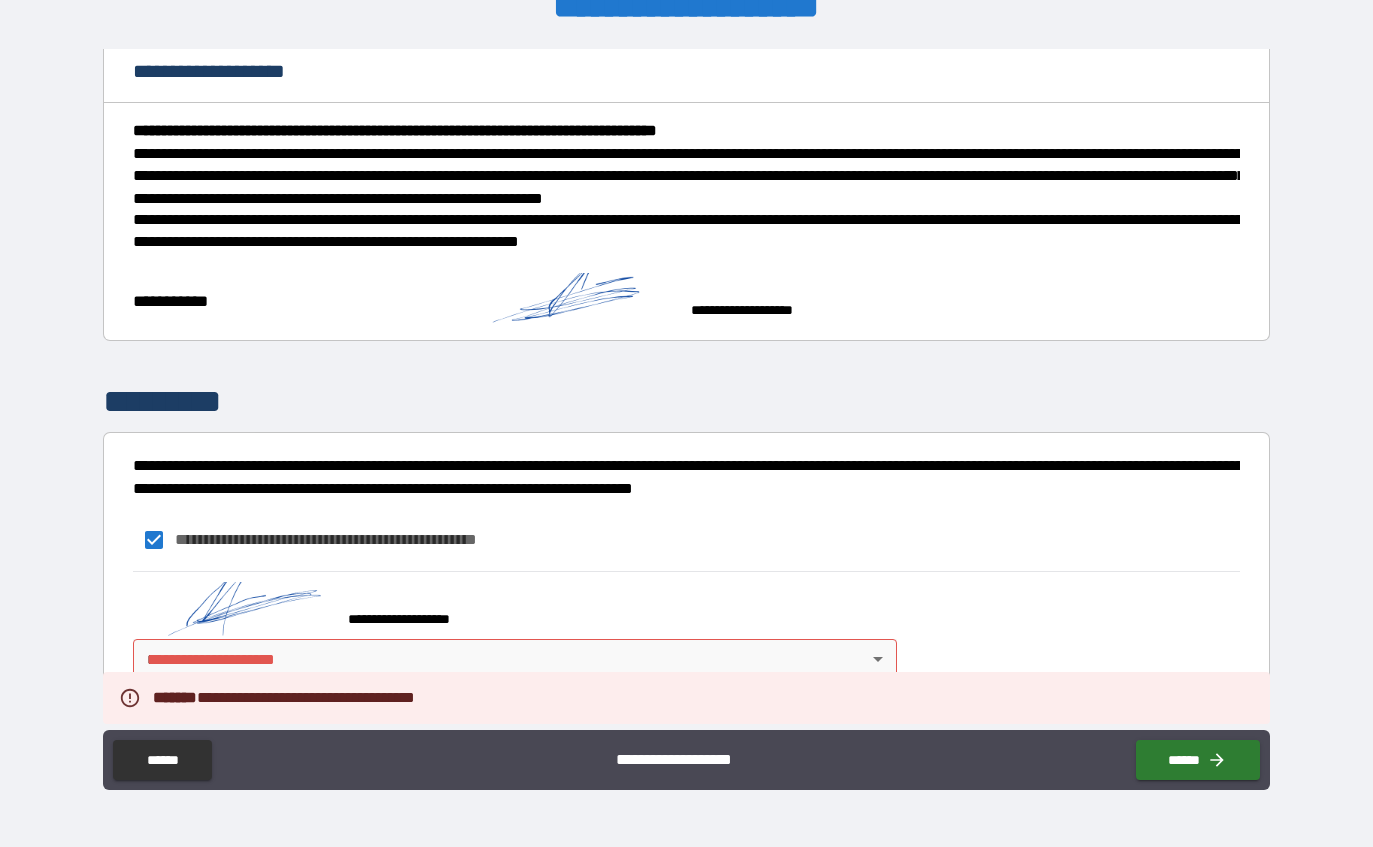 scroll, scrollTop: 149, scrollLeft: 0, axis: vertical 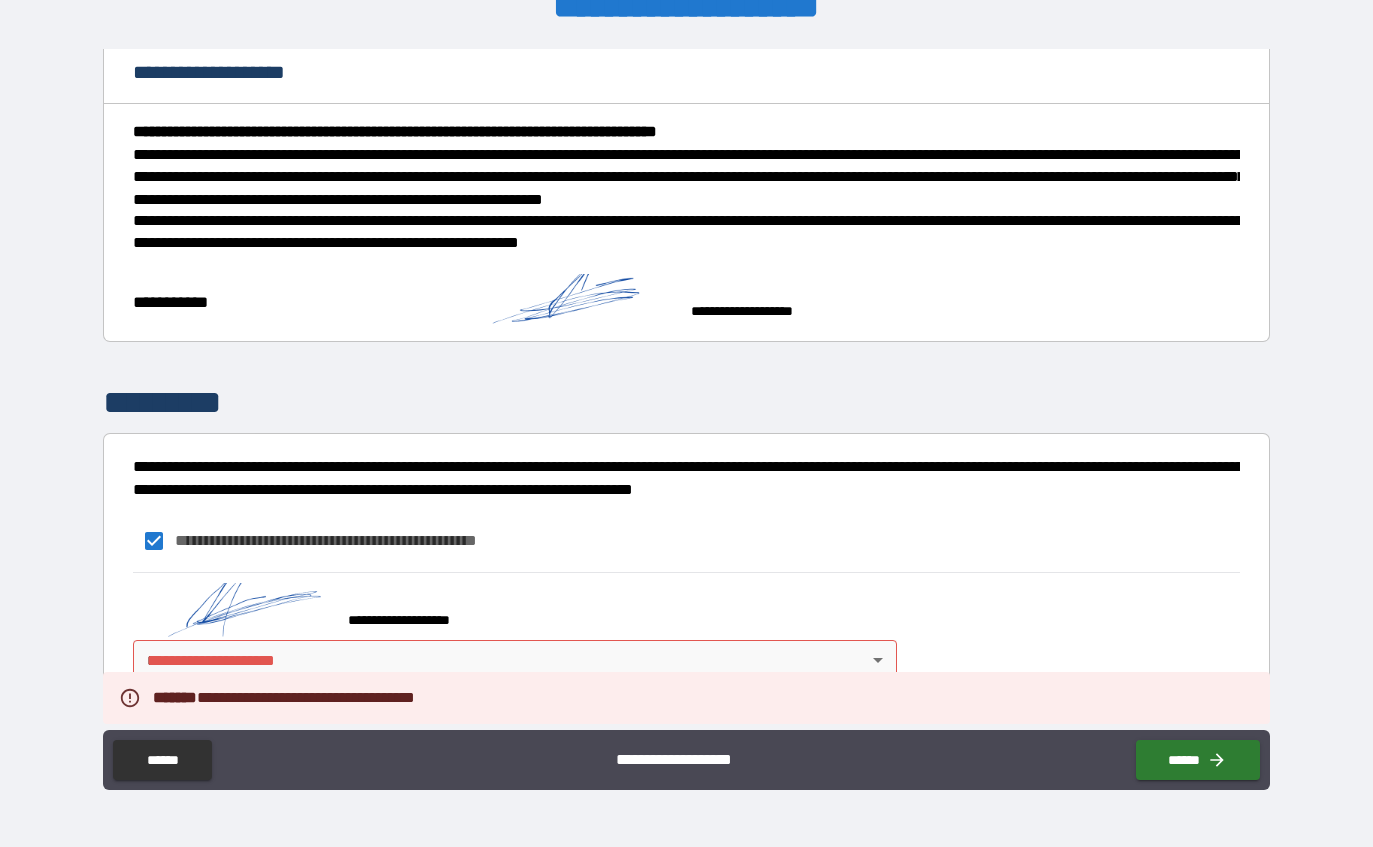 click on "**********" at bounding box center [686, 391] 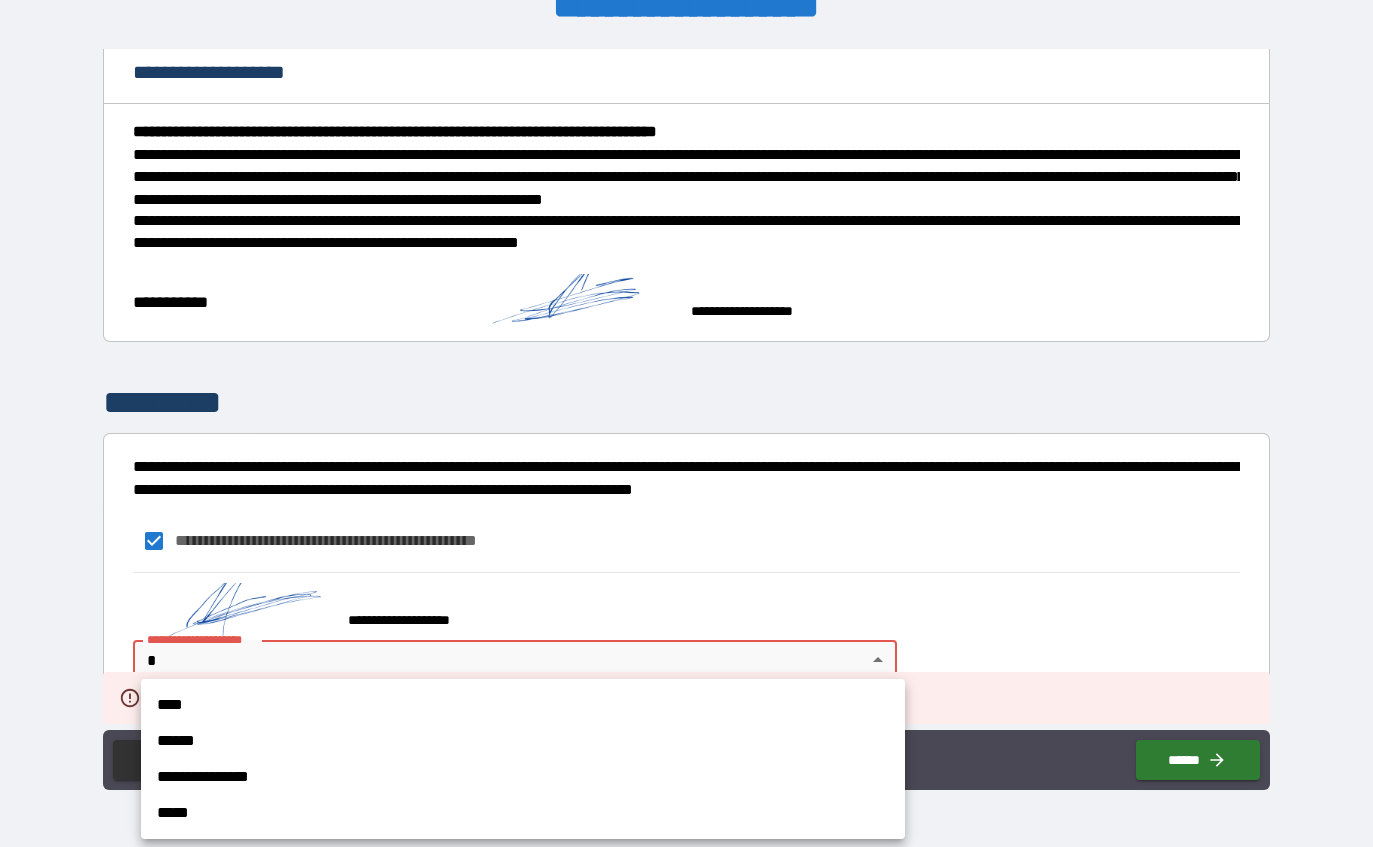 click on "****" at bounding box center (523, 705) 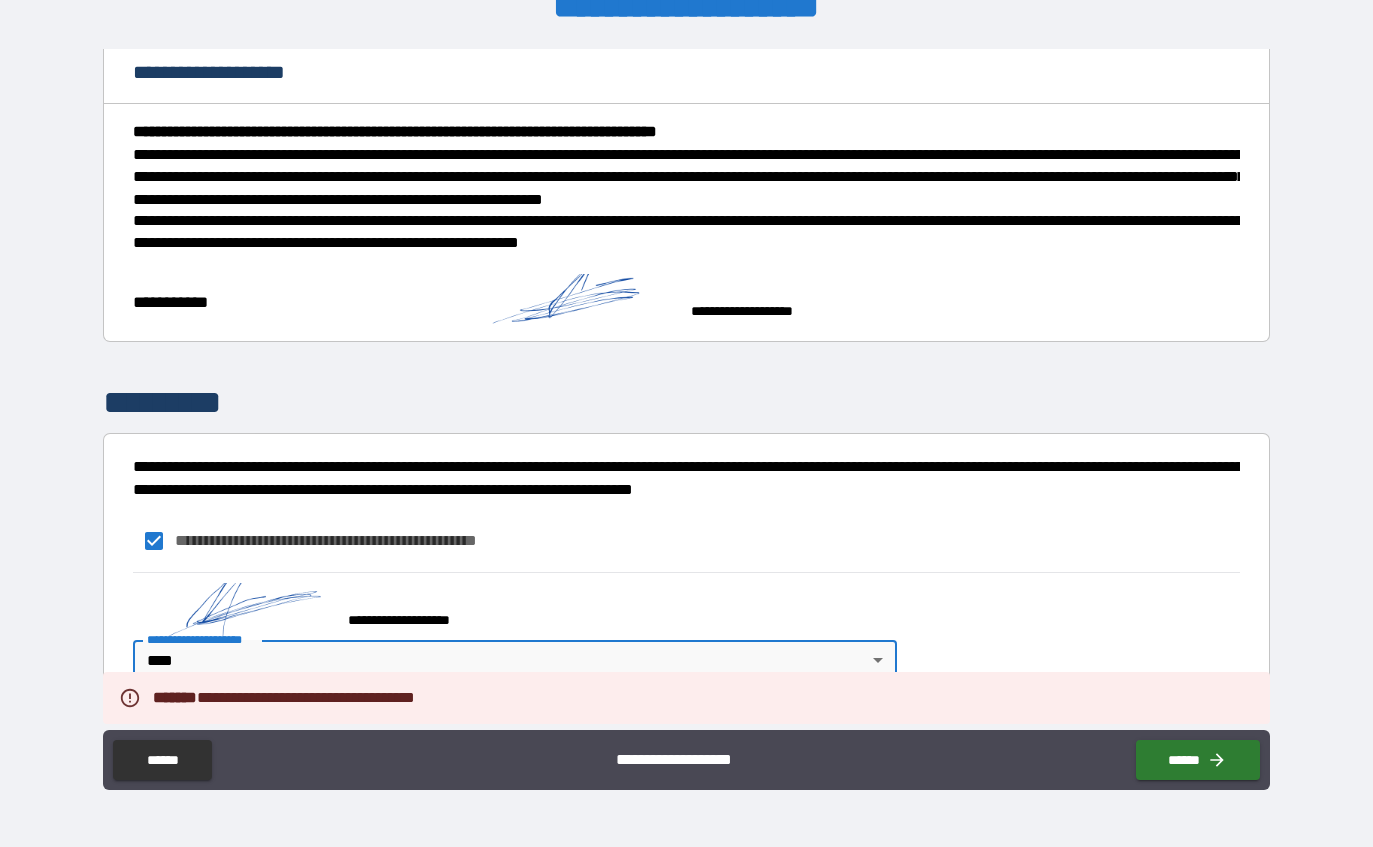 click on "******" at bounding box center (1198, 760) 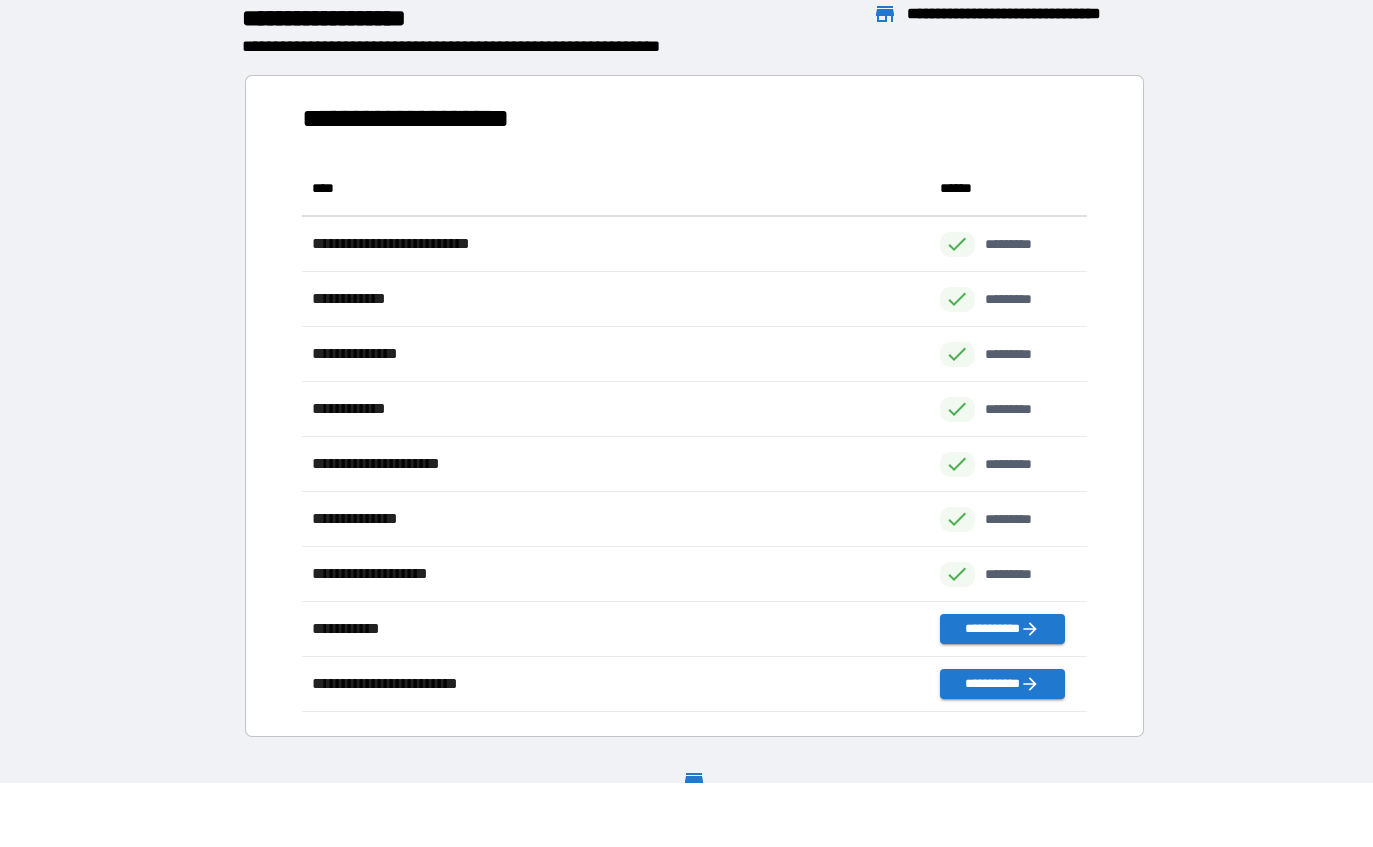 scroll, scrollTop: 551, scrollLeft: 786, axis: both 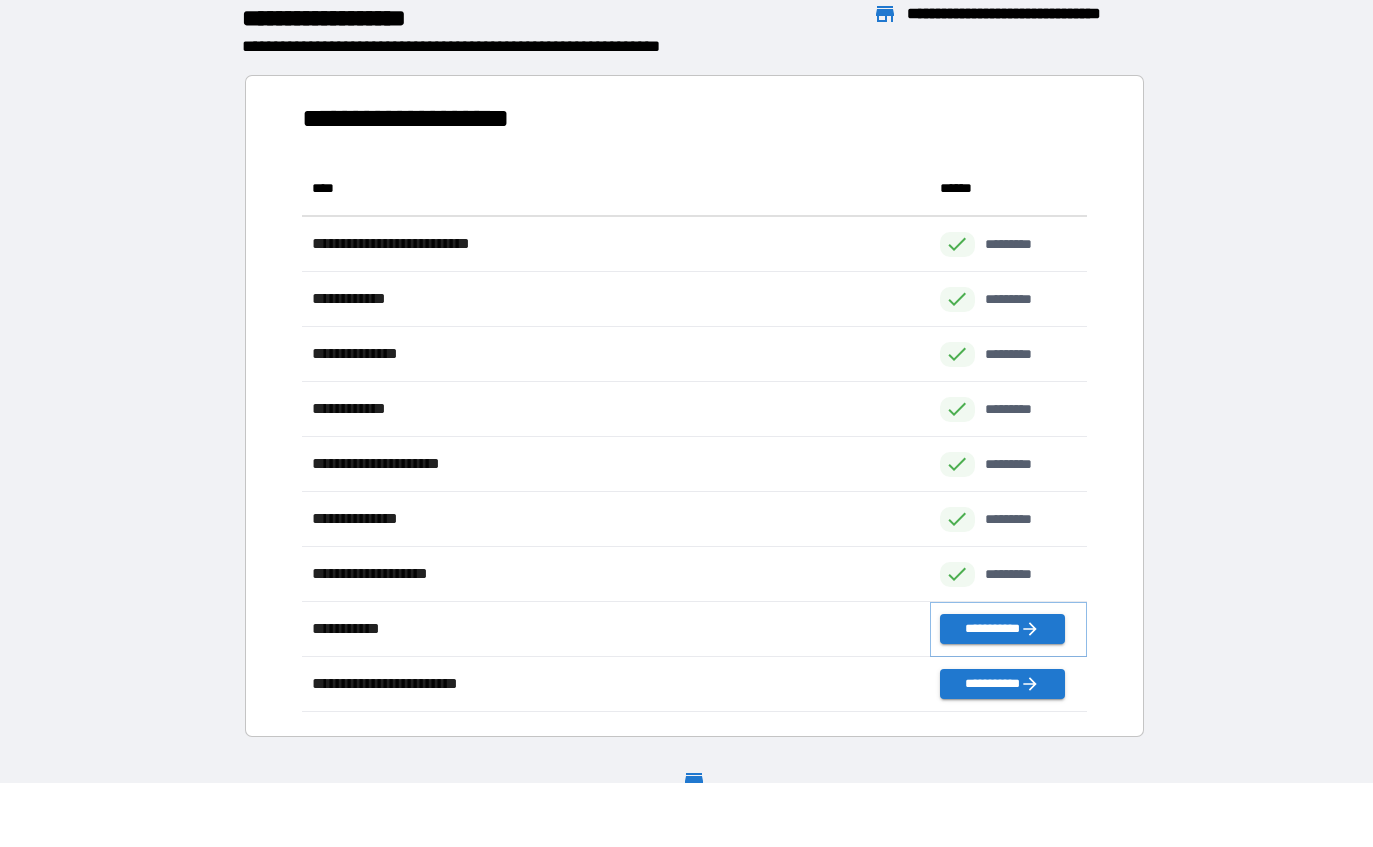 click on "**********" at bounding box center [1002, 629] 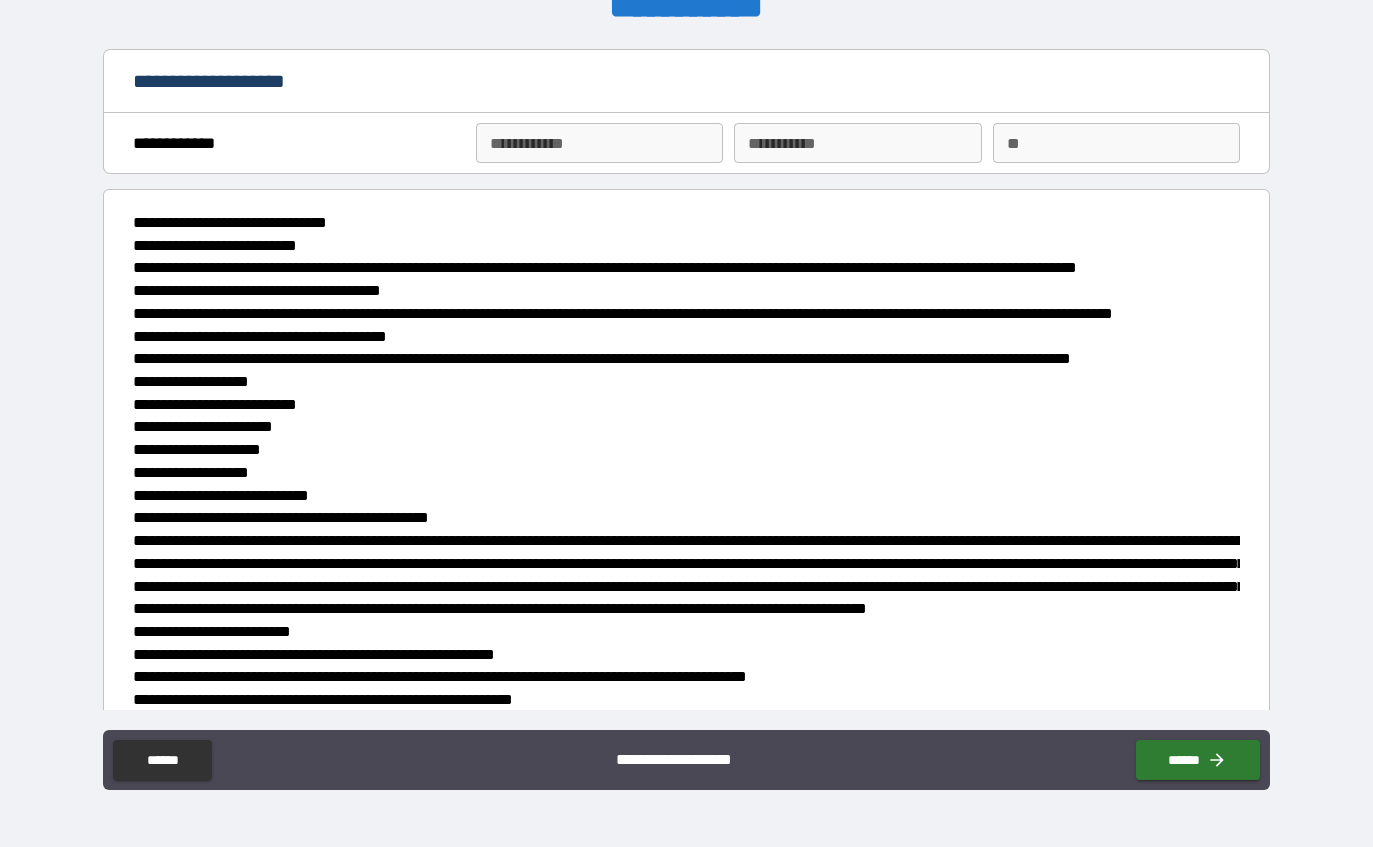 scroll, scrollTop: 63, scrollLeft: 0, axis: vertical 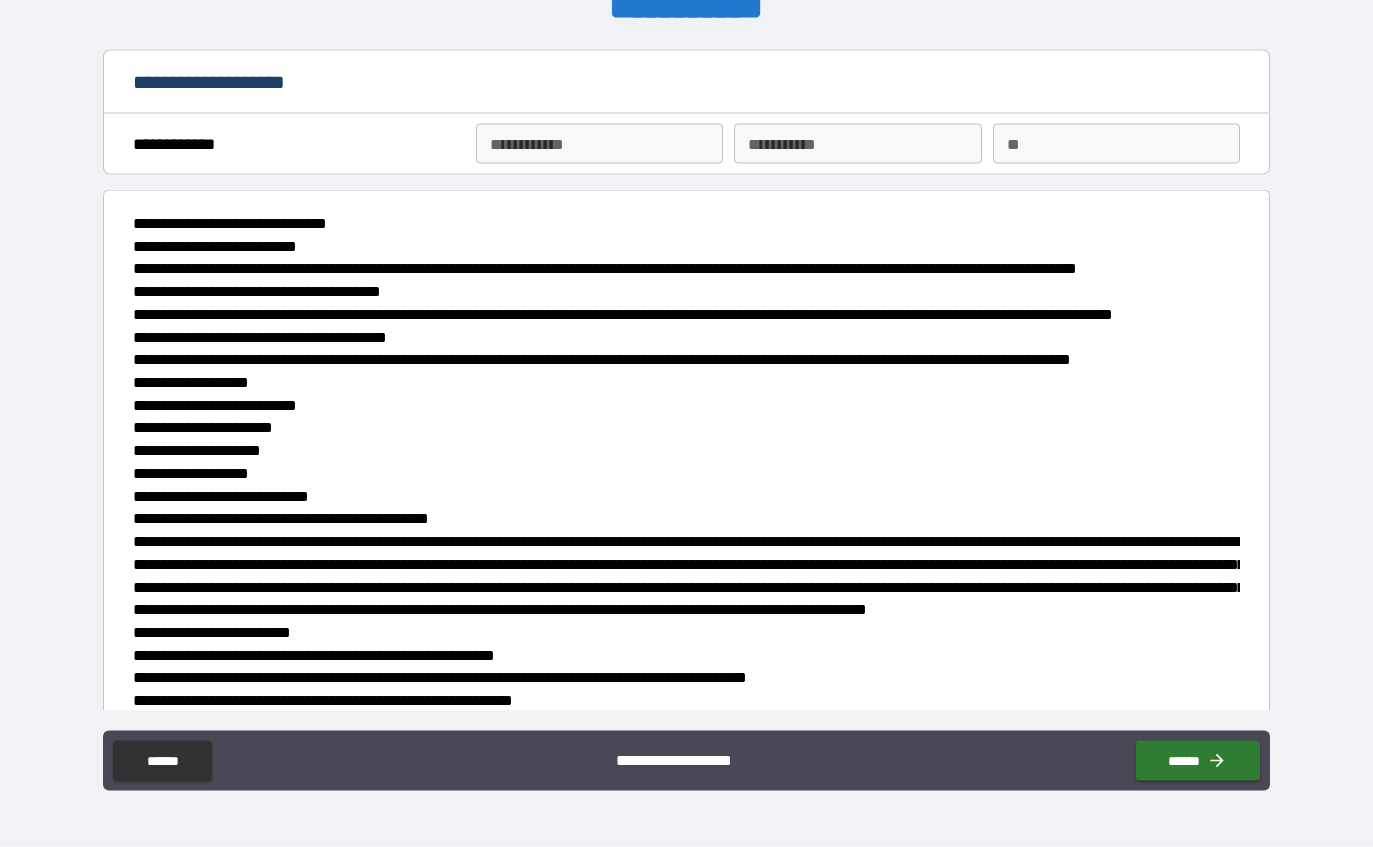 click on "**********" at bounding box center (599, 144) 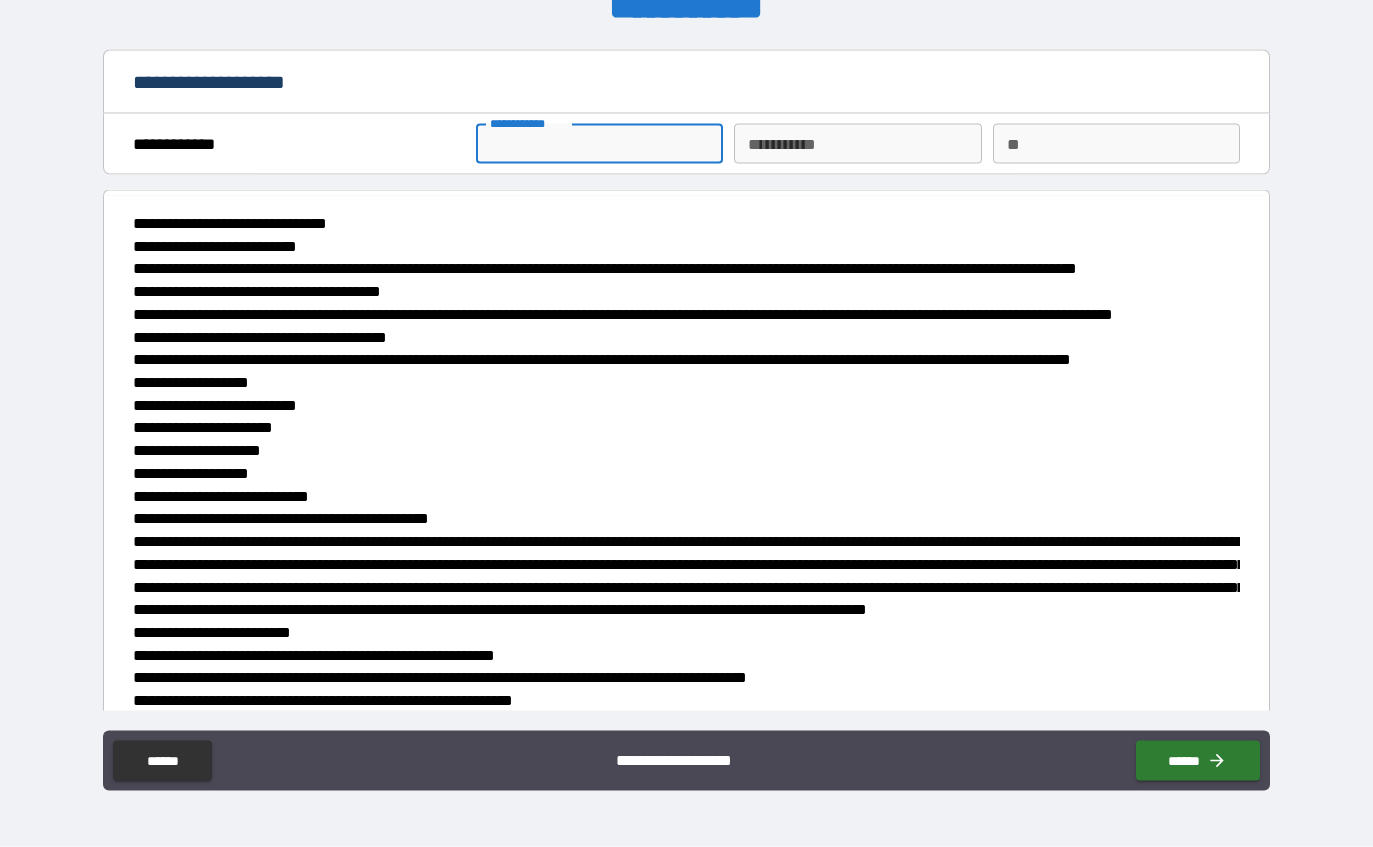 scroll, scrollTop: 64, scrollLeft: 0, axis: vertical 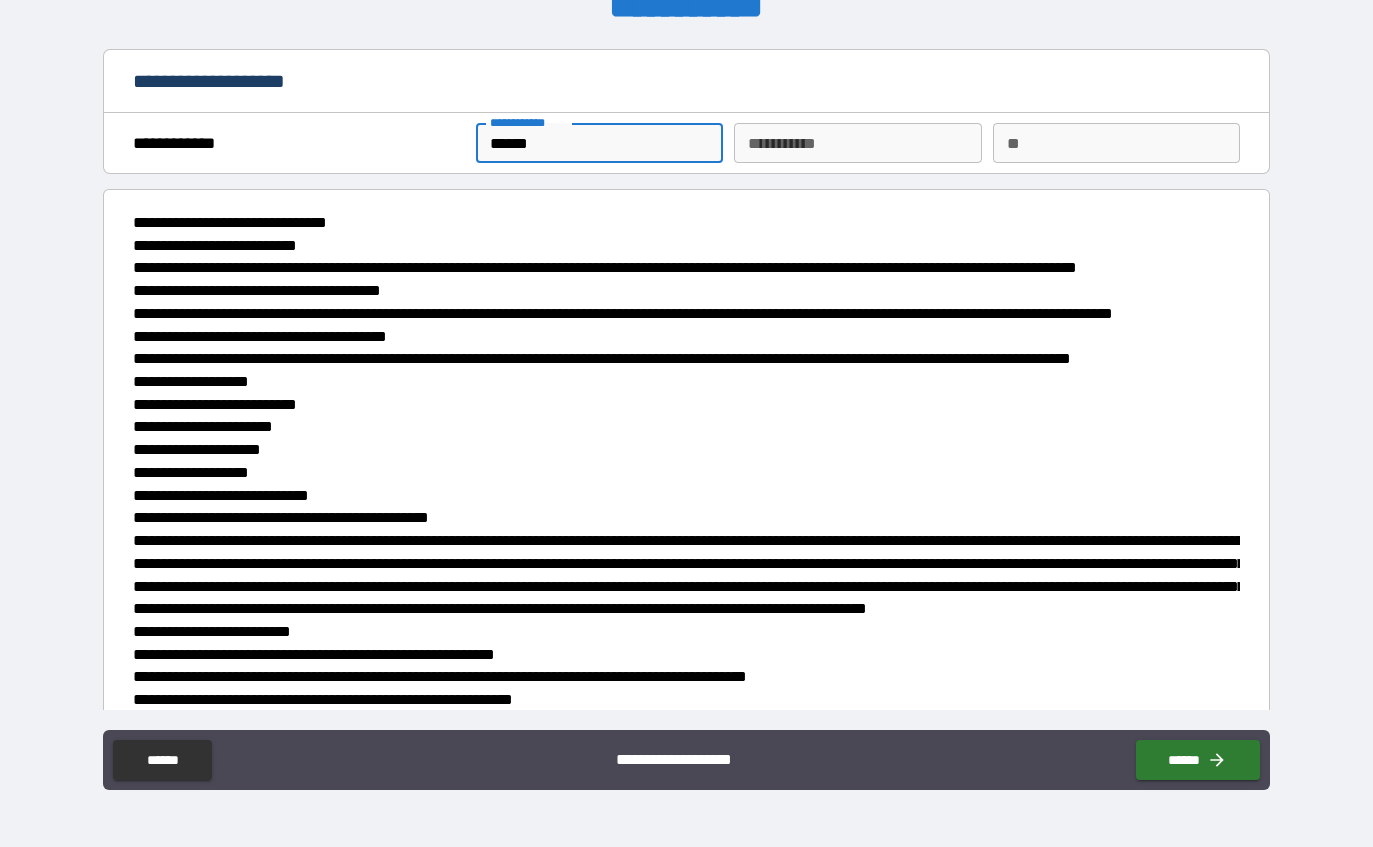 click on "*********   *" at bounding box center [857, 143] 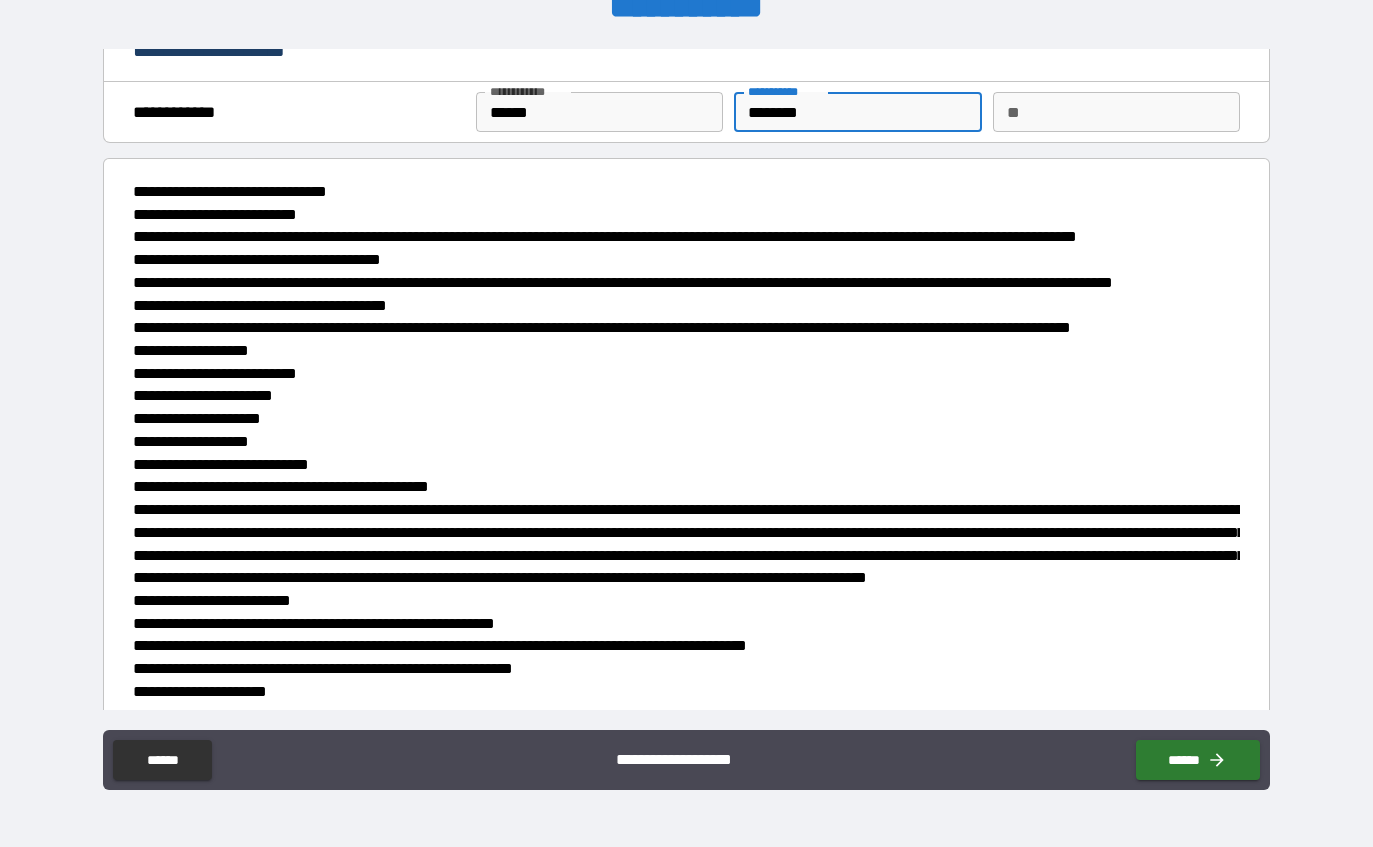scroll, scrollTop: 34, scrollLeft: 0, axis: vertical 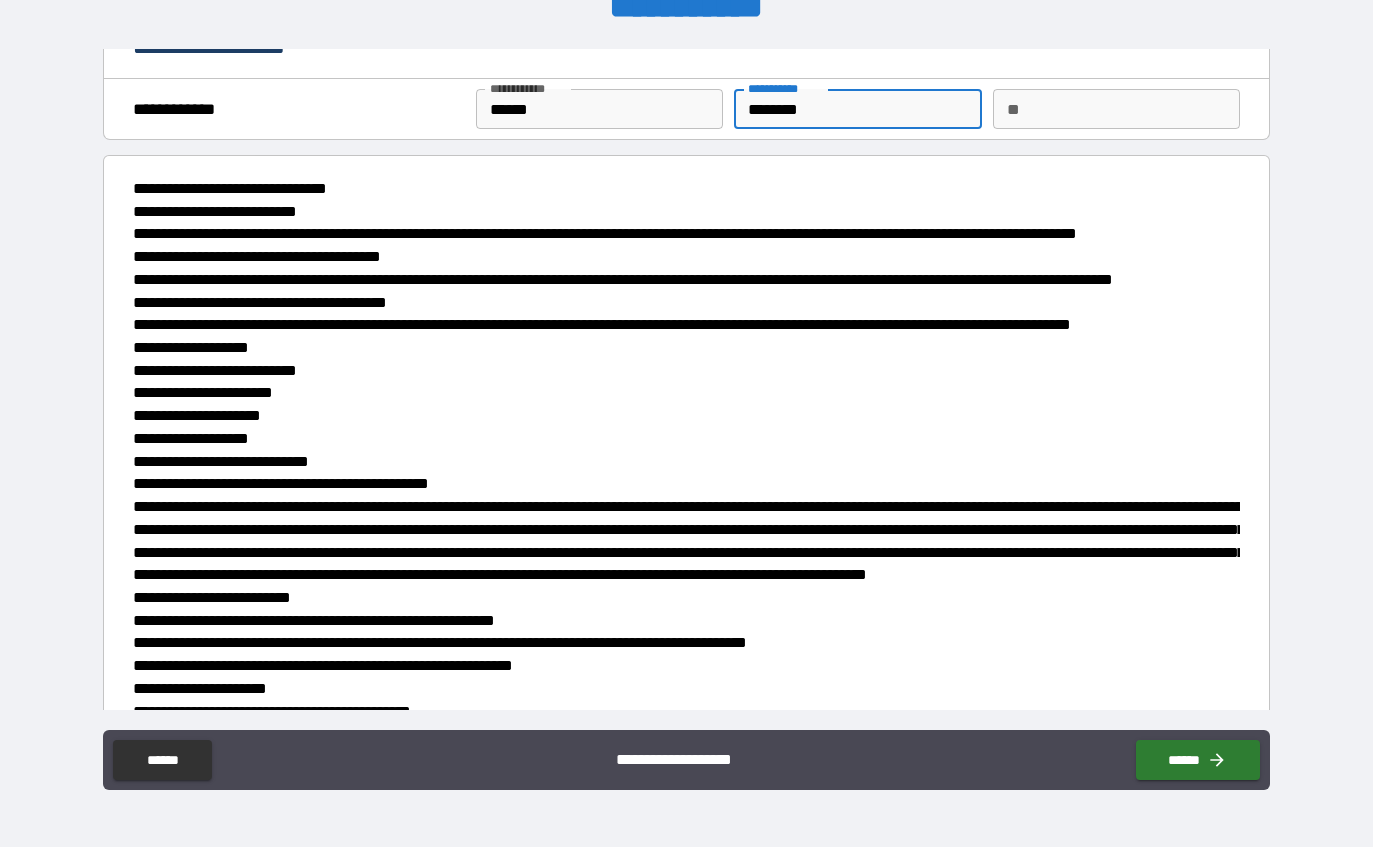 click on "**" at bounding box center (1116, 109) 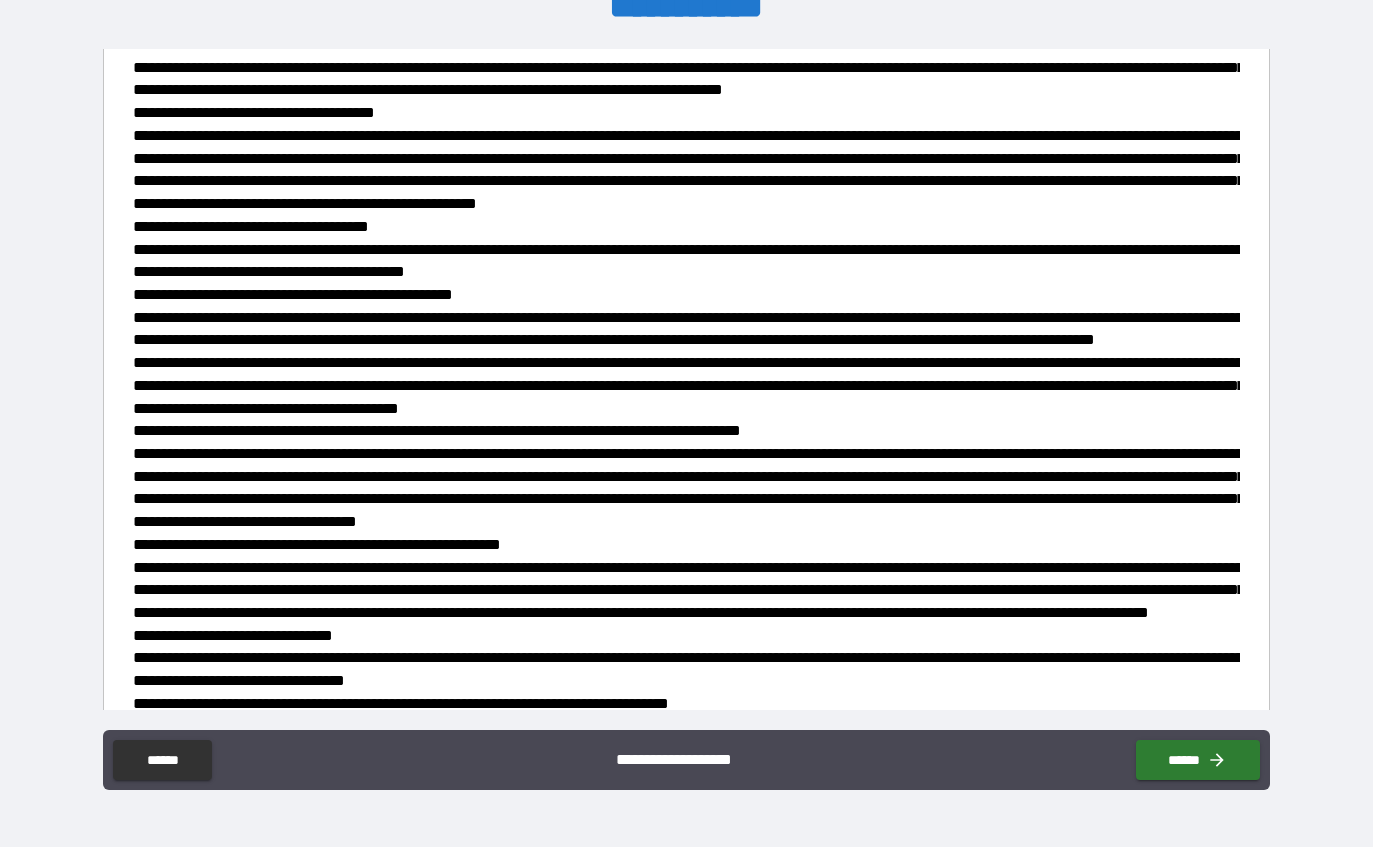 click on "******" at bounding box center [1198, 760] 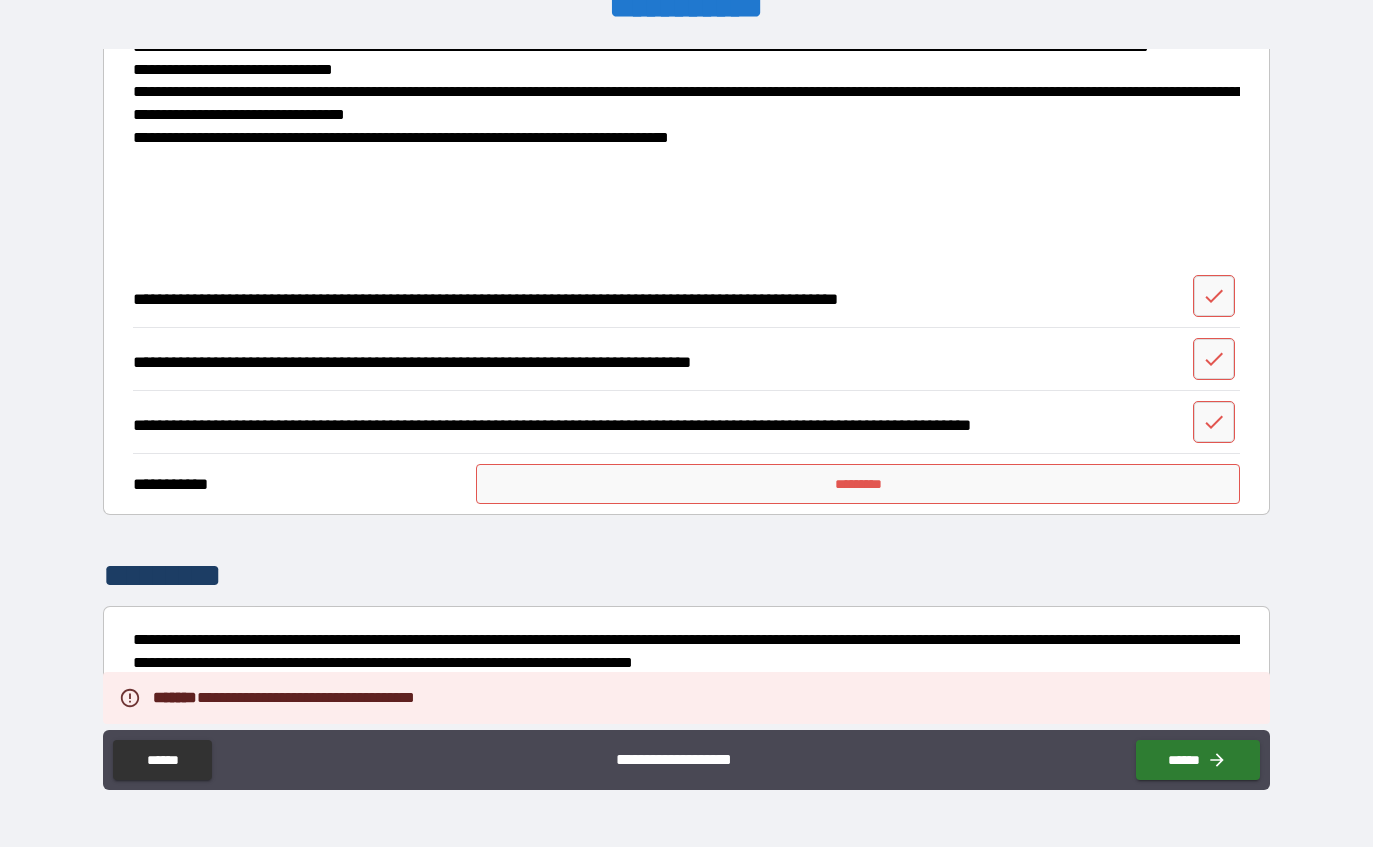 scroll, scrollTop: 3022, scrollLeft: 0, axis: vertical 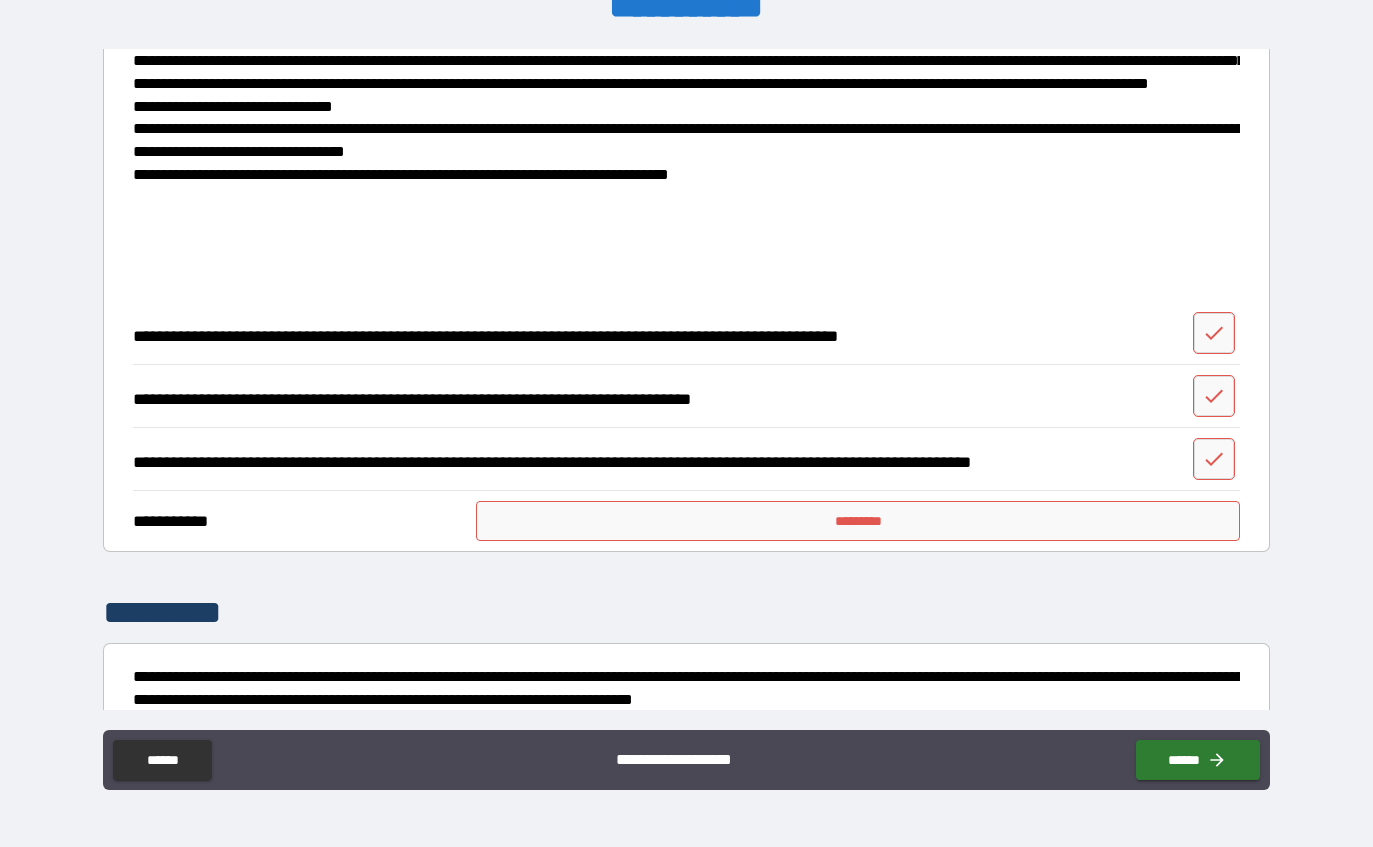 click 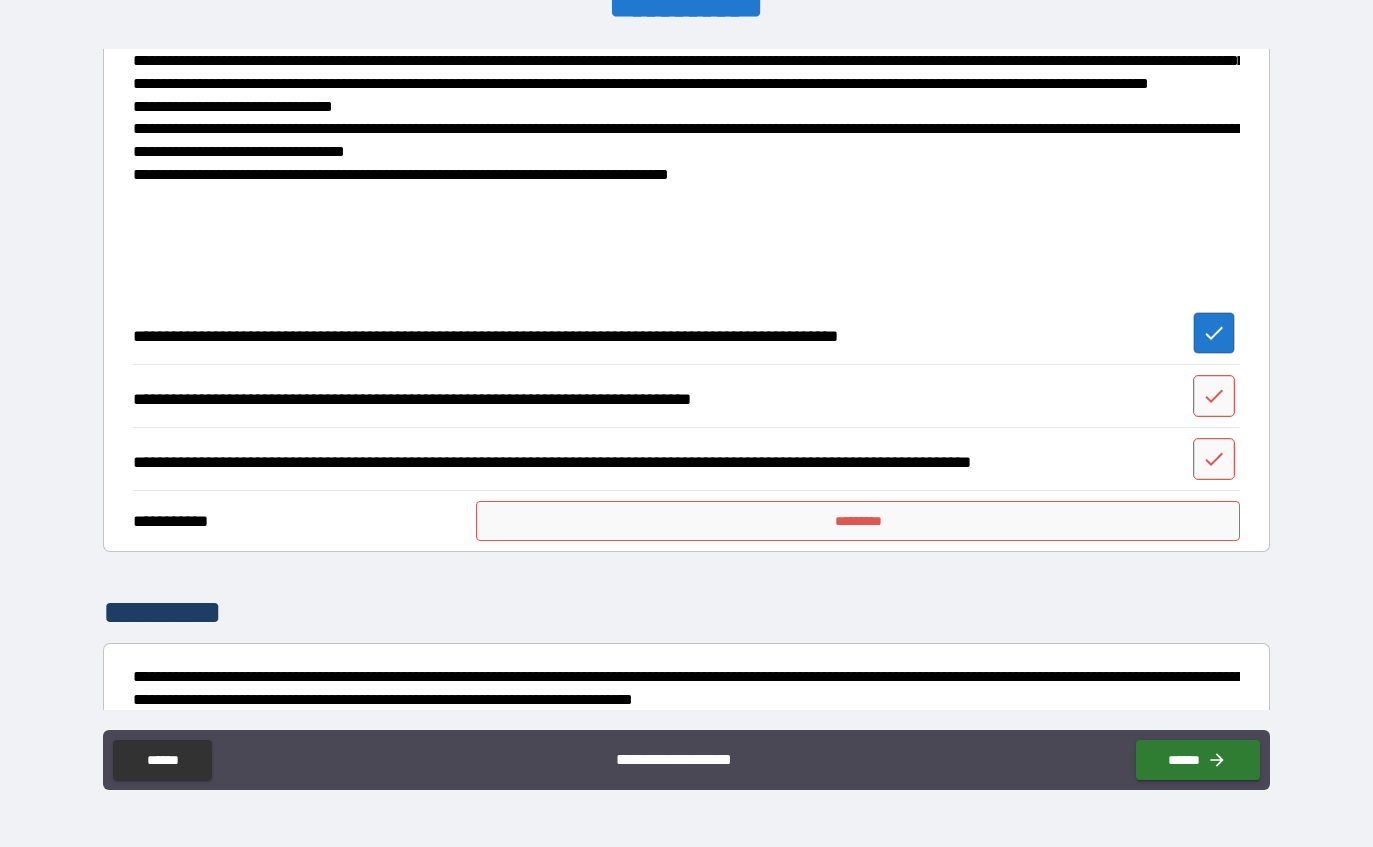 click at bounding box center [1214, 396] 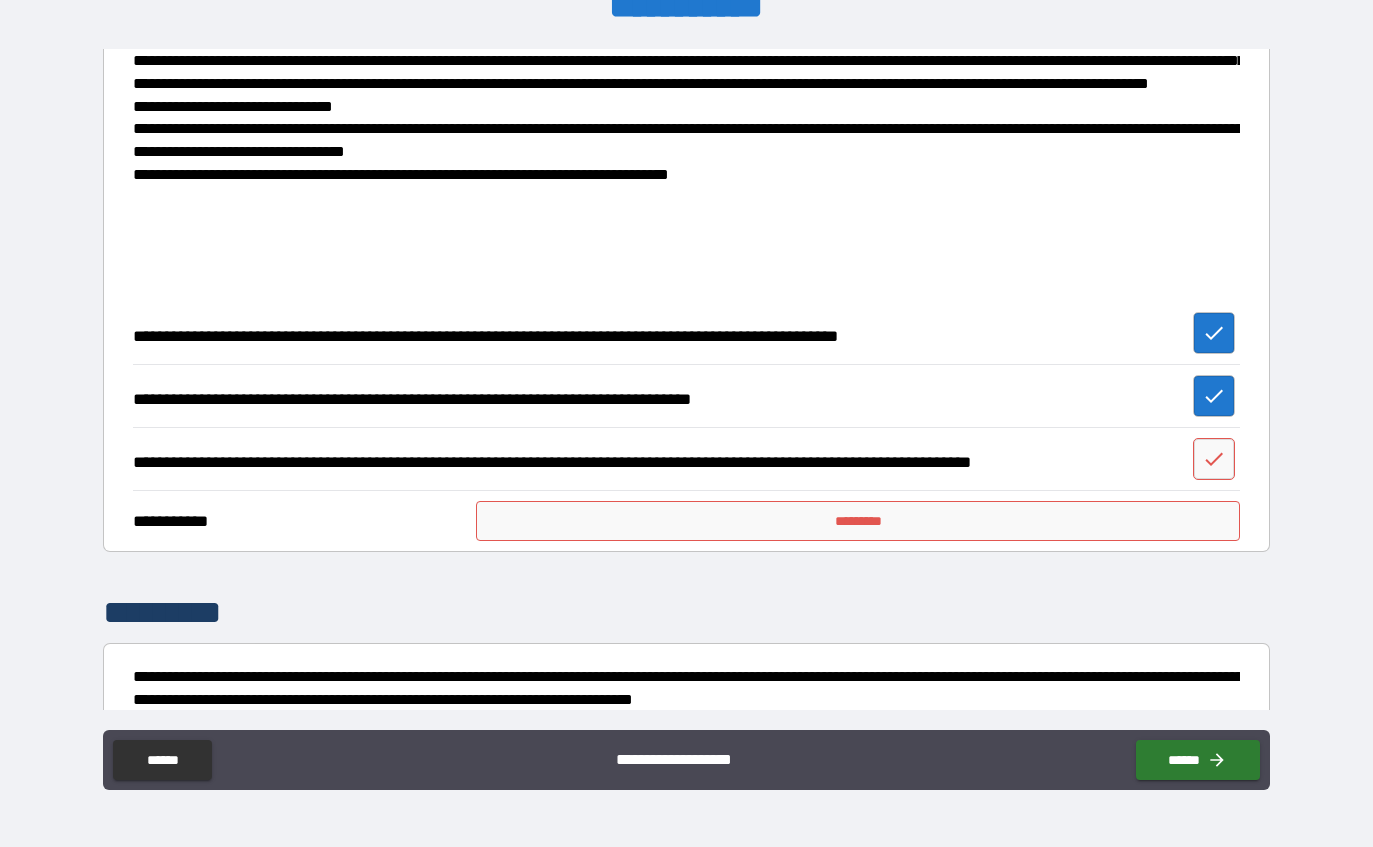 click at bounding box center [1214, 459] 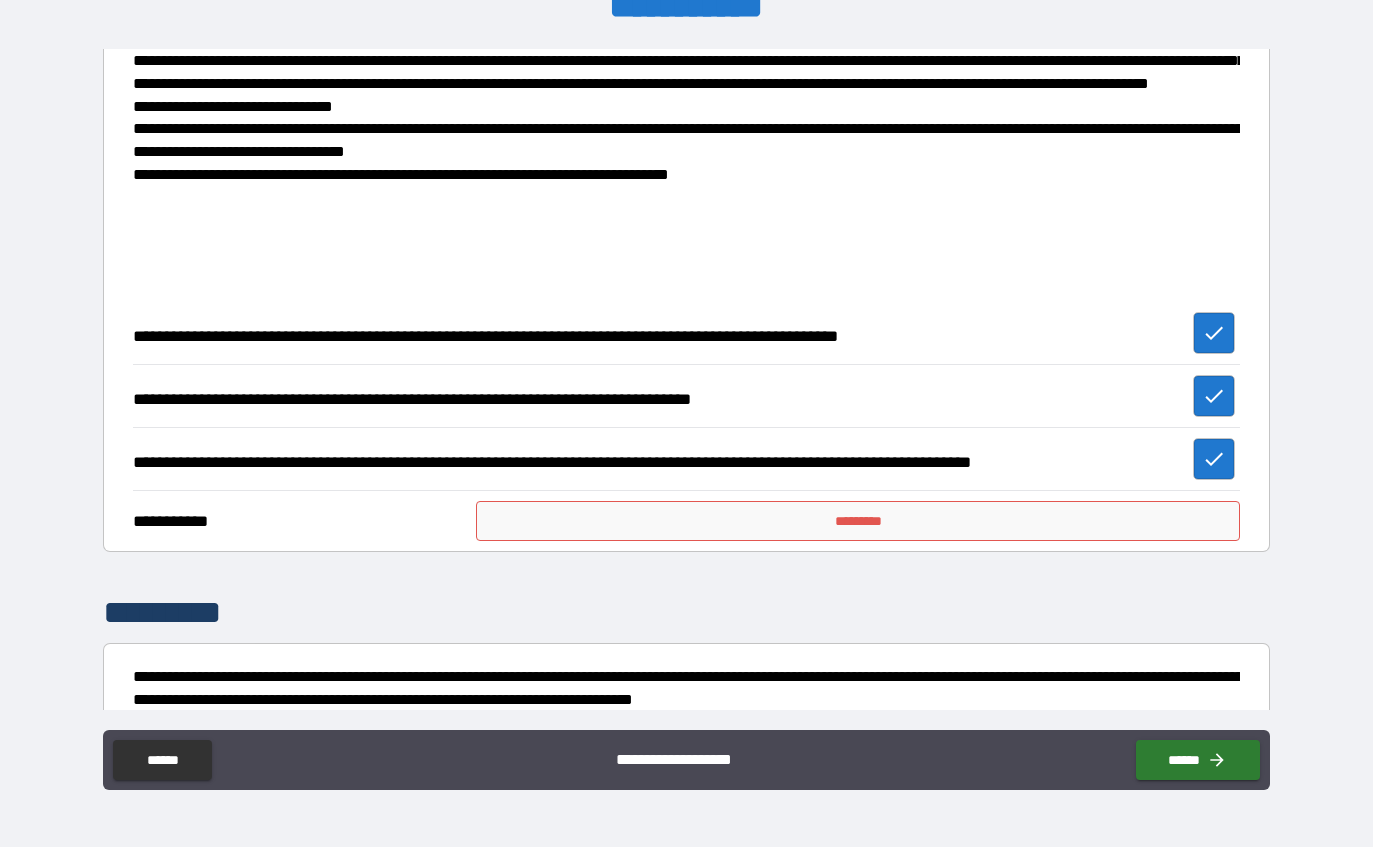 click on "*********" at bounding box center [858, 521] 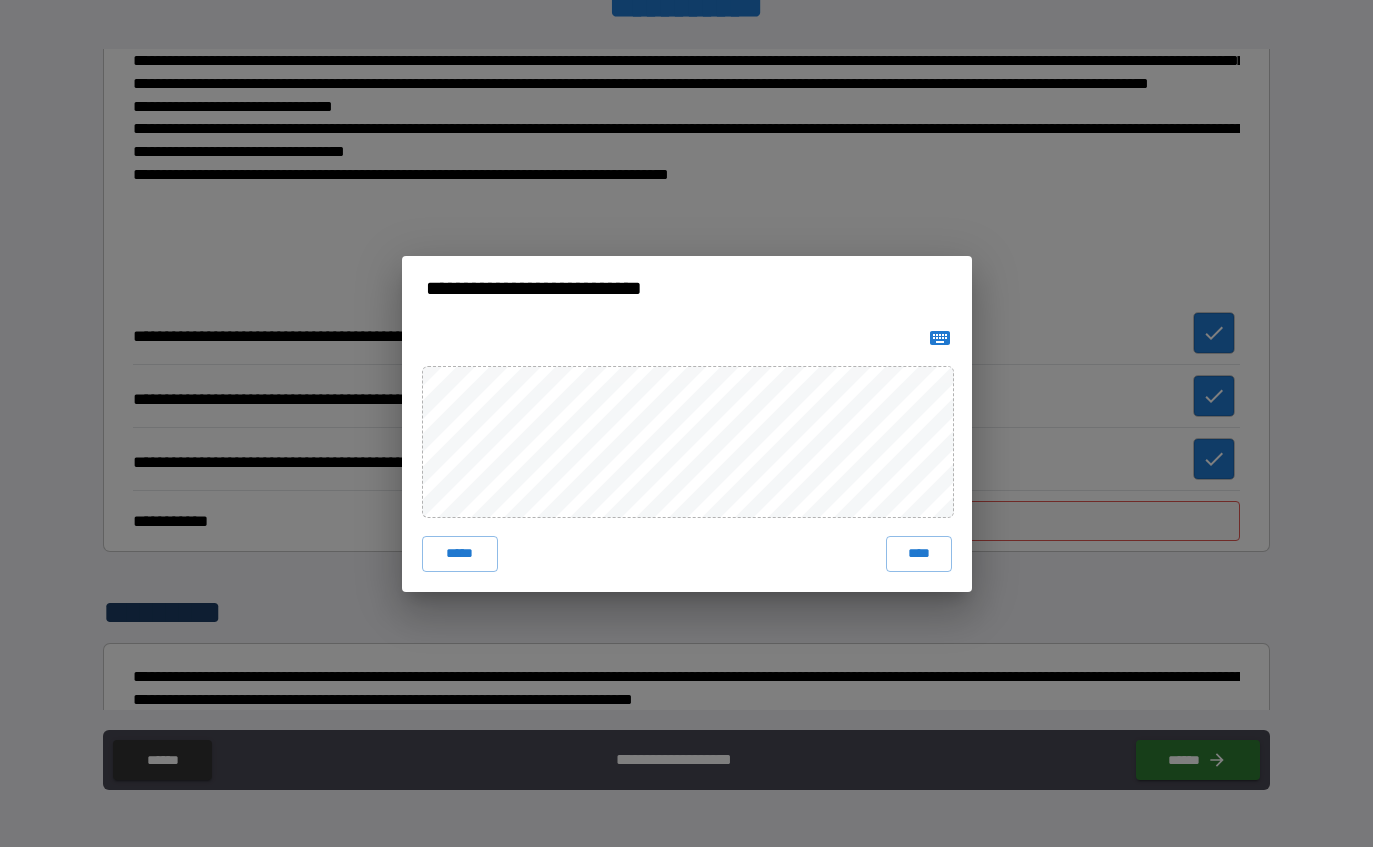 click on "****" at bounding box center [919, 554] 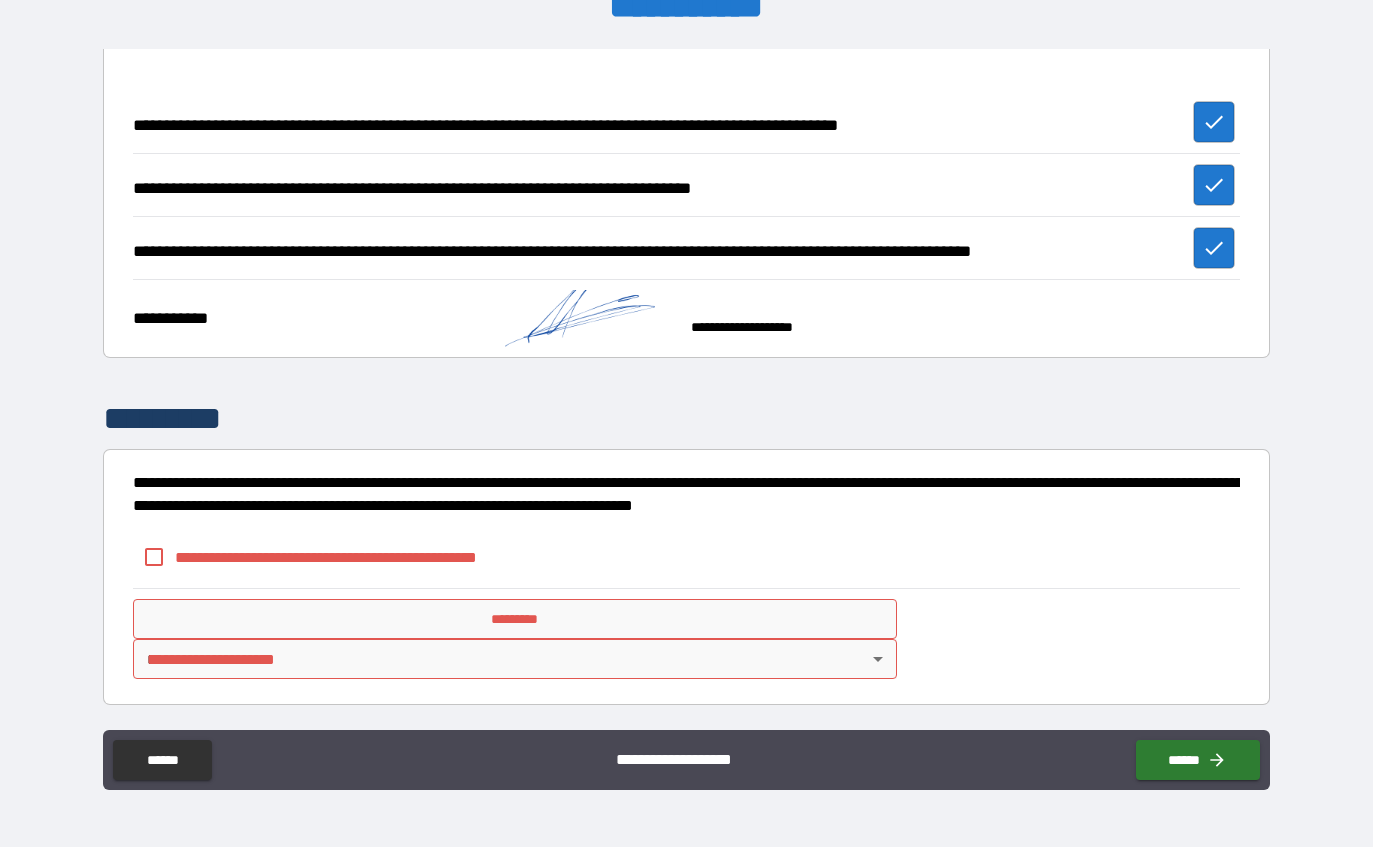 scroll, scrollTop: 3233, scrollLeft: 0, axis: vertical 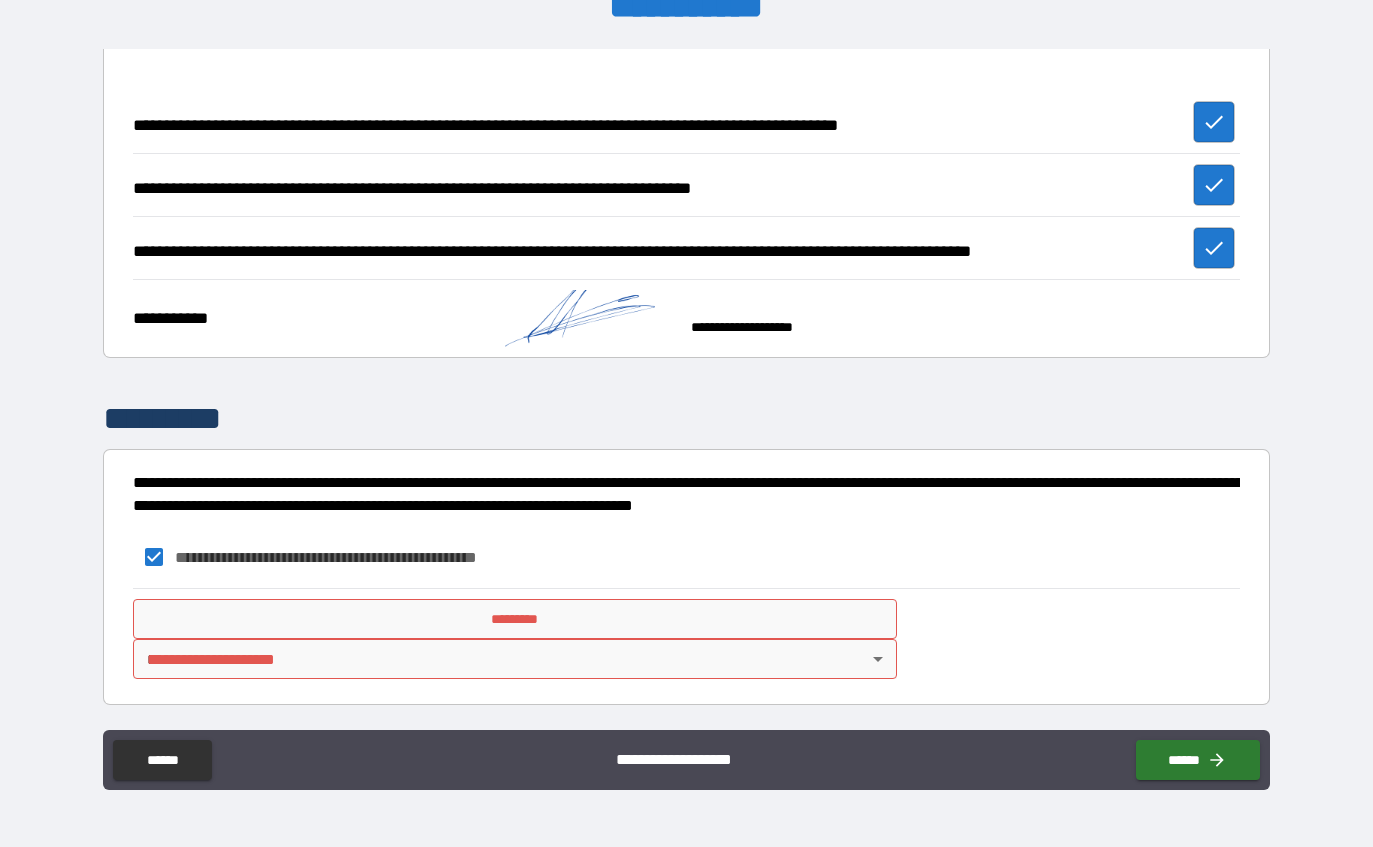 click on "*********" at bounding box center (515, 619) 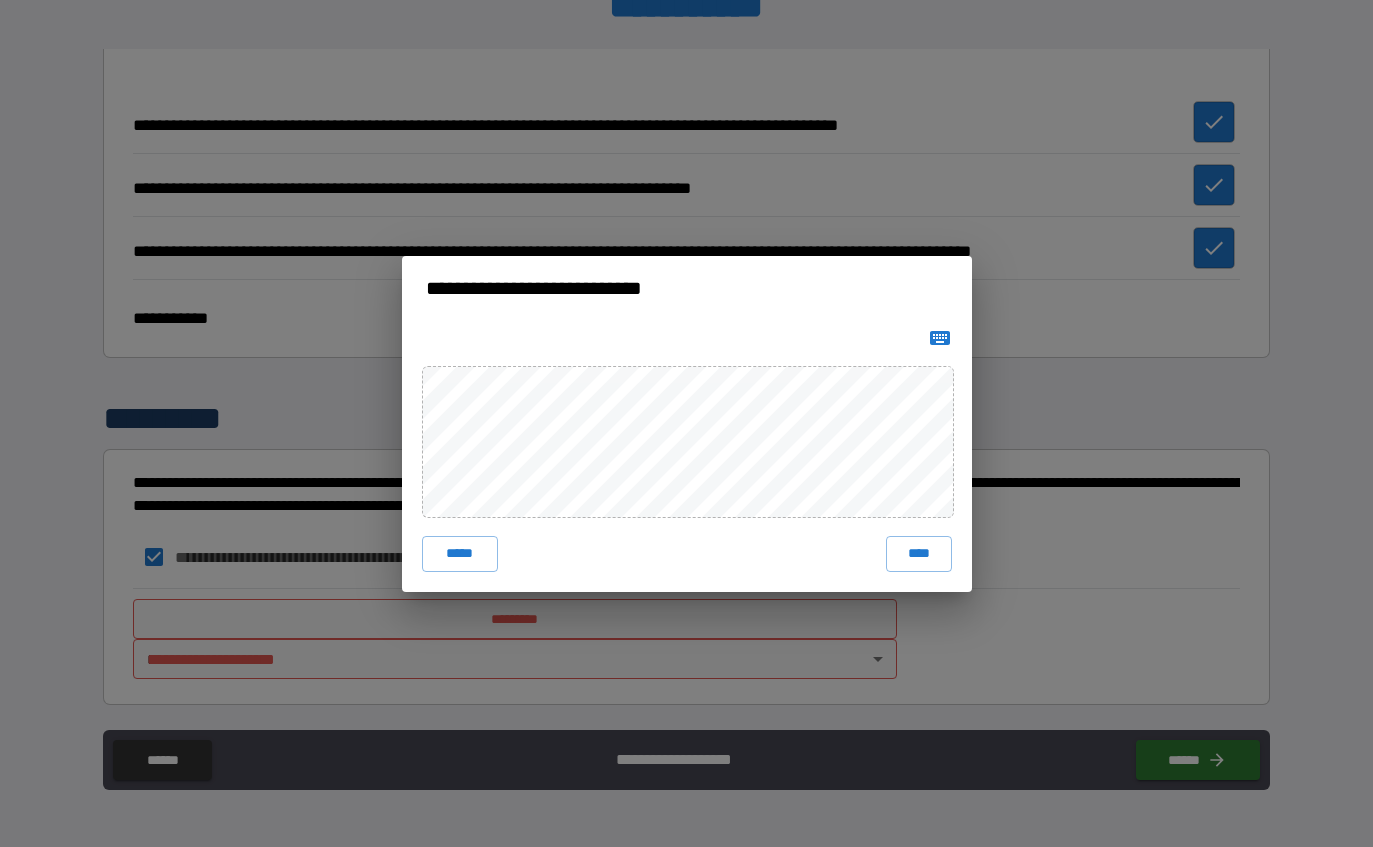click on "****" at bounding box center (919, 554) 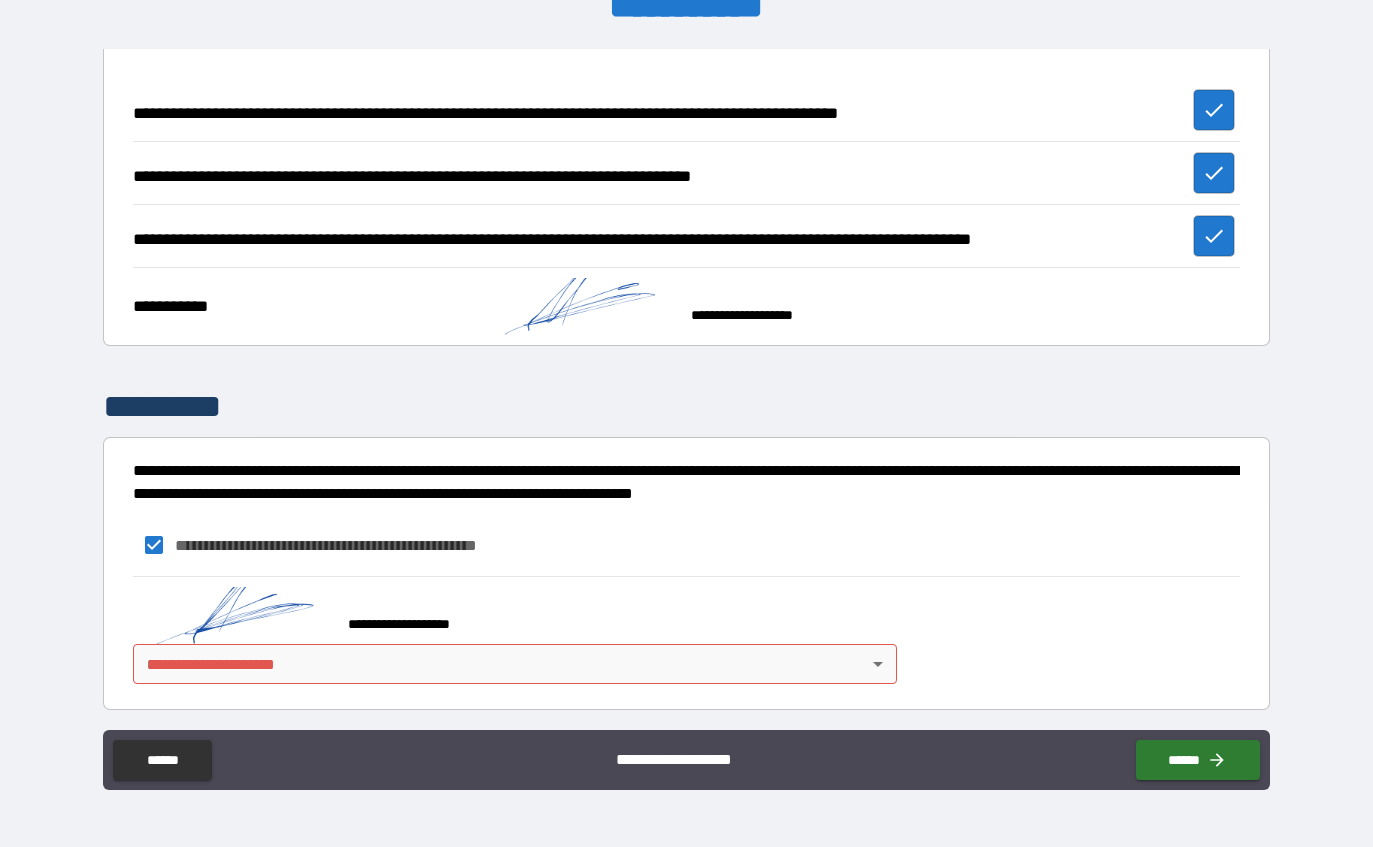 scroll, scrollTop: 3244, scrollLeft: 0, axis: vertical 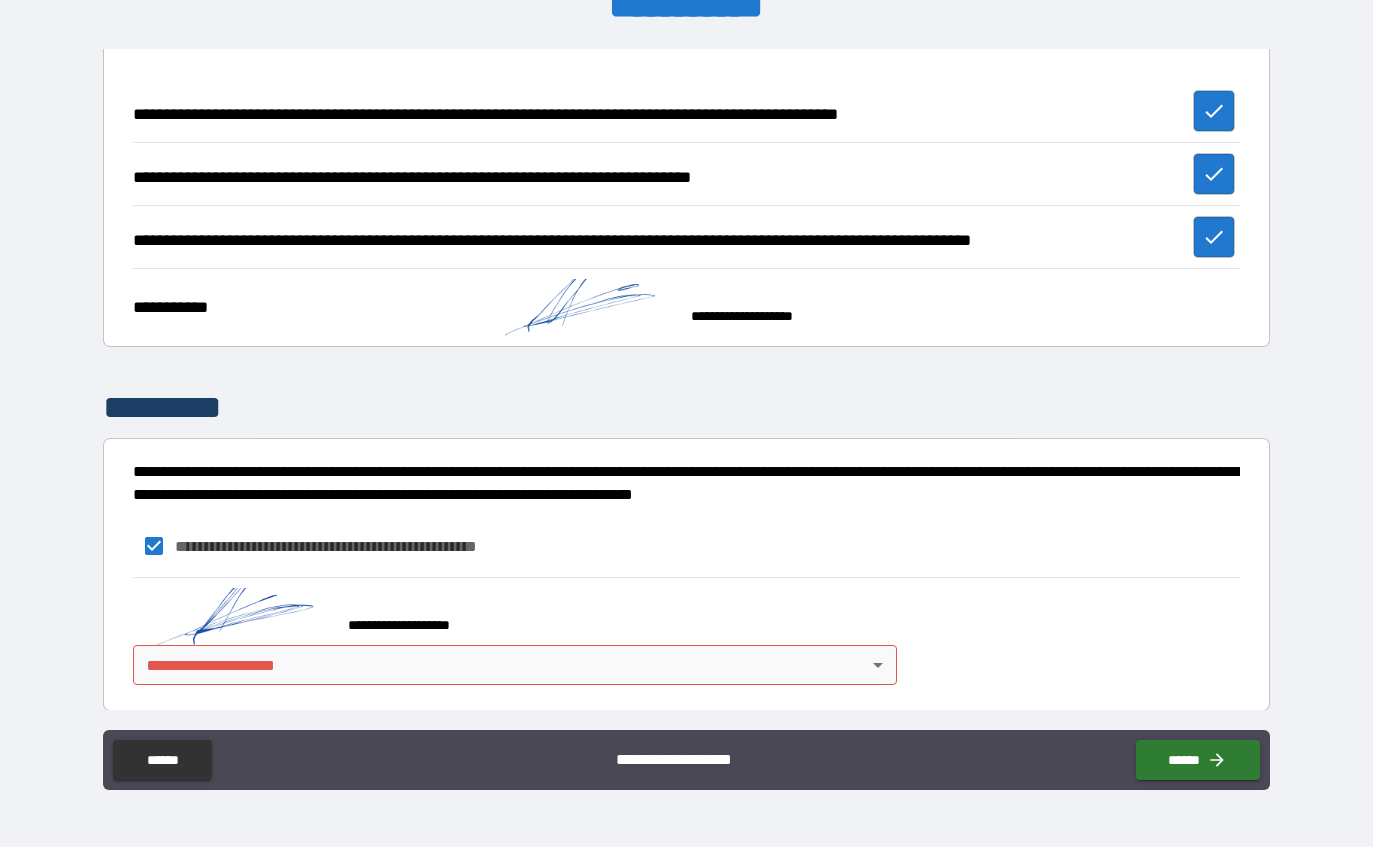 click on "**********" at bounding box center (686, 391) 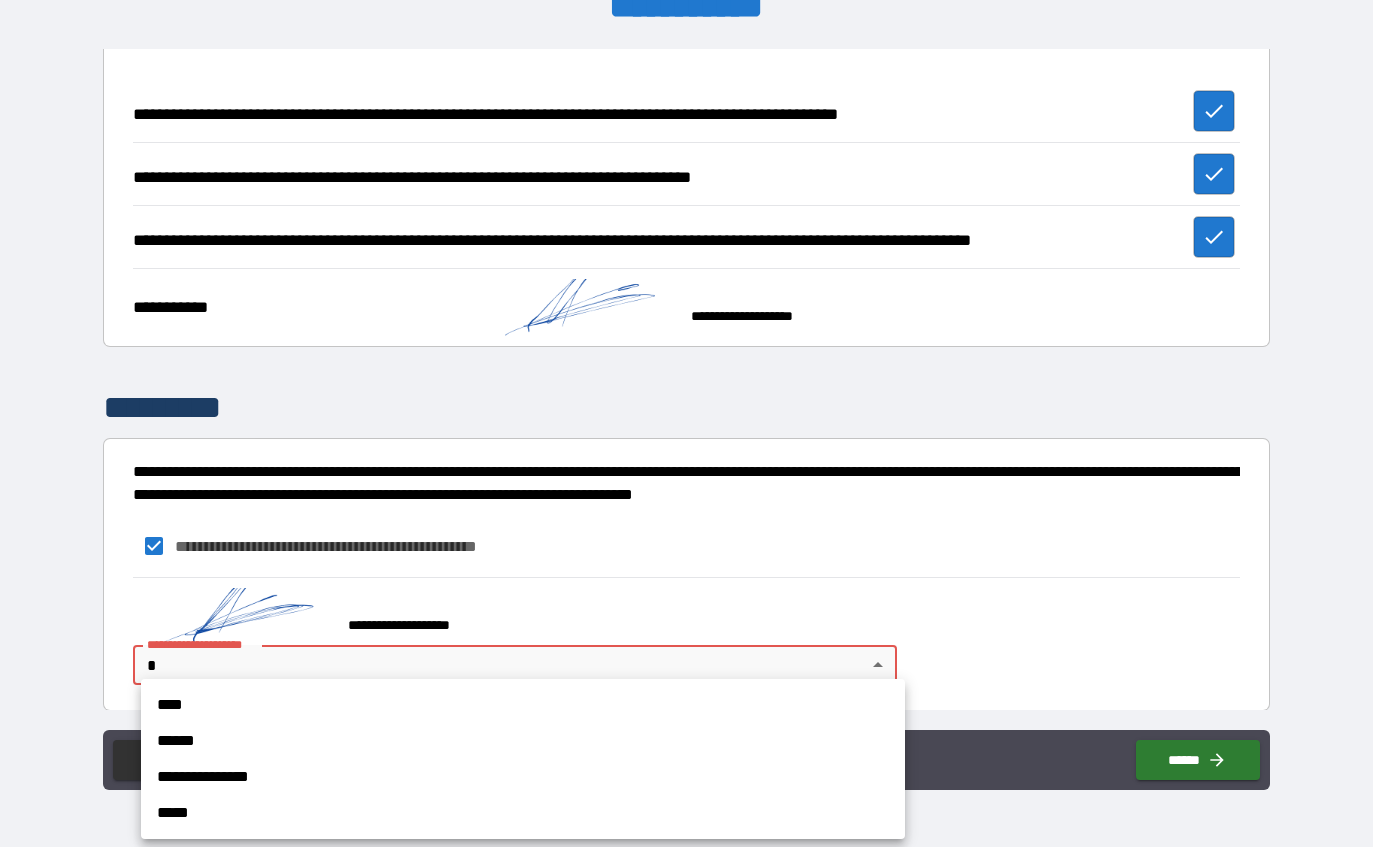 click on "****" at bounding box center [523, 705] 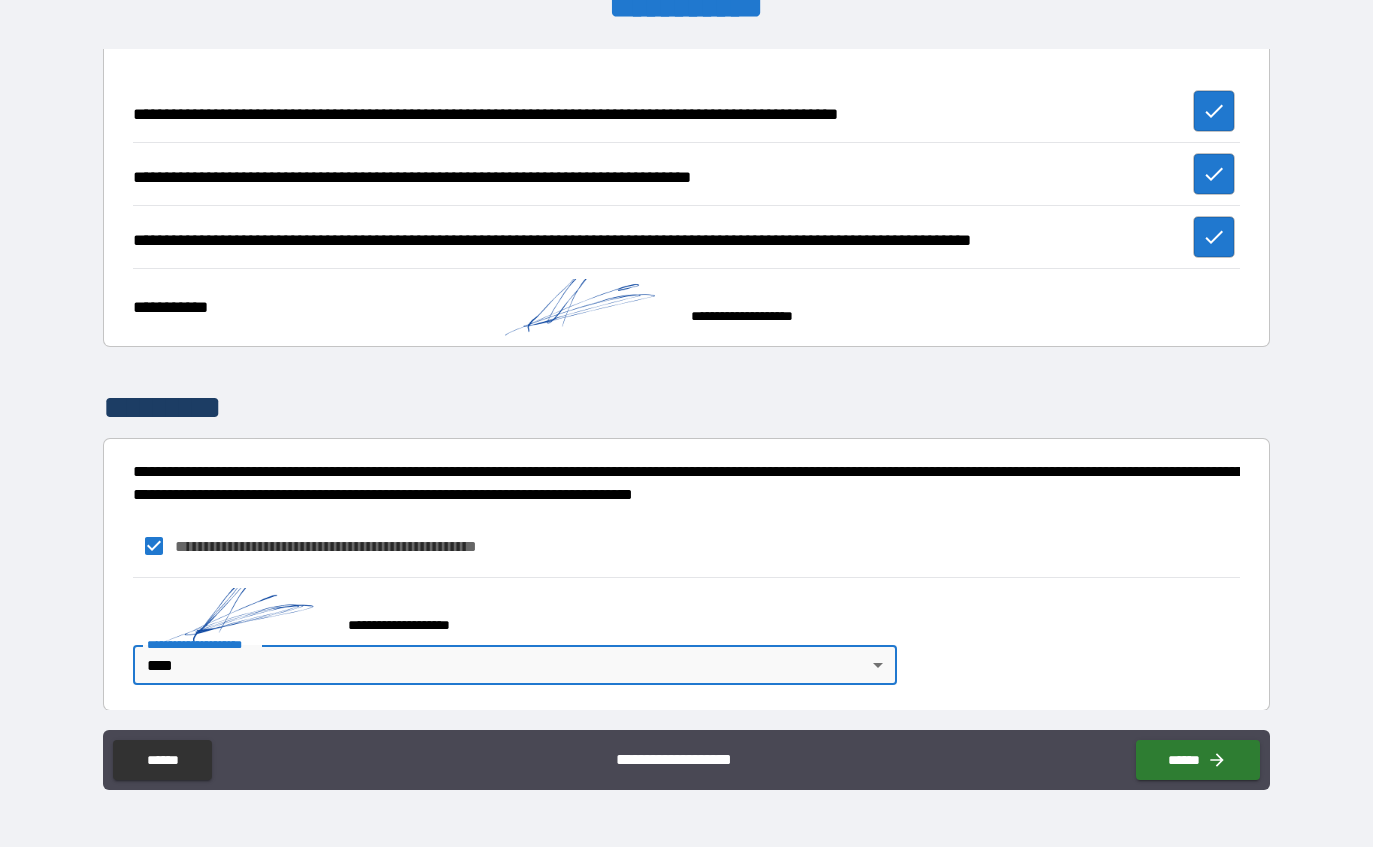 click 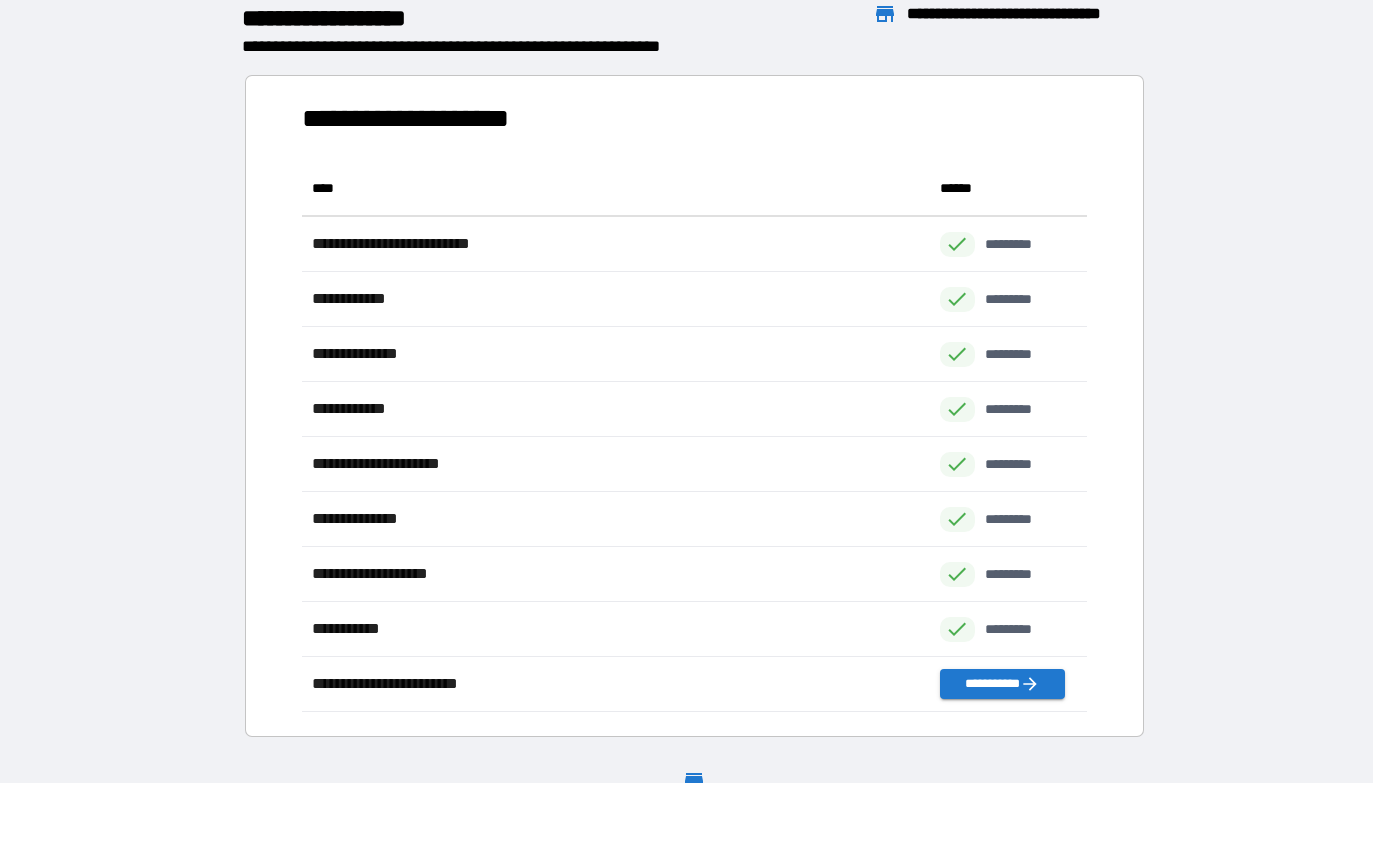 scroll, scrollTop: 1, scrollLeft: 1, axis: both 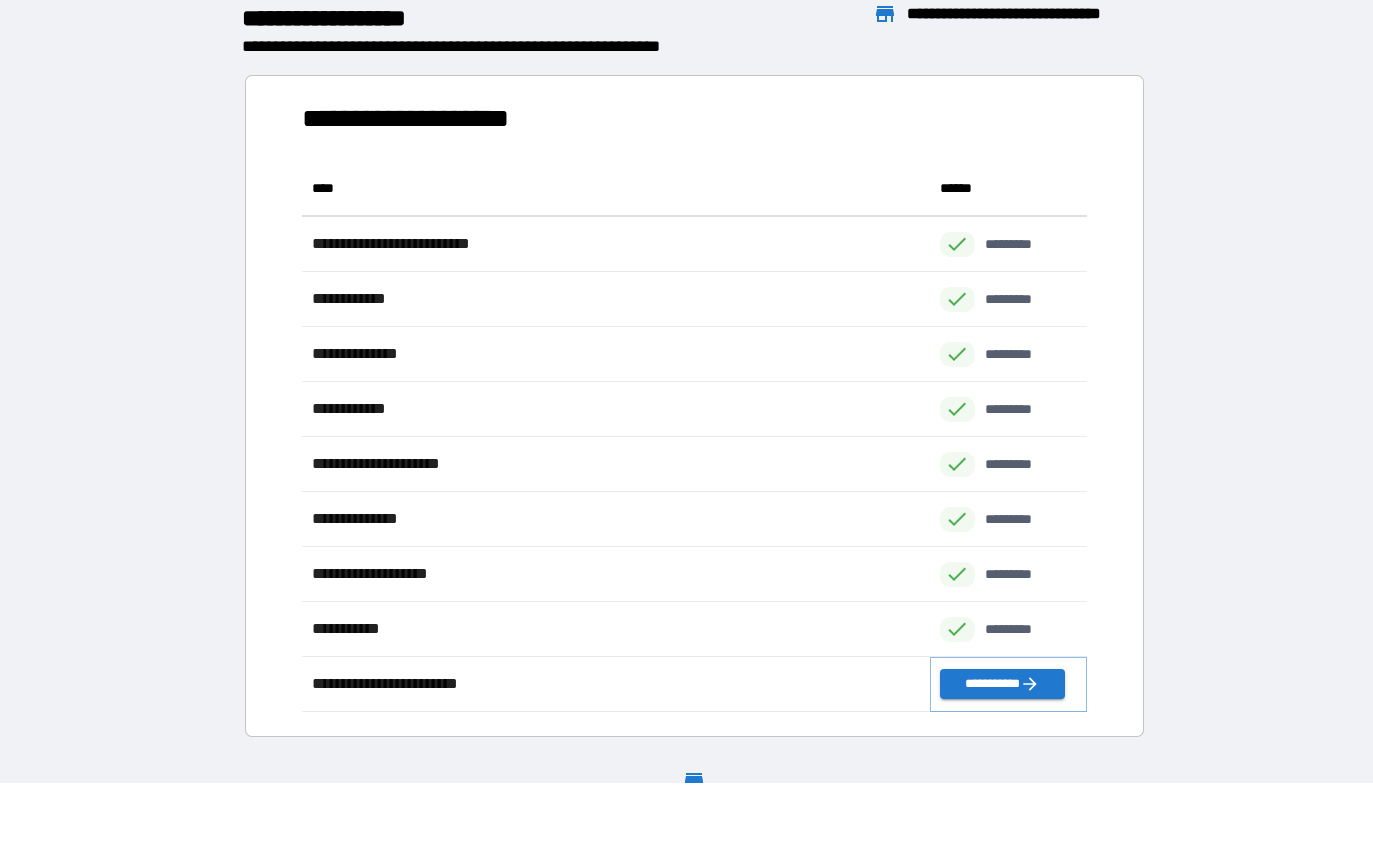 click on "**********" at bounding box center [1002, 684] 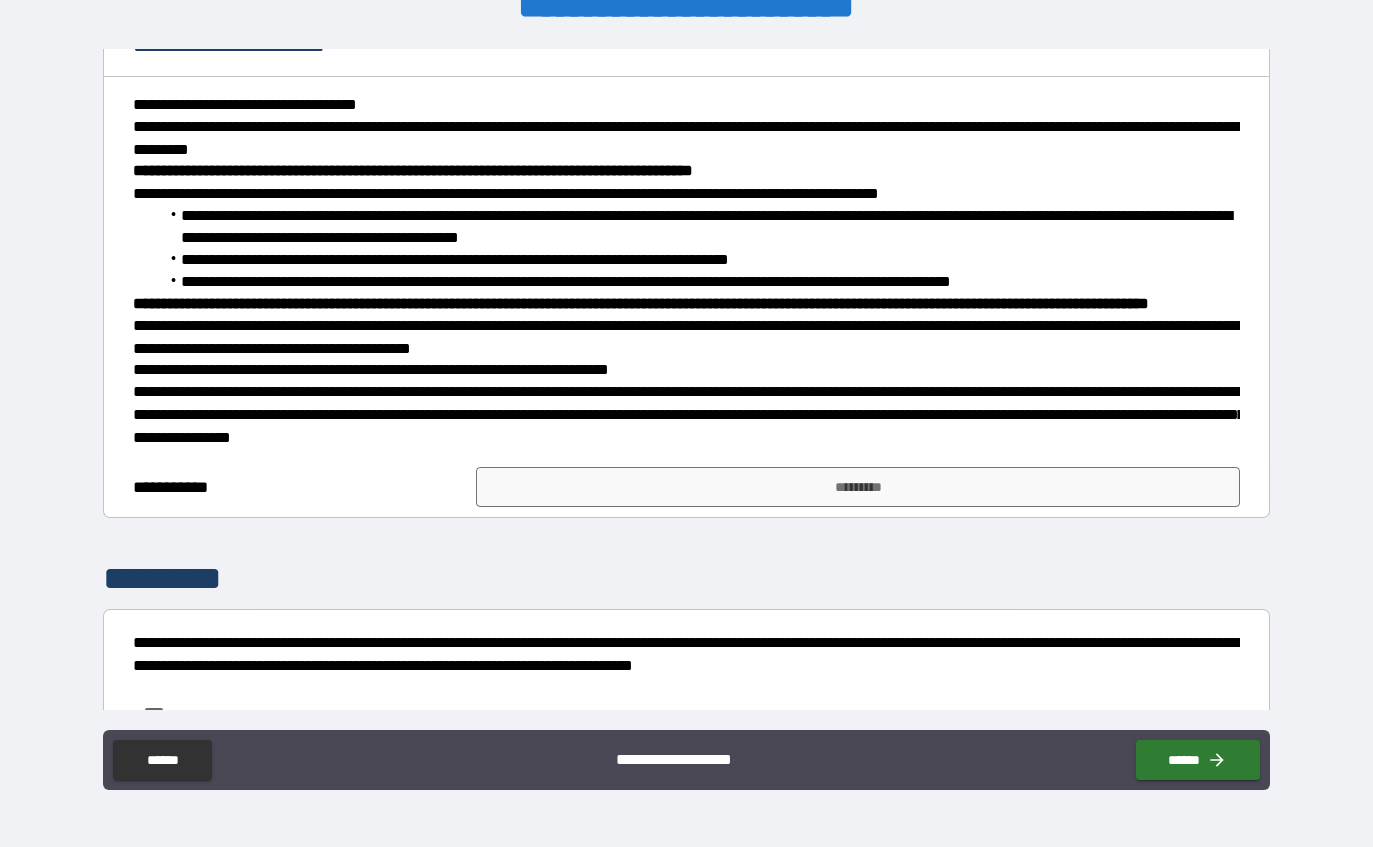 scroll, scrollTop: 177, scrollLeft: 0, axis: vertical 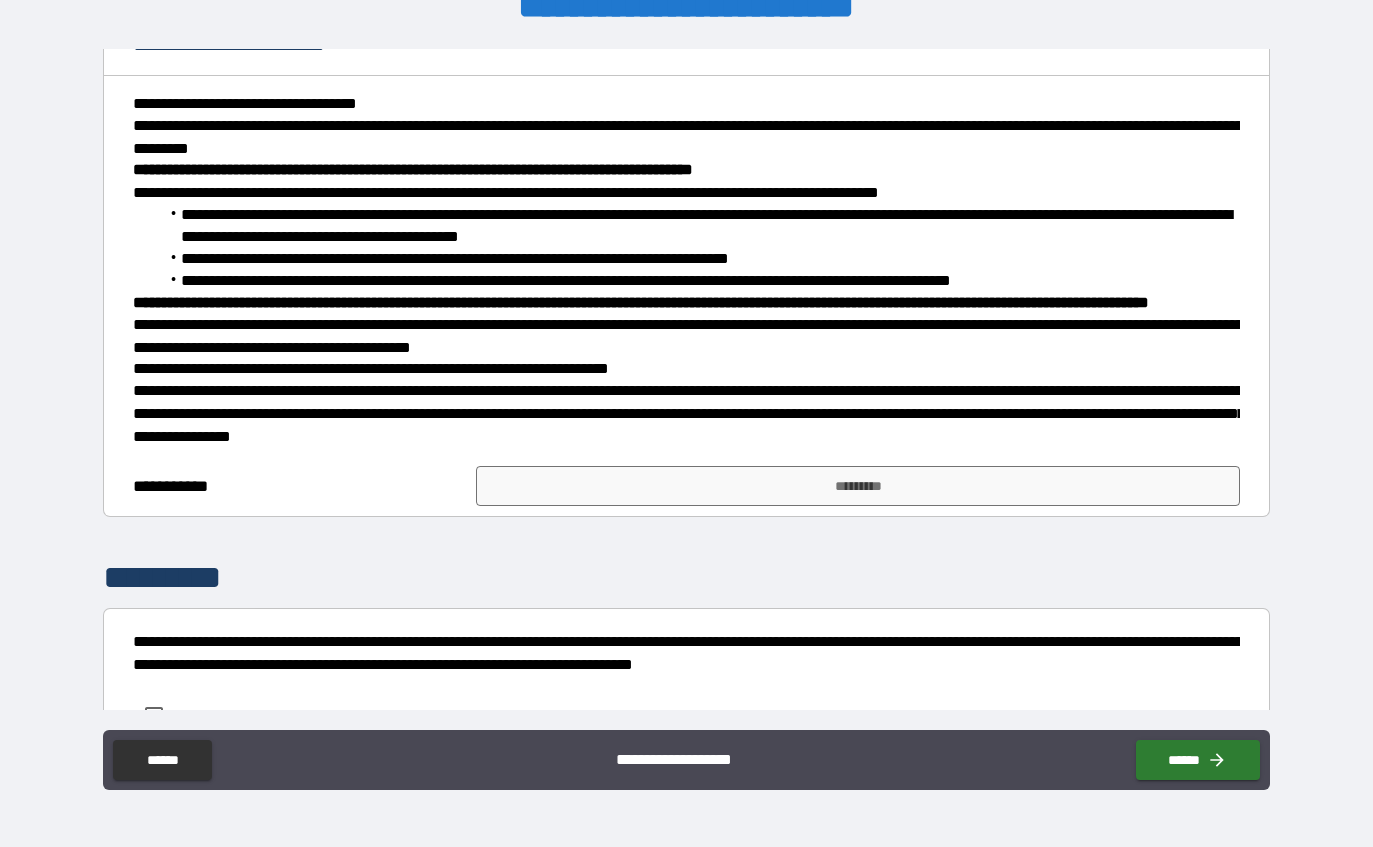 click on "*********" at bounding box center (858, 486) 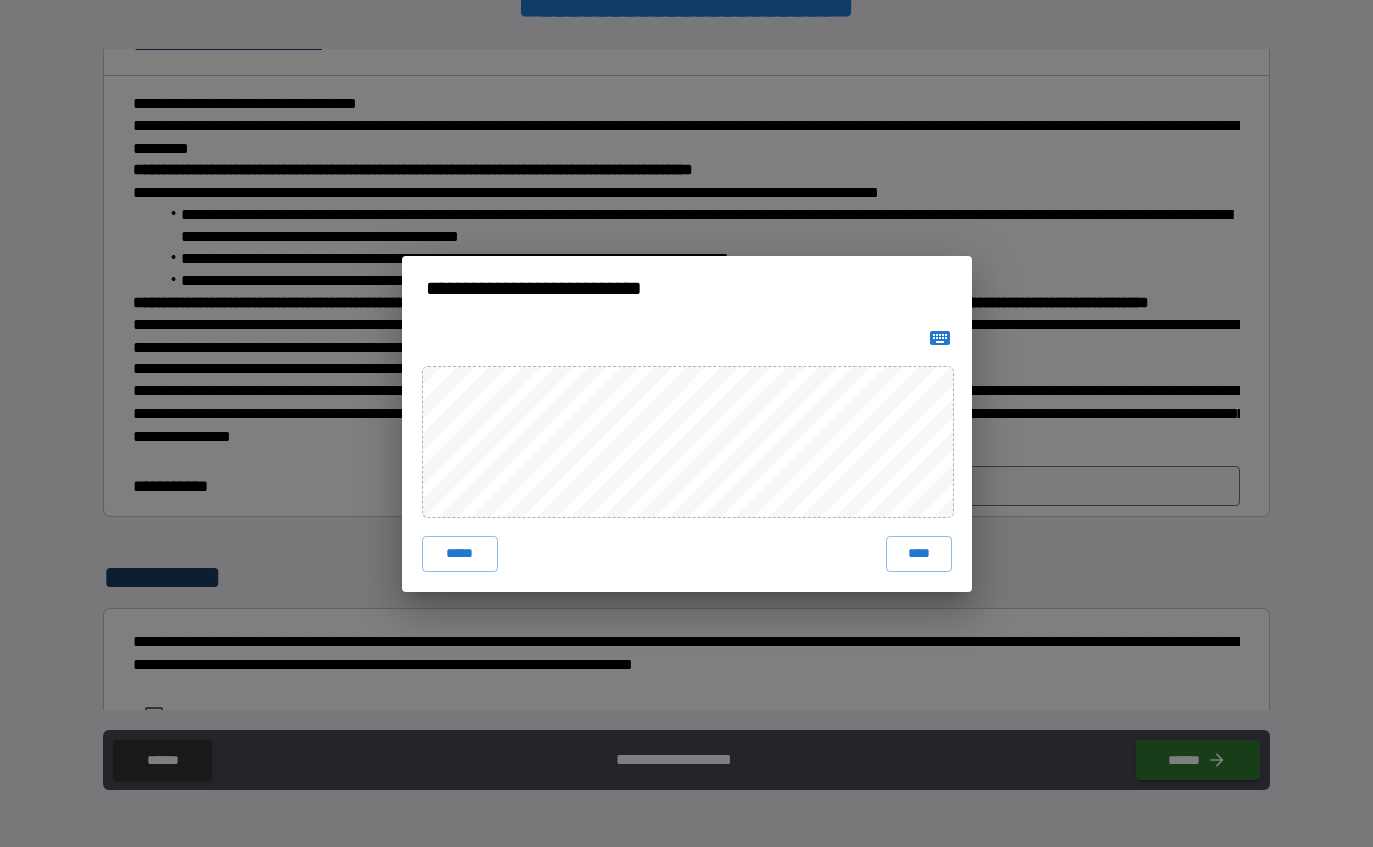 click on "****" at bounding box center [919, 554] 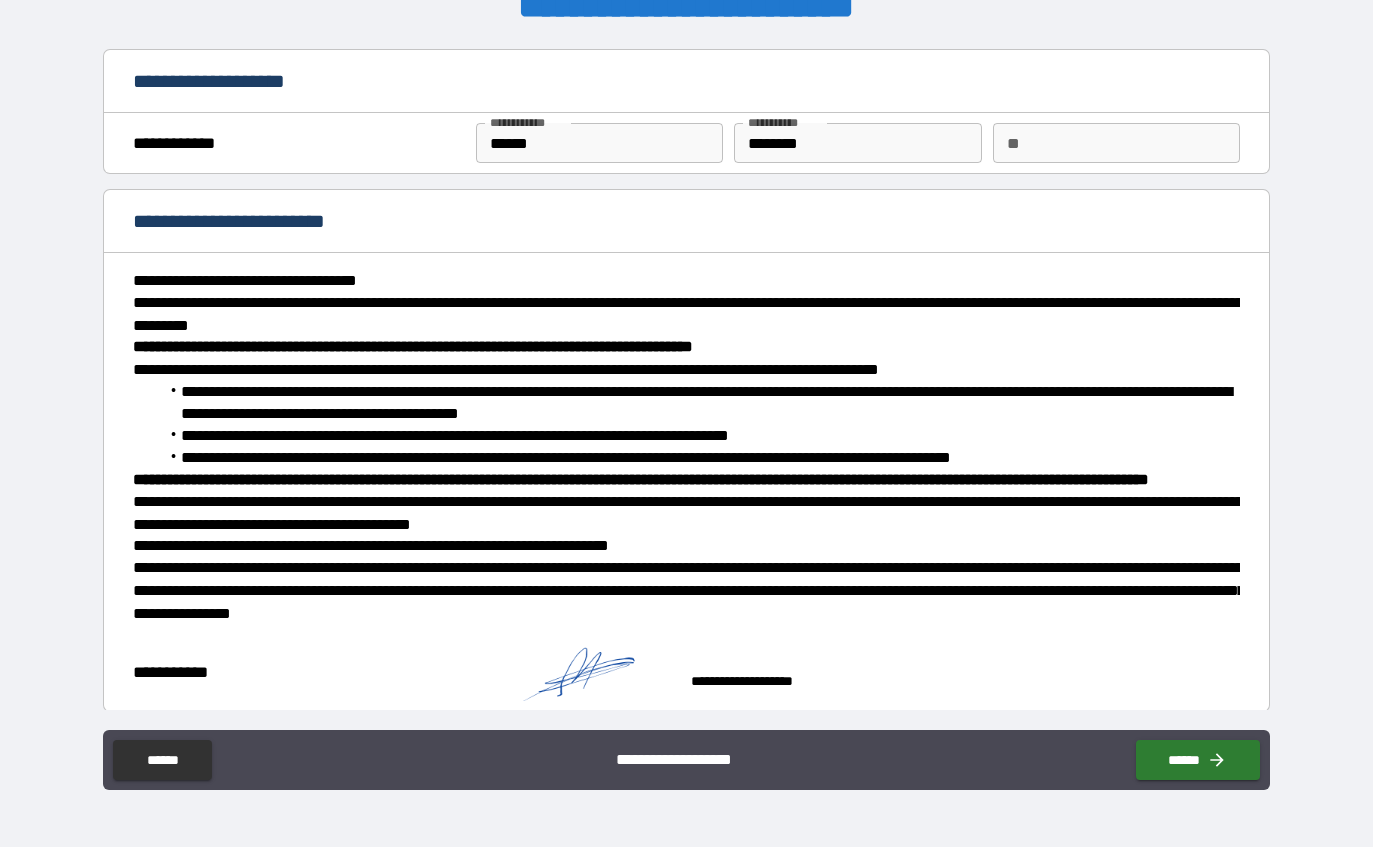 scroll, scrollTop: 0, scrollLeft: 0, axis: both 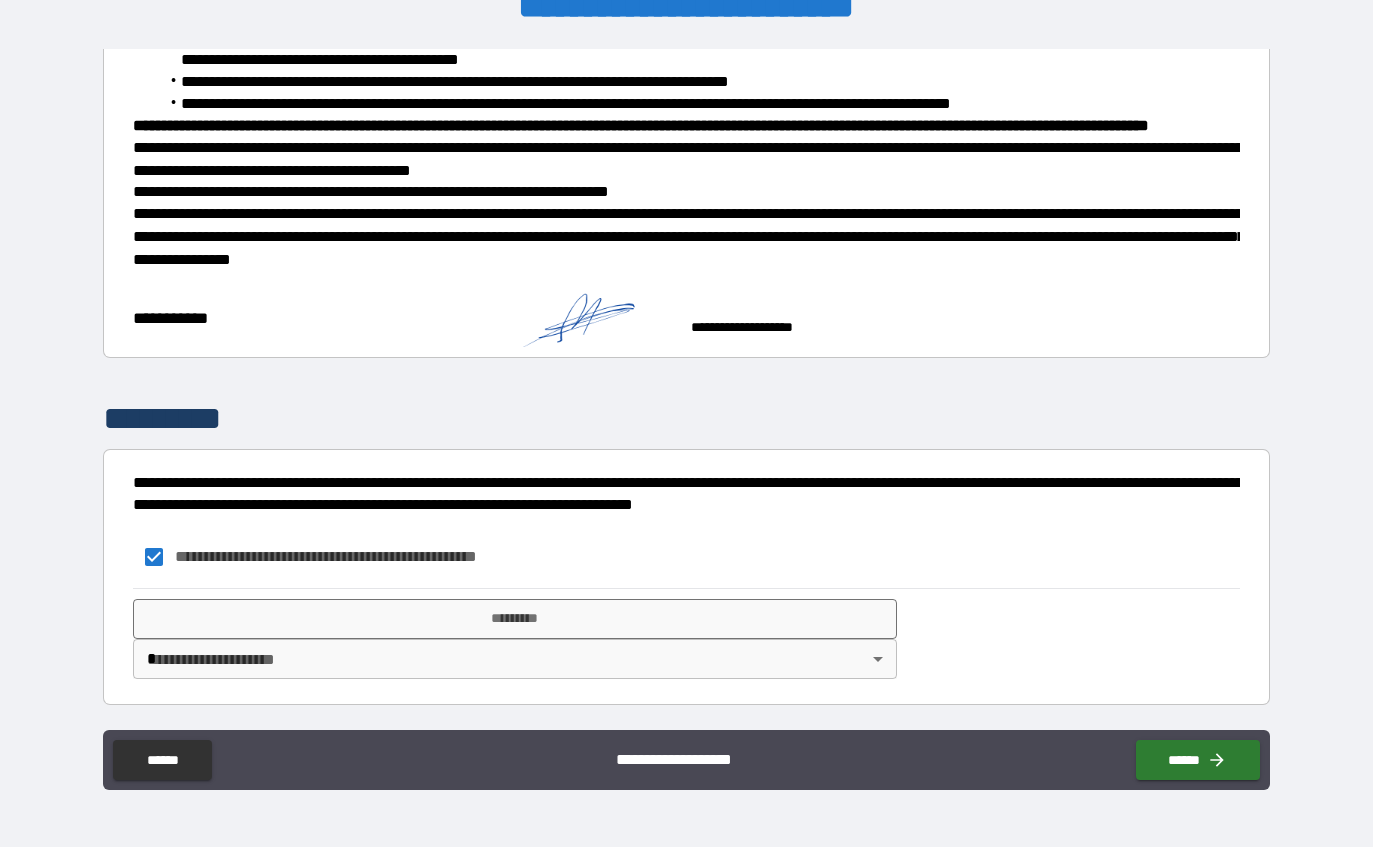click on "*********" at bounding box center [515, 619] 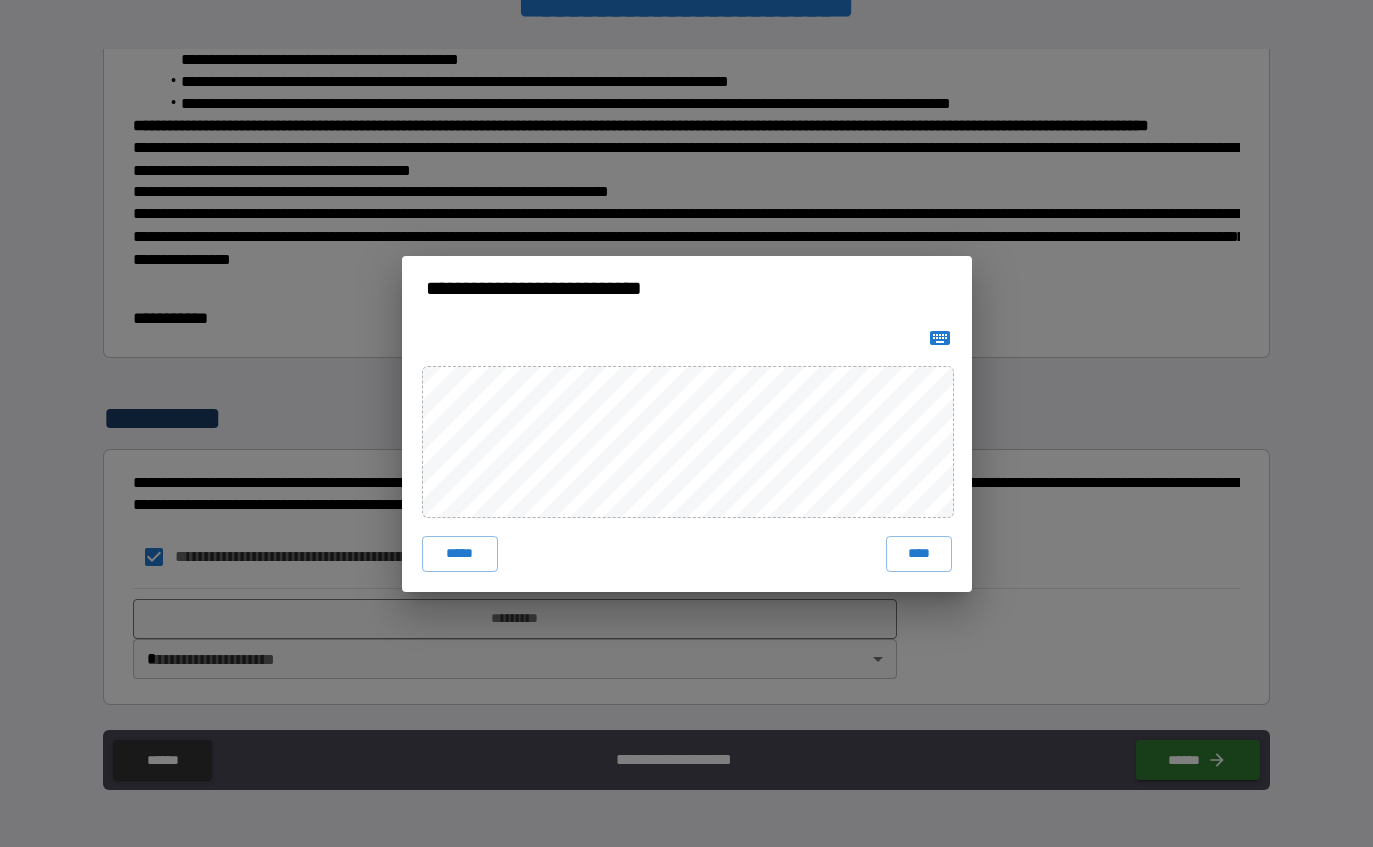 click on "****" at bounding box center (919, 554) 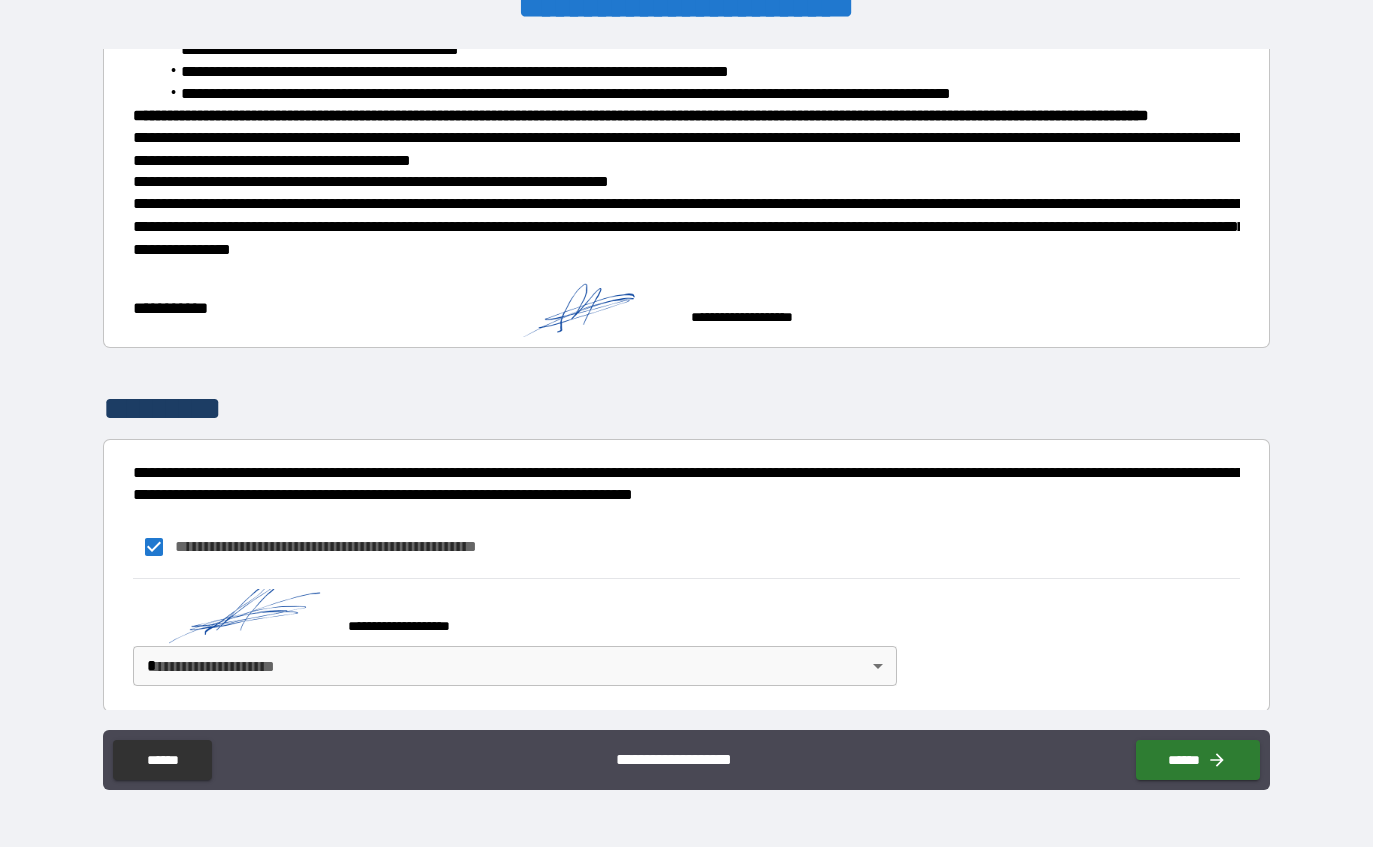 click on "**********" at bounding box center (686, 391) 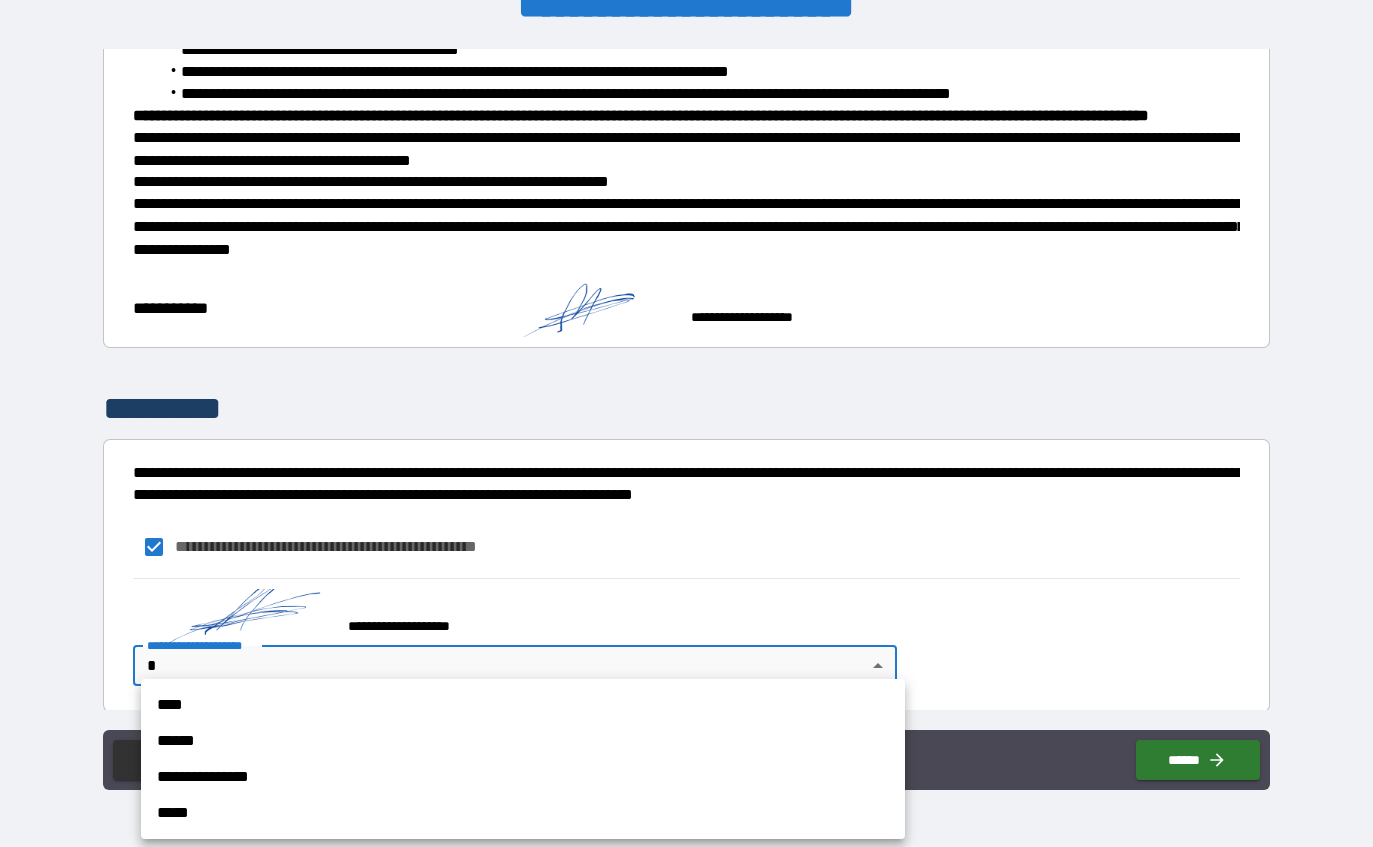 click on "****" at bounding box center (523, 705) 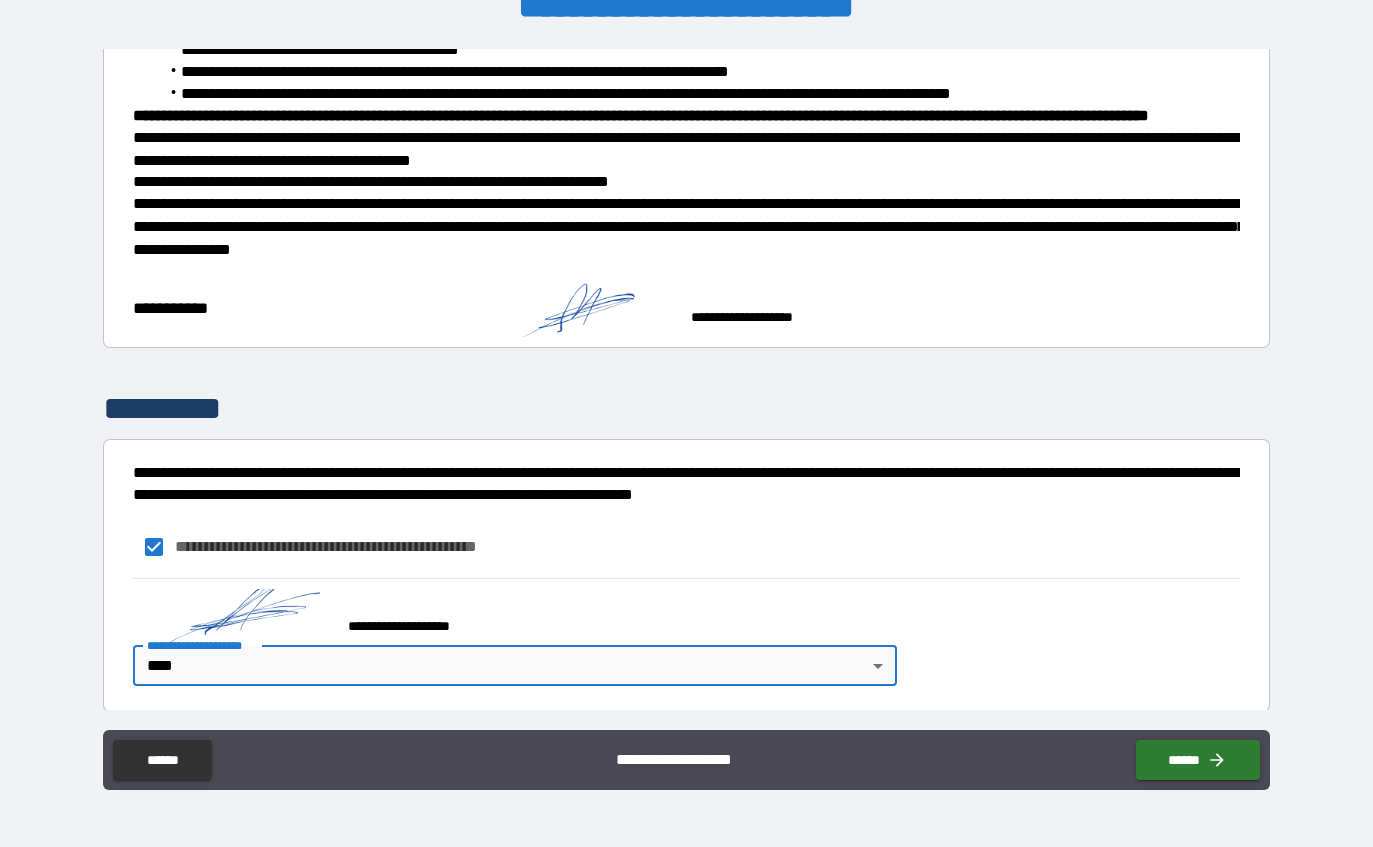 click 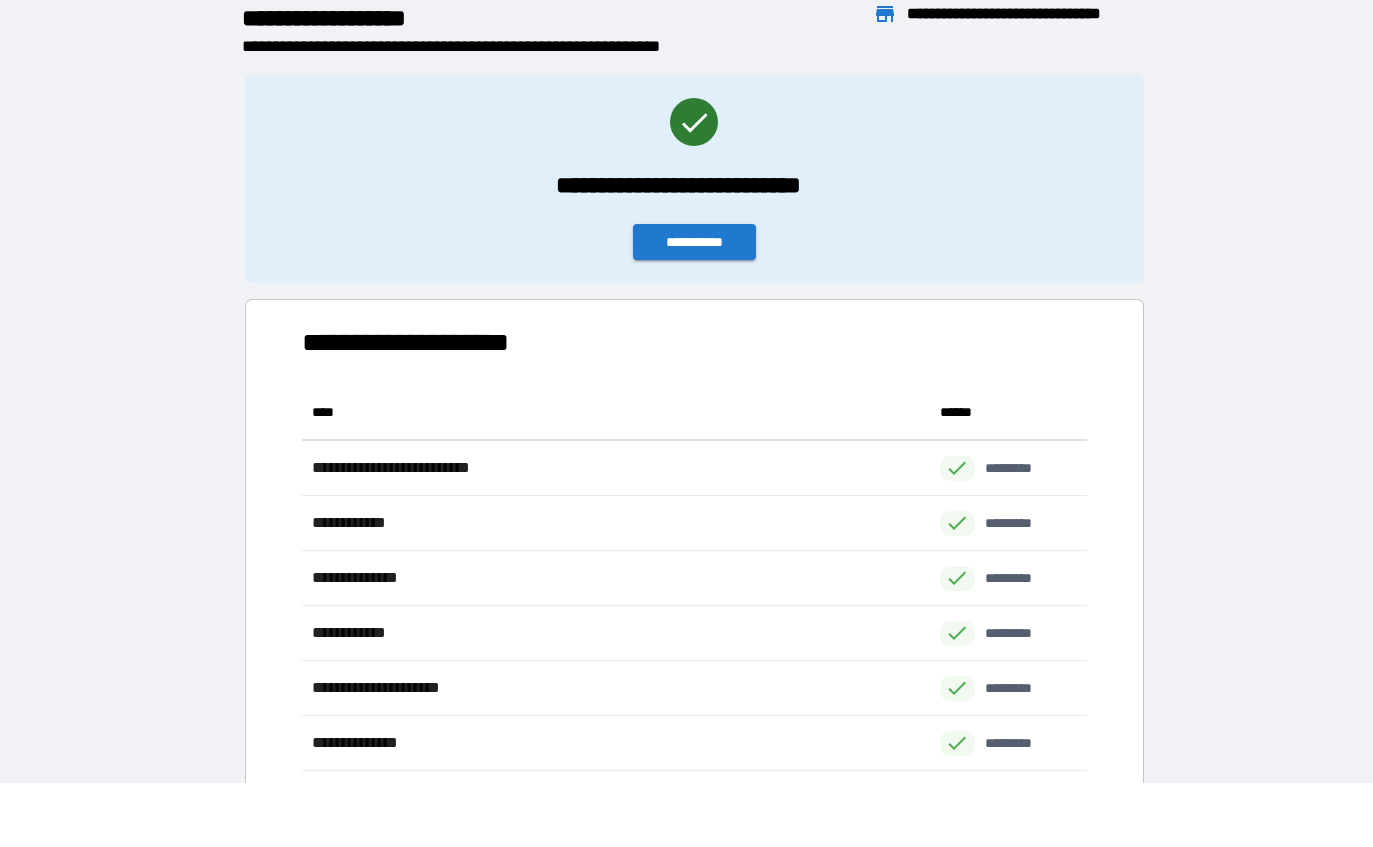 scroll, scrollTop: 1, scrollLeft: 1, axis: both 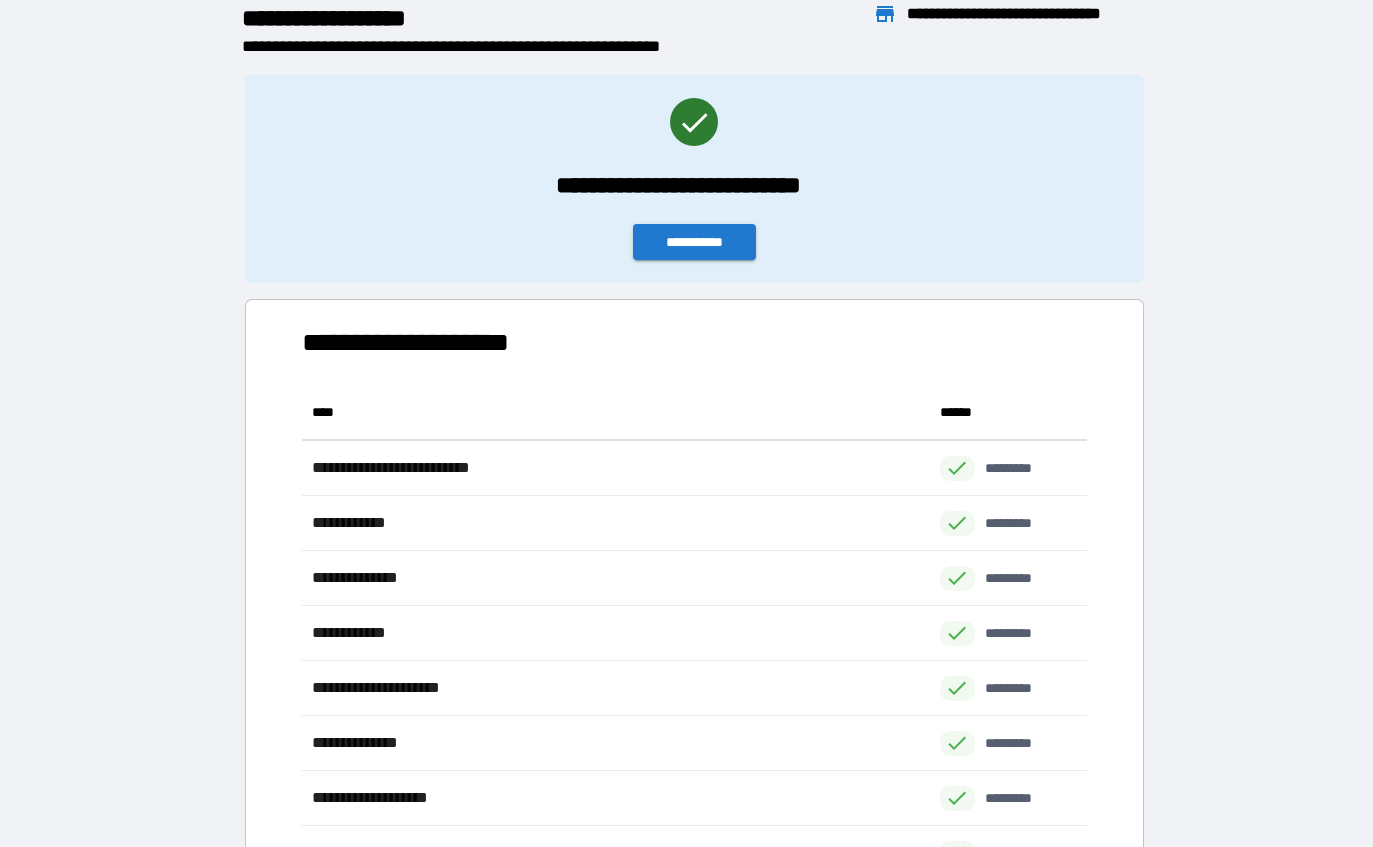 click on "**********" at bounding box center [695, 242] 